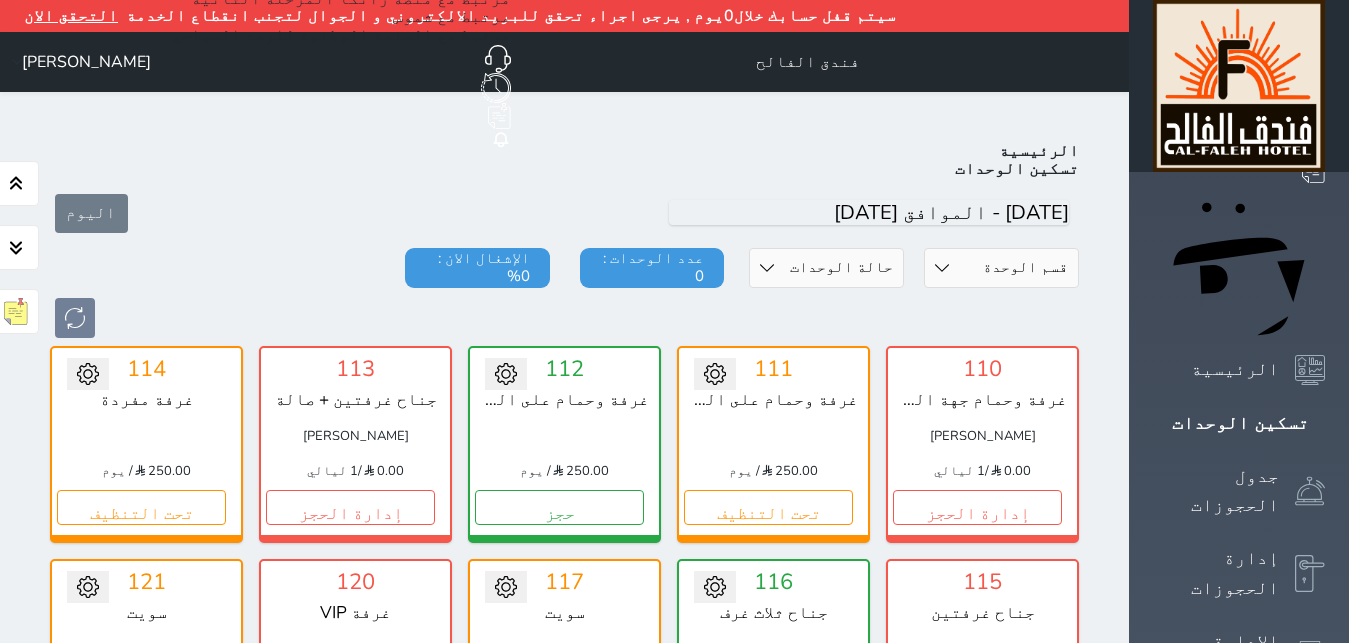 scroll, scrollTop: 0, scrollLeft: 0, axis: both 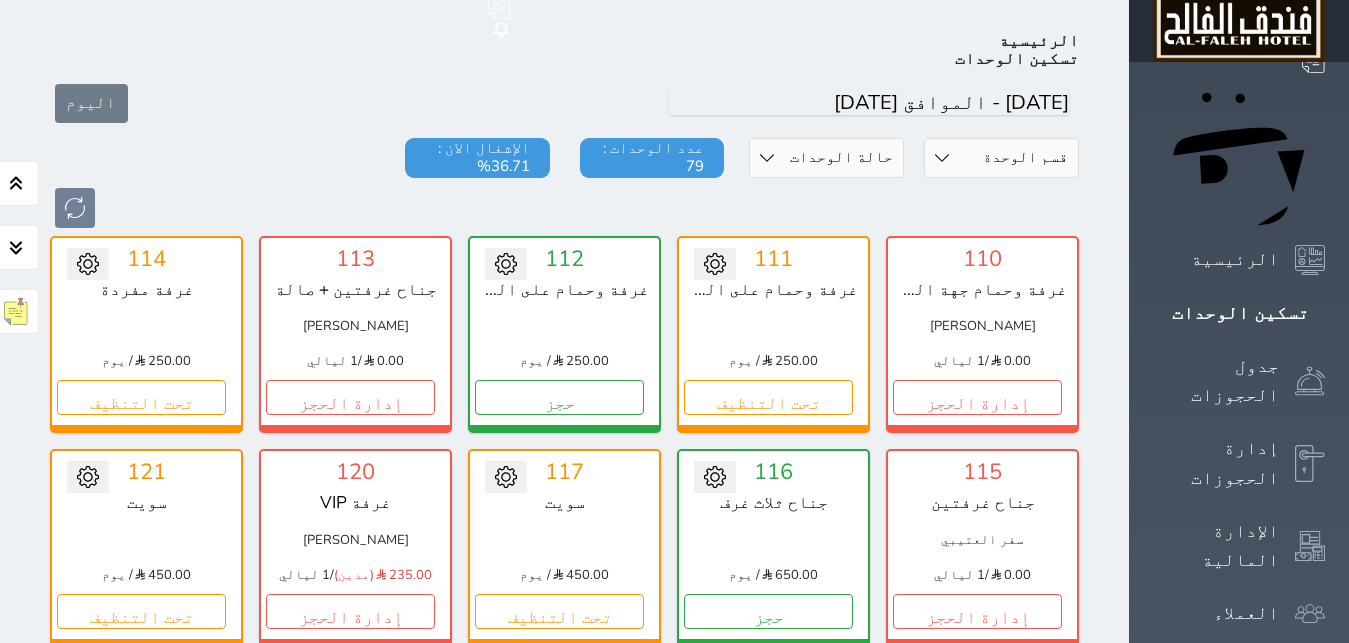 click on "تحويل لمتاح
121   سويت
450.00
/ يوم             تحت التنظيف         تغيير الحالة الى صيانة                   التاريخ المتوقع للانتهاء       حفظ" at bounding box center [146, 547] 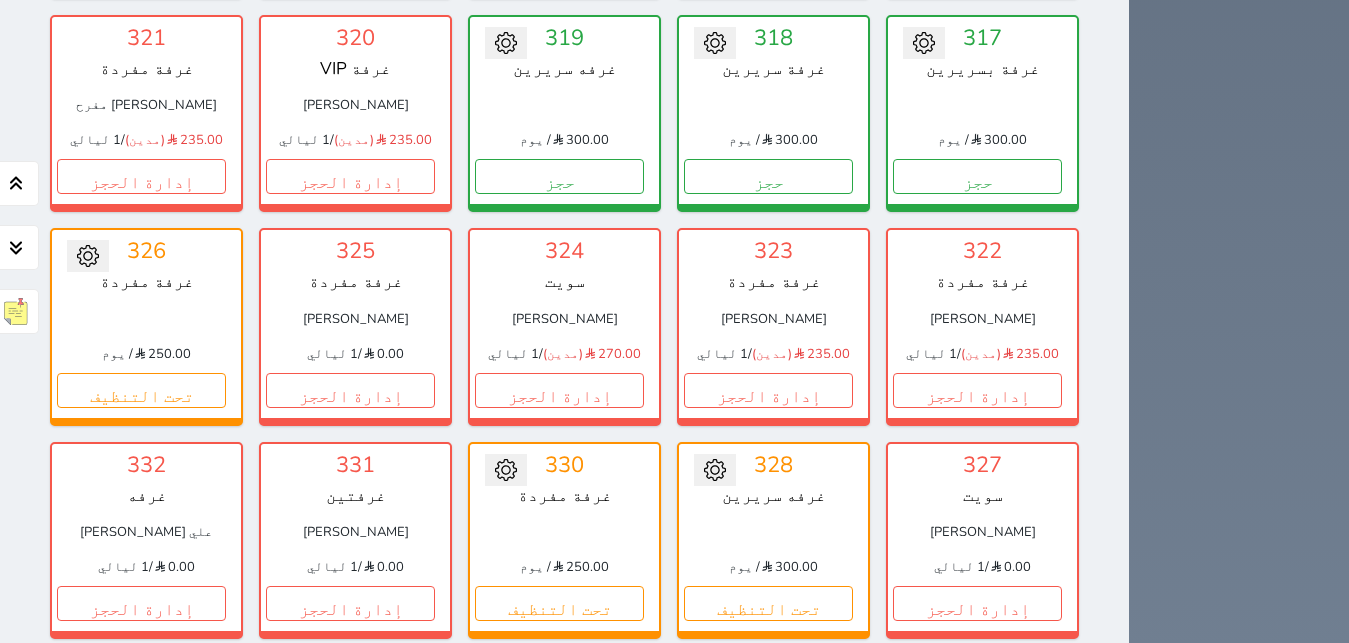 scroll, scrollTop: 2169, scrollLeft: 0, axis: vertical 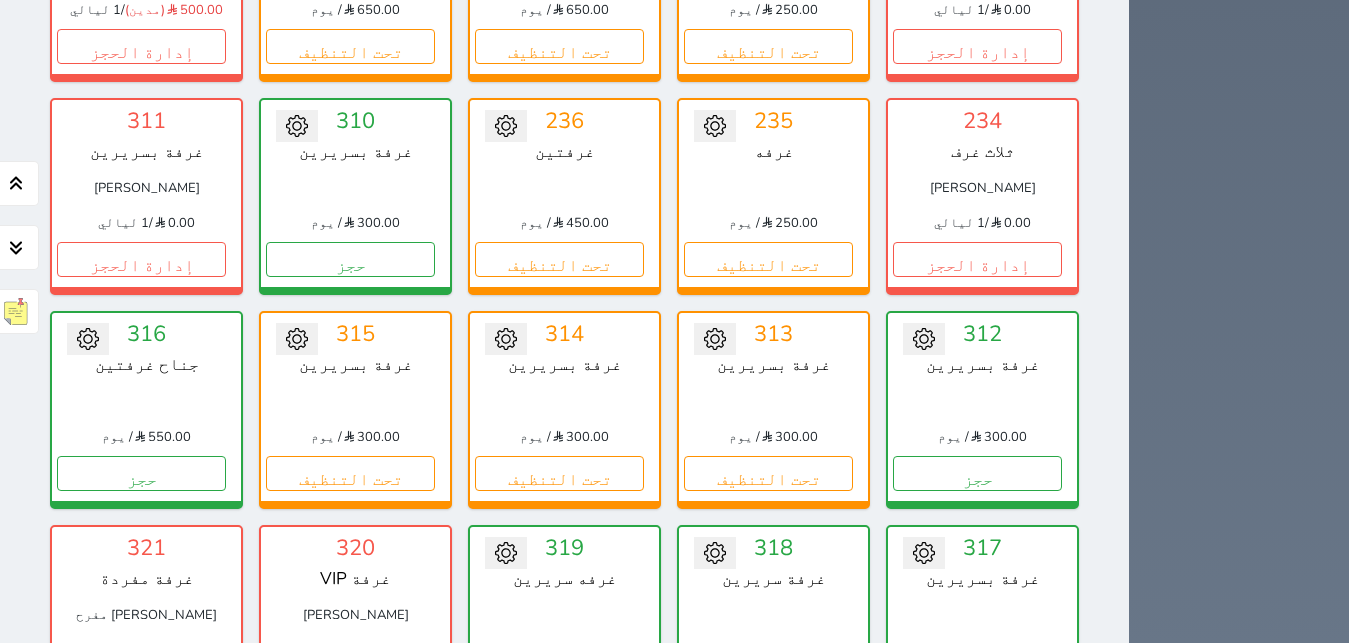 click on "إدارة الحجز" at bounding box center [350, 900] 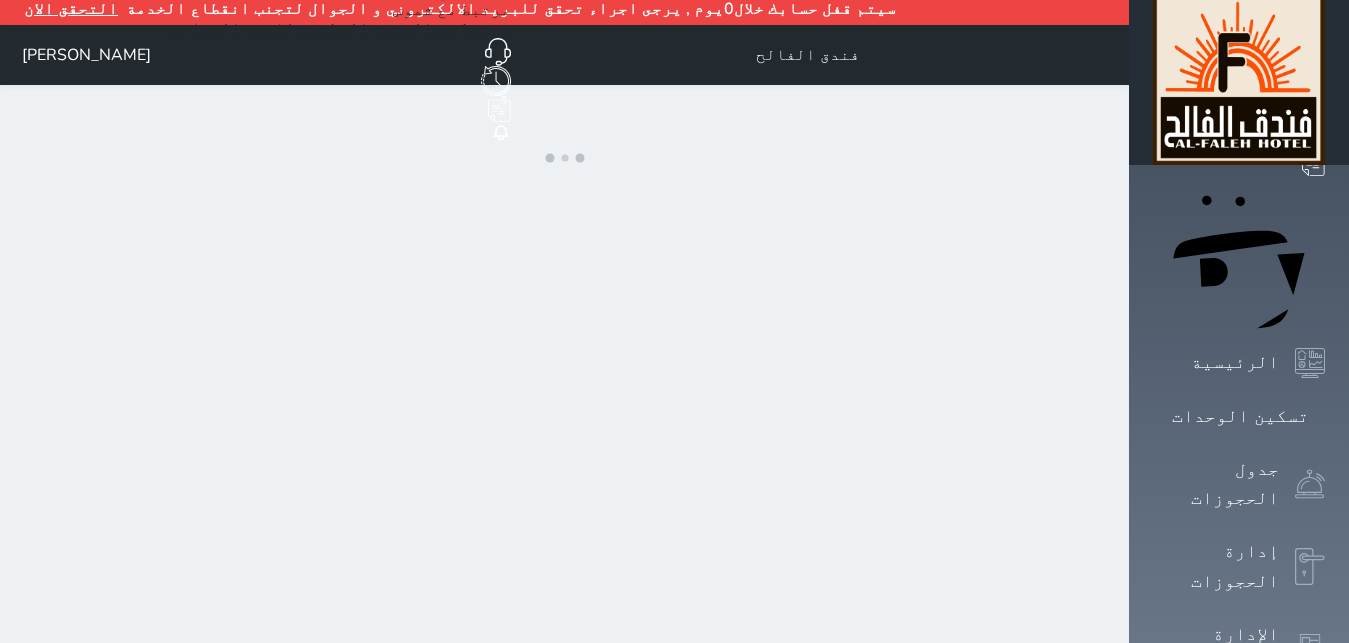 scroll, scrollTop: 0, scrollLeft: 0, axis: both 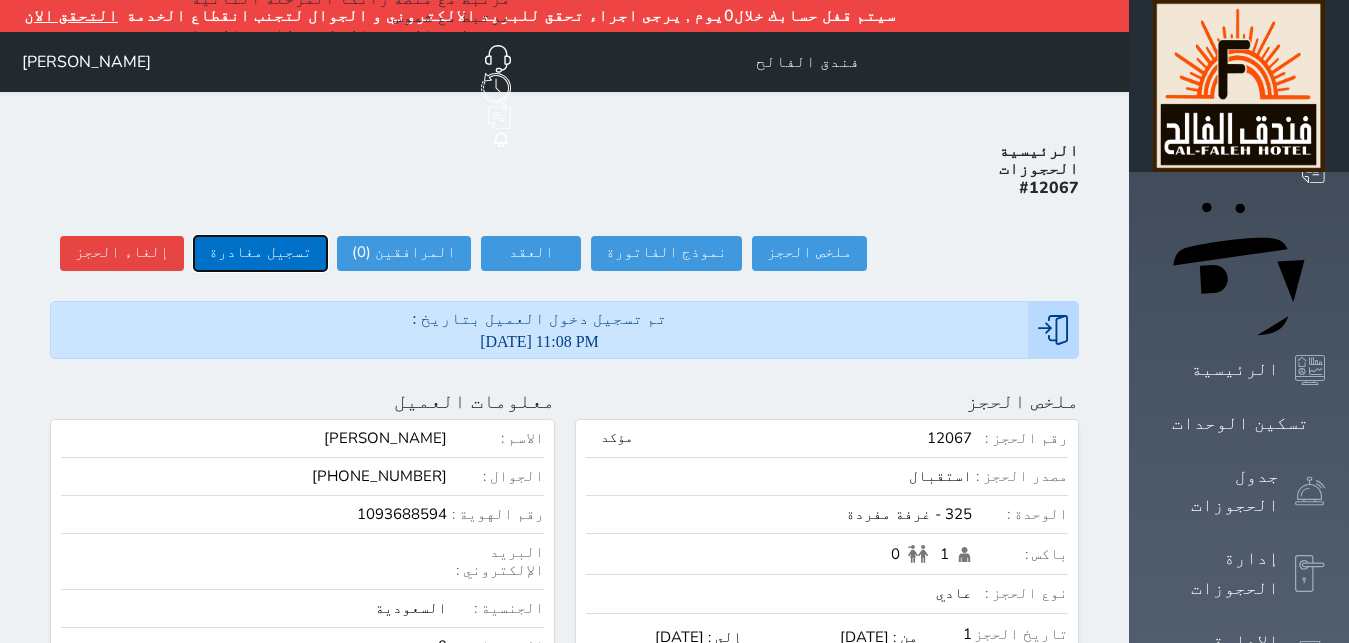 click on "تسجيل مغادرة" at bounding box center [260, 253] 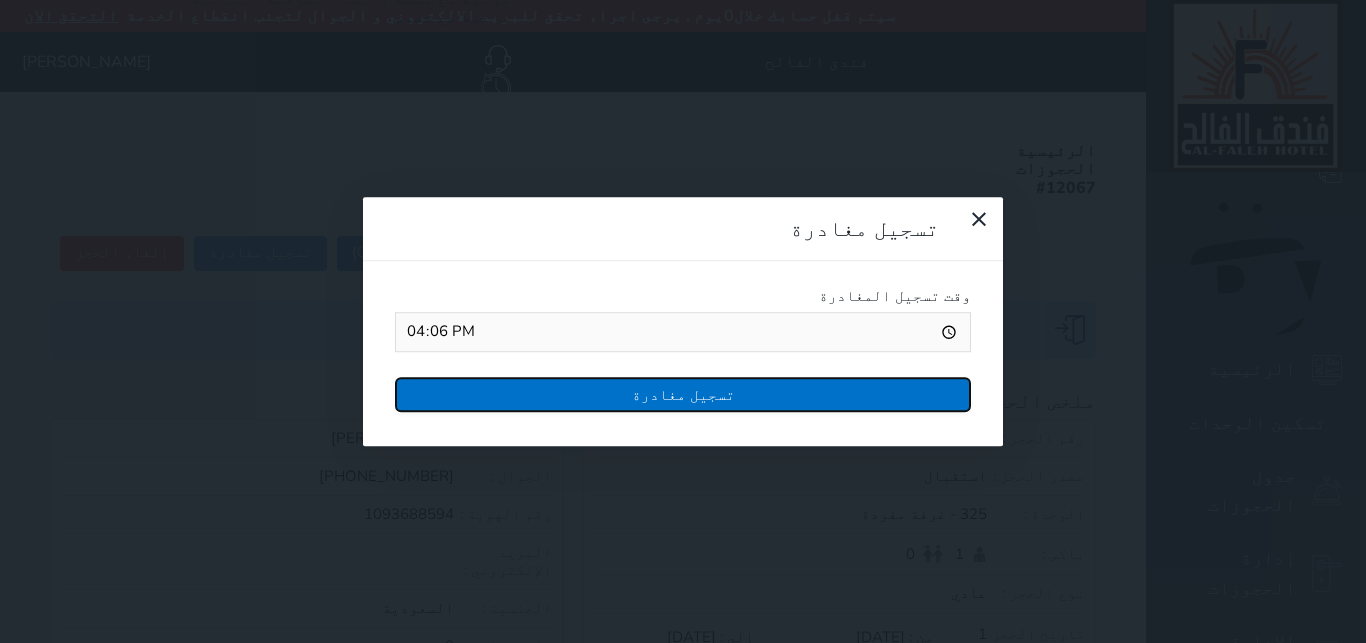 click on "تسجيل مغادرة" at bounding box center (683, 394) 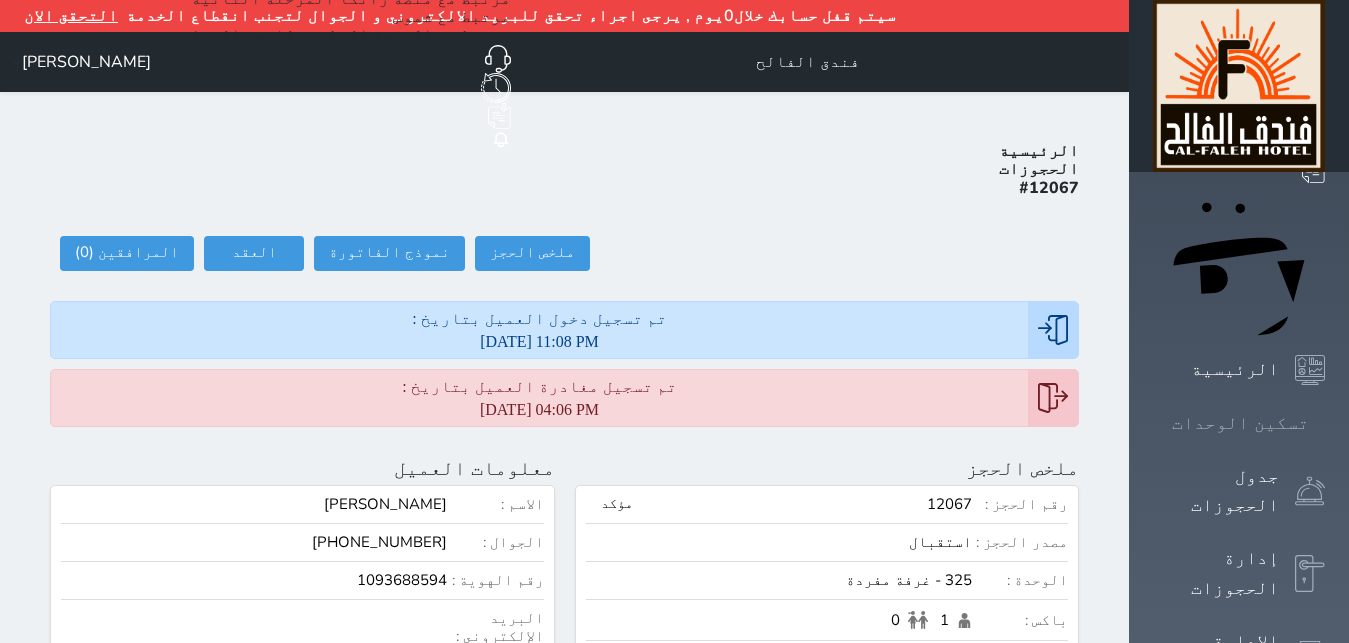 click 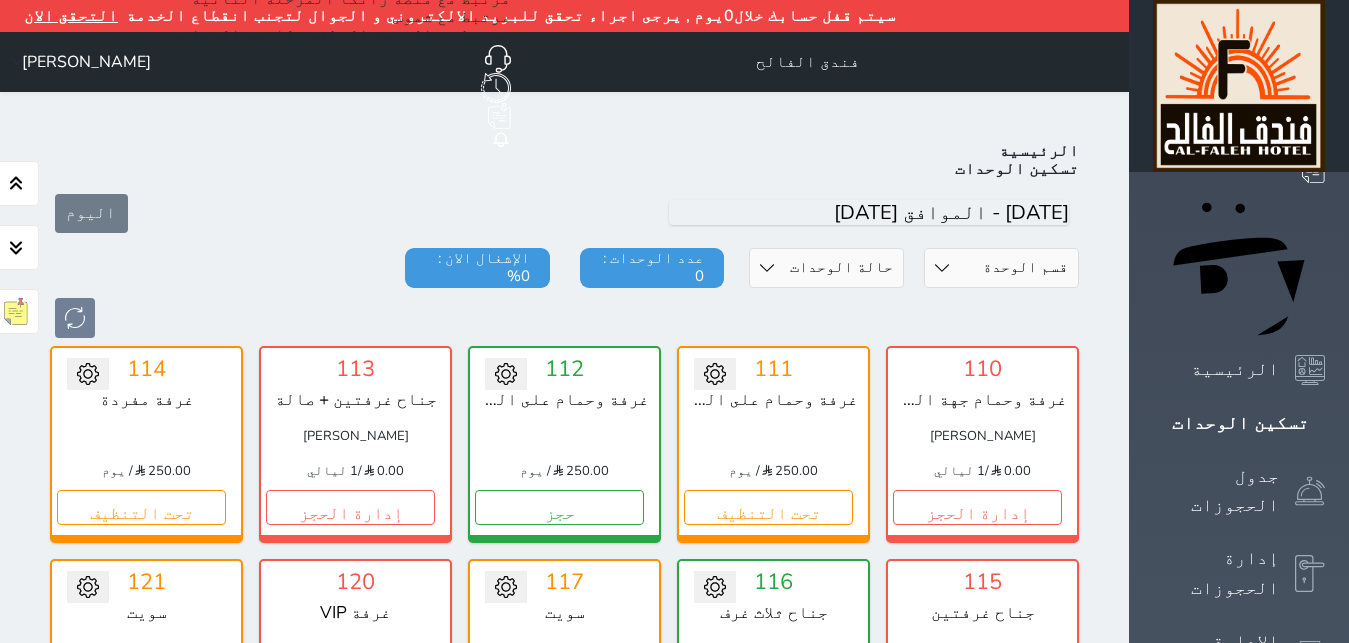 scroll, scrollTop: 110, scrollLeft: 0, axis: vertical 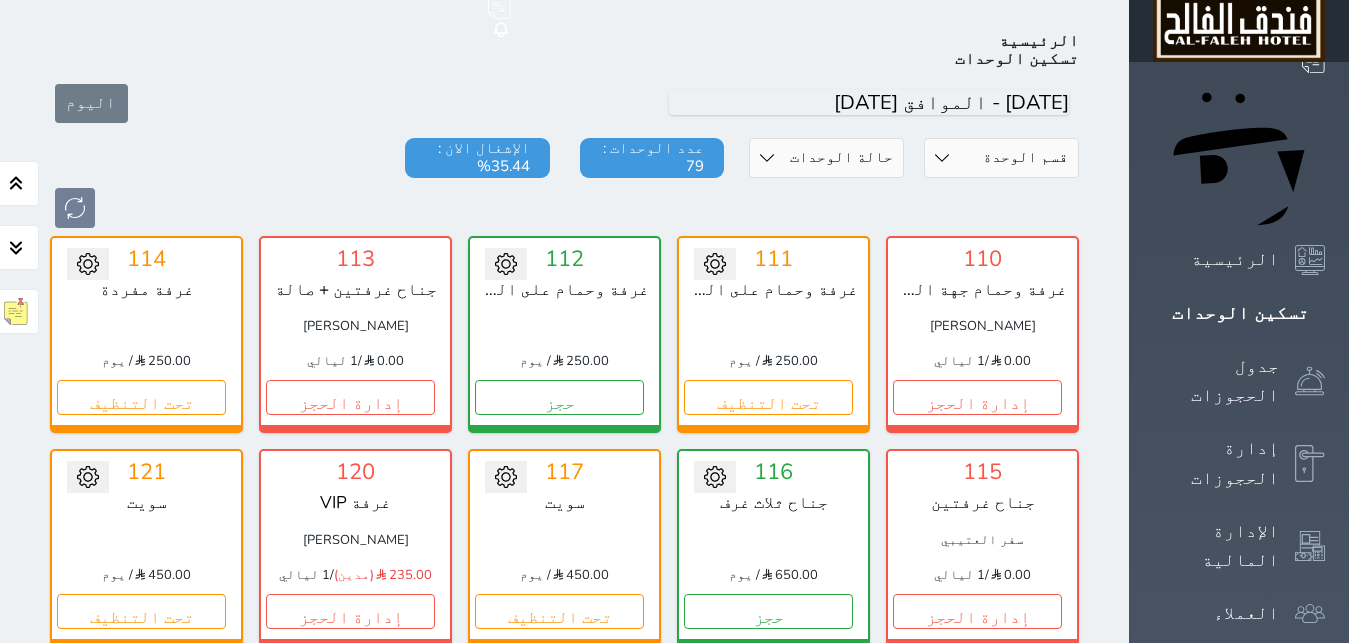 click on "تحويل لمتاح
117   سويت
450.00
/ يوم             تحت التنظيف         تغيير الحالة الى صيانة                   التاريخ المتوقع للانتهاء       حفظ" at bounding box center (564, 547) 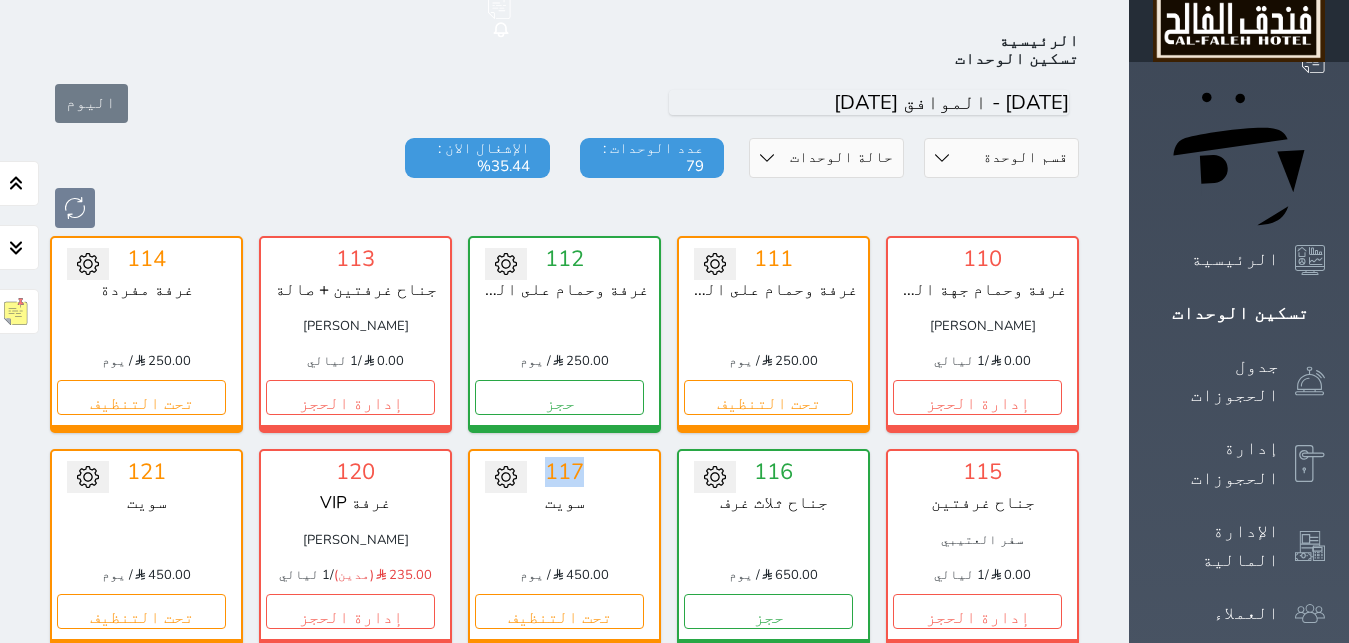 click on "تحويل لمتاح
117   سويت
450.00
/ يوم             تحت التنظيف         تغيير الحالة الى صيانة                   التاريخ المتوقع للانتهاء       حفظ" at bounding box center [564, 547] 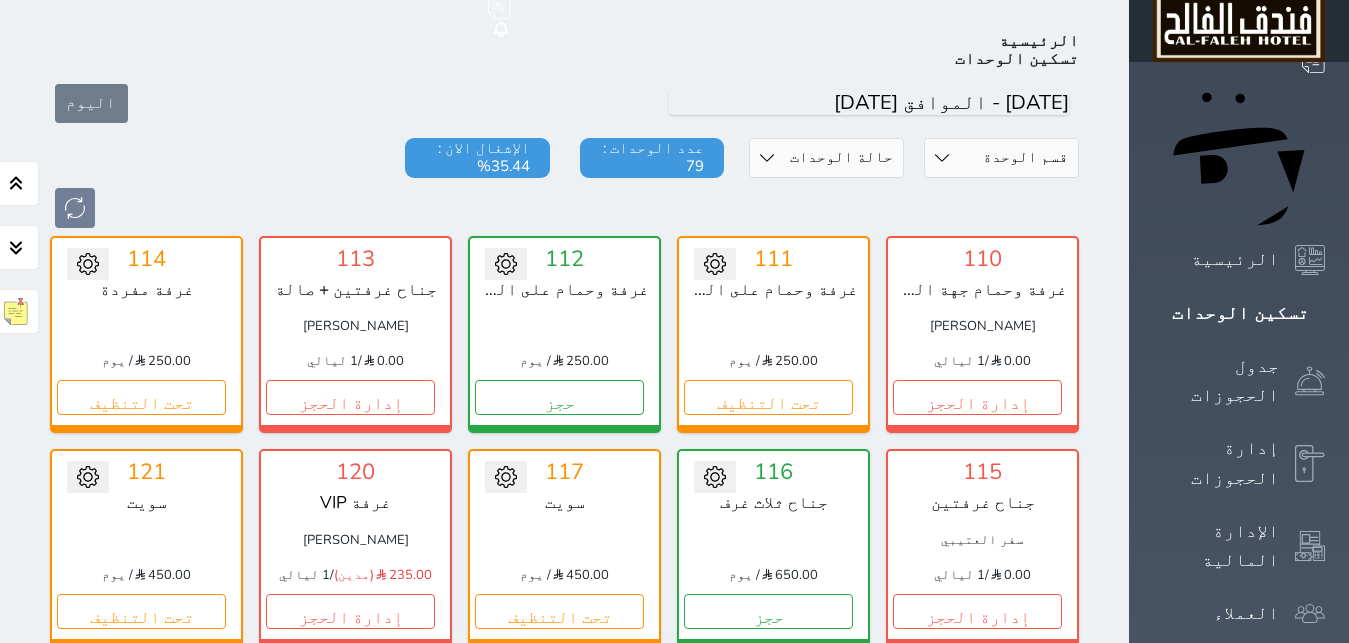 click on "تحويل لمتاح
117   سويت
450.00
/ يوم             تحت التنظيف         تغيير الحالة الى صيانة                   التاريخ المتوقع للانتهاء       حفظ" at bounding box center (564, 547) 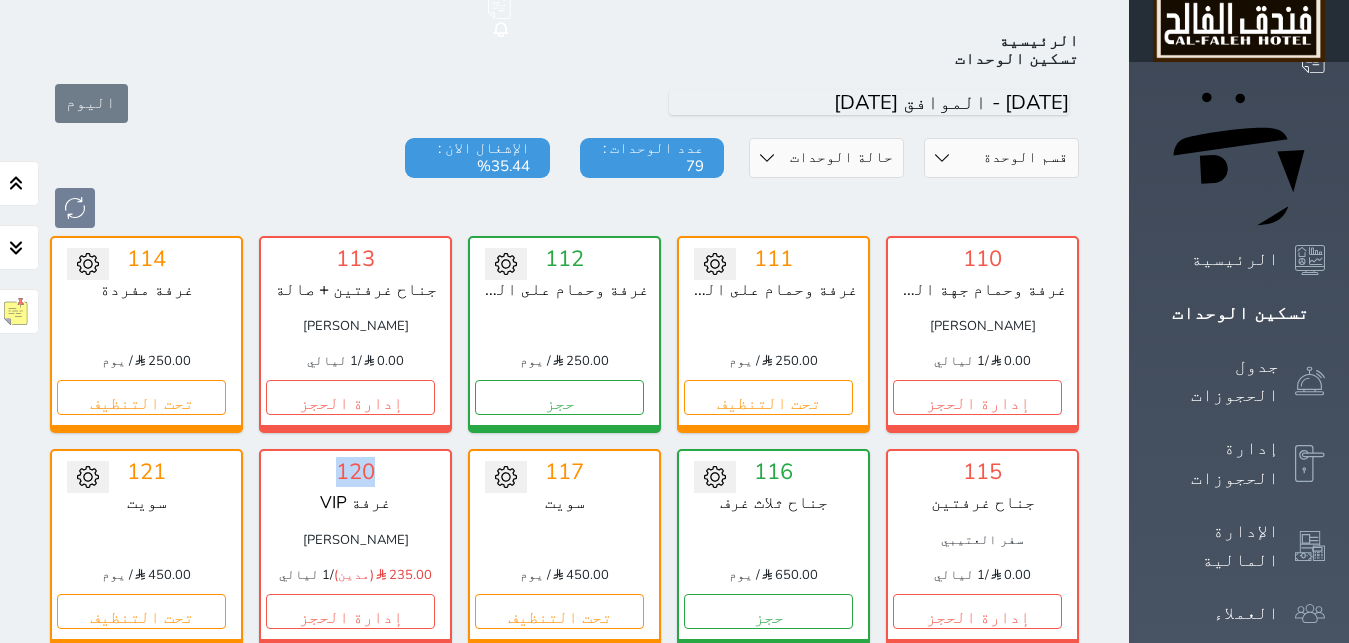click on "120   غرفة VIP
محمد العامري
235.00
(مدين)
/   1 ليالي           إدارة الحجز               تغيير الحالة الى صيانة                   التاريخ المتوقع للانتهاء       حفظ" at bounding box center (355, 547) 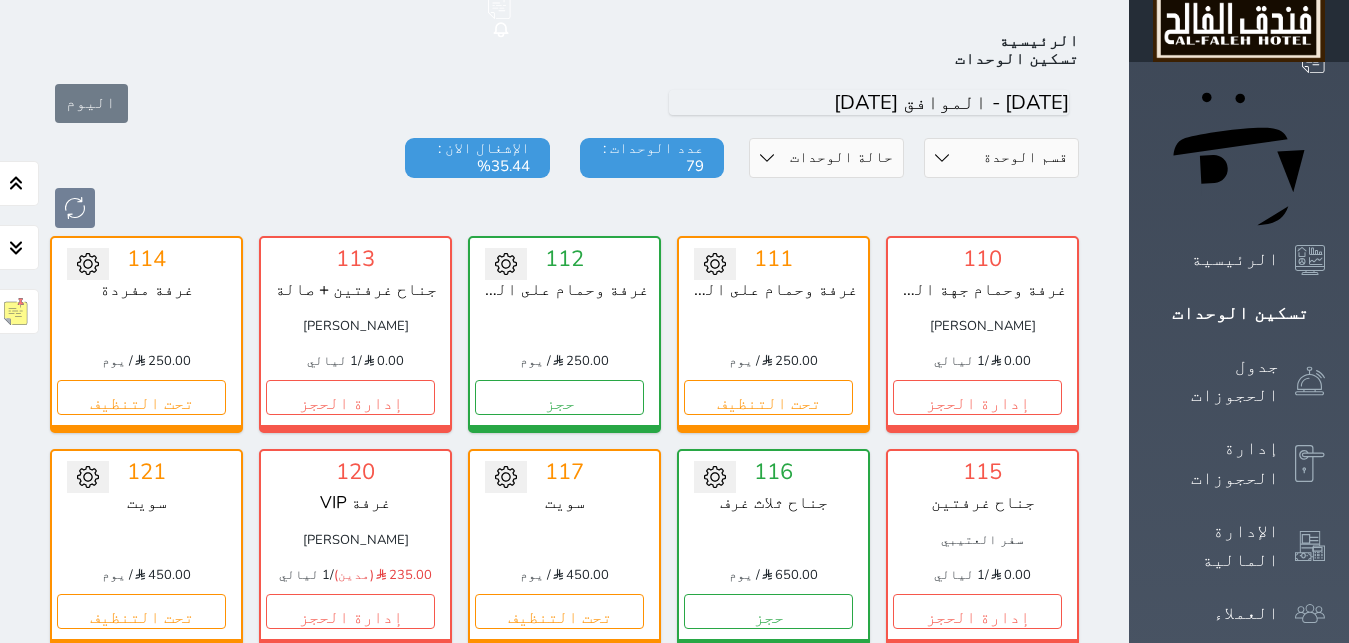 click on "120" at bounding box center [355, 472] 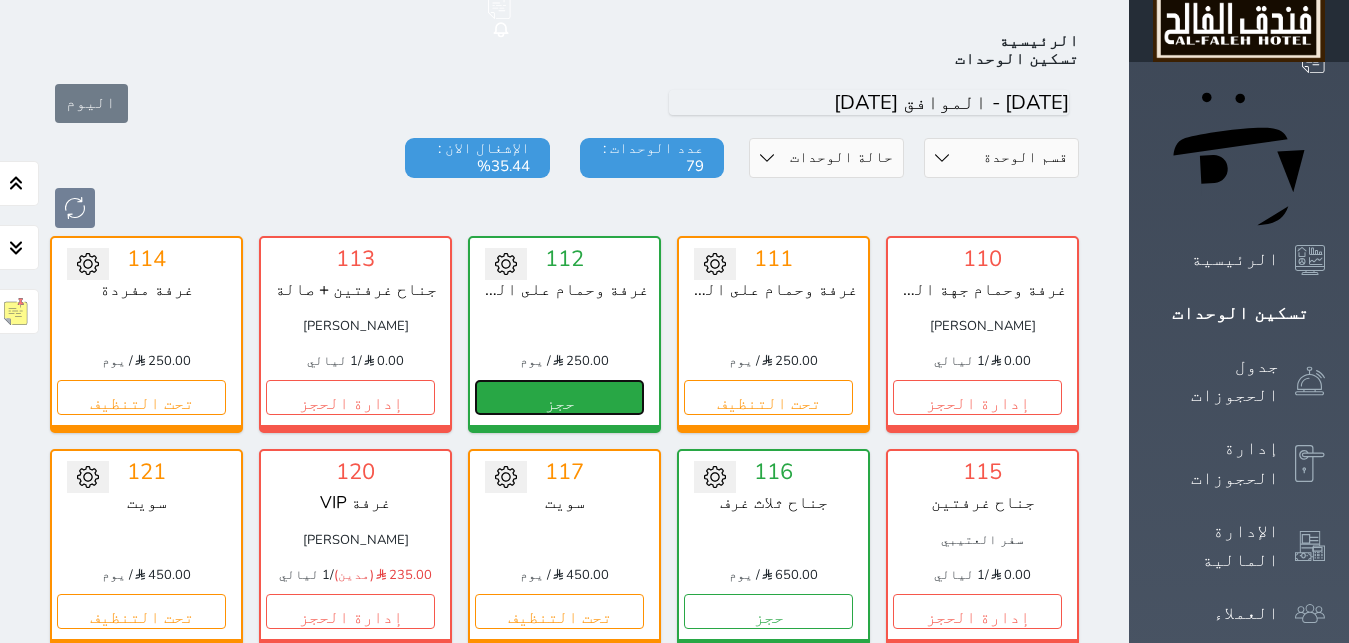 click on "حجز" at bounding box center (559, 397) 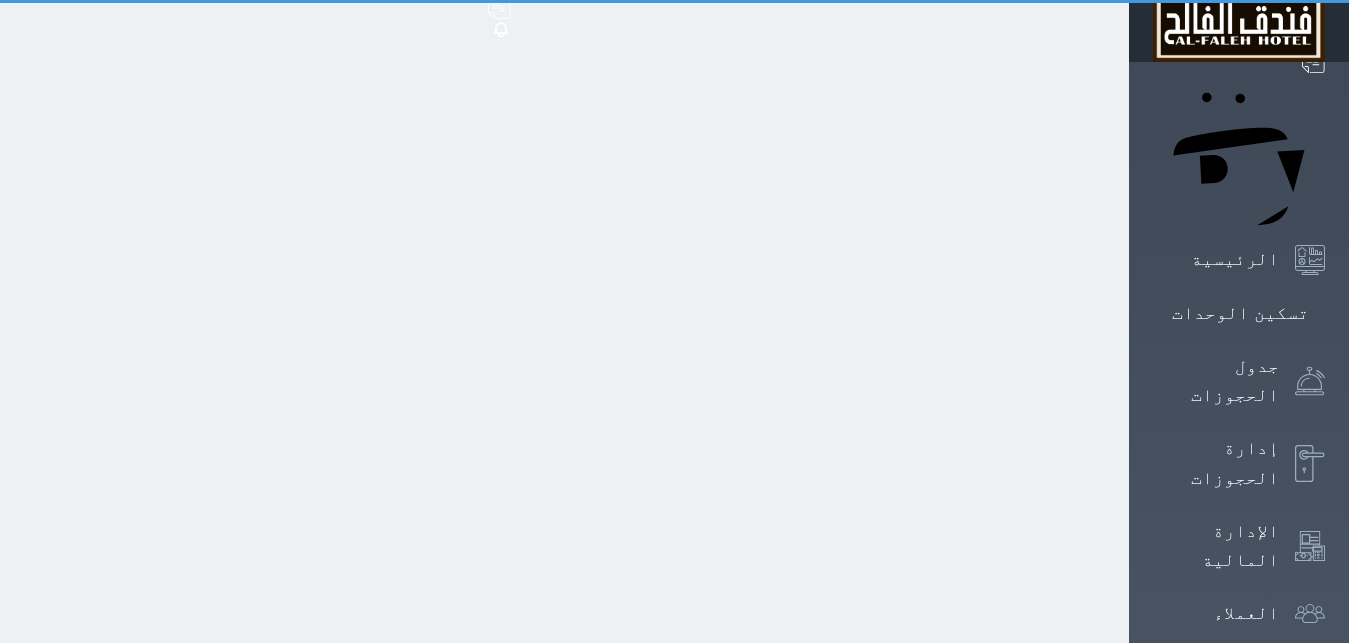 scroll, scrollTop: 0, scrollLeft: 0, axis: both 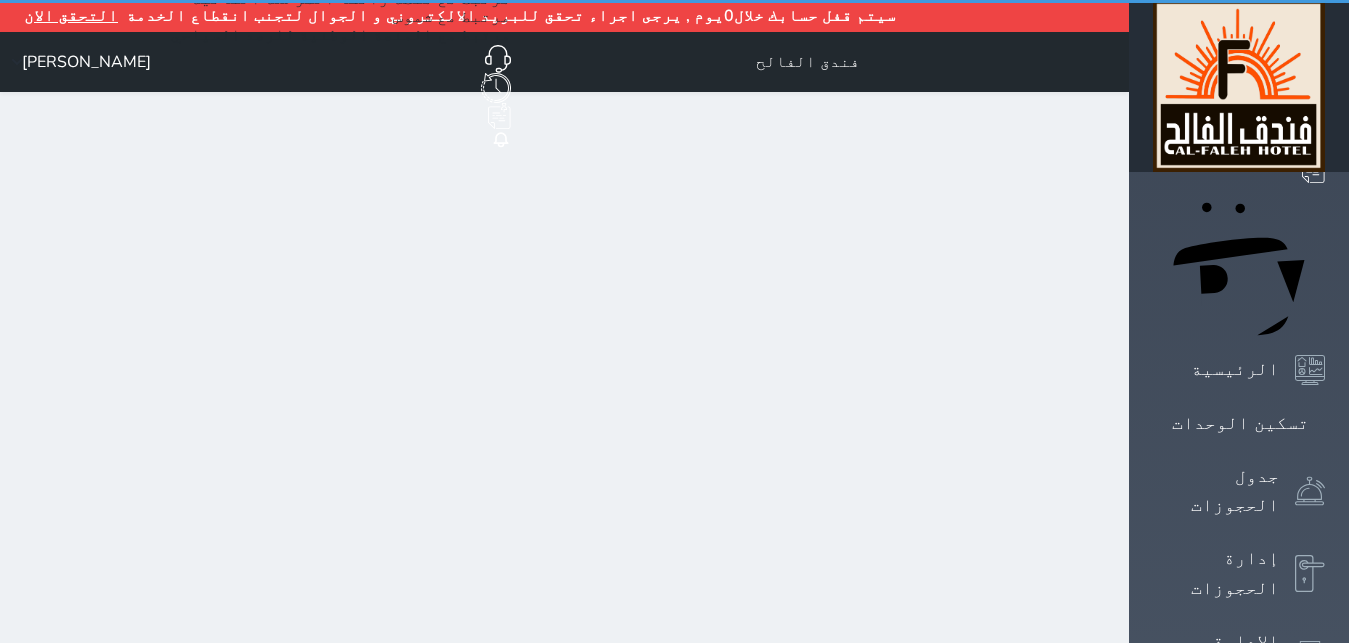 select on "1" 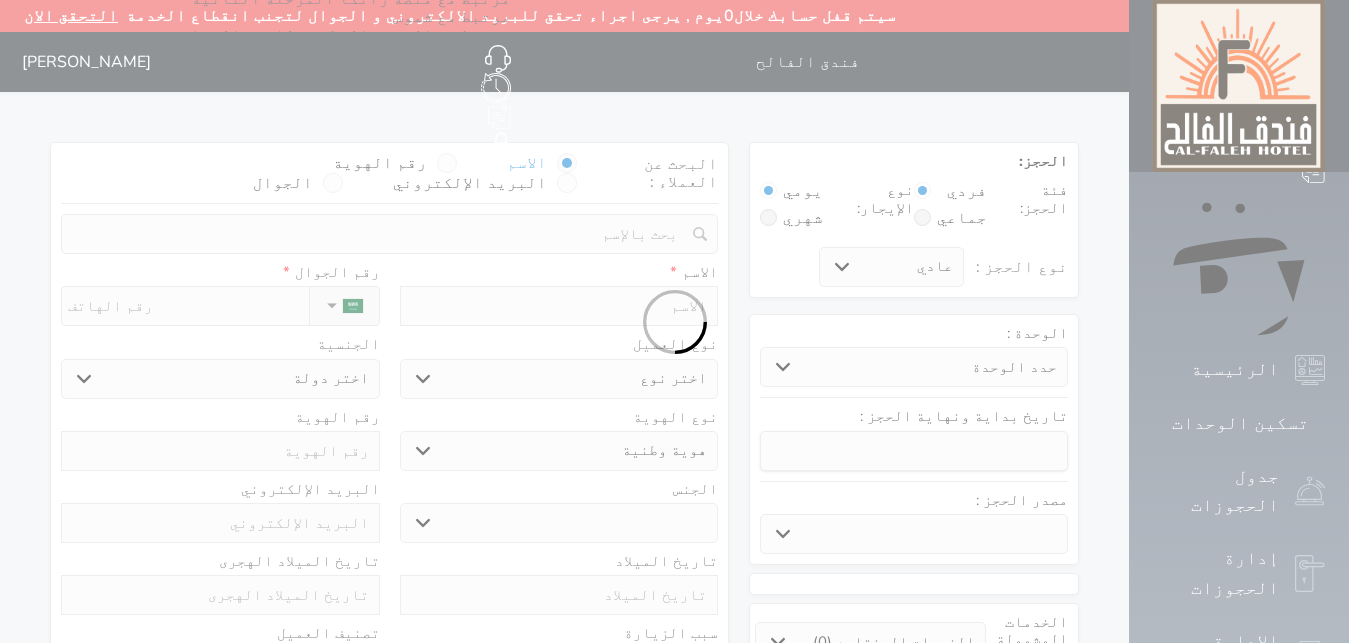 select 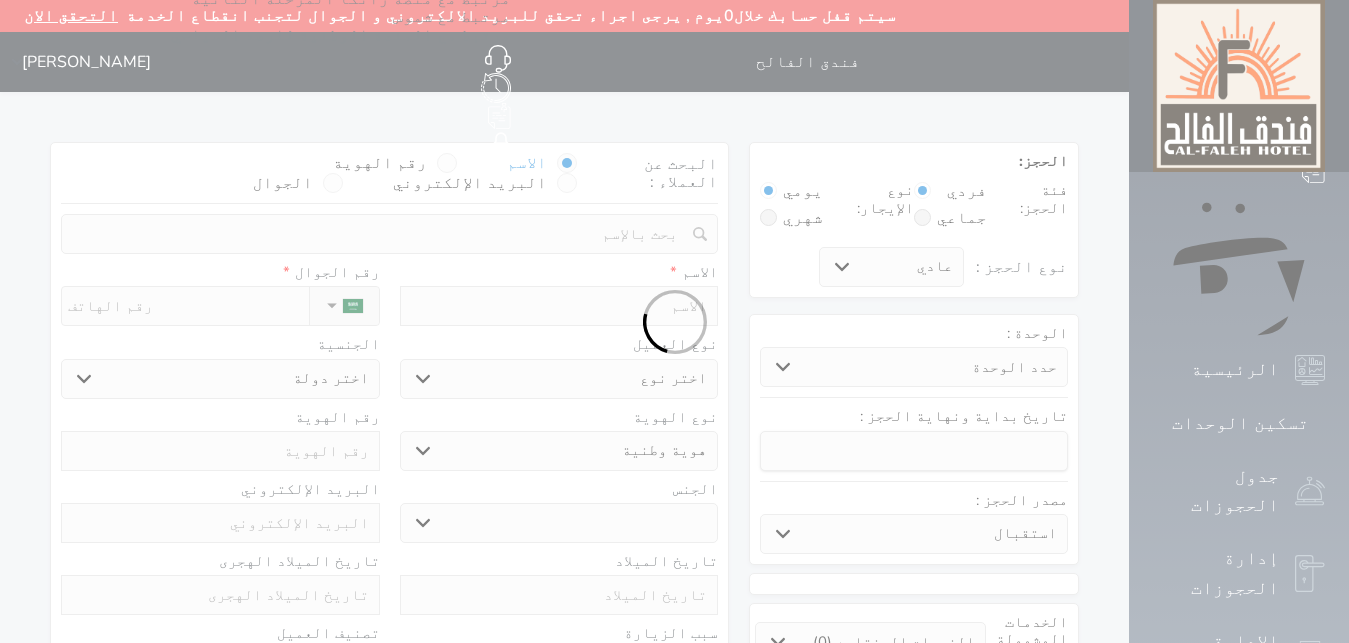 select 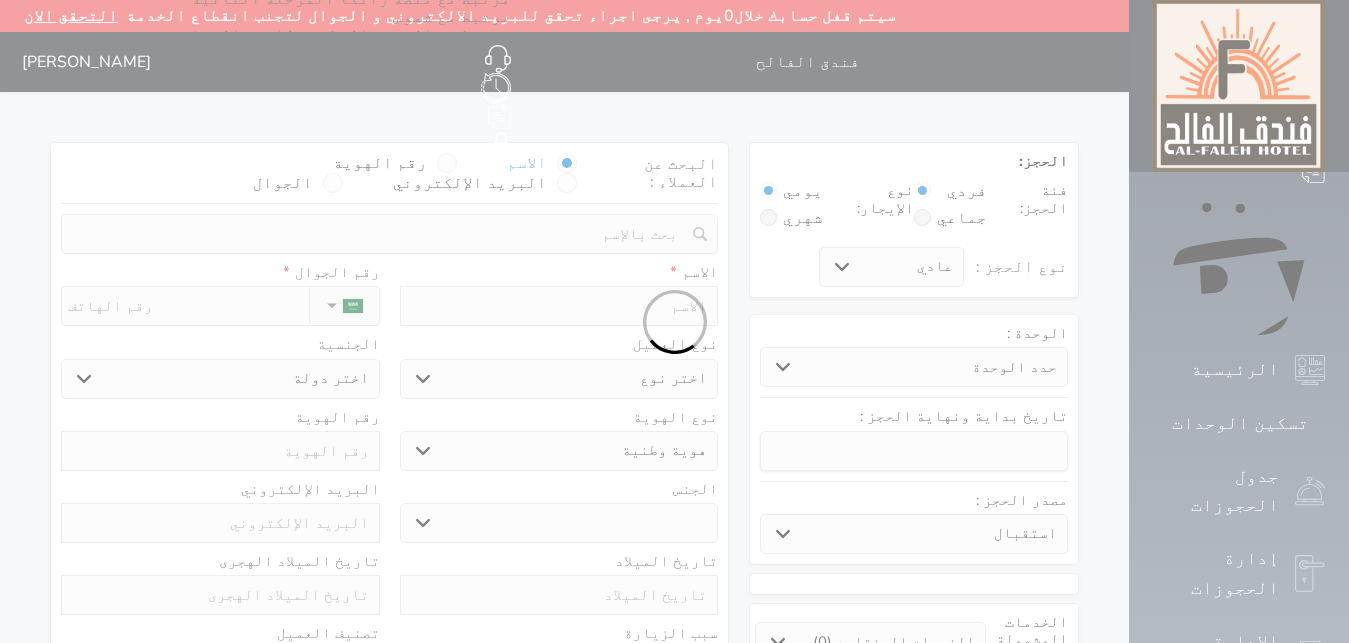select 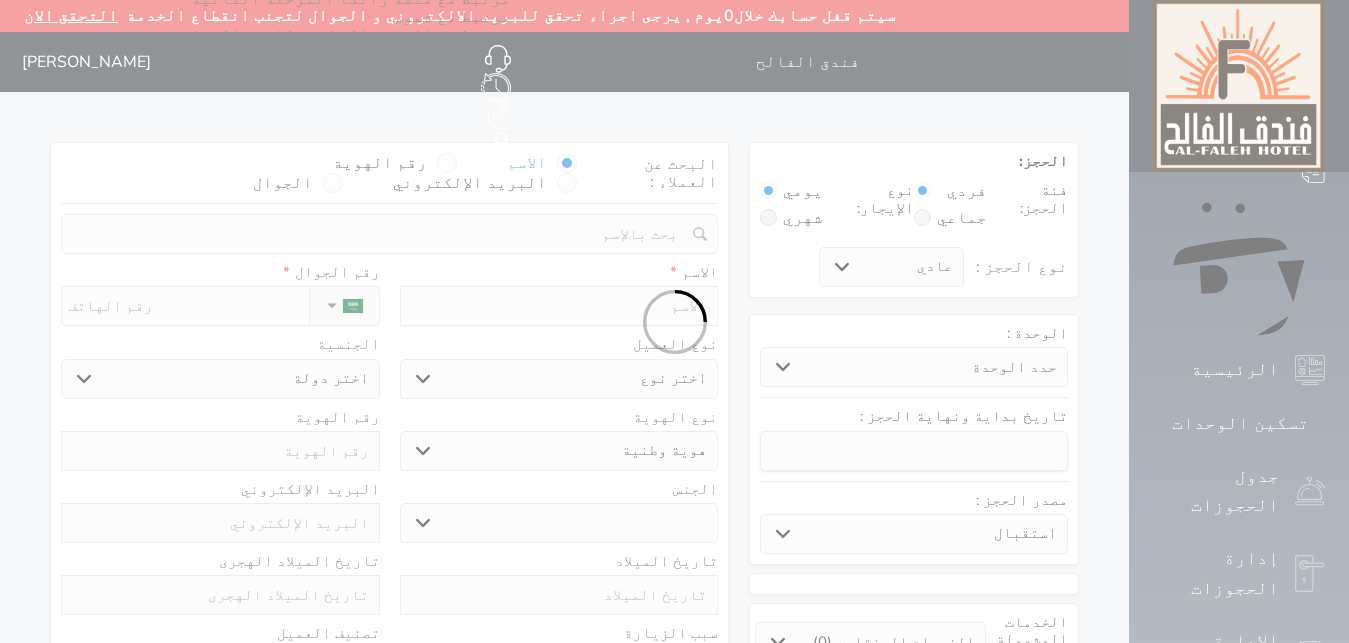 select 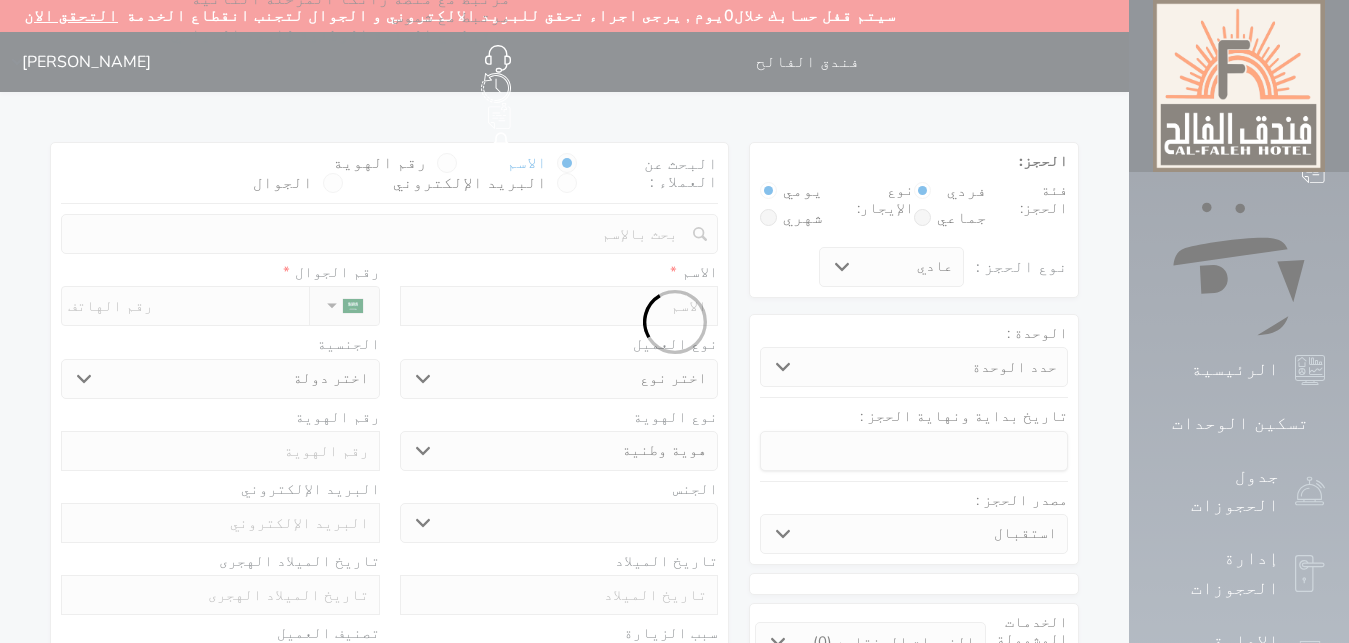 select 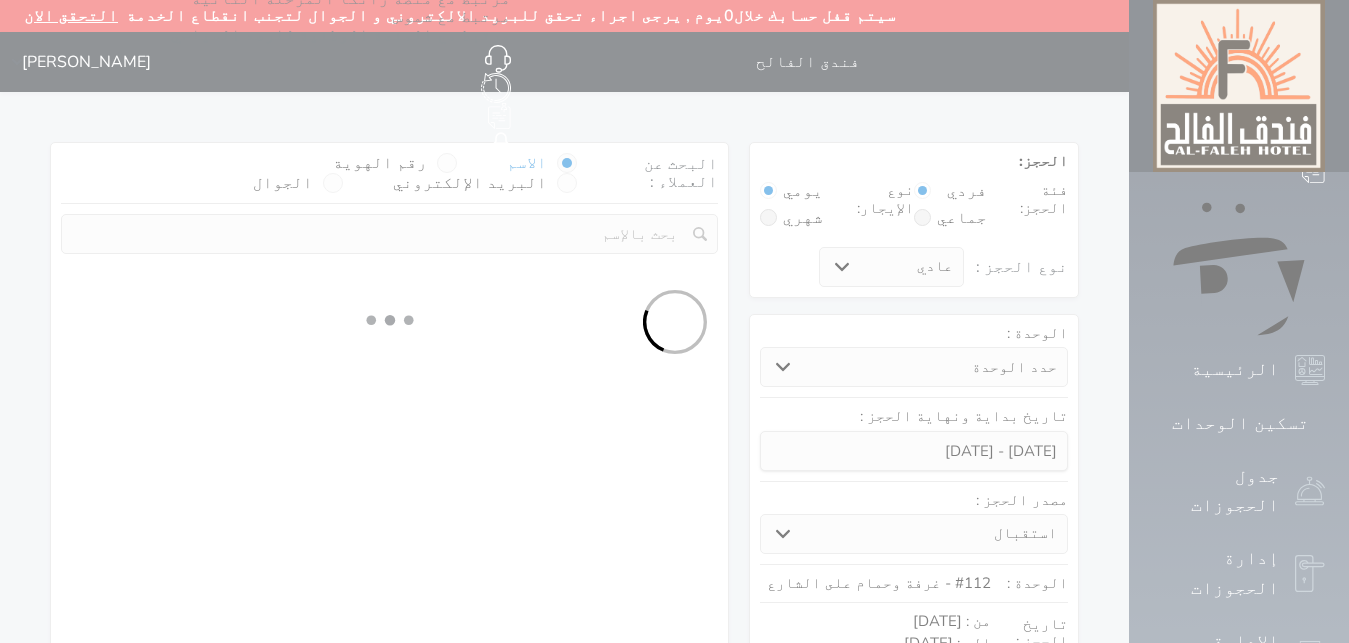 select 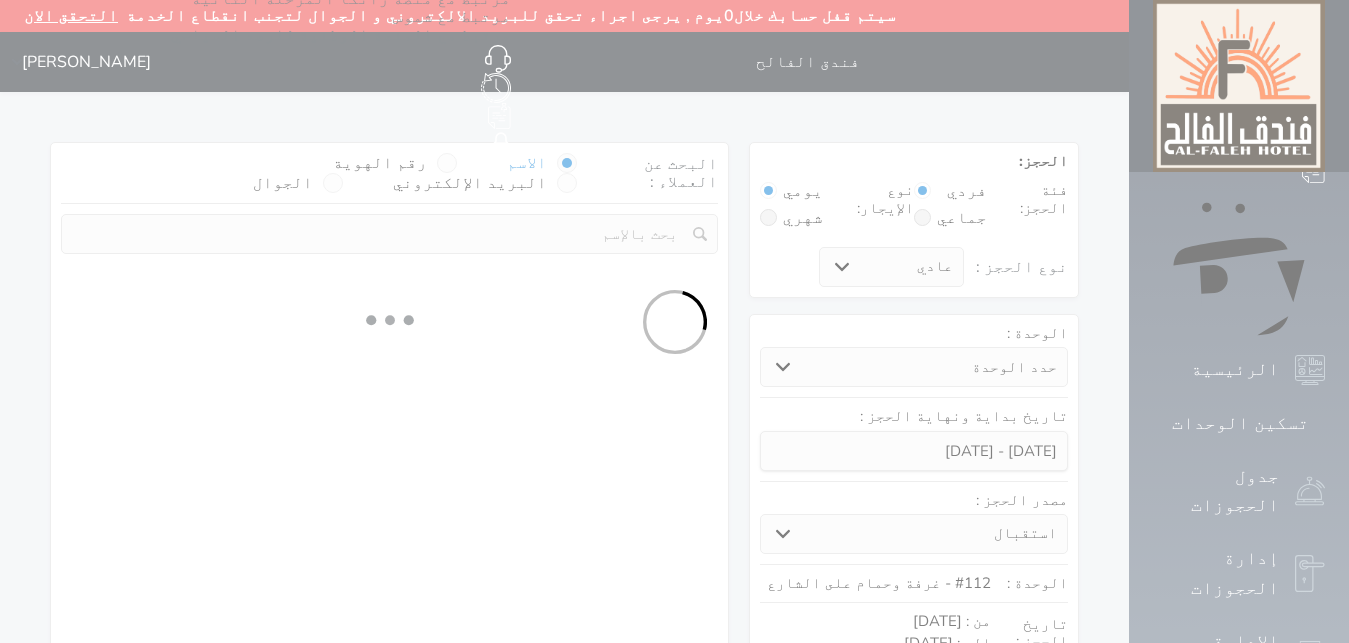 select on "113" 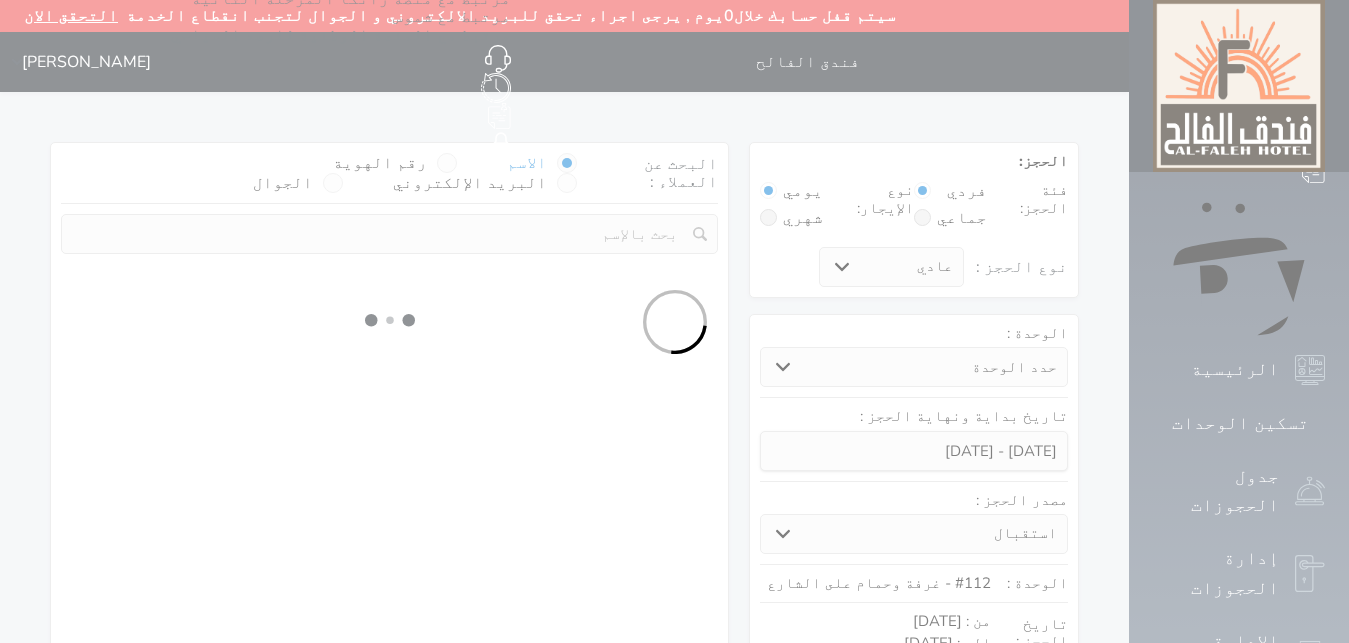 select on "1" 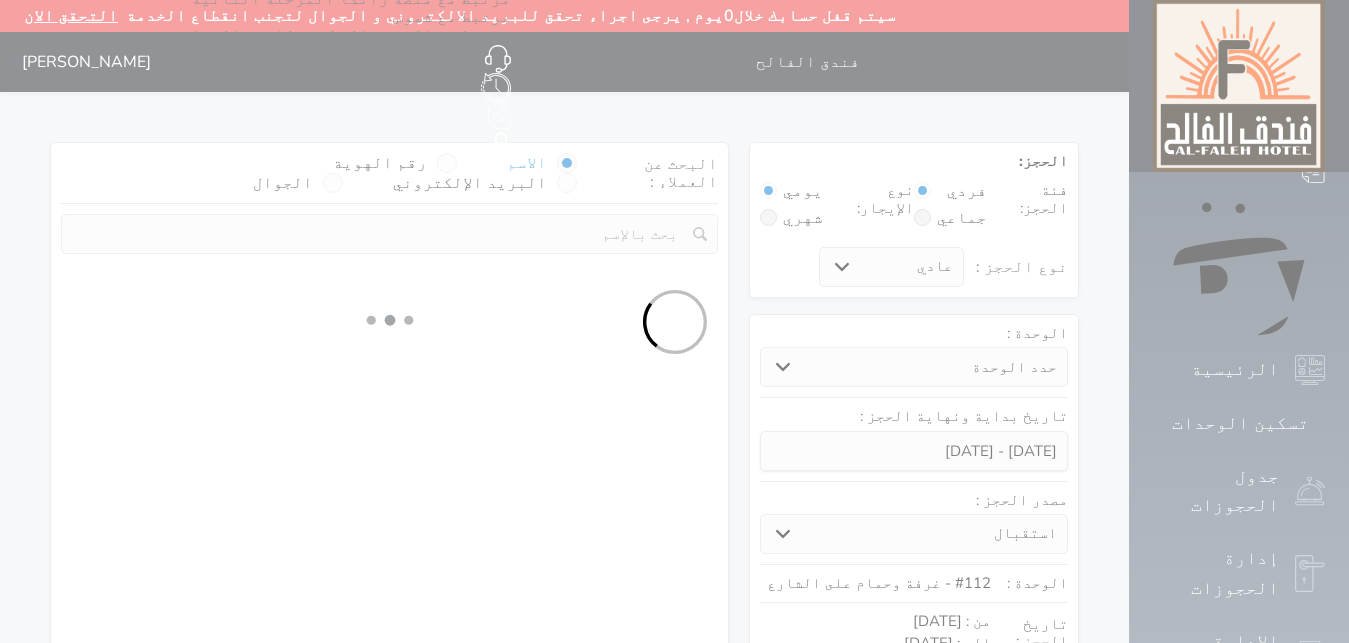 select 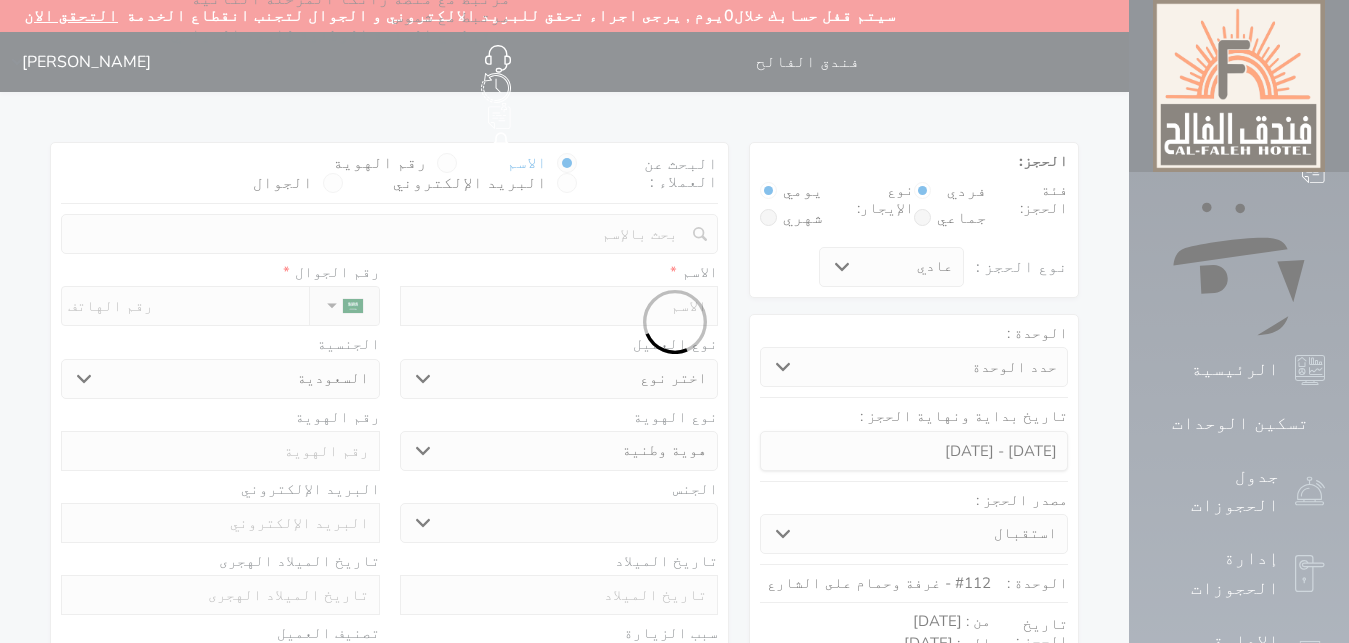 select 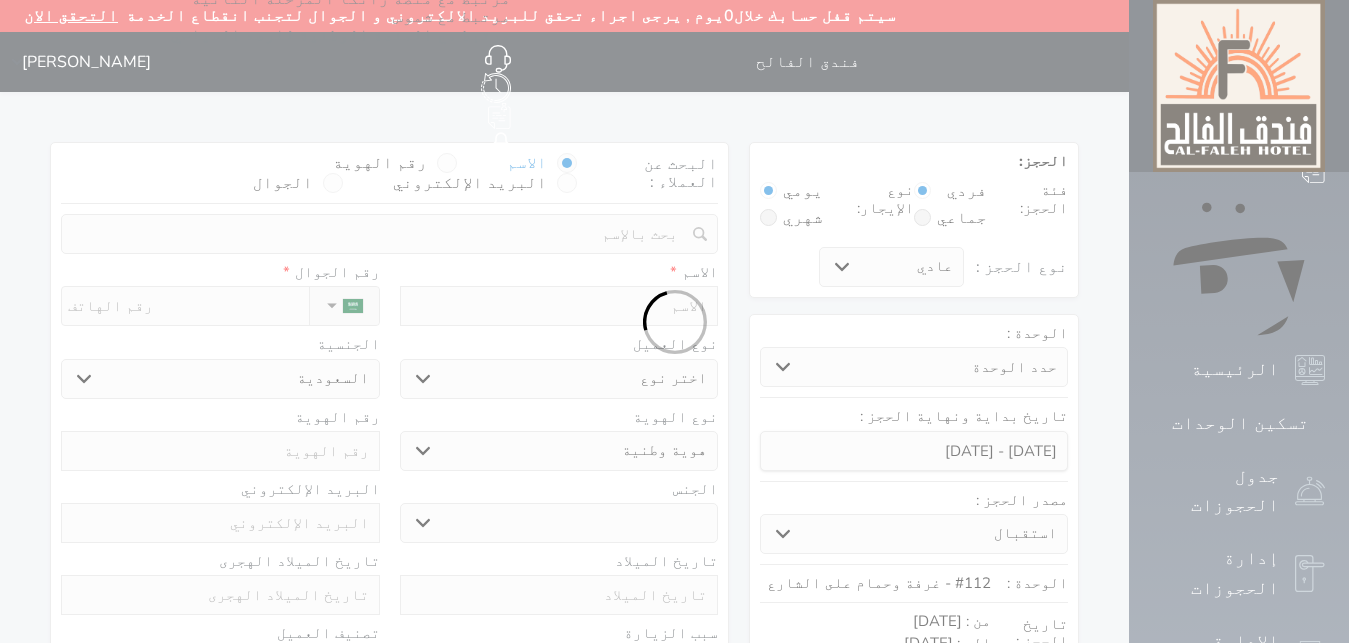 select 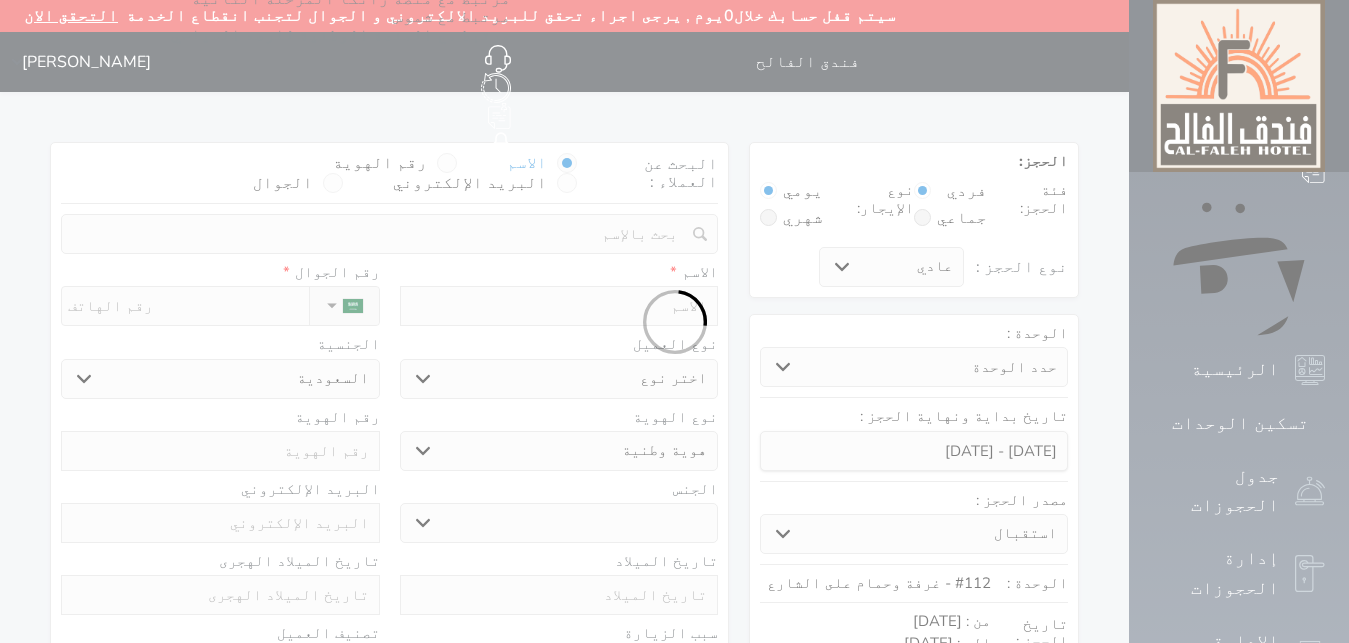 select 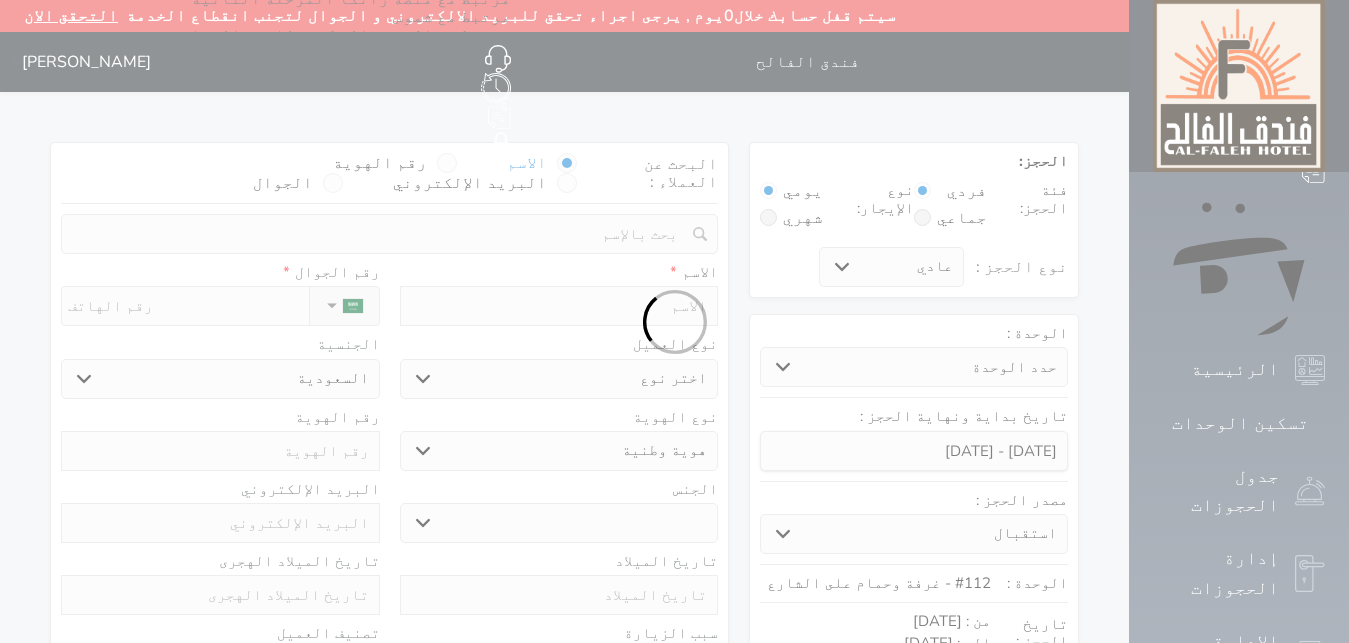 select 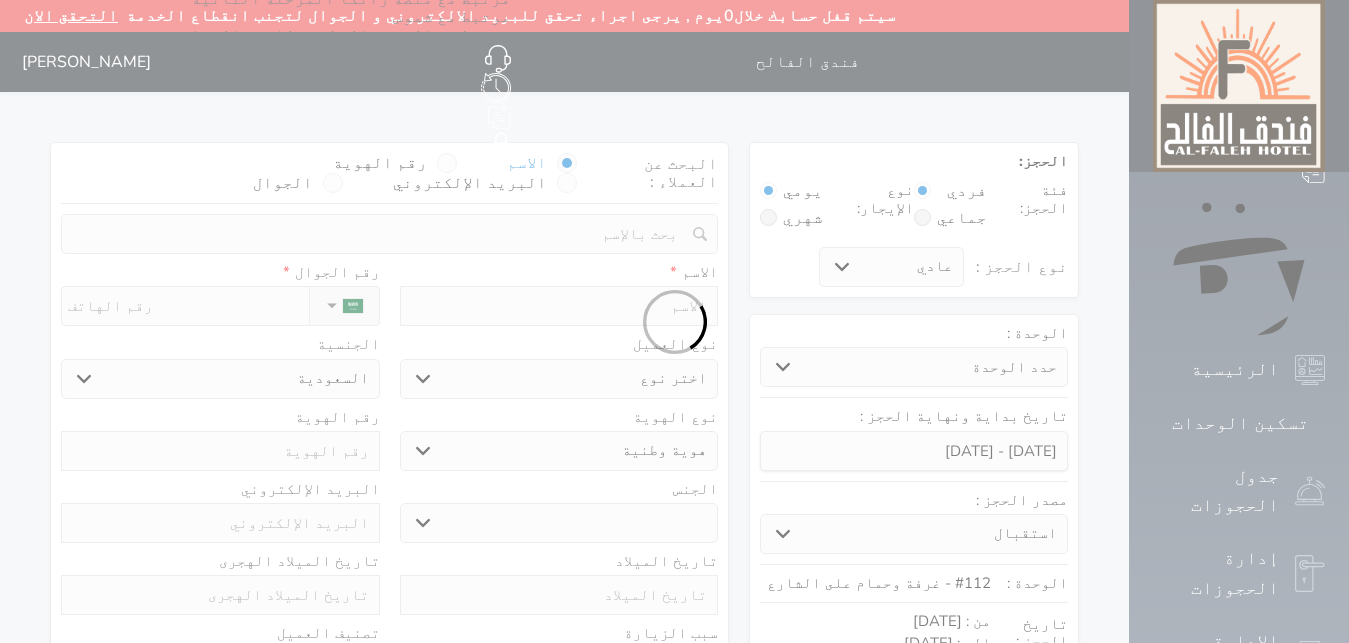select 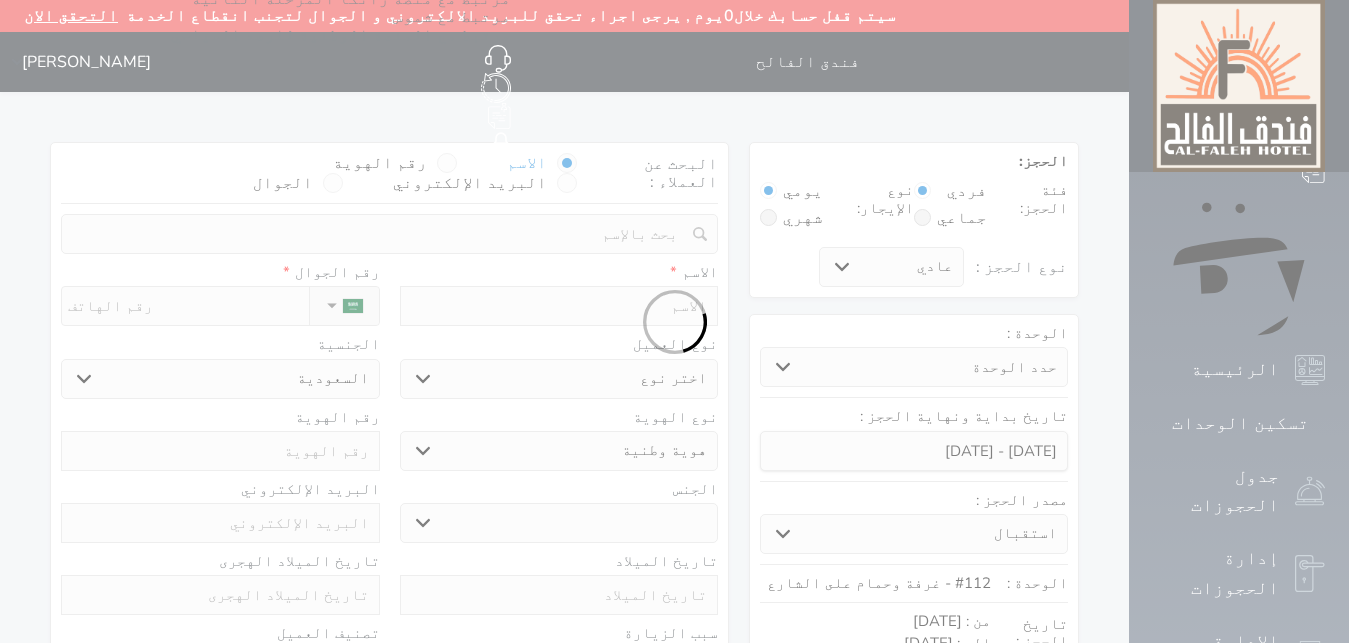 select 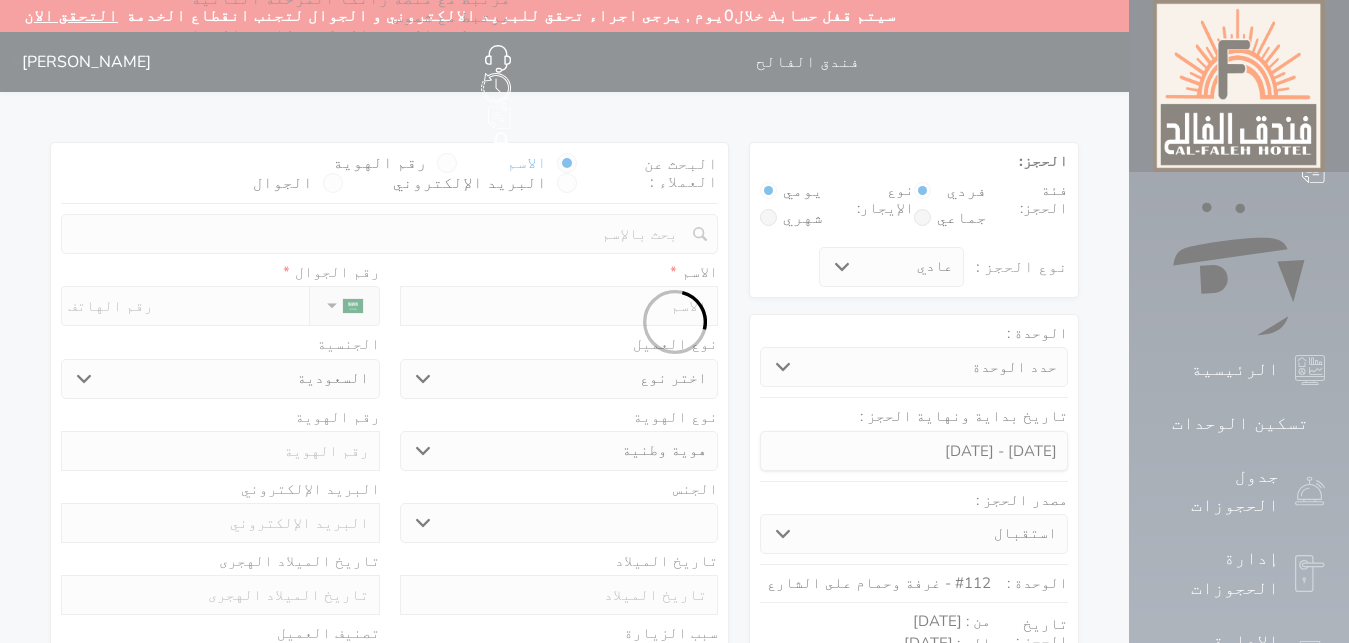select 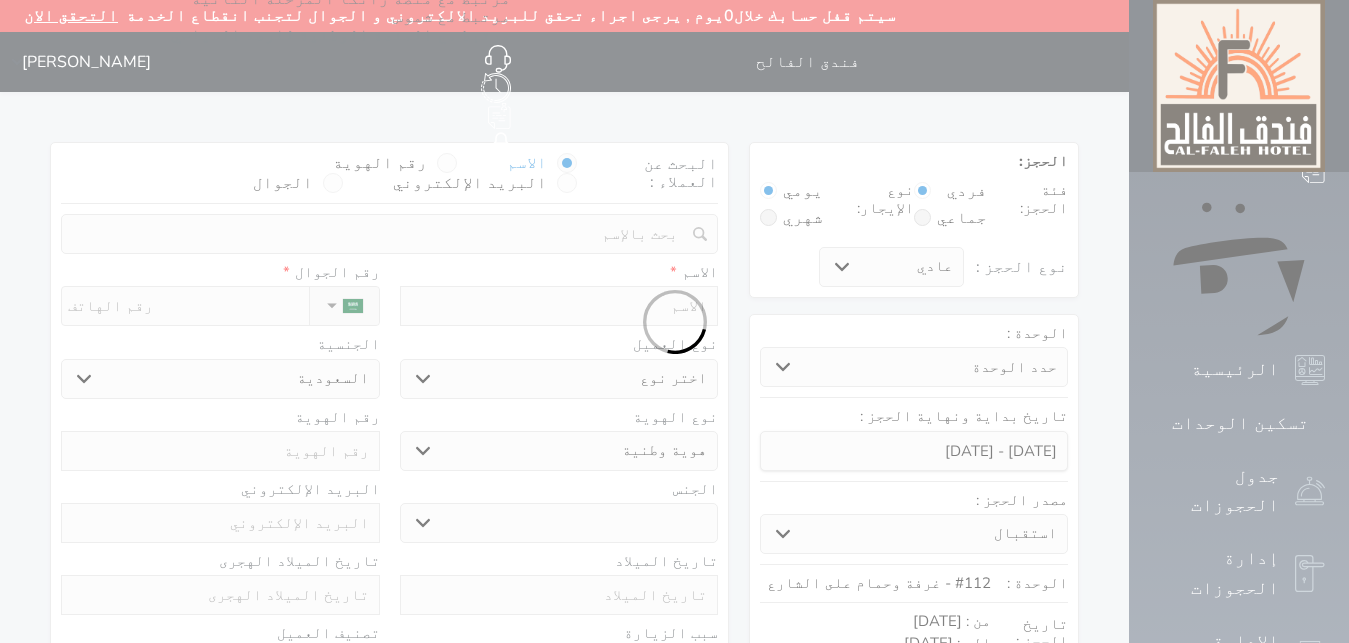 select on "1" 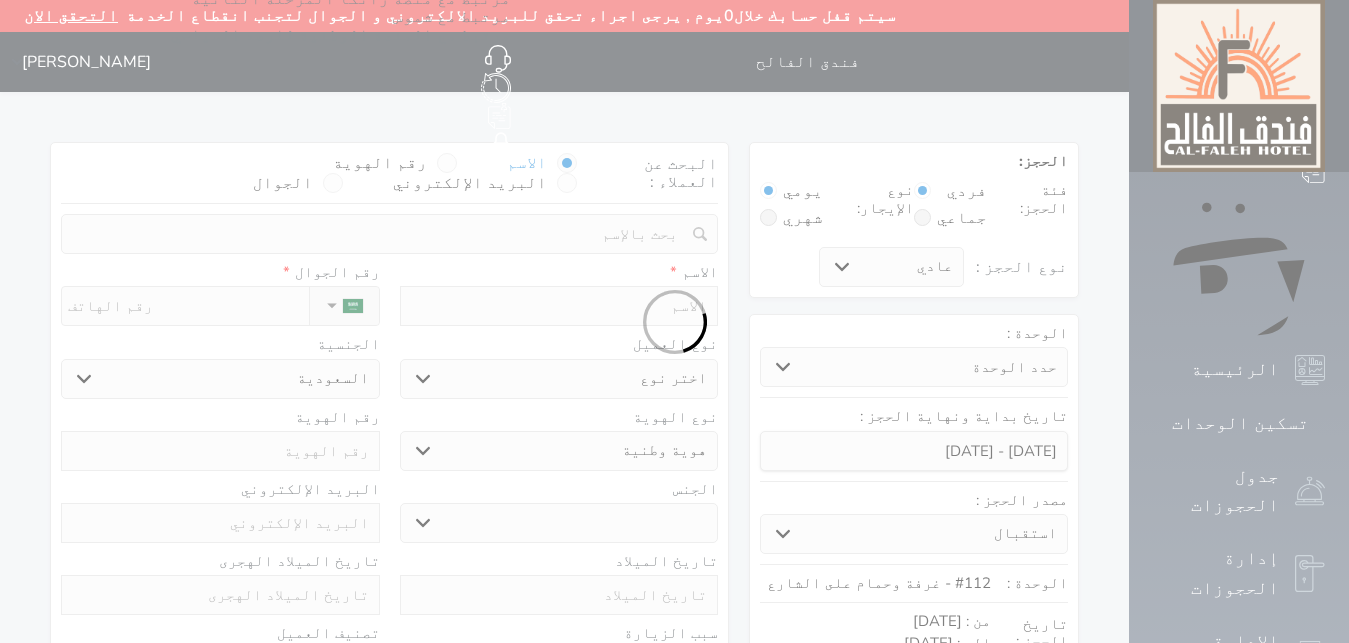 select on "7" 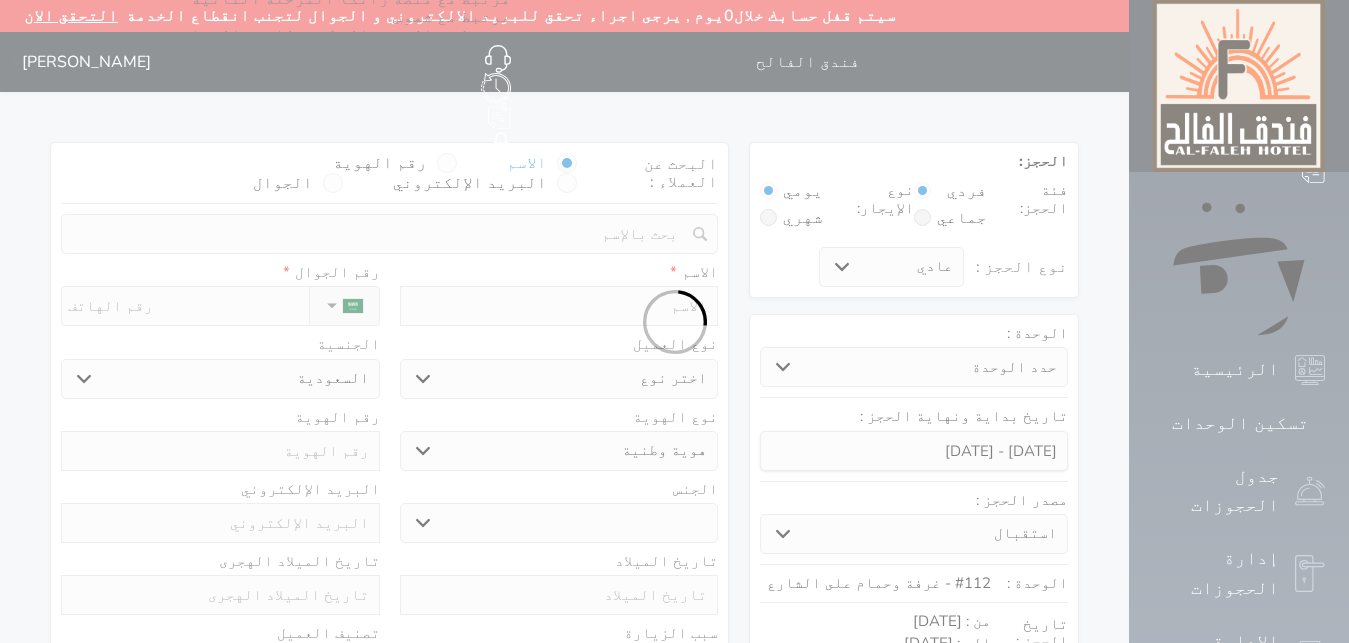 select 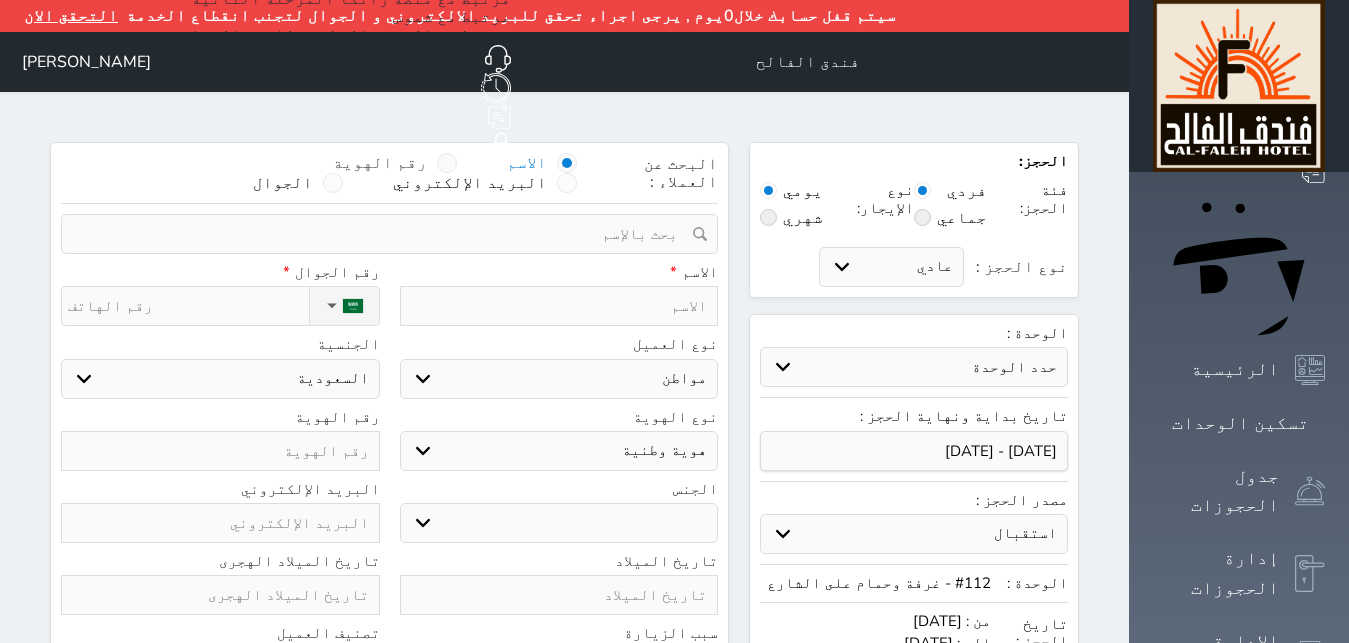 click on "رقم الهوية" at bounding box center (380, 163) 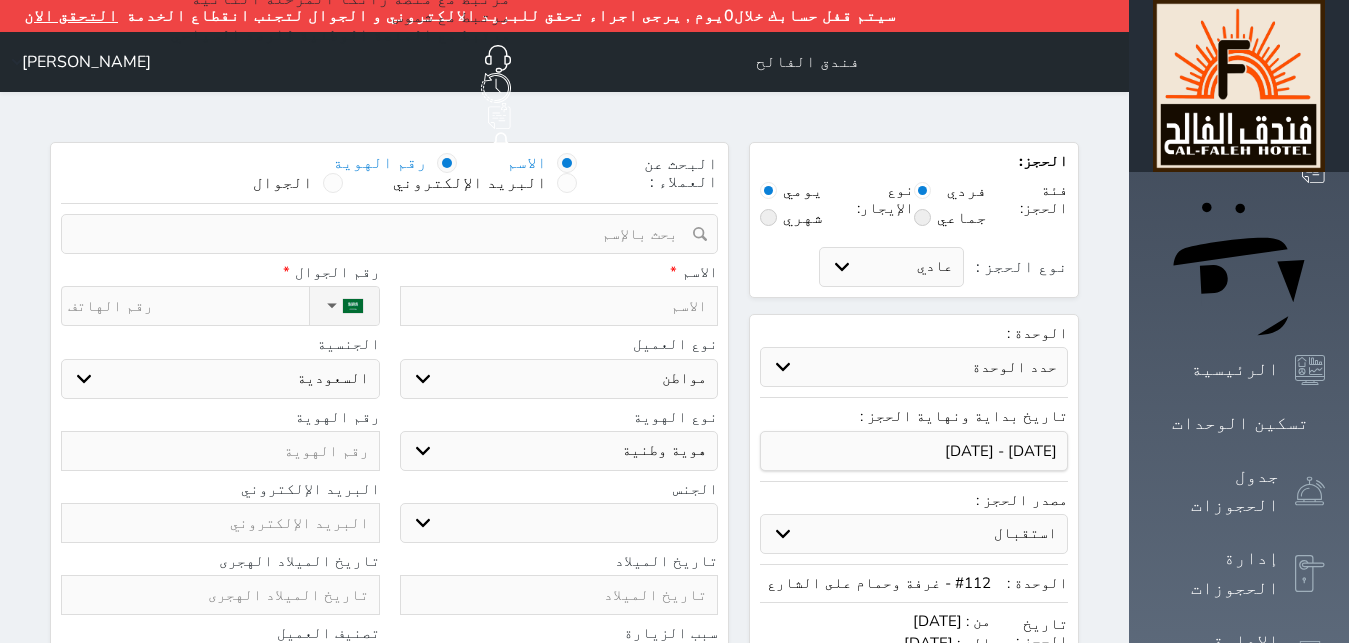 select 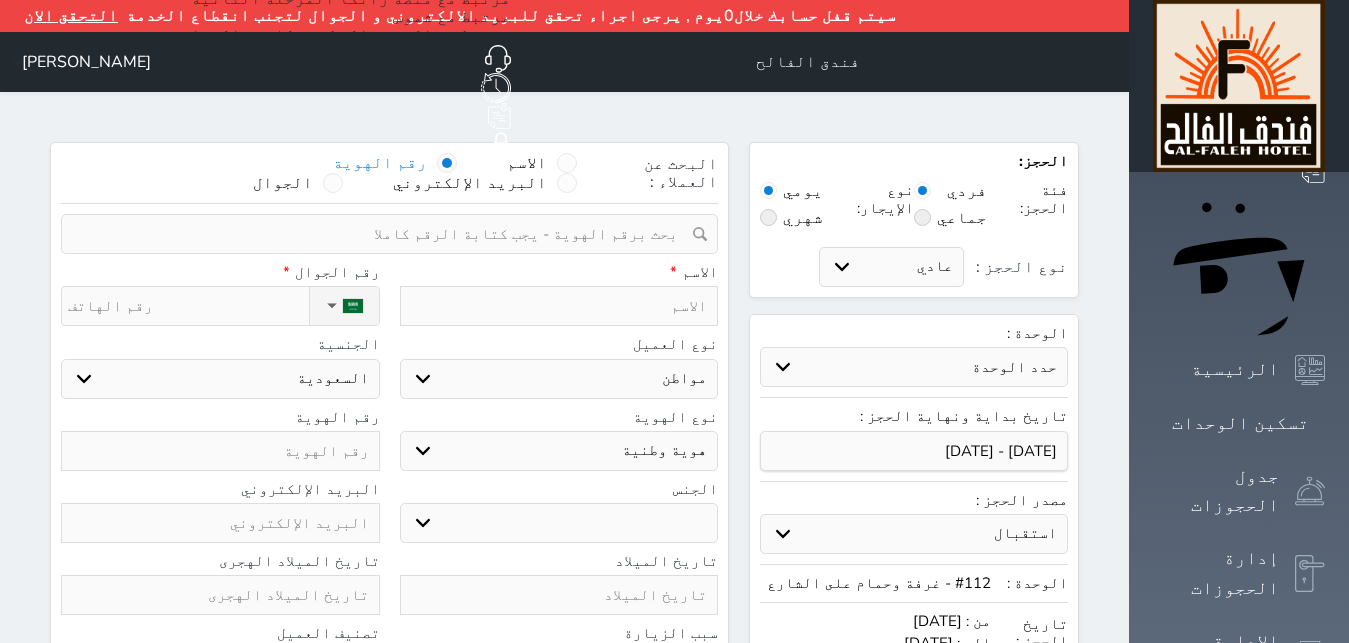 click at bounding box center [382, 234] 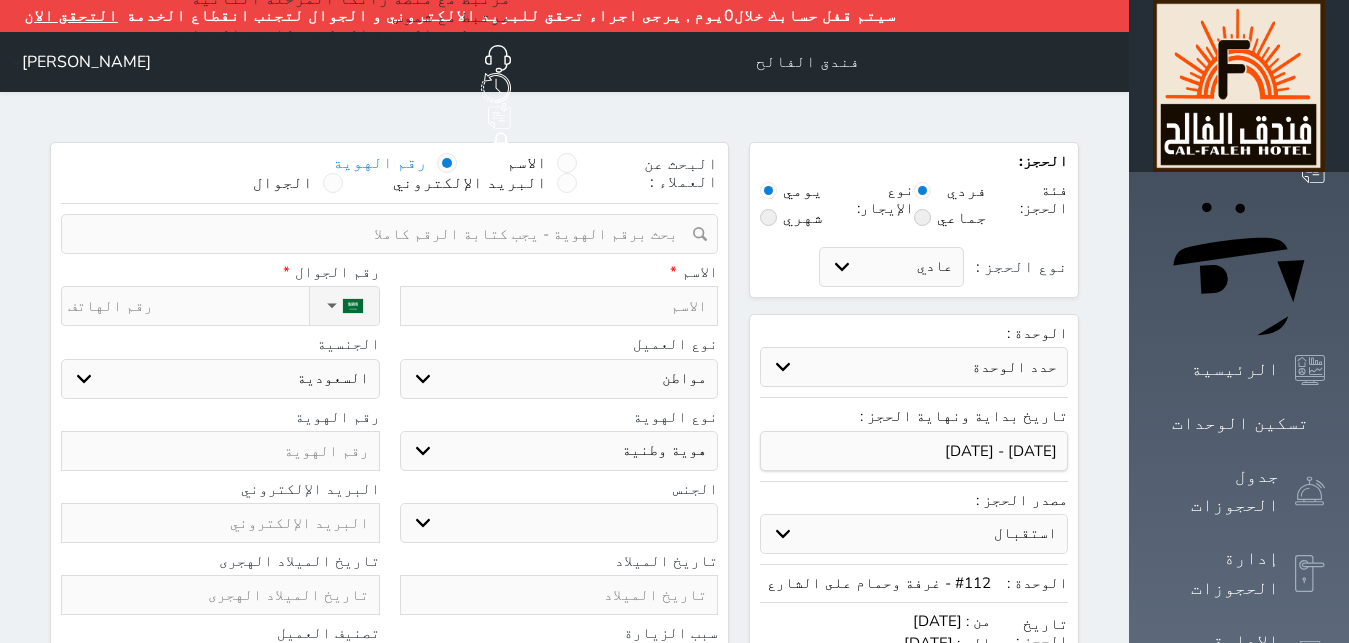 click at bounding box center [382, 234] 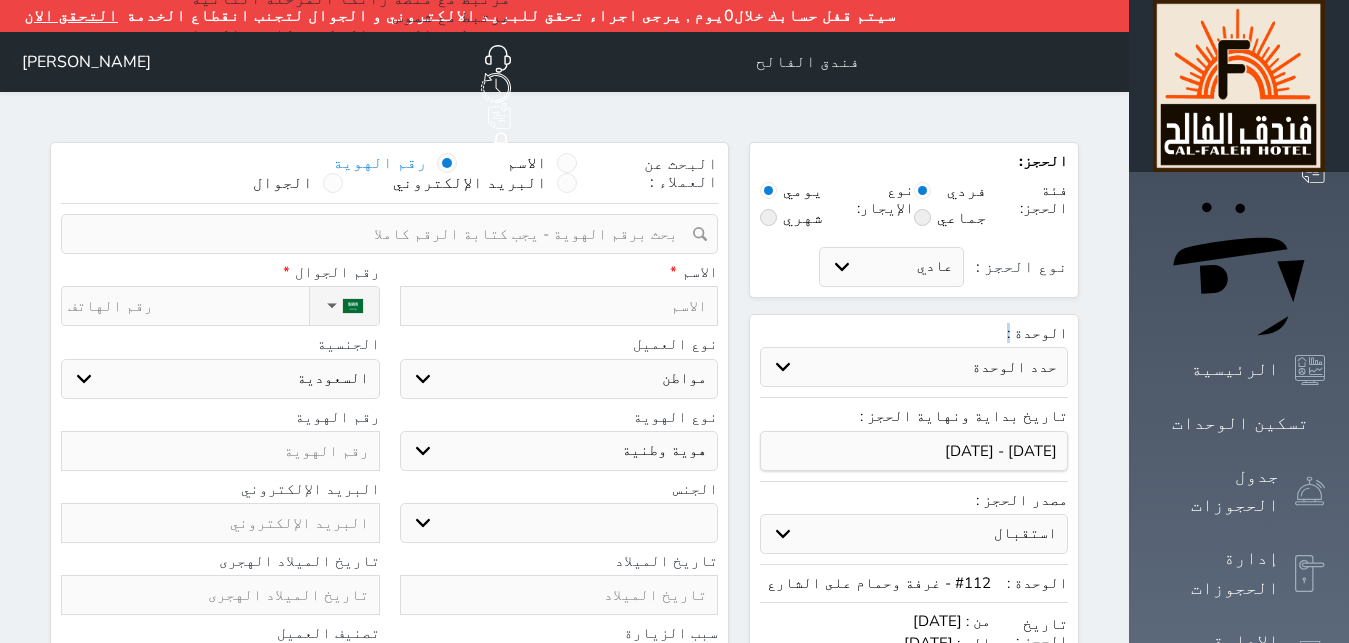 click on "الحجز:   فئة الحجز:       فردي       جماعي   نوع الإيجار:       يومي       شهري     نوع الحجز :
عادي
إقامة مجانية
إستخدام داخلي
إستخدام يومي
الوحدة :   حدد الوحدة
#1005 - كافي
#1002 - قاعة اجتماعات
#1001 - قاعة الاحتفالات
#341 - غرفة بسريرين
#340 - غرفة بسريرين
#335 - غرفه
#333 - ثلاث غرف
#332 - غرفه
#330 - غرفة مفردة
#328 - غرفه سريرين" at bounding box center [914, 544] 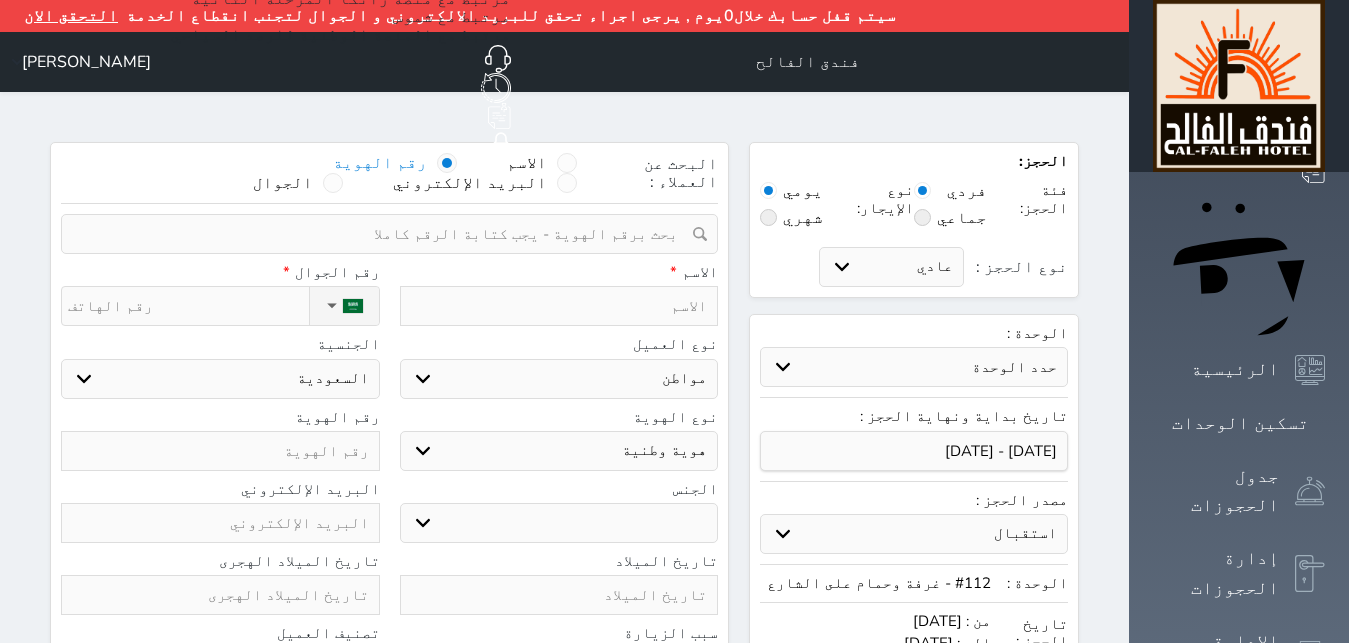 click on "الحجز:   فئة الحجز:       فردي       جماعي   نوع الإيجار:       يومي       شهري     نوع الحجز :
عادي
إقامة مجانية
إستخدام داخلي
إستخدام يومي
الوحدة :   حدد الوحدة
#1005 - كافي
#1002 - قاعة اجتماعات
#1001 - قاعة الاحتفالات
#341 - غرفة بسريرين
#340 - غرفة بسريرين
#335 - غرفه
#333 - ثلاث غرف
#332 - غرفه
#330 - غرفة مفردة
#328 - غرفه سريرين" at bounding box center [914, 544] 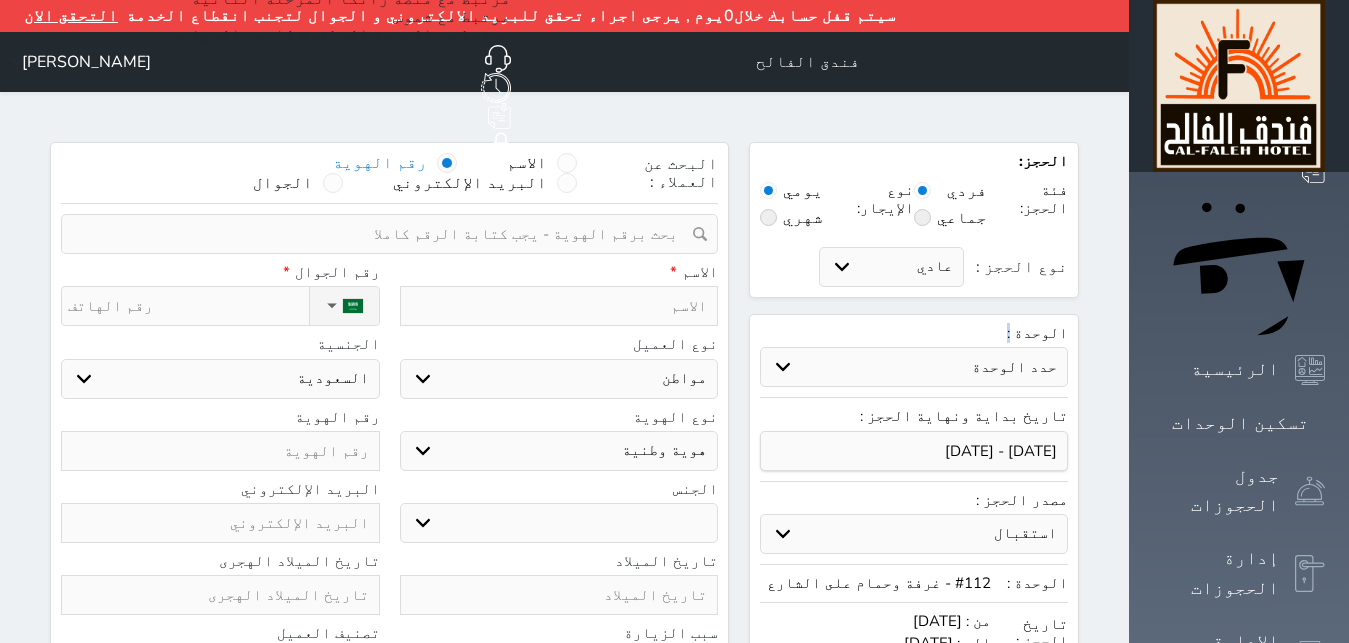 click on "الحجز:   فئة الحجز:       فردي       جماعي   نوع الإيجار:       يومي       شهري     نوع الحجز :
عادي
إقامة مجانية
إستخدام داخلي
إستخدام يومي
الوحدة :   حدد الوحدة
#1005 - كافي
#1002 - قاعة اجتماعات
#1001 - قاعة الاحتفالات
#341 - غرفة بسريرين
#340 - غرفة بسريرين
#335 - غرفه
#333 - ثلاث غرف
#332 - غرفه
#330 - غرفة مفردة
#328 - غرفه سريرين" at bounding box center (914, 544) 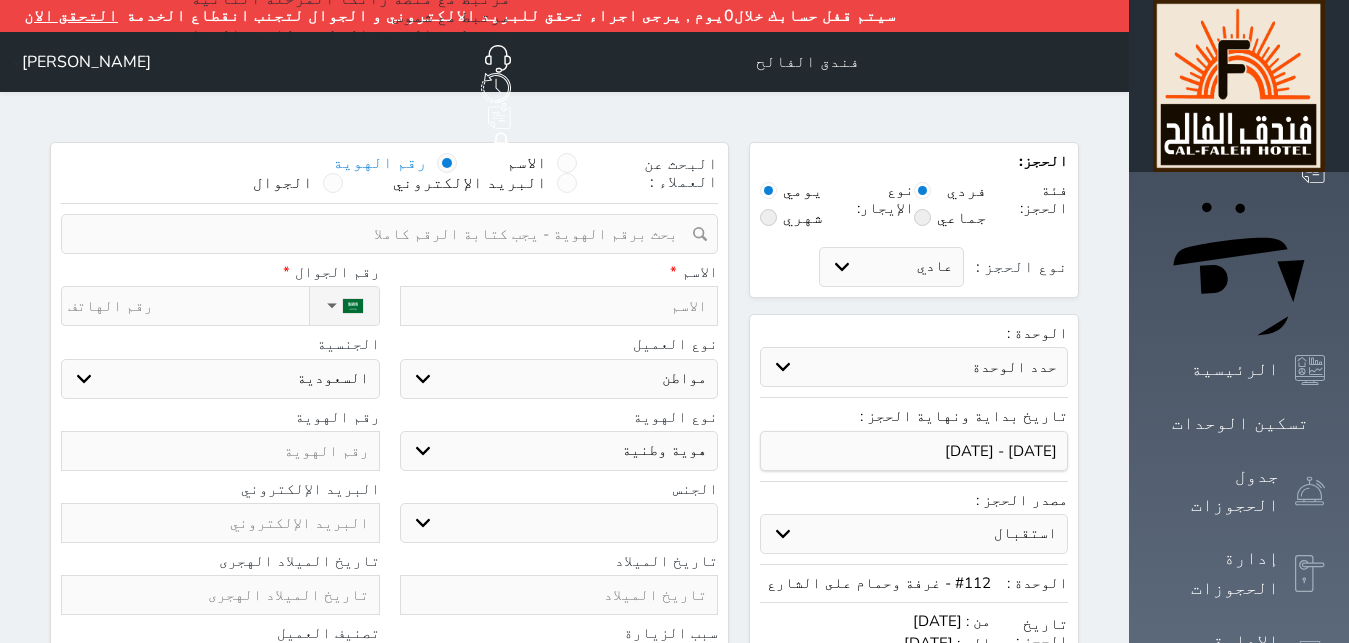 click on "الحجز:   فئة الحجز:       فردي       جماعي   نوع الإيجار:       يومي       شهري     نوع الحجز :
عادي
إقامة مجانية
إستخدام داخلي
إستخدام يومي
الوحدة :   حدد الوحدة
#1005 - كافي
#1002 - قاعة اجتماعات
#1001 - قاعة الاحتفالات
#341 - غرفة بسريرين
#340 - غرفة بسريرين
#335 - غرفه
#333 - ثلاث غرف
#332 - غرفه
#330 - غرفة مفردة
#328 - غرفه سريرين" at bounding box center (914, 544) 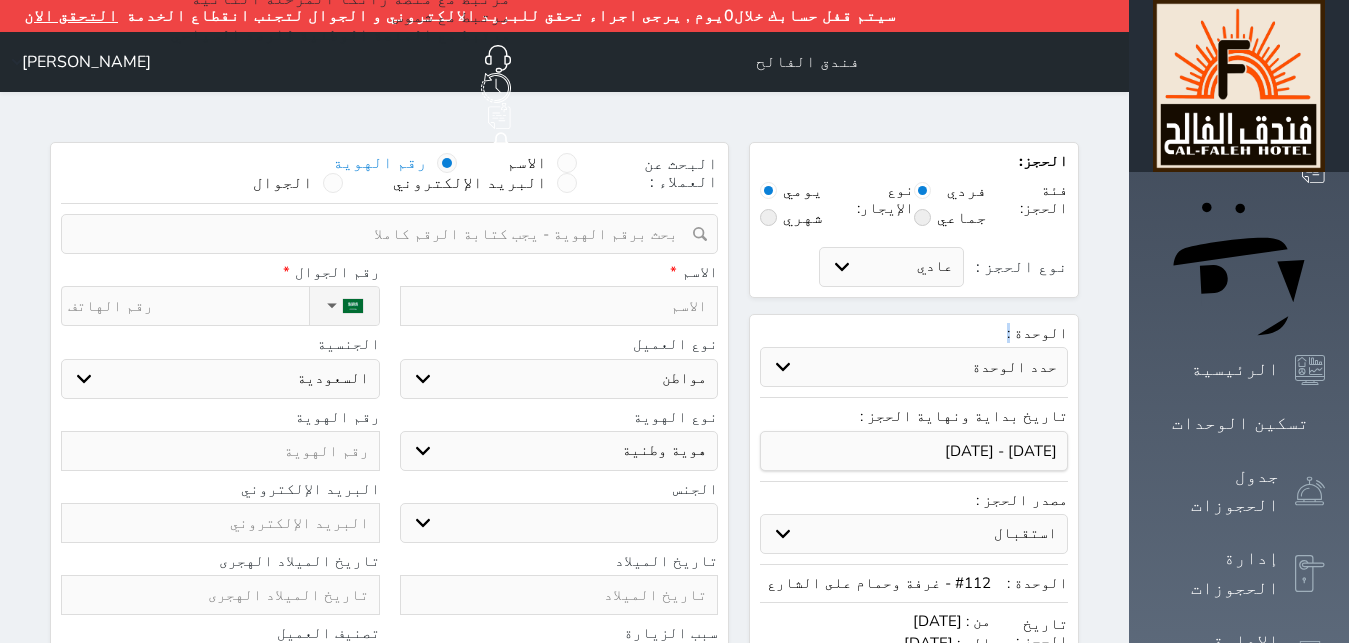 click on "الحجز:   فئة الحجز:       فردي       جماعي   نوع الإيجار:       يومي       شهري     نوع الحجز :
عادي
إقامة مجانية
إستخدام داخلي
إستخدام يومي
الوحدة :   حدد الوحدة
#1005 - كافي
#1002 - قاعة اجتماعات
#1001 - قاعة الاحتفالات
#341 - غرفة بسريرين
#340 - غرفة بسريرين
#335 - غرفه
#333 - ثلاث غرف
#332 - غرفه
#330 - غرفة مفردة
#328 - غرفه سريرين" at bounding box center (914, 544) 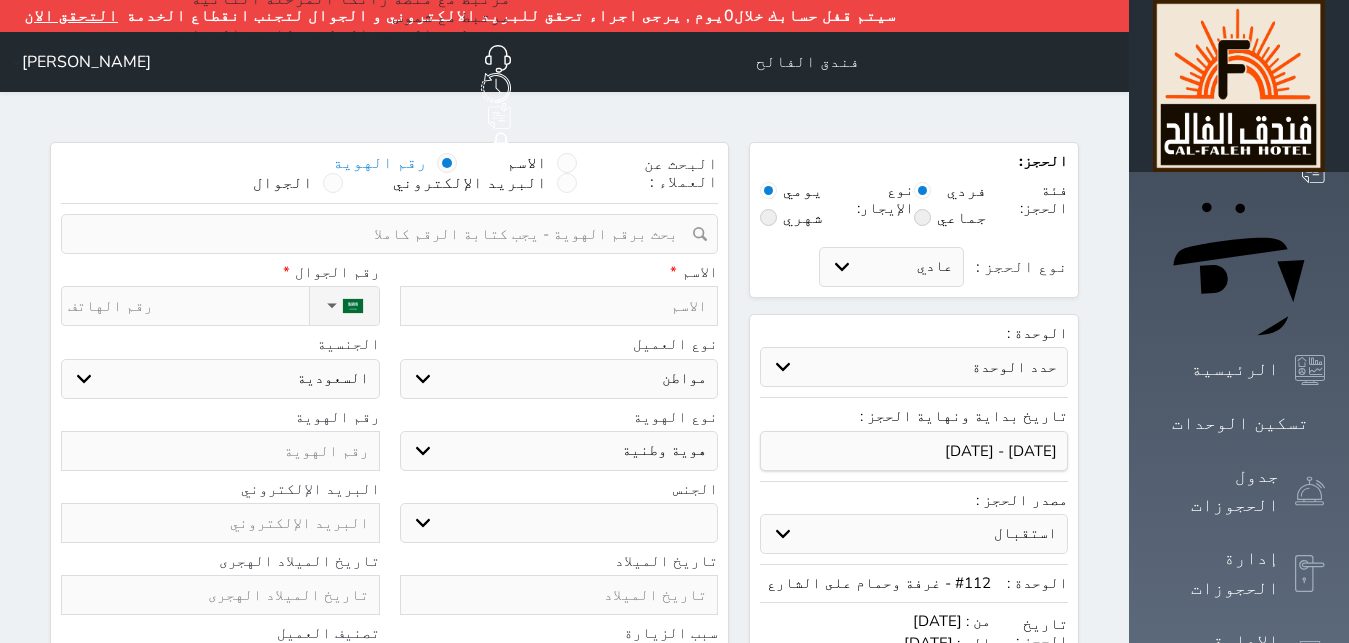click on "الحجز:   فئة الحجز:       فردي       جماعي   نوع الإيجار:       يومي       شهري     نوع الحجز :
عادي
إقامة مجانية
إستخدام داخلي
إستخدام يومي
الوحدة :   حدد الوحدة
#1005 - كافي
#1002 - قاعة اجتماعات
#1001 - قاعة الاحتفالات
#341 - غرفة بسريرين
#340 - غرفة بسريرين
#335 - غرفه
#333 - ثلاث غرف
#332 - غرفه
#330 - غرفة مفردة
#328 - غرفه سريرين" at bounding box center (914, 544) 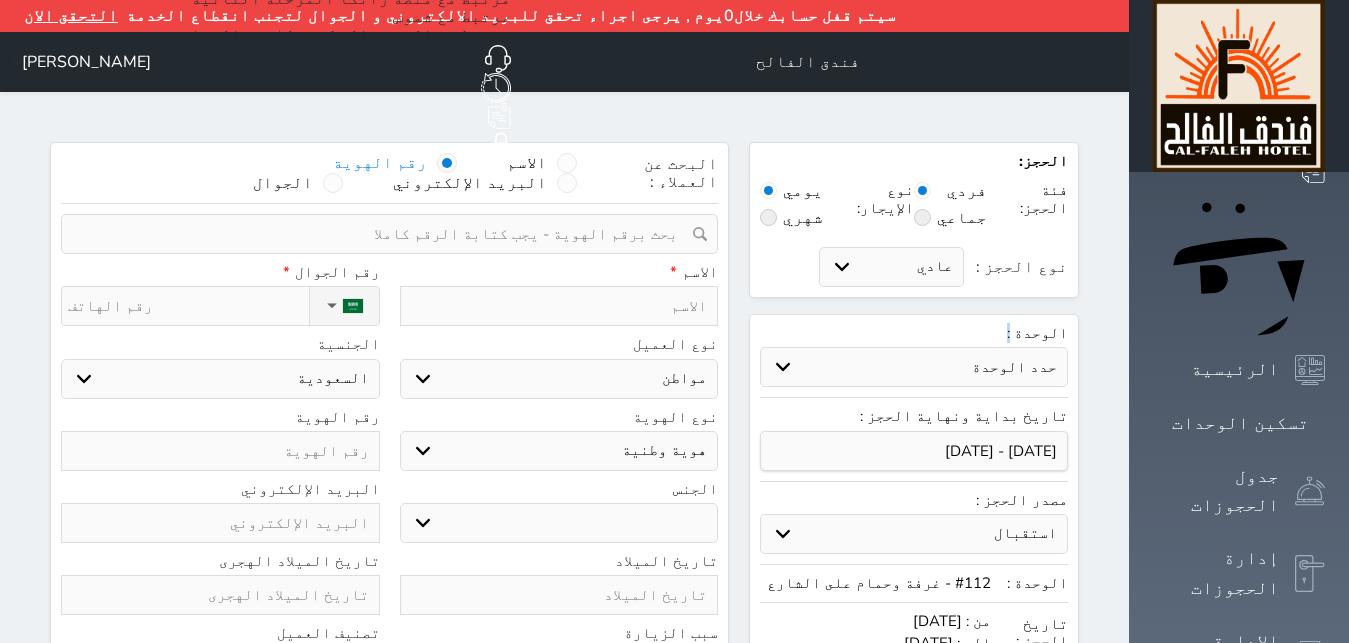 click on "الحجز:   فئة الحجز:       فردي       جماعي   نوع الإيجار:       يومي       شهري     نوع الحجز :
عادي
إقامة مجانية
إستخدام داخلي
إستخدام يومي
الوحدة :   حدد الوحدة
#1005 - كافي
#1002 - قاعة اجتماعات
#1001 - قاعة الاحتفالات
#341 - غرفة بسريرين
#340 - غرفة بسريرين
#335 - غرفه
#333 - ثلاث غرف
#332 - غرفه
#330 - غرفة مفردة
#328 - غرفه سريرين" at bounding box center (914, 544) 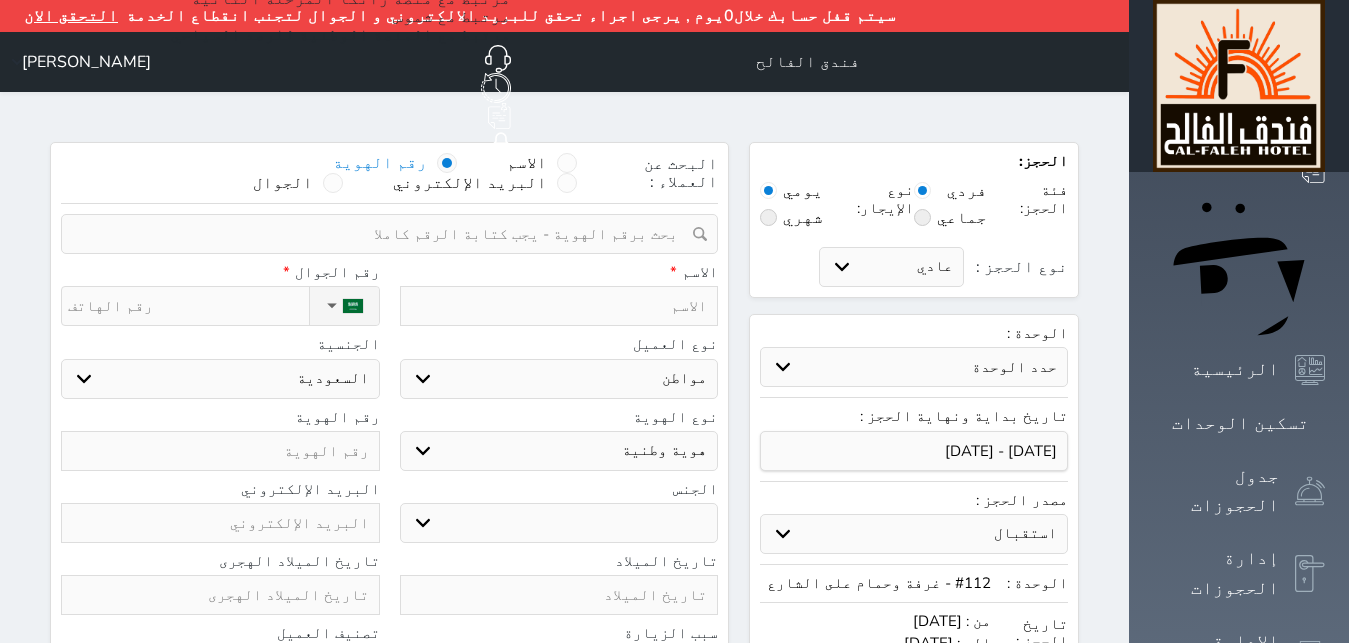 click on "الحجز:   فئة الحجز:       فردي       جماعي   نوع الإيجار:       يومي       شهري     نوع الحجز :
عادي
إقامة مجانية
إستخدام داخلي
إستخدام يومي
الوحدة :   حدد الوحدة
#1005 - كافي
#1002 - قاعة اجتماعات
#1001 - قاعة الاحتفالات
#341 - غرفة بسريرين
#340 - غرفة بسريرين
#335 - غرفه
#333 - ثلاث غرف
#332 - غرفه
#330 - غرفة مفردة
#328 - غرفه سريرين" at bounding box center [914, 544] 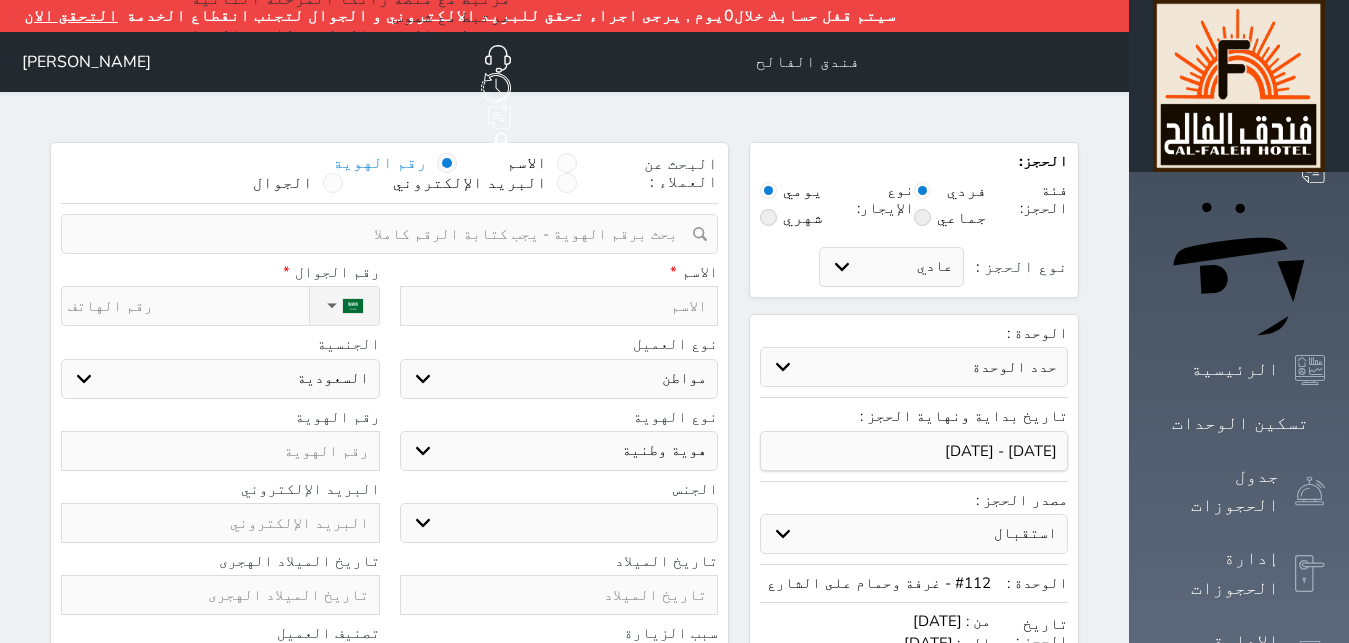 click at bounding box center (382, 234) 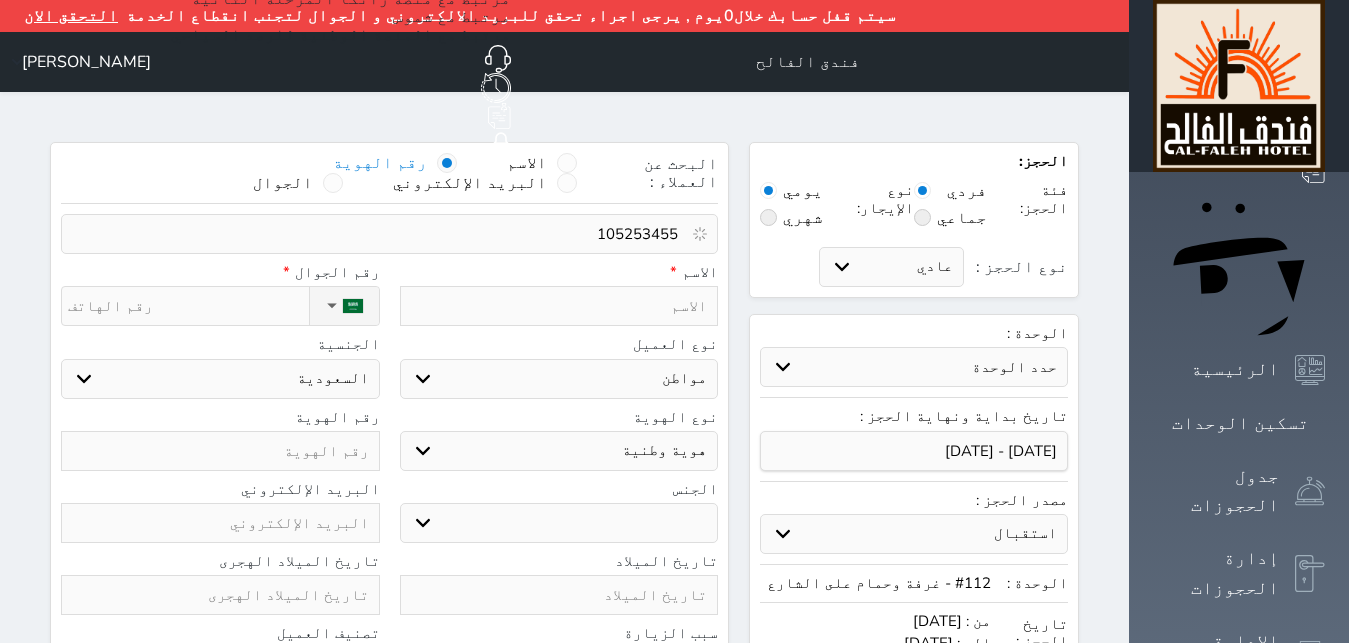 type on "1052534557" 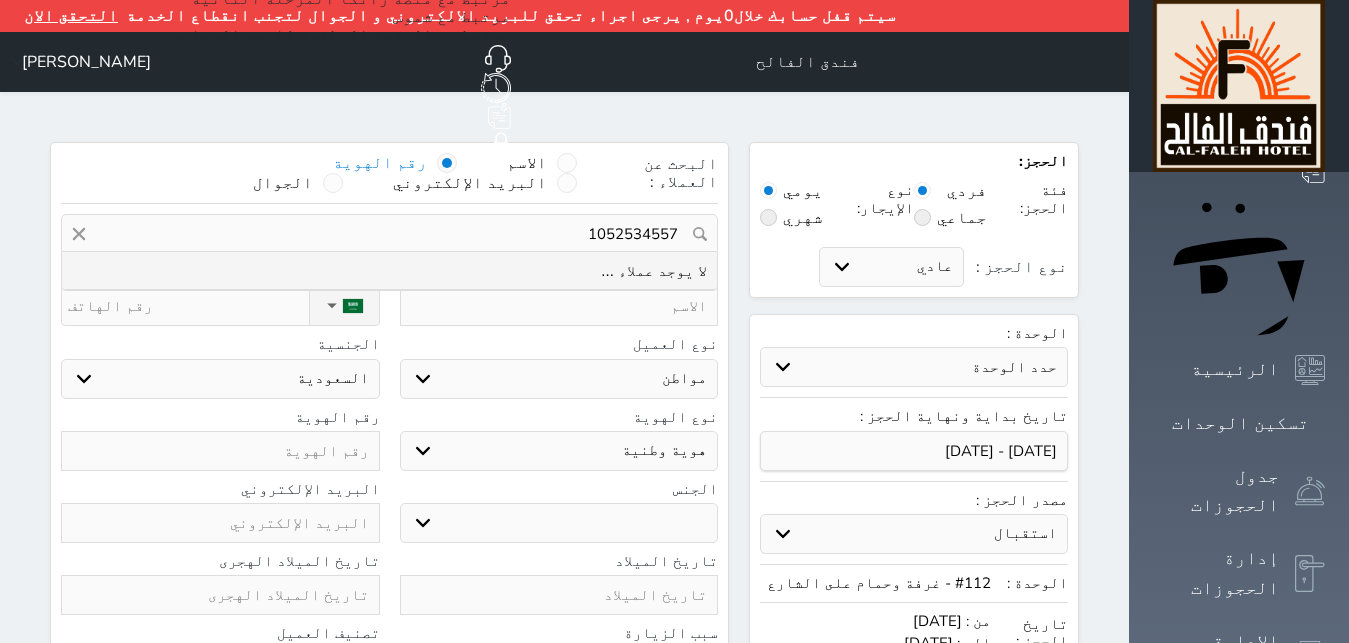 click on "1052534557" at bounding box center [389, 234] 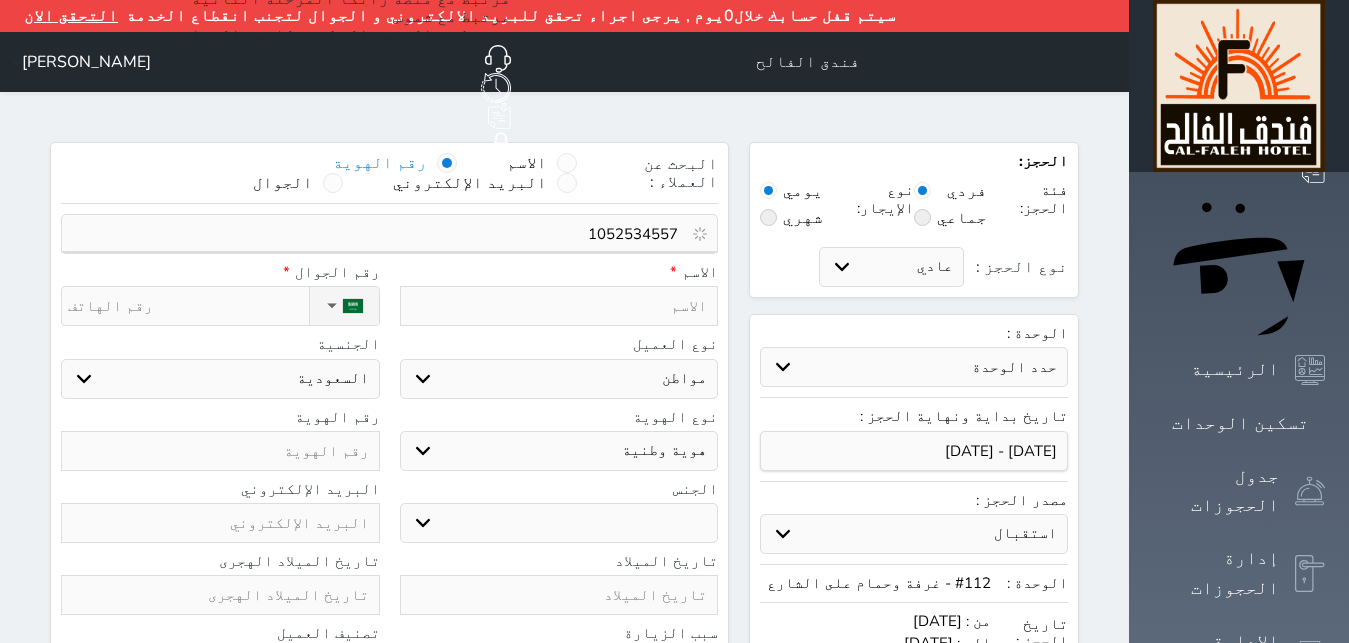 type 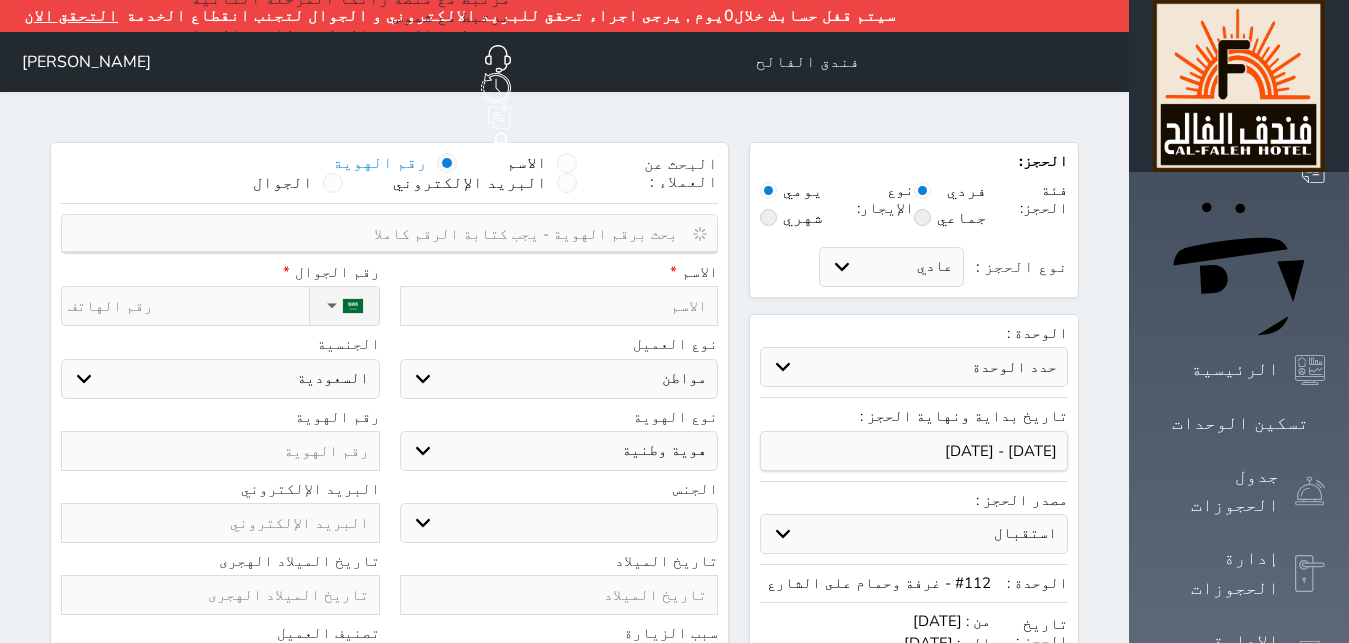 drag, startPoint x: 730, startPoint y: 191, endPoint x: 684, endPoint y: 281, distance: 101.07423 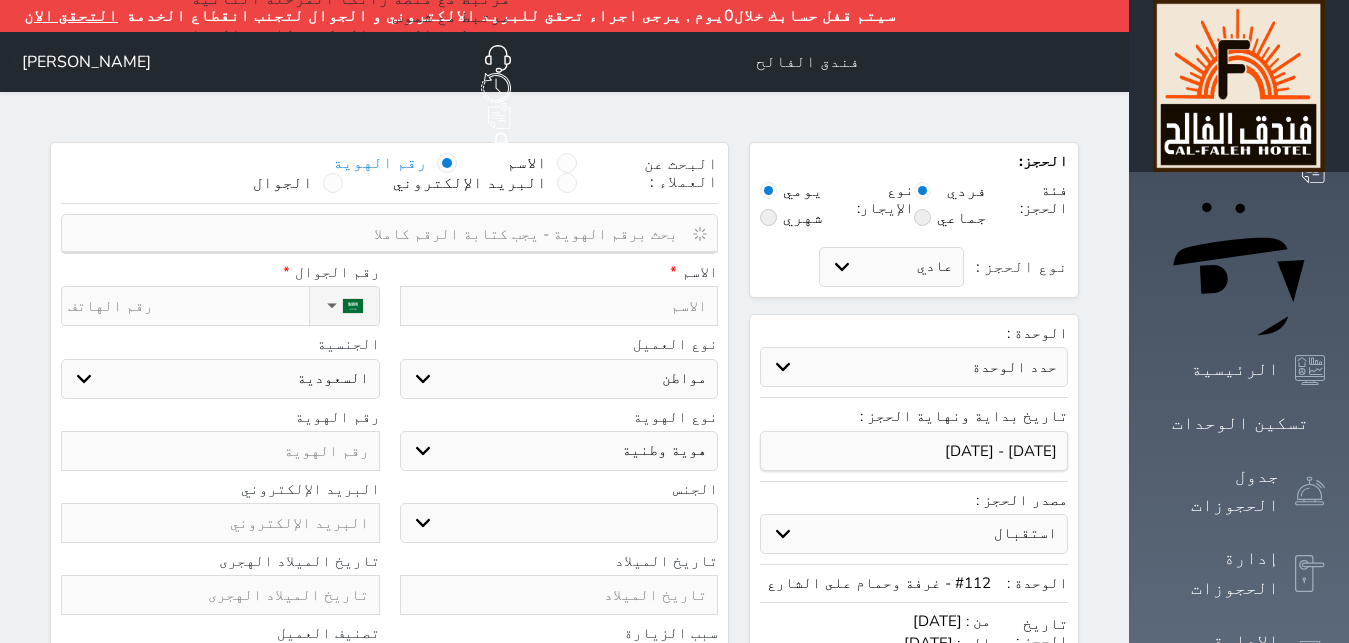 select 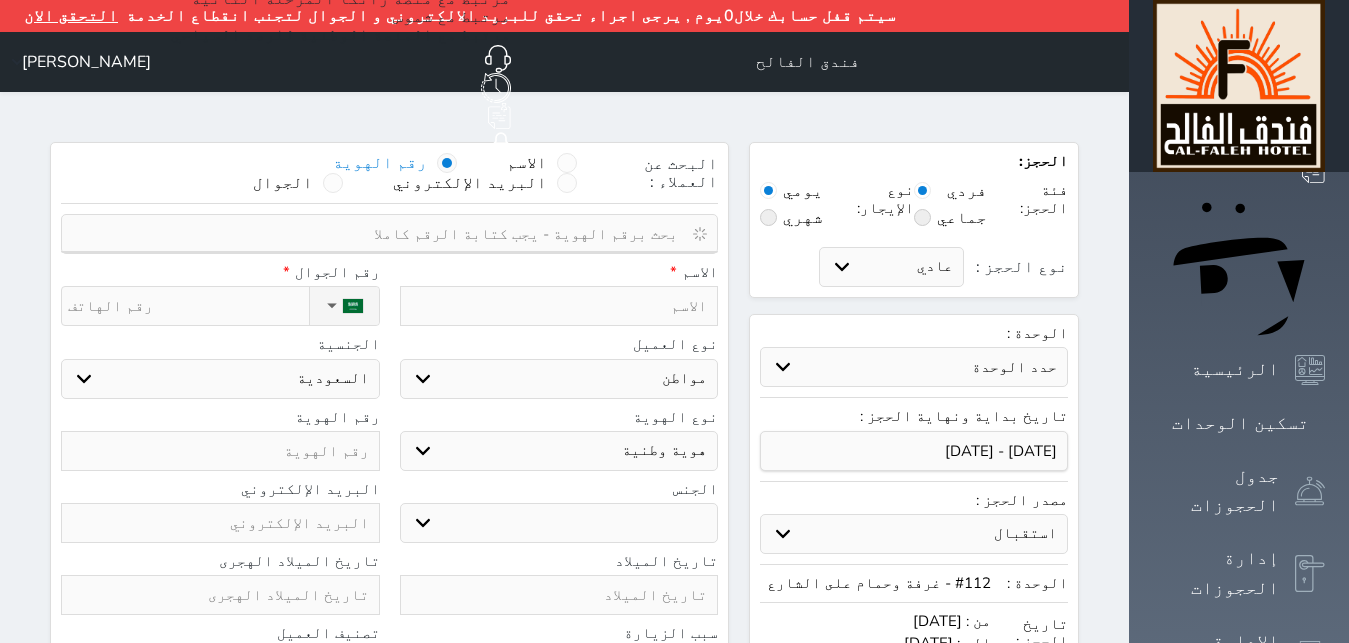 select 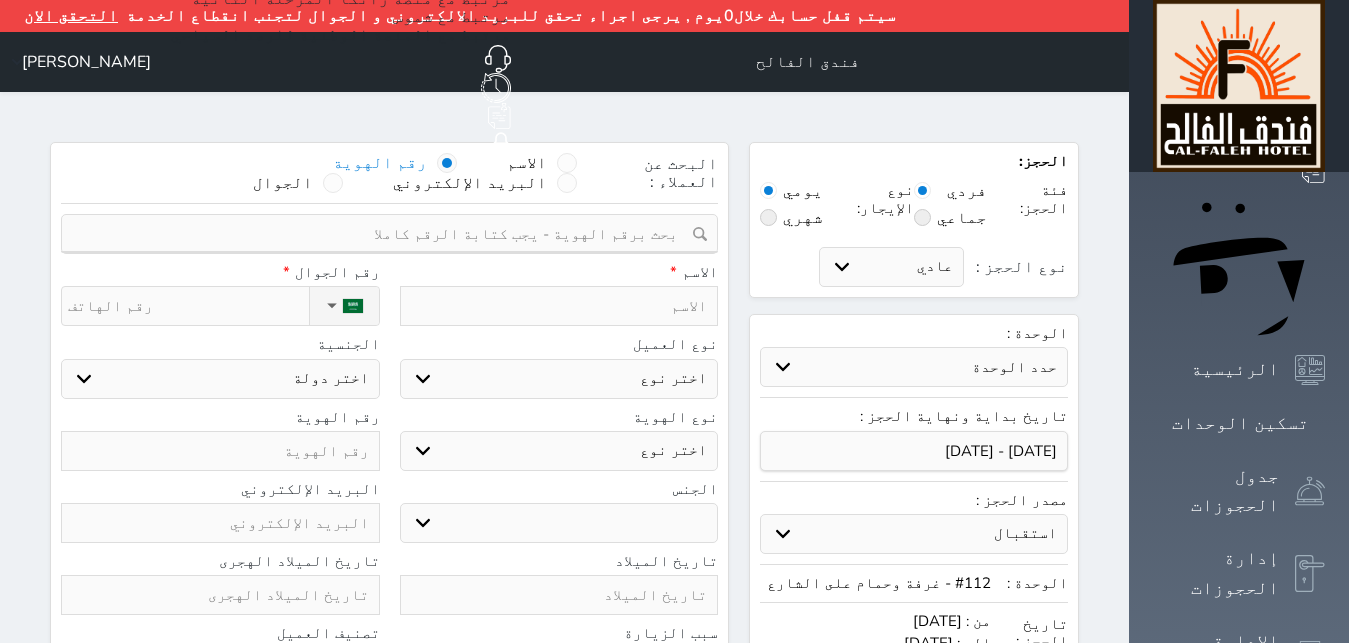 paste on "1052534557" 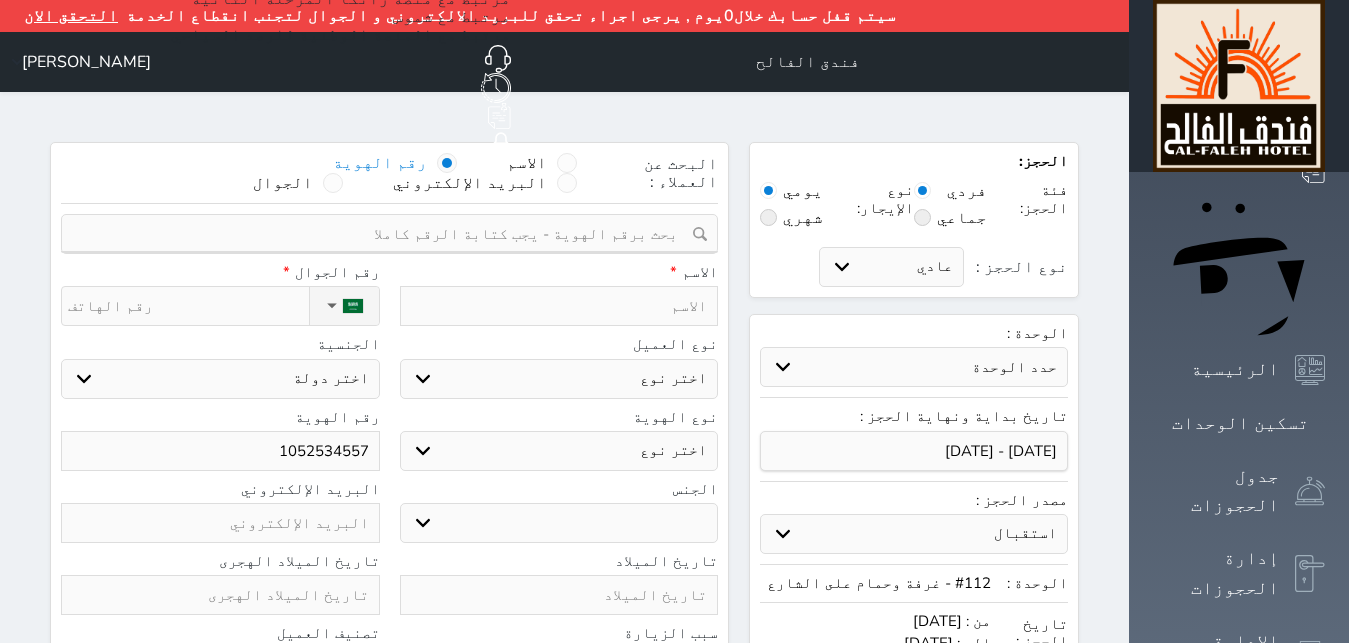 type on "1052534557" 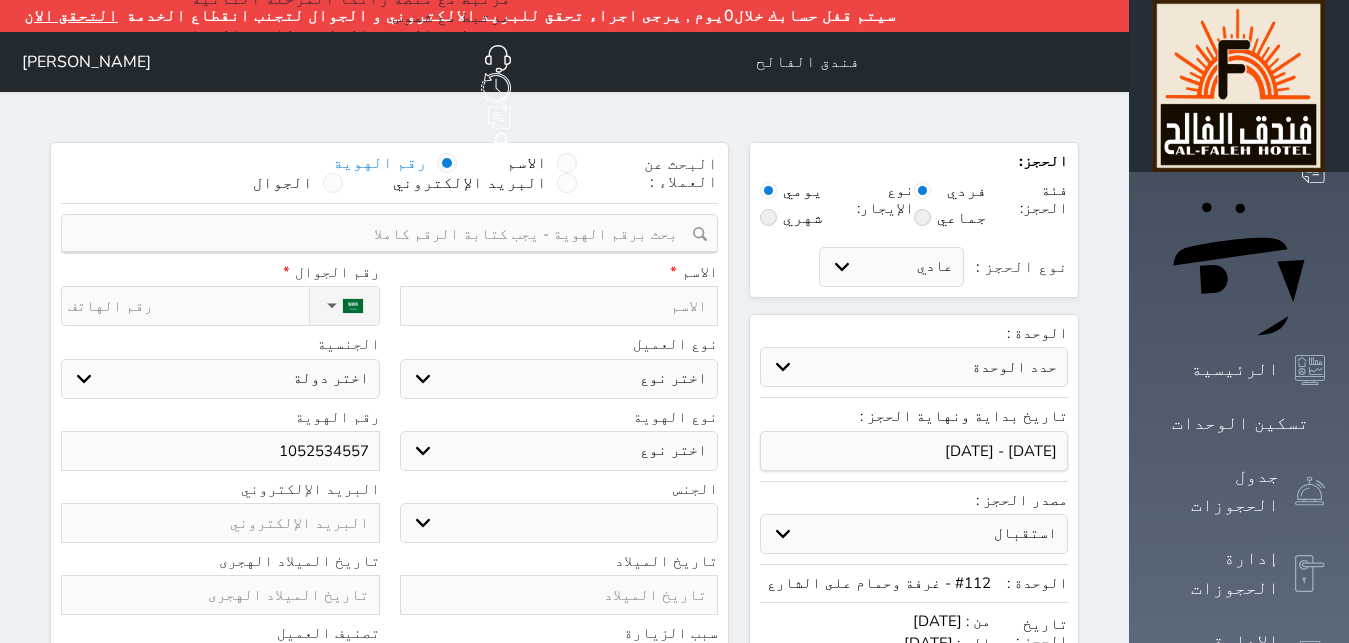 click on "اختر نوع   مواطن مواطن خليجي زائر مقيم" at bounding box center (559, 379) 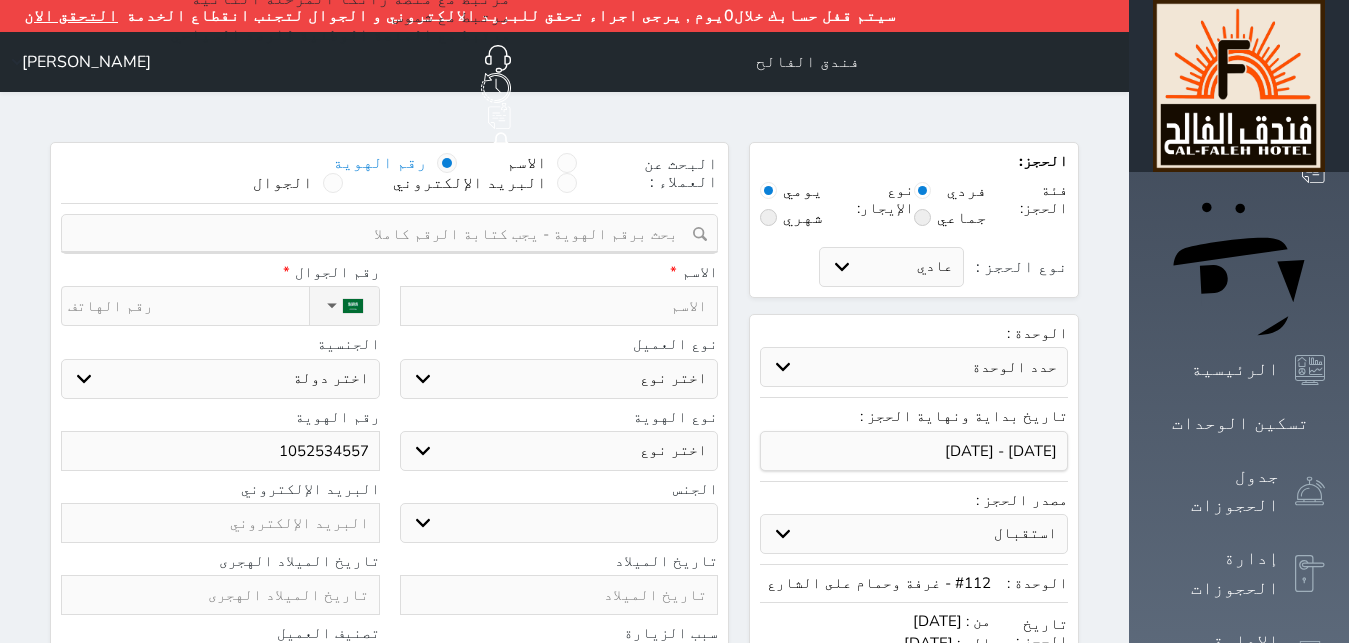 select on "1" 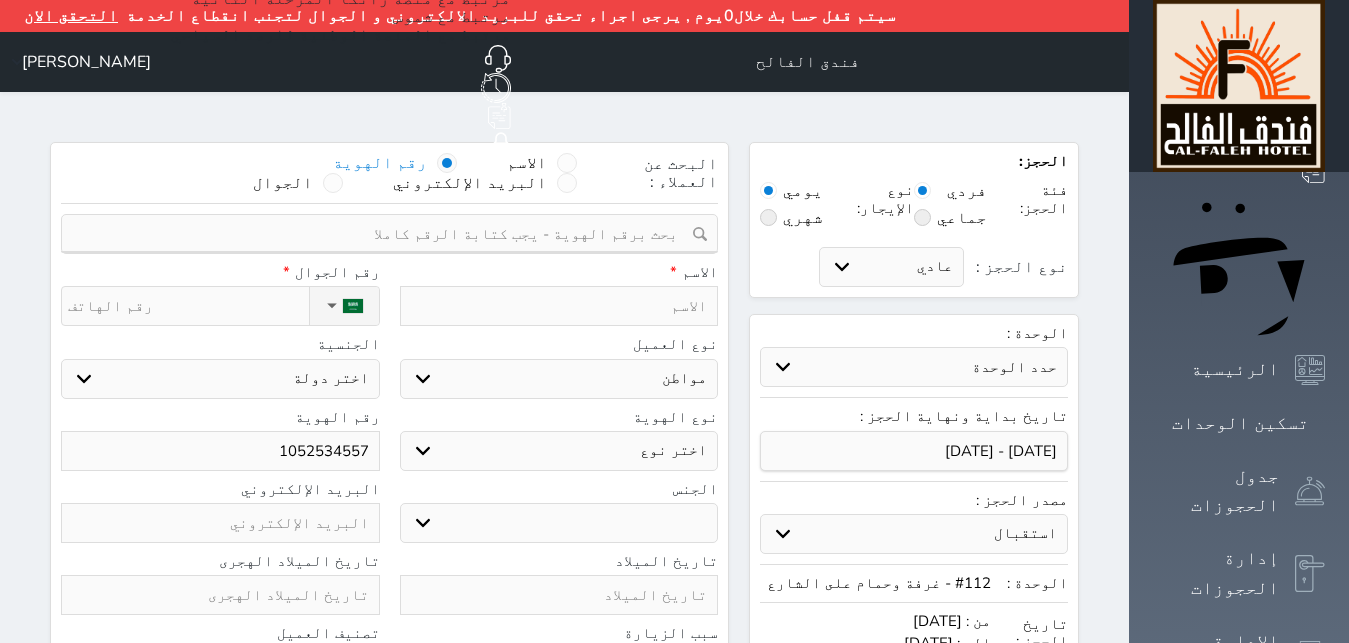 select on "113" 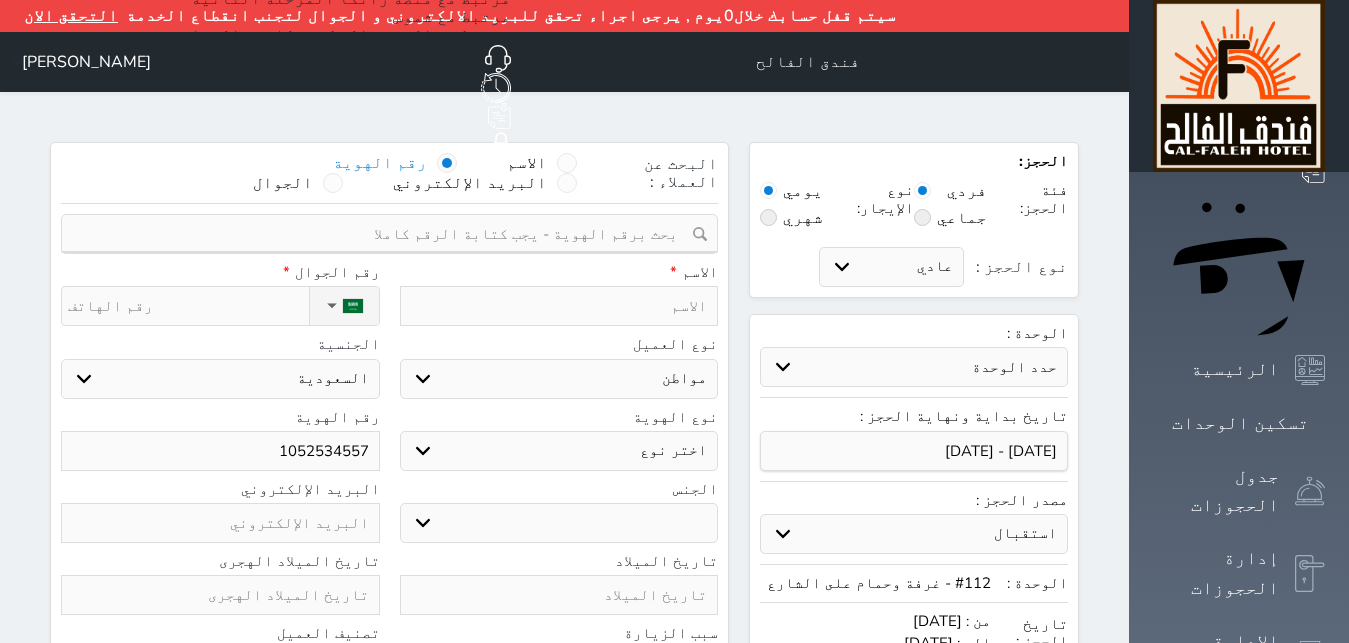 click on "اختر نوع   هوية وطنية هوية عائلية جواز السفر" at bounding box center [559, 451] 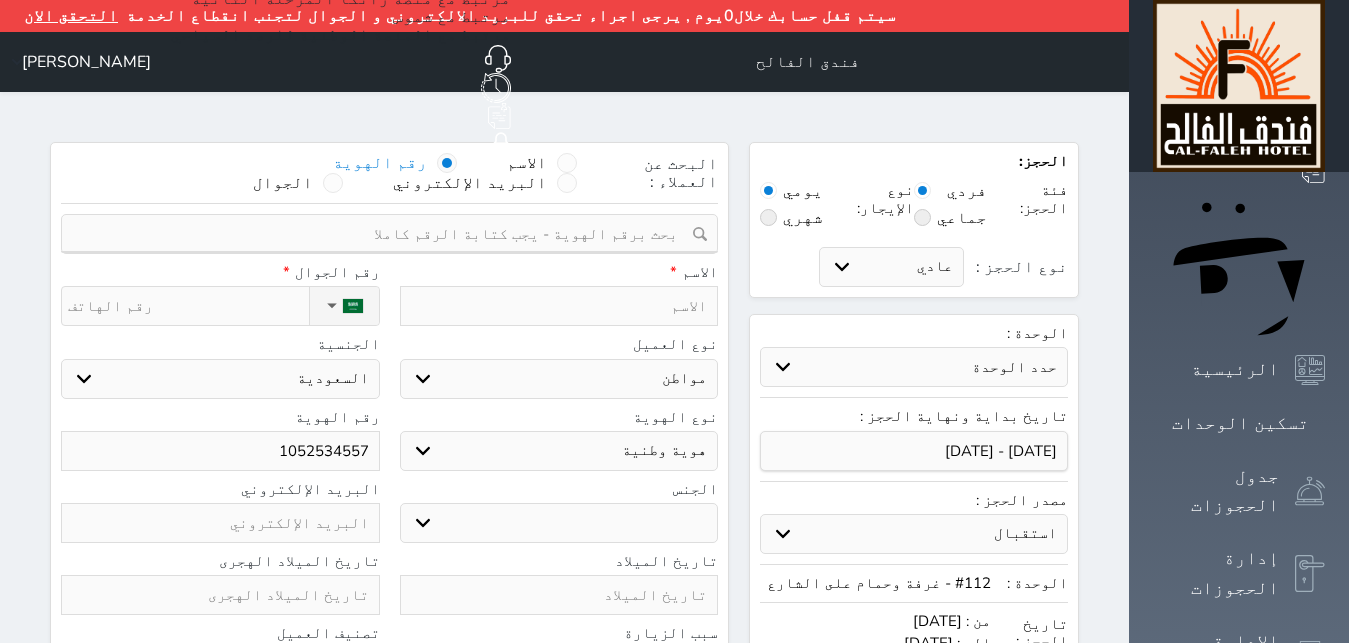 select 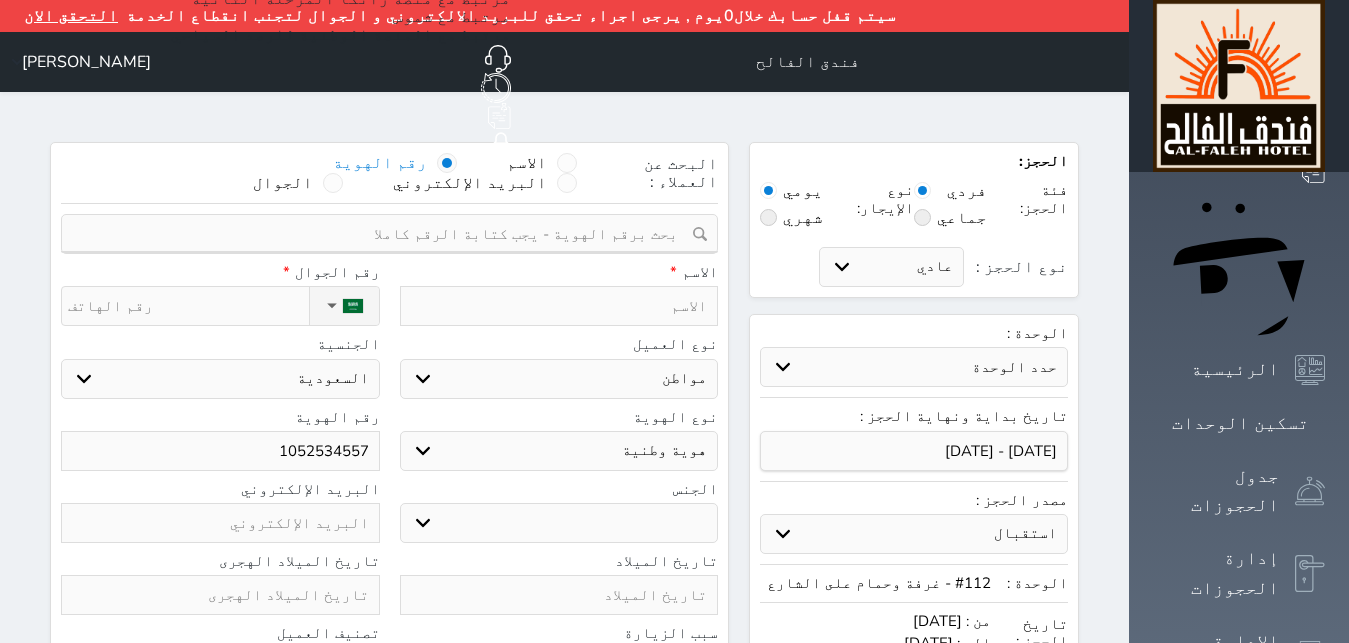 click on "اختر نوع   هوية وطنية هوية عائلية جواز السفر" at bounding box center (559, 451) 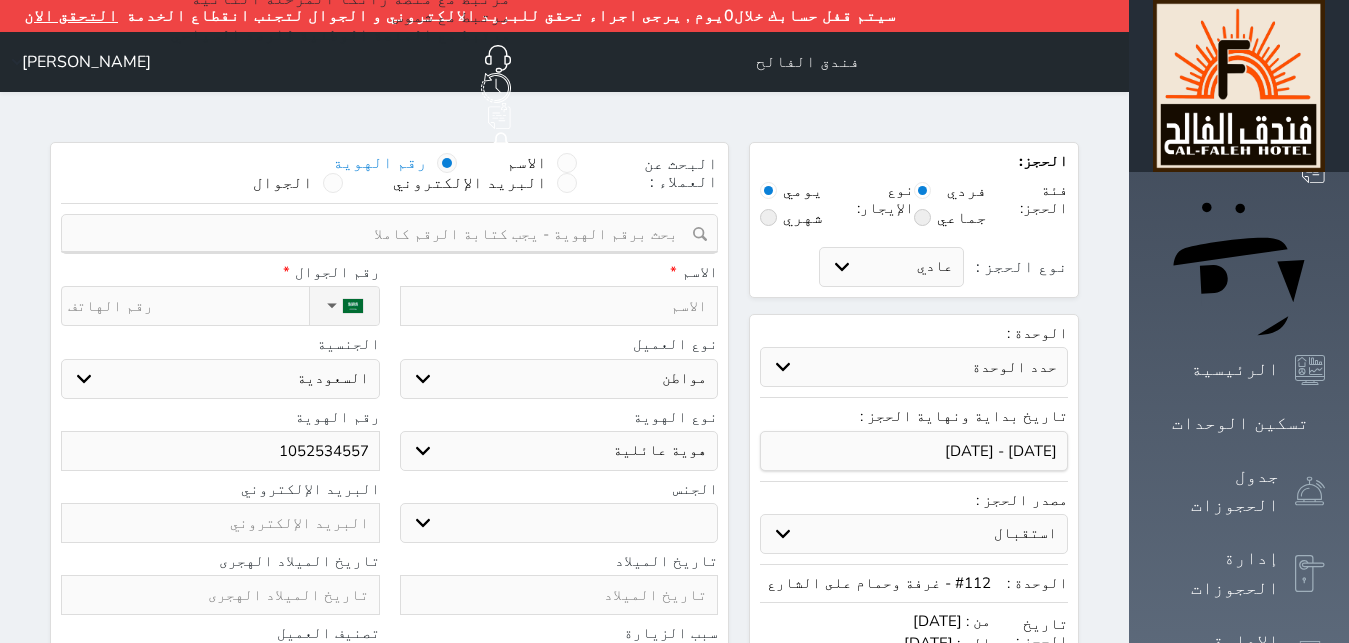 select 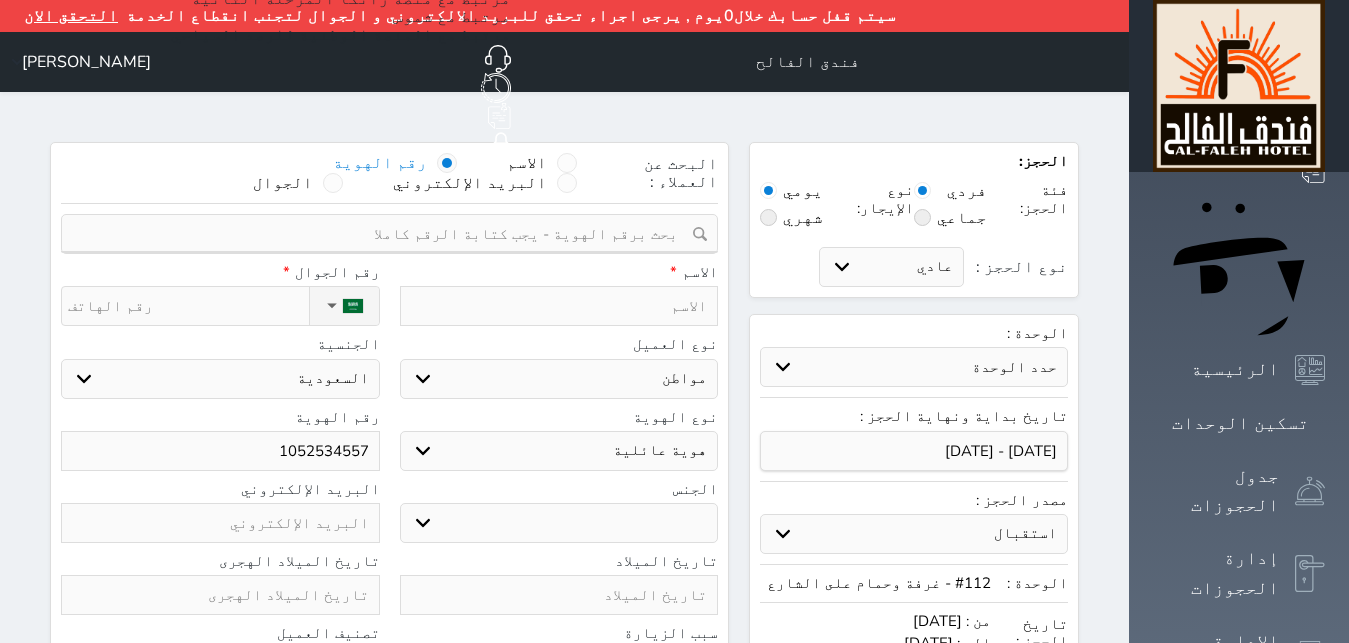 select 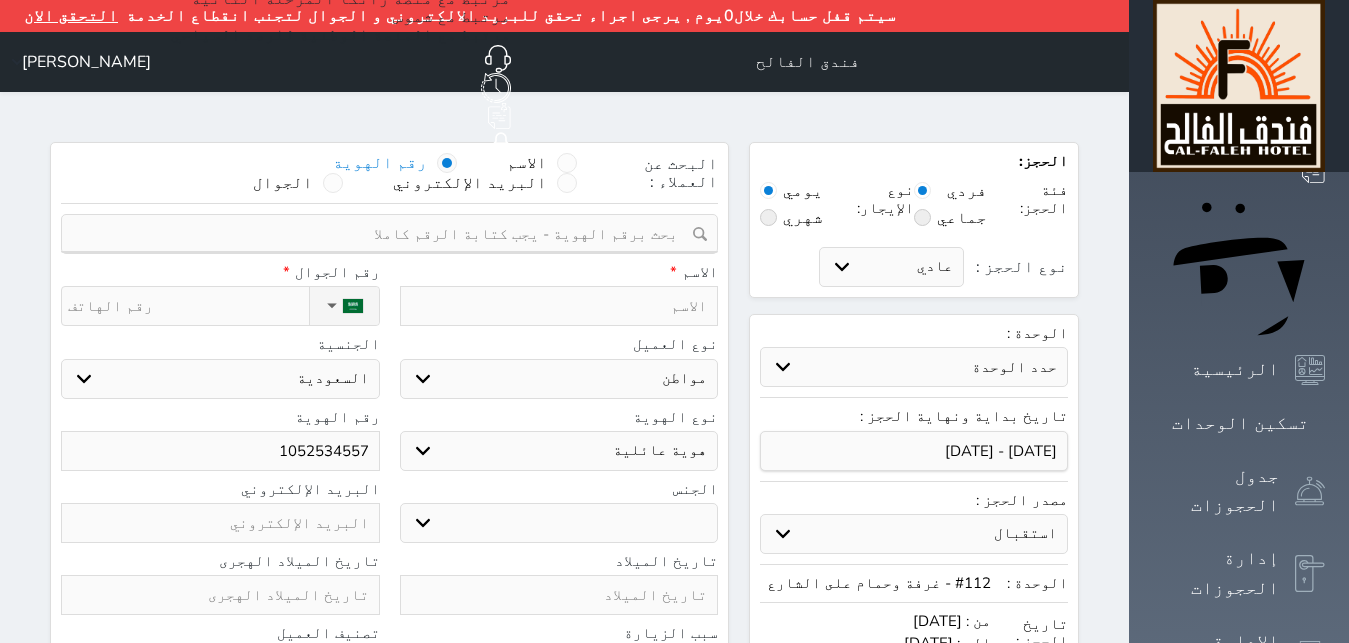 click on "الجنس
ذكر   انثى   البريد الإلكتروني" at bounding box center (389, 517) 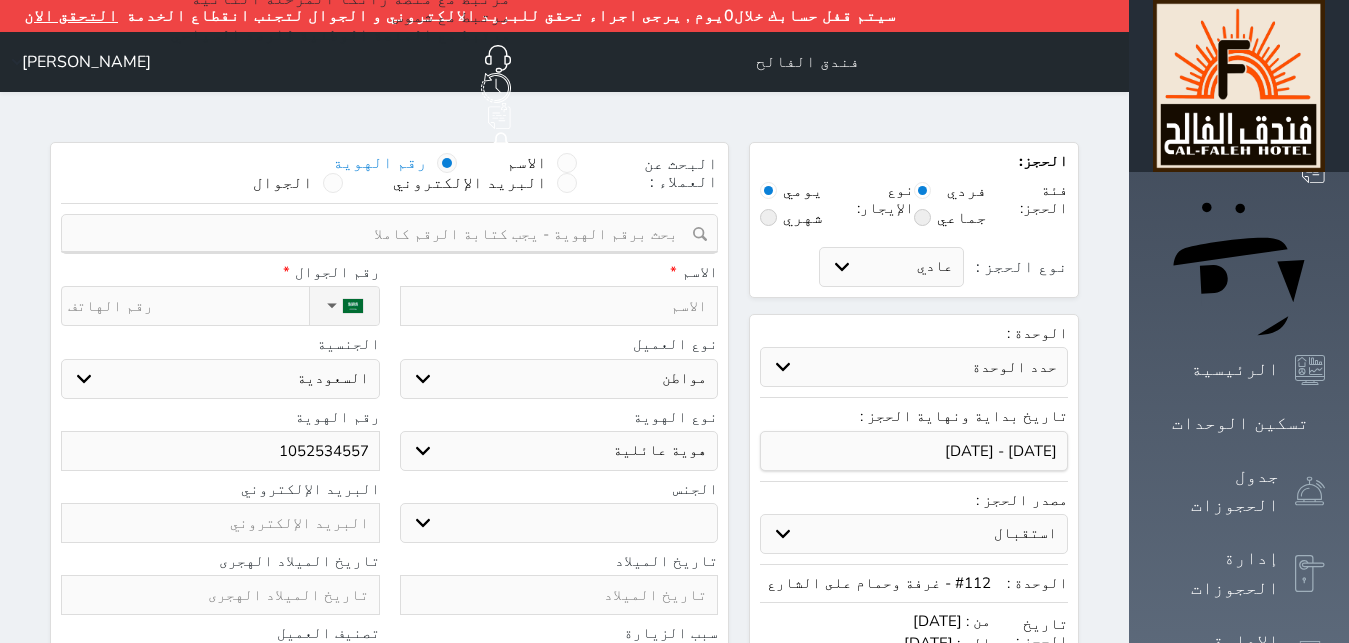 click on "ذكر   انثى" at bounding box center (559, 523) 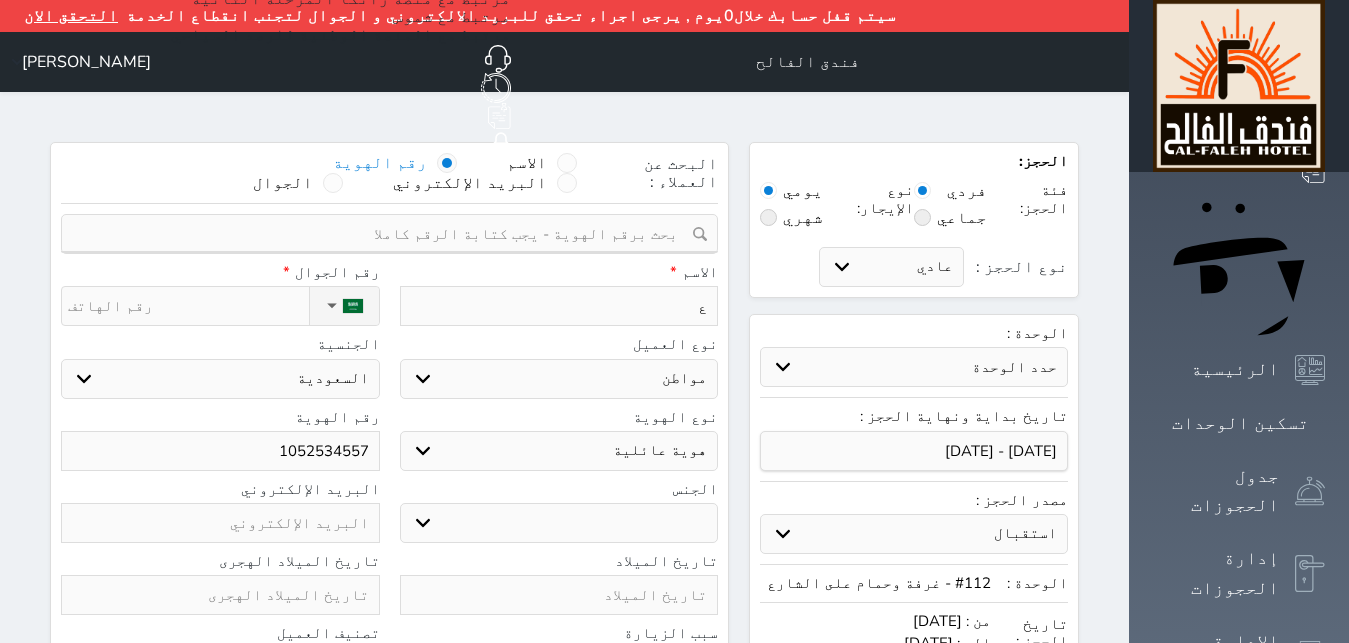 type on "عب" 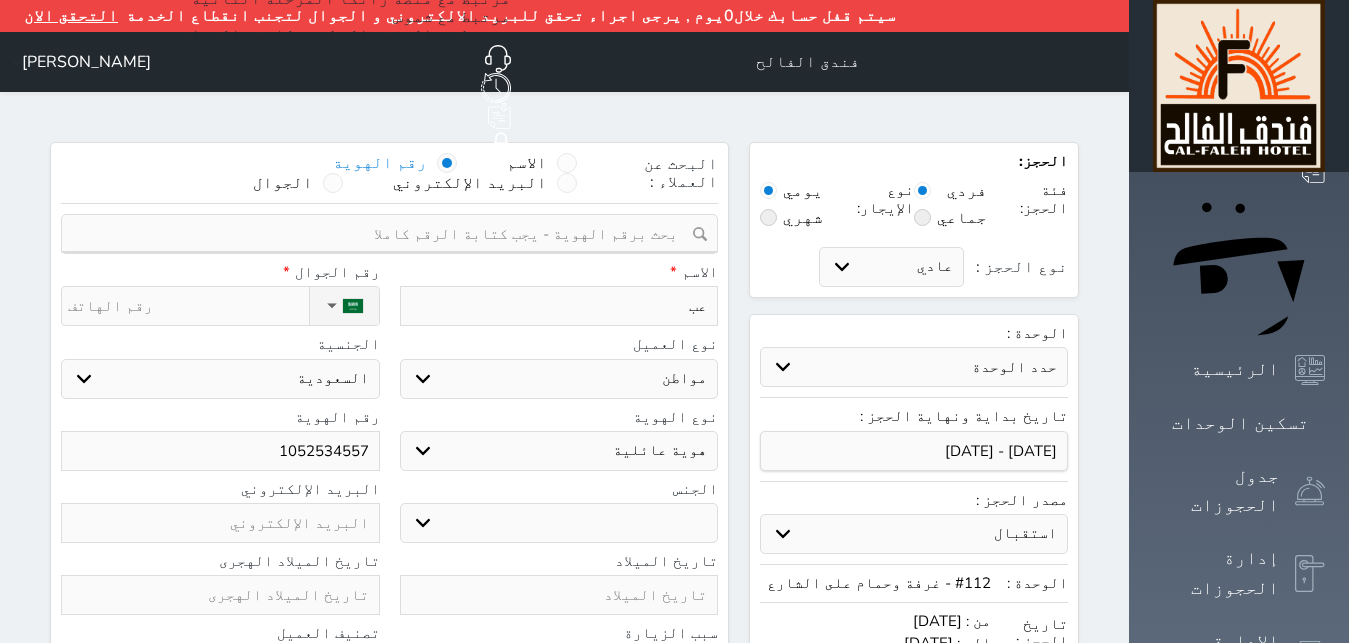 type on "عبد" 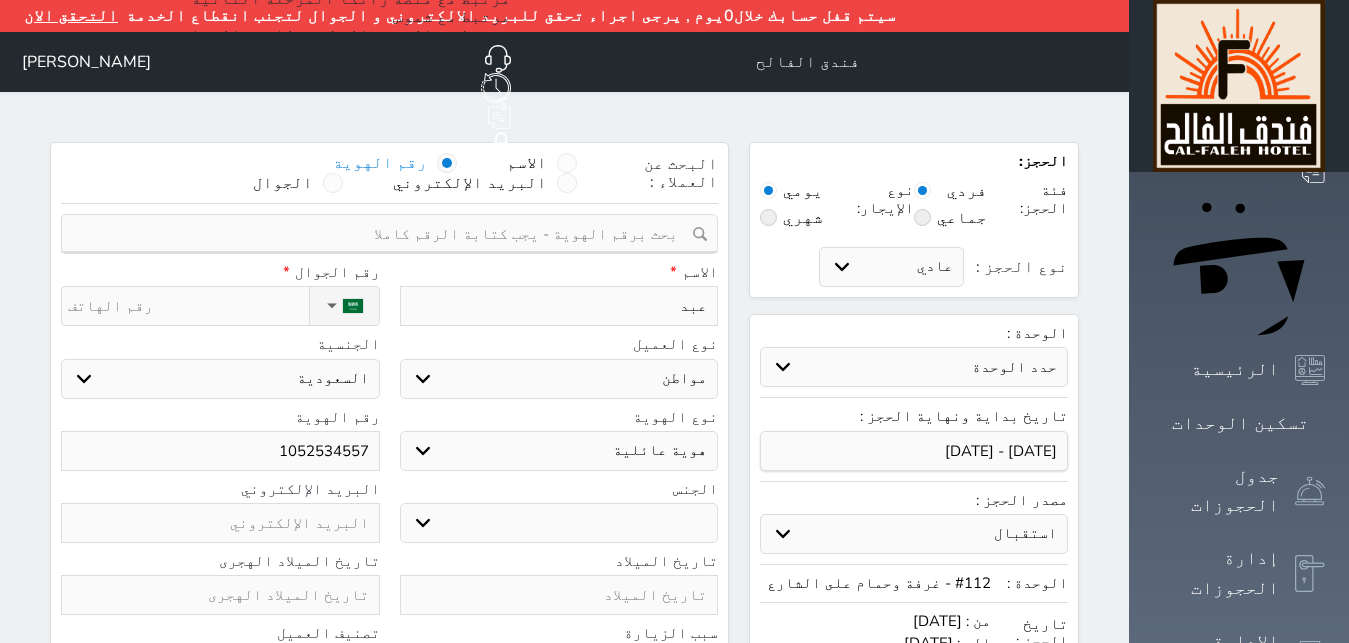 type on "عبدا" 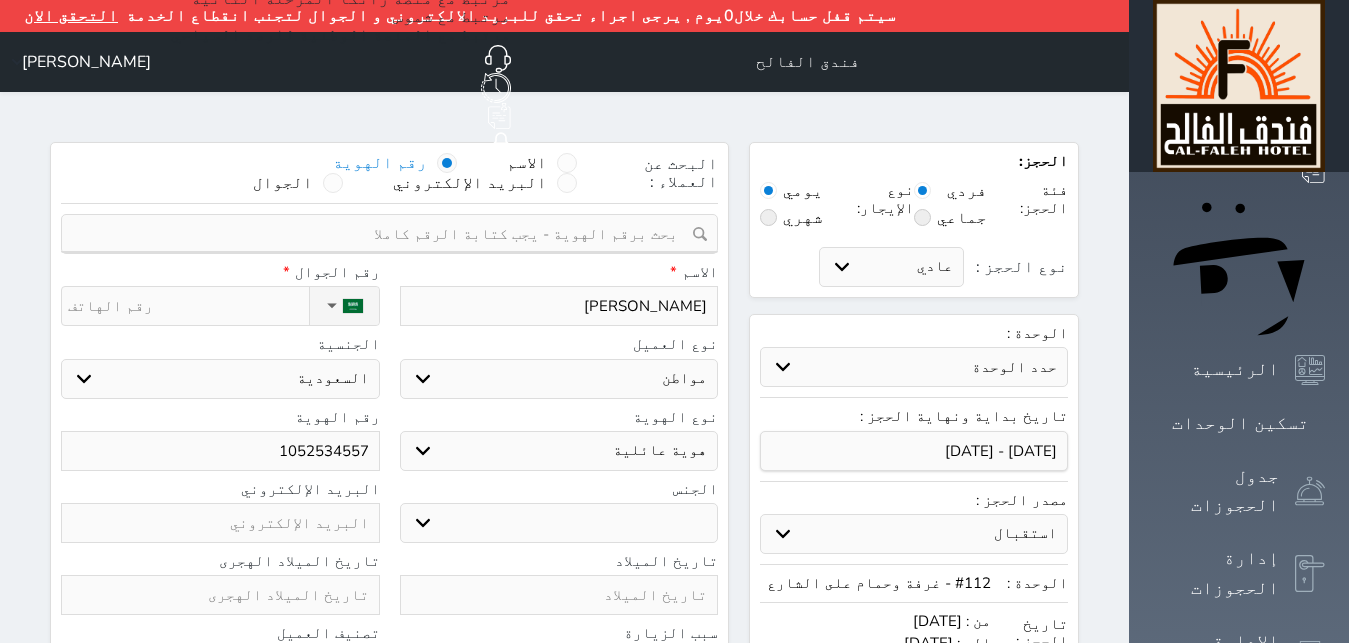 type on "عبدال" 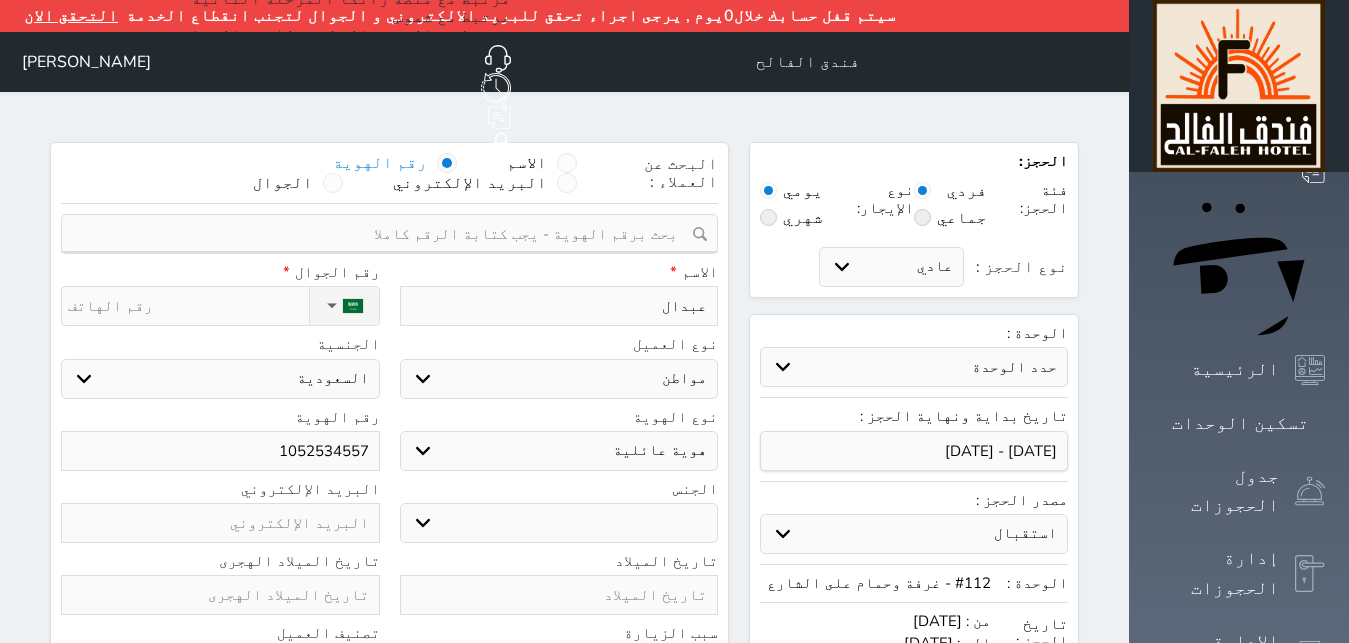 type on "عبدالا" 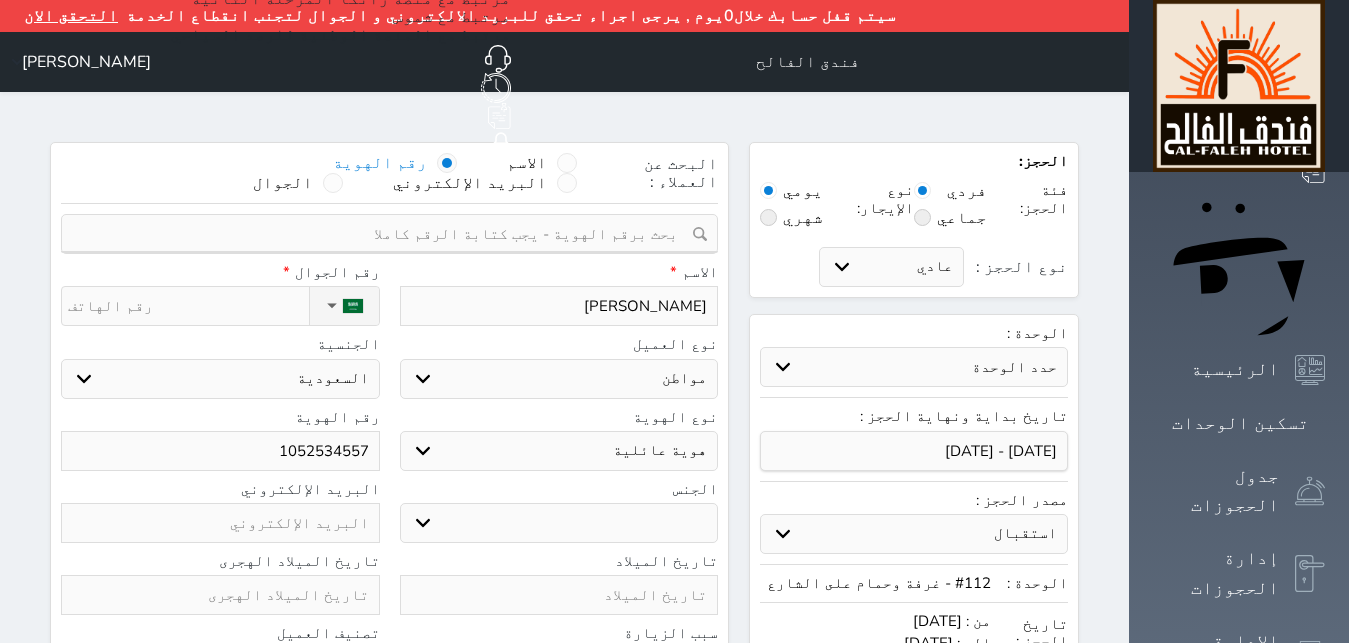 type on "عبدال" 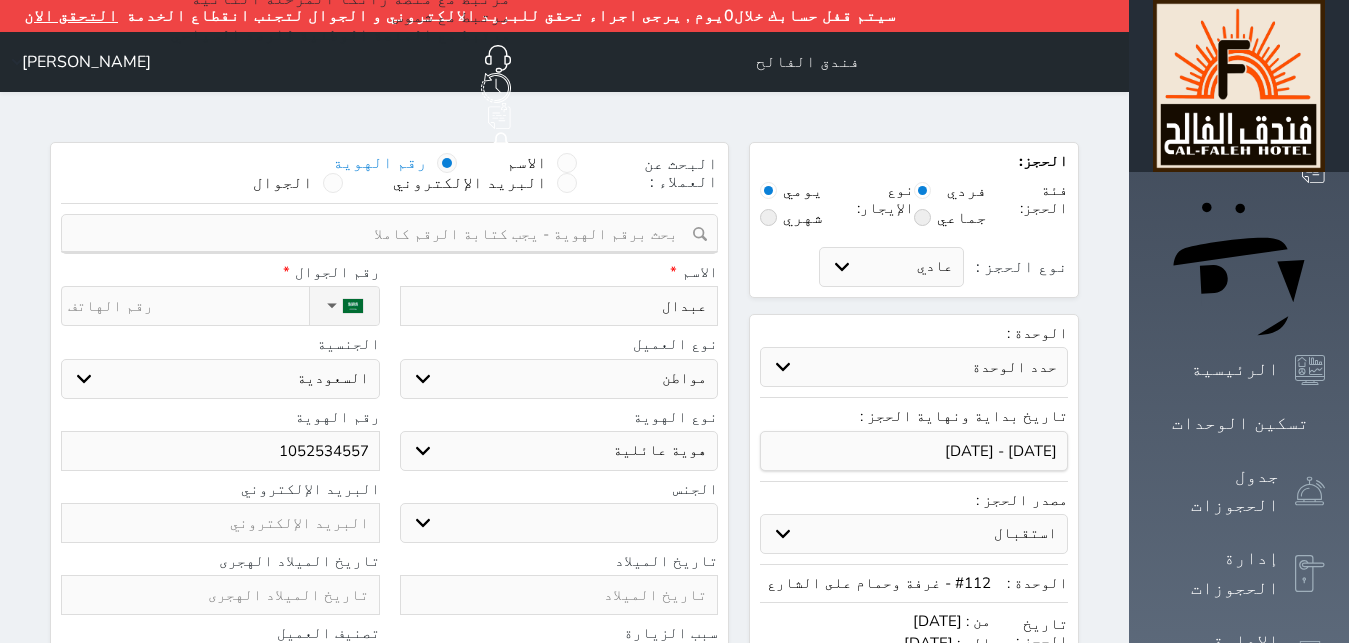 type on "عبدالل" 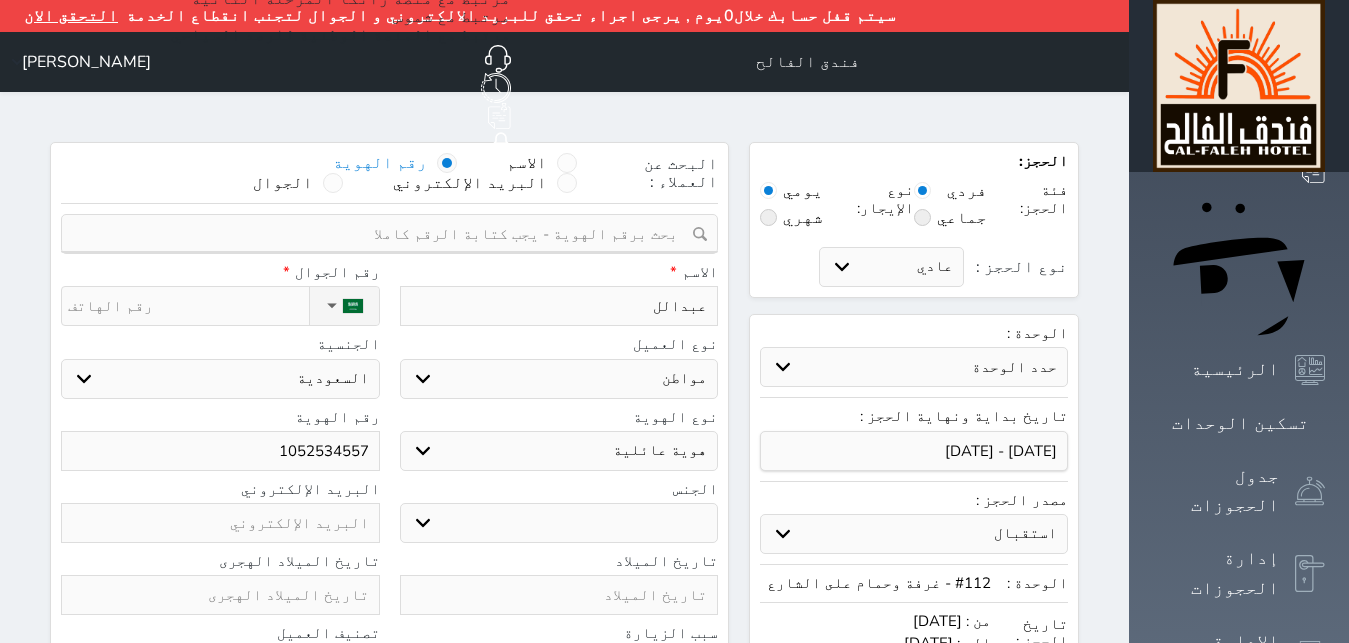 type on "عبدالله" 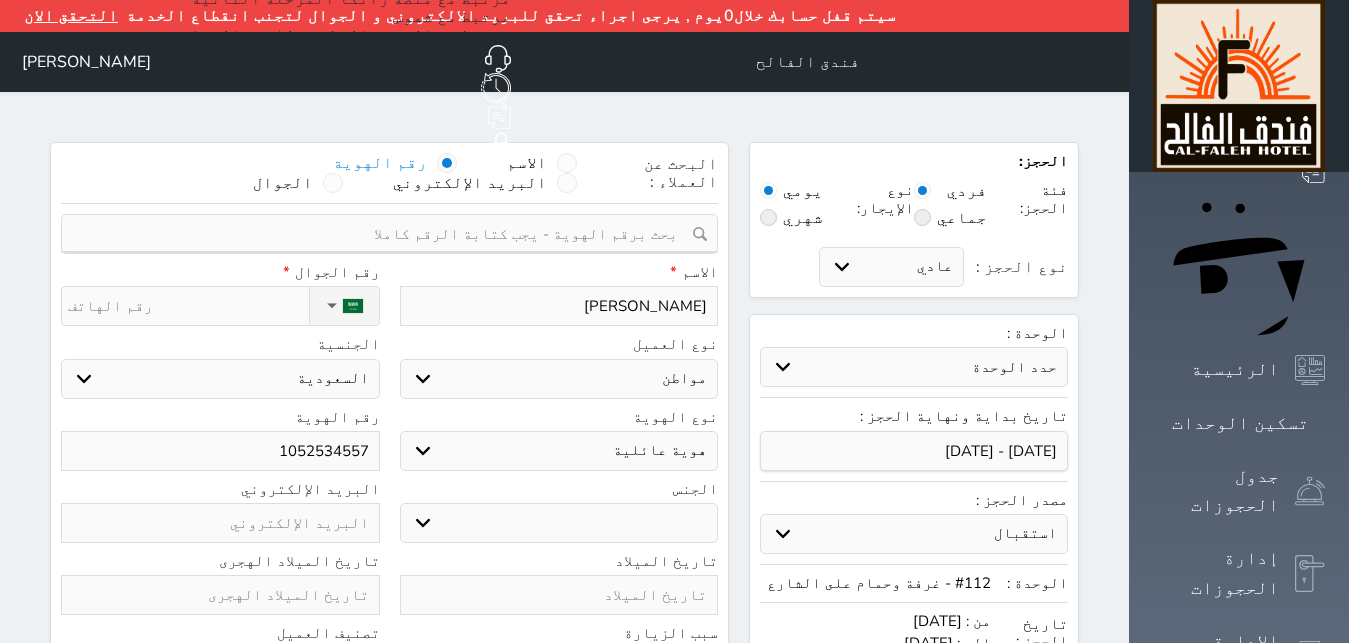 type on "عبدالله" 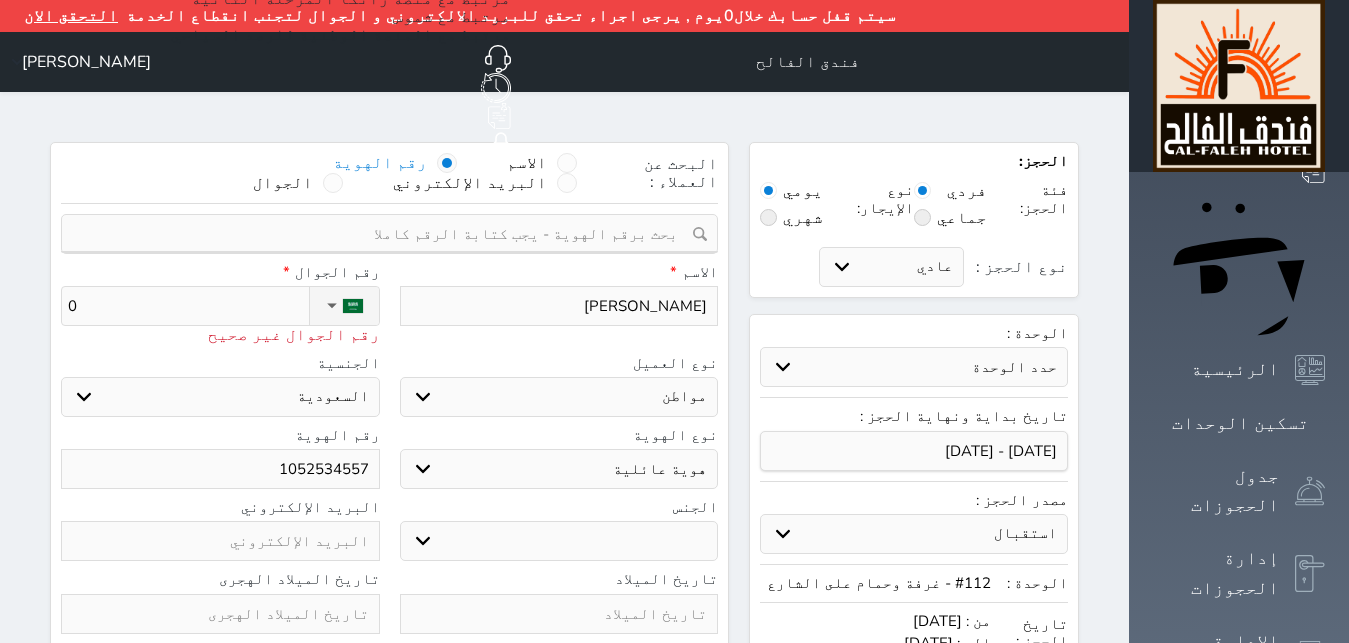 type on "05" 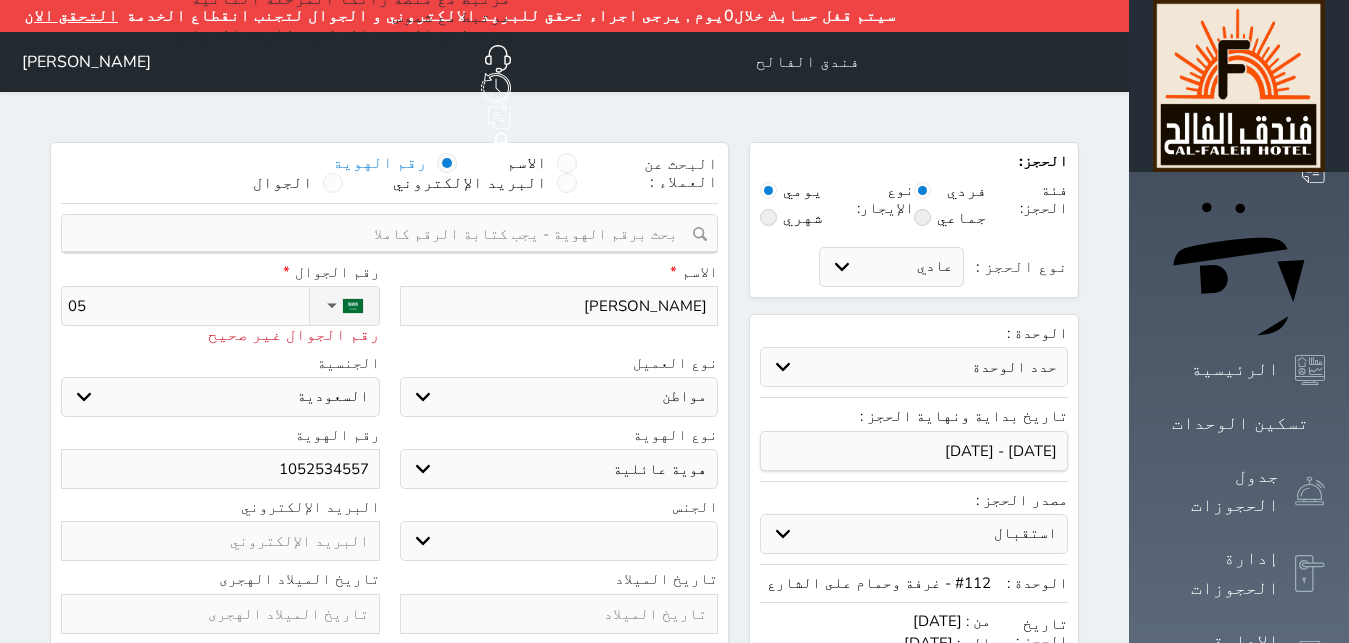 type on "054" 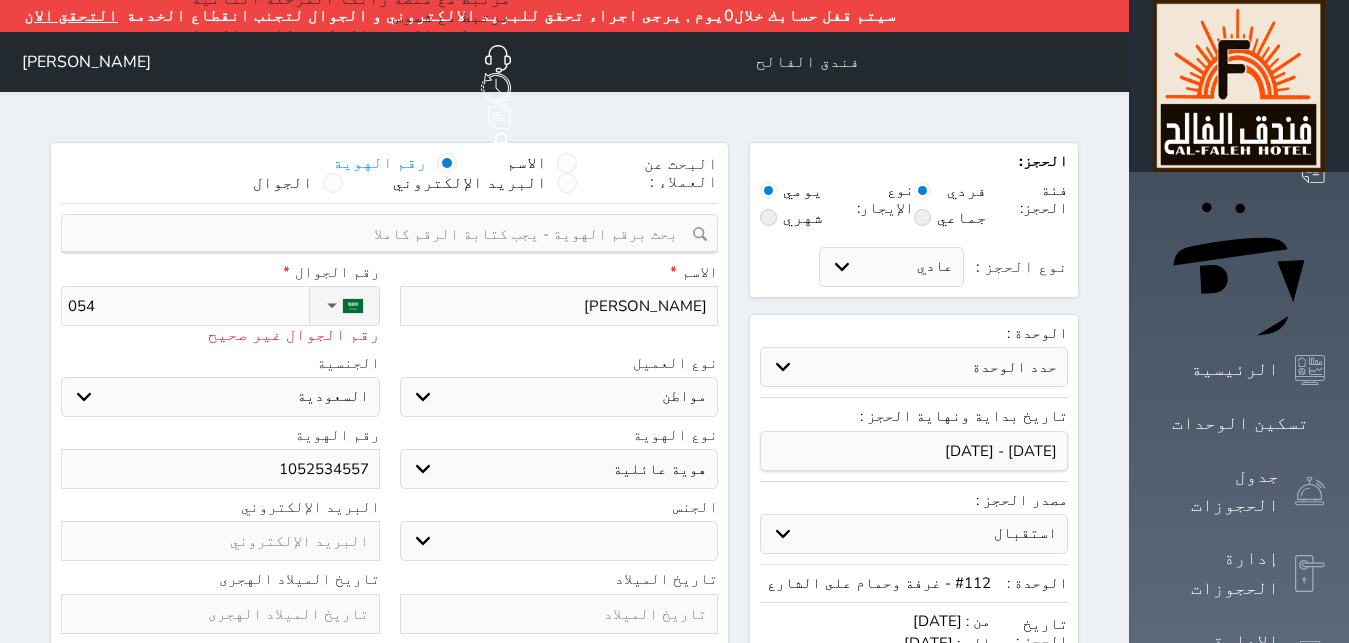 type on "0540" 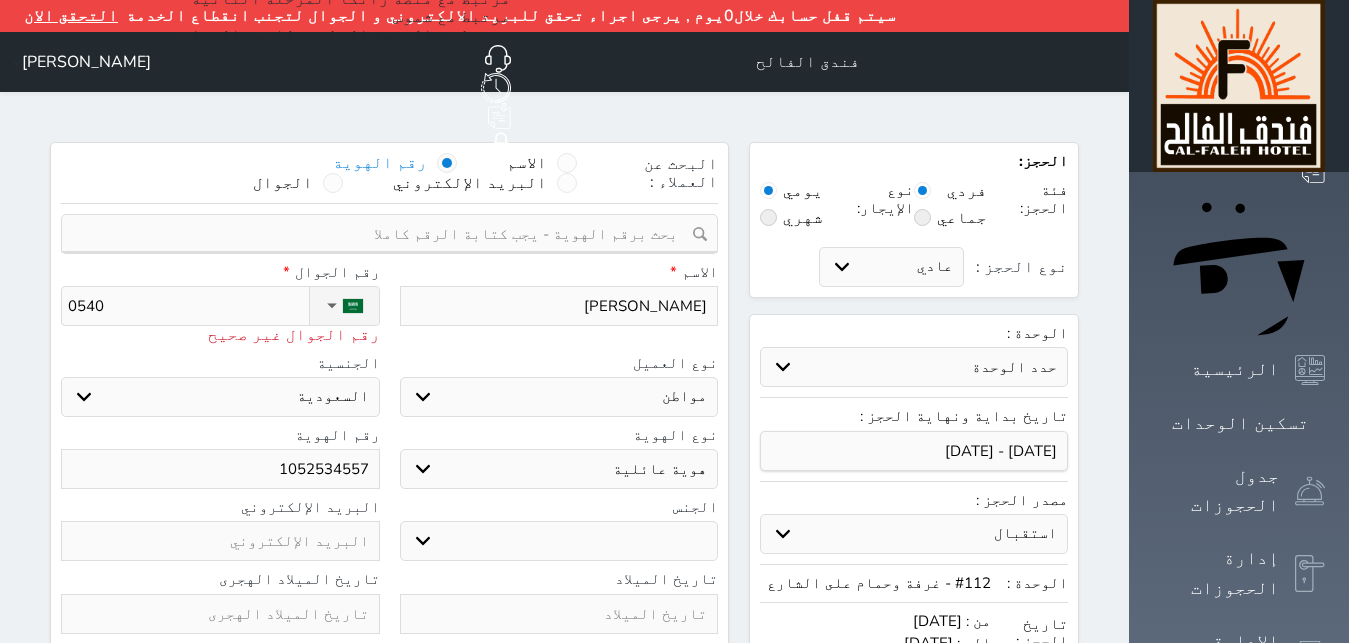 type on "05400" 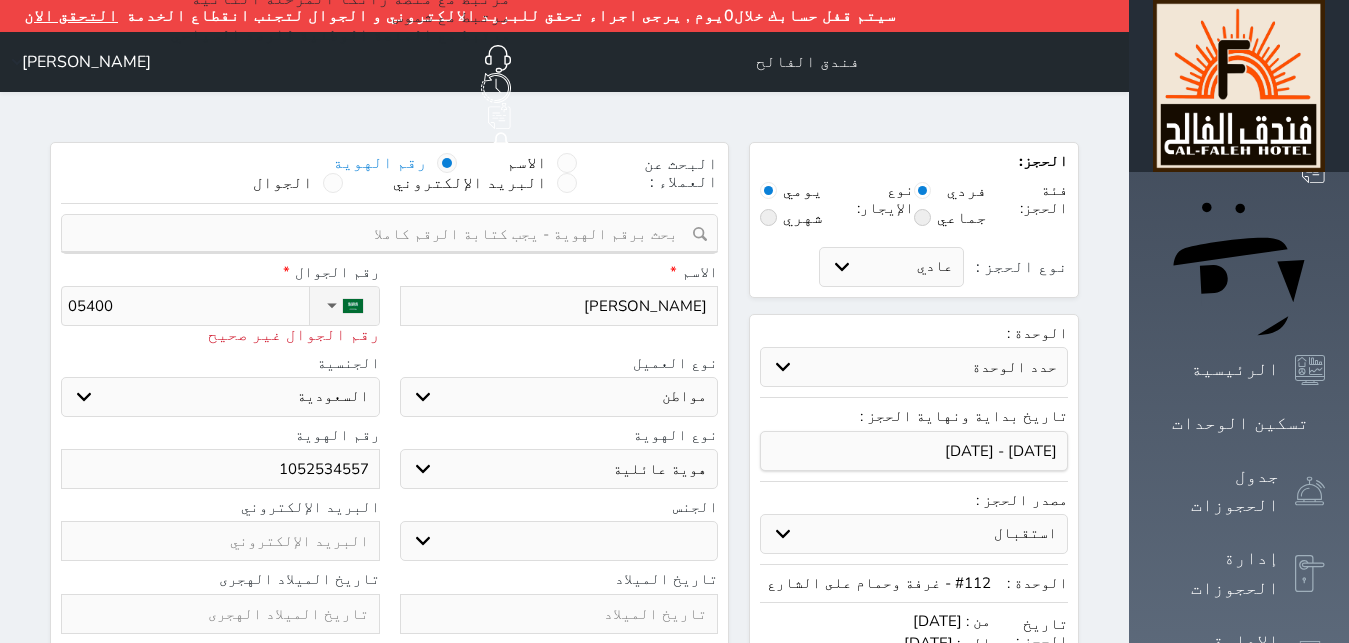 type on "054005" 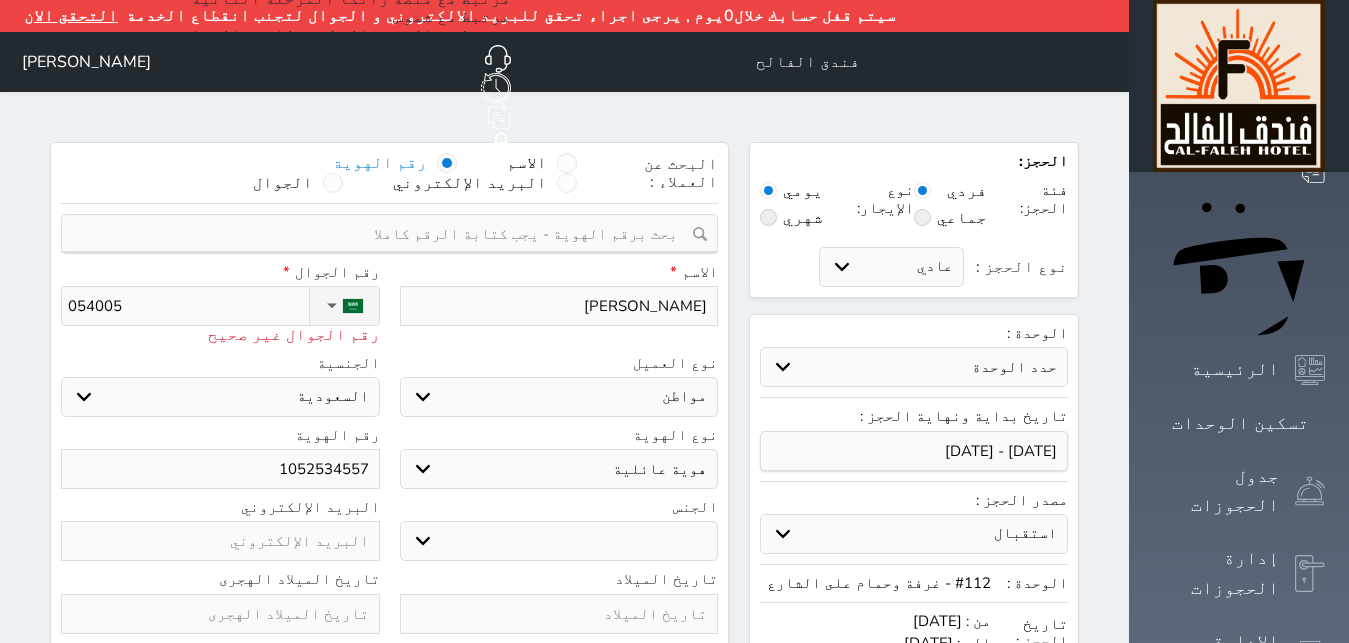 type on "0540059" 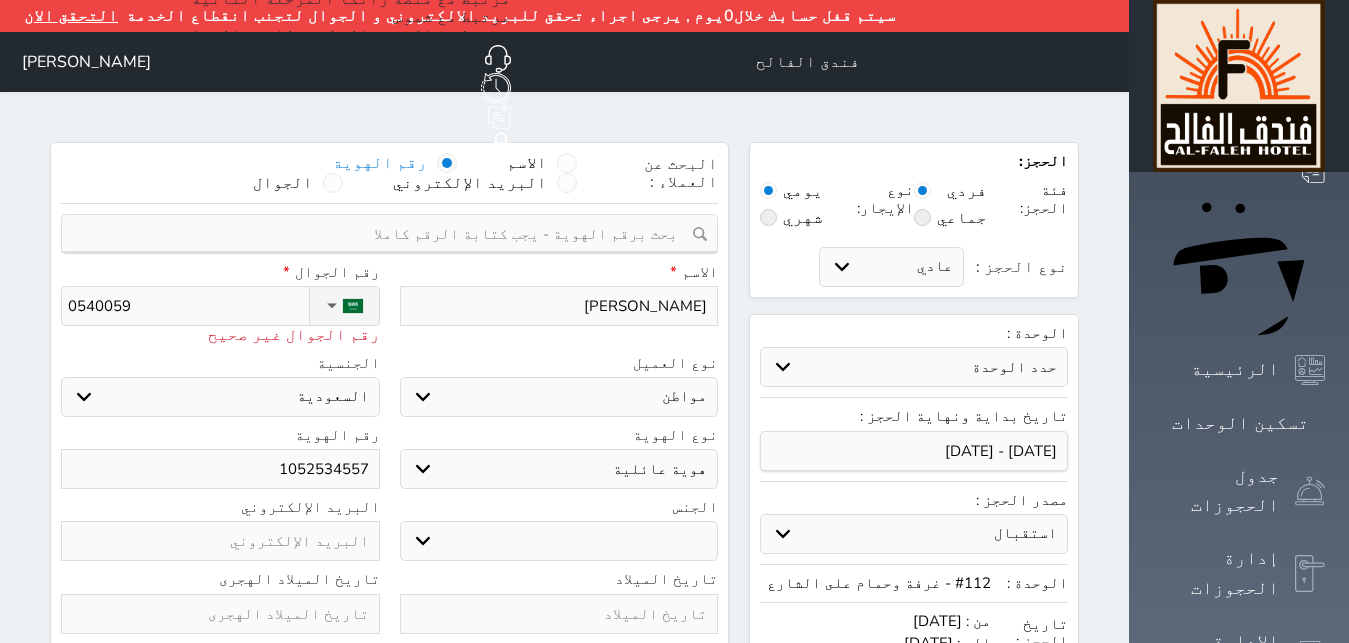 type on "05400598" 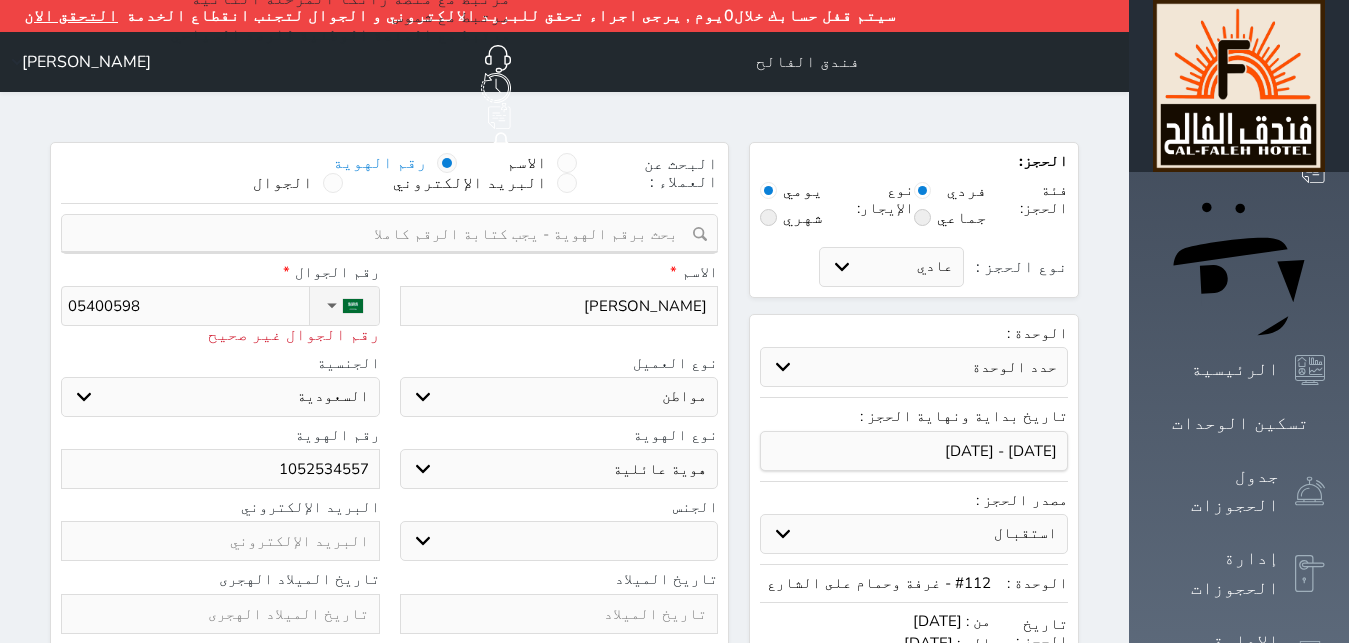 type on "054005988" 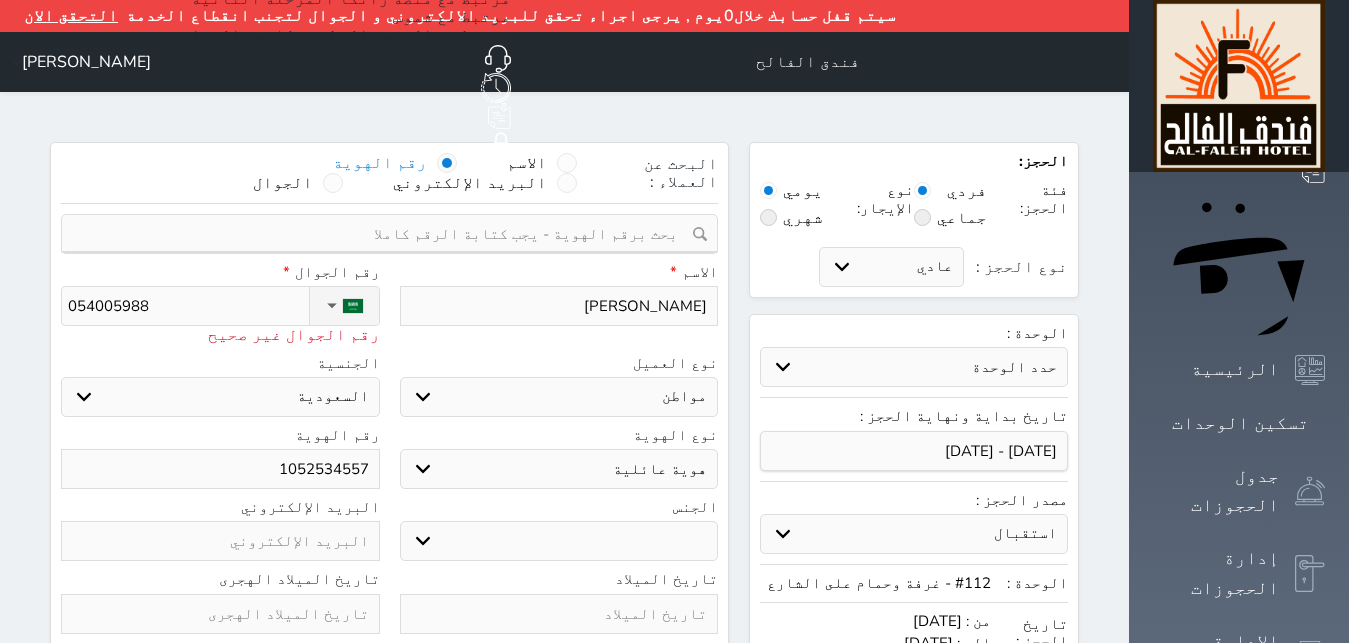 select 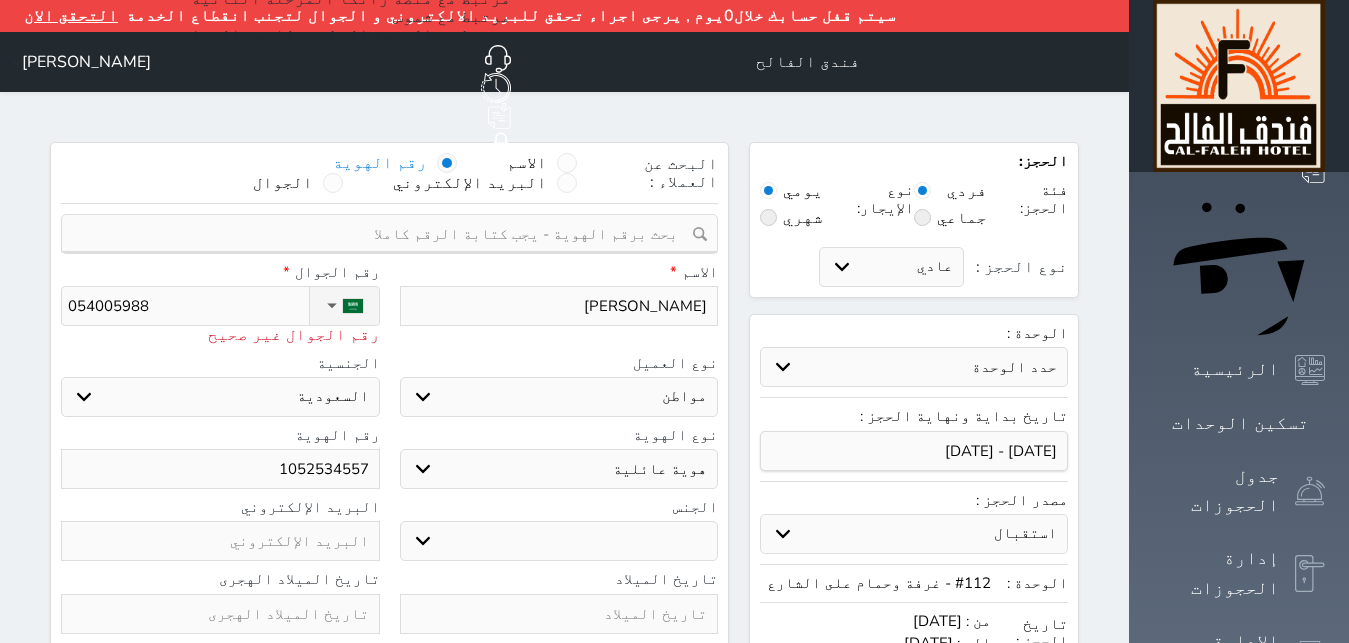 type on "+966 54 005 9887" 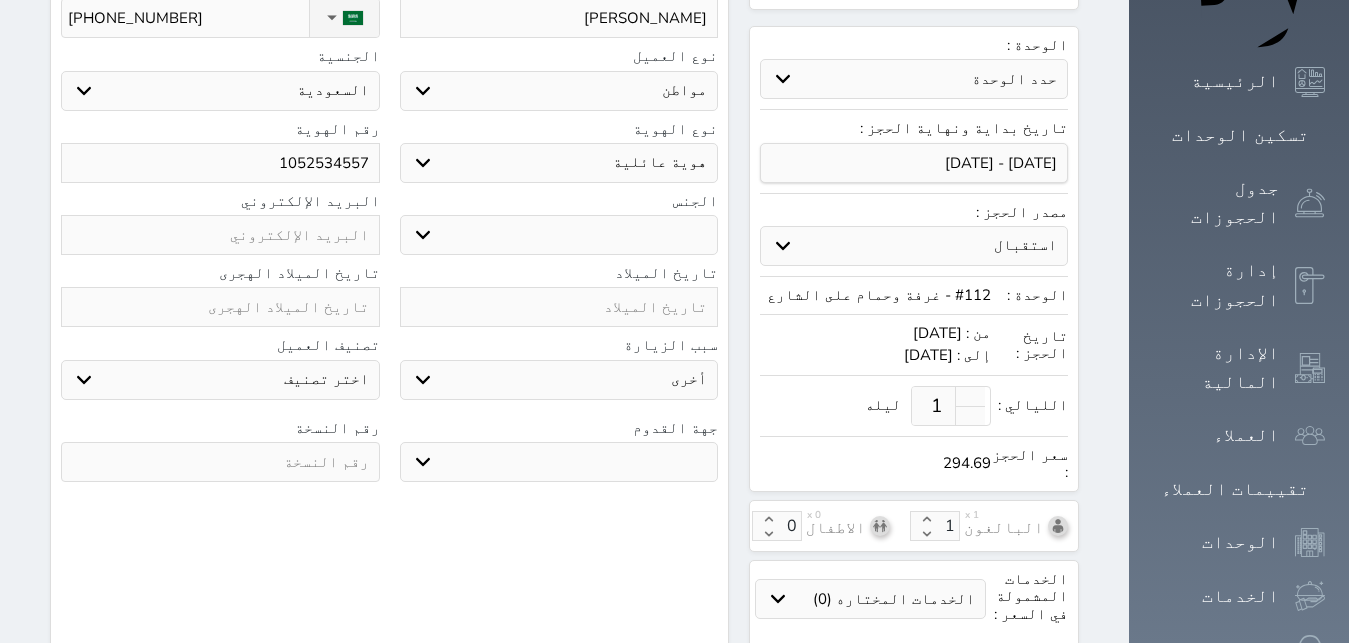 scroll, scrollTop: 306, scrollLeft: 0, axis: vertical 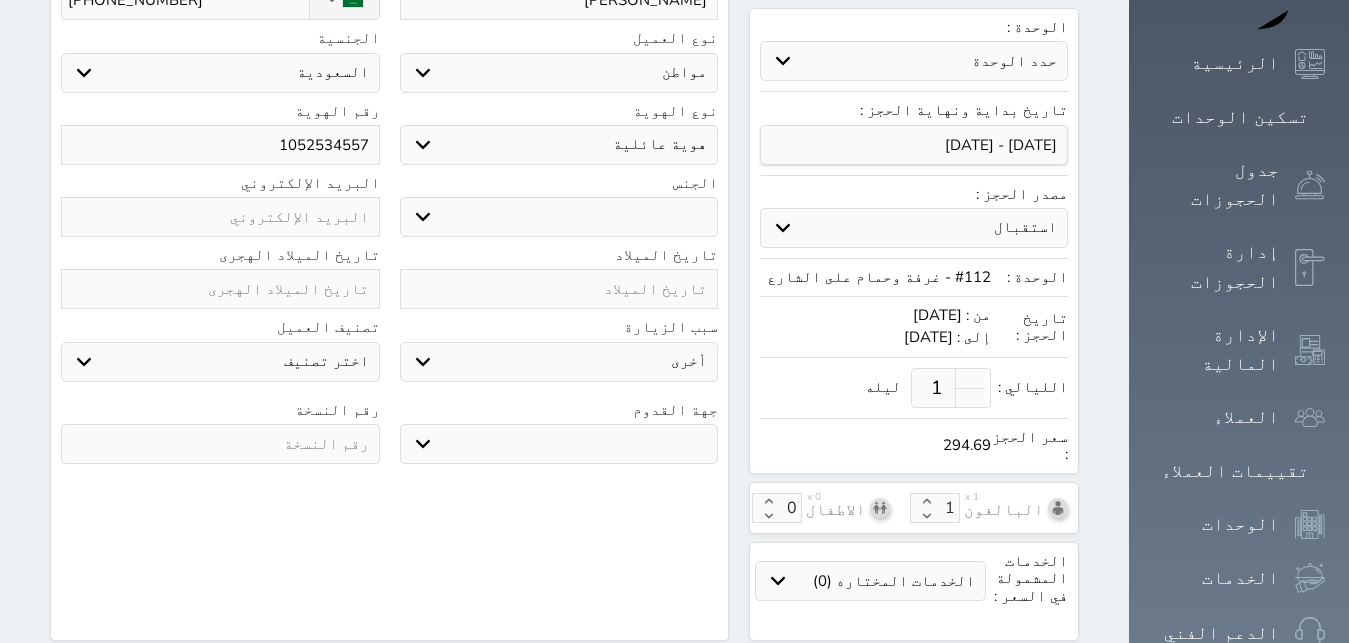 type on "+966 54 005 9887" 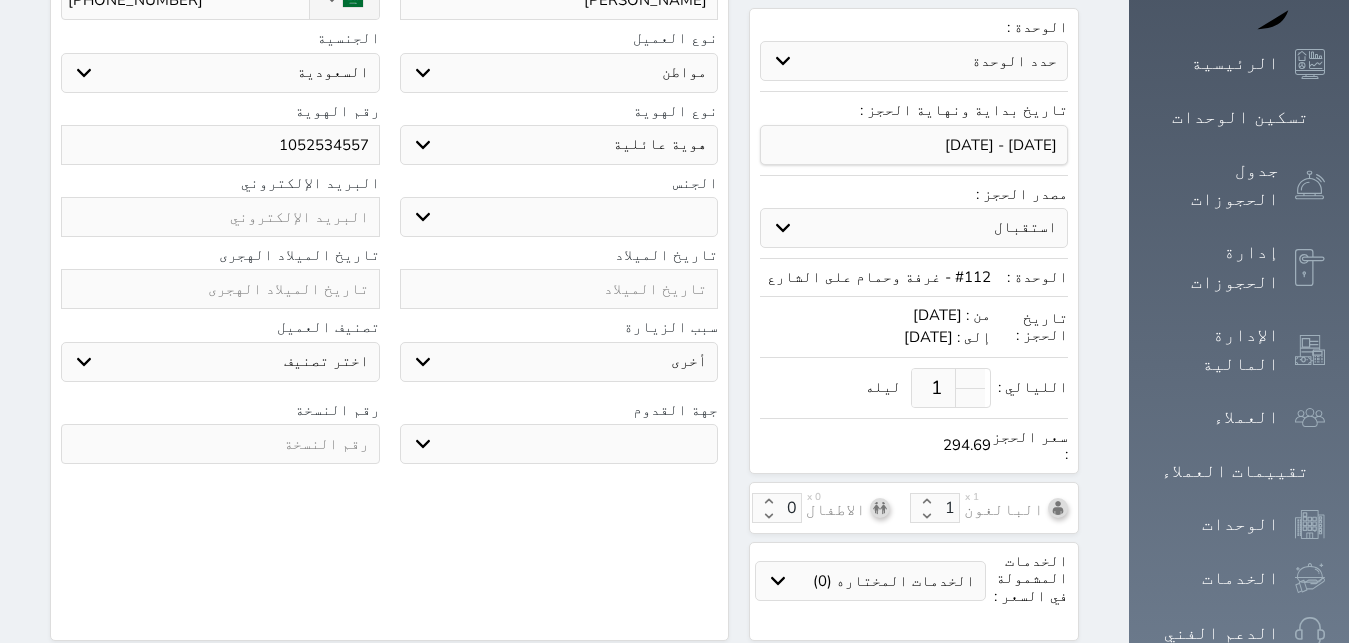click on "جهة القدوم   جو بحر ارض" at bounding box center (559, 433) 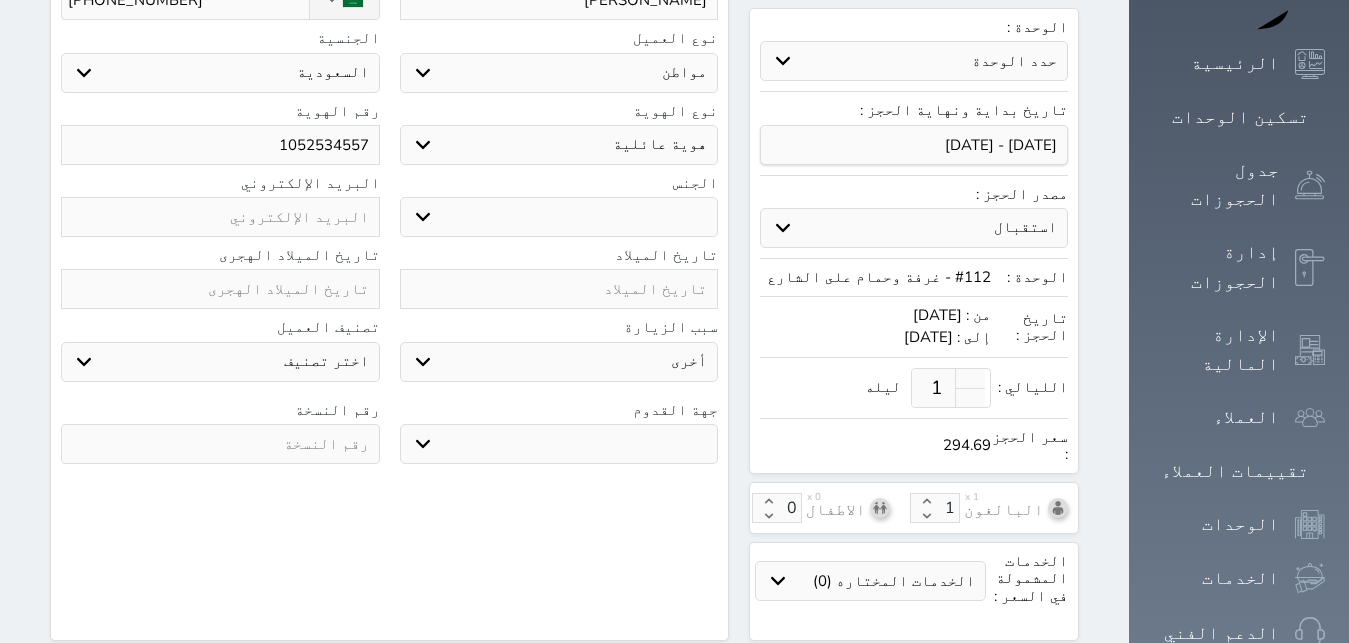 select on "9" 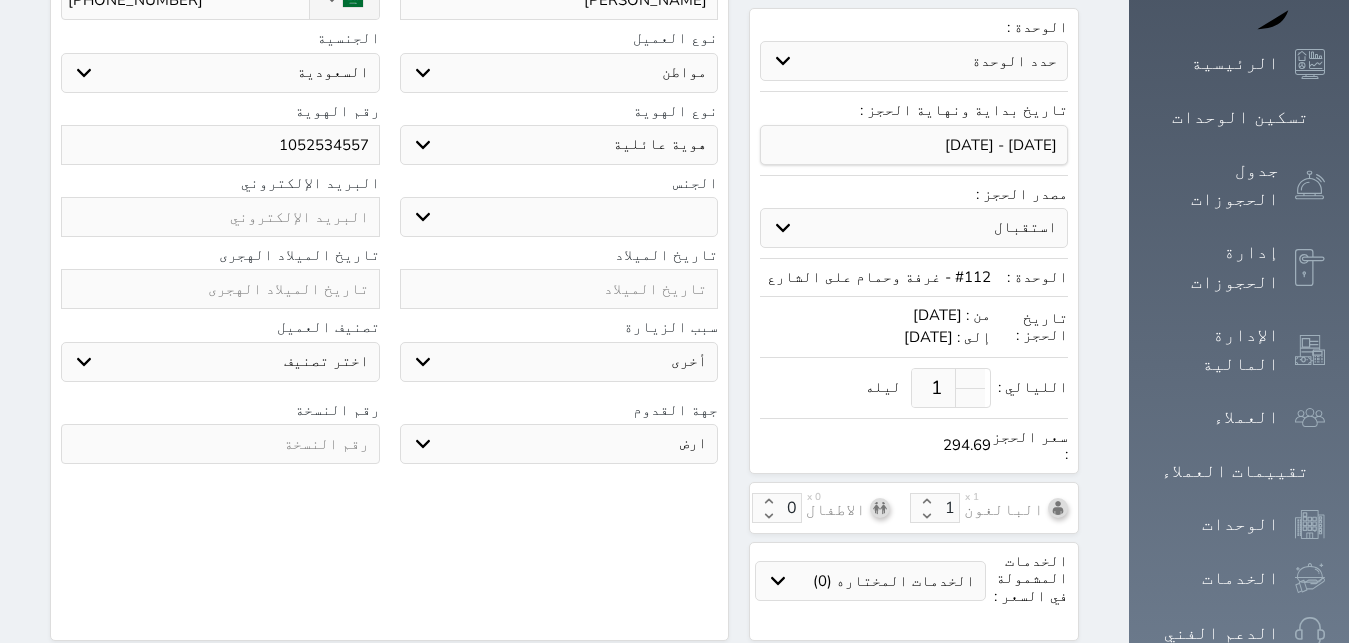 drag, startPoint x: 397, startPoint y: 406, endPoint x: 370, endPoint y: 398, distance: 28.160255 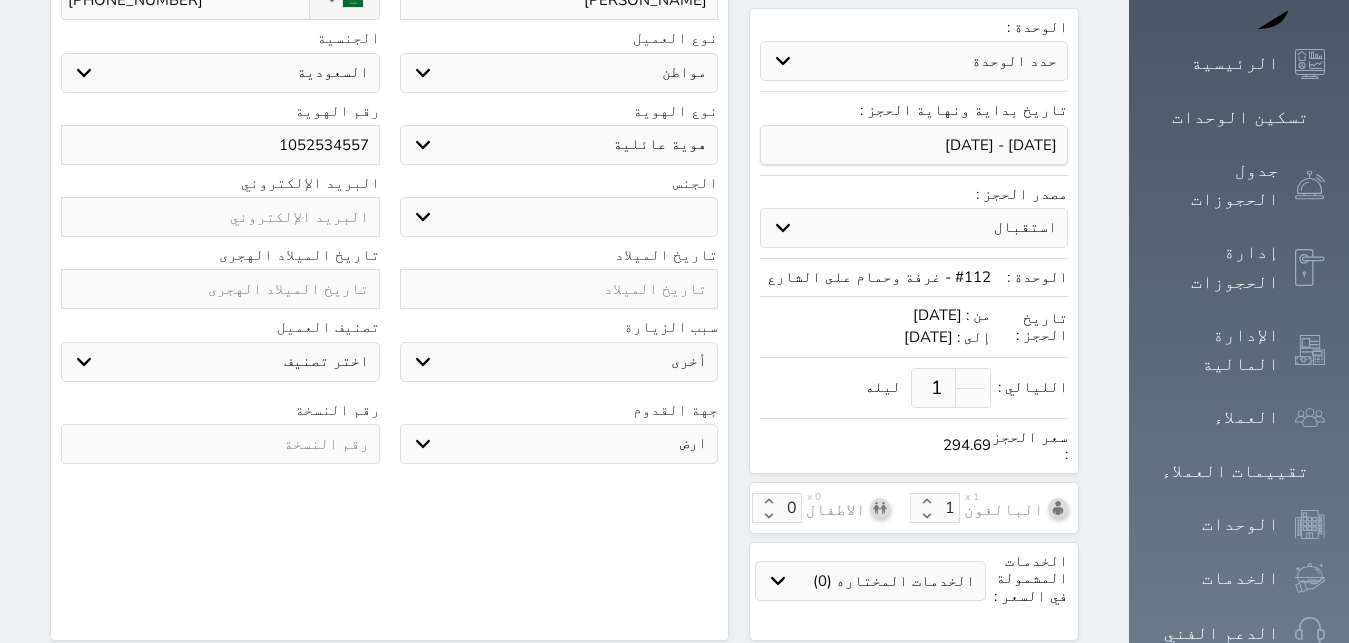 click at bounding box center [220, 444] 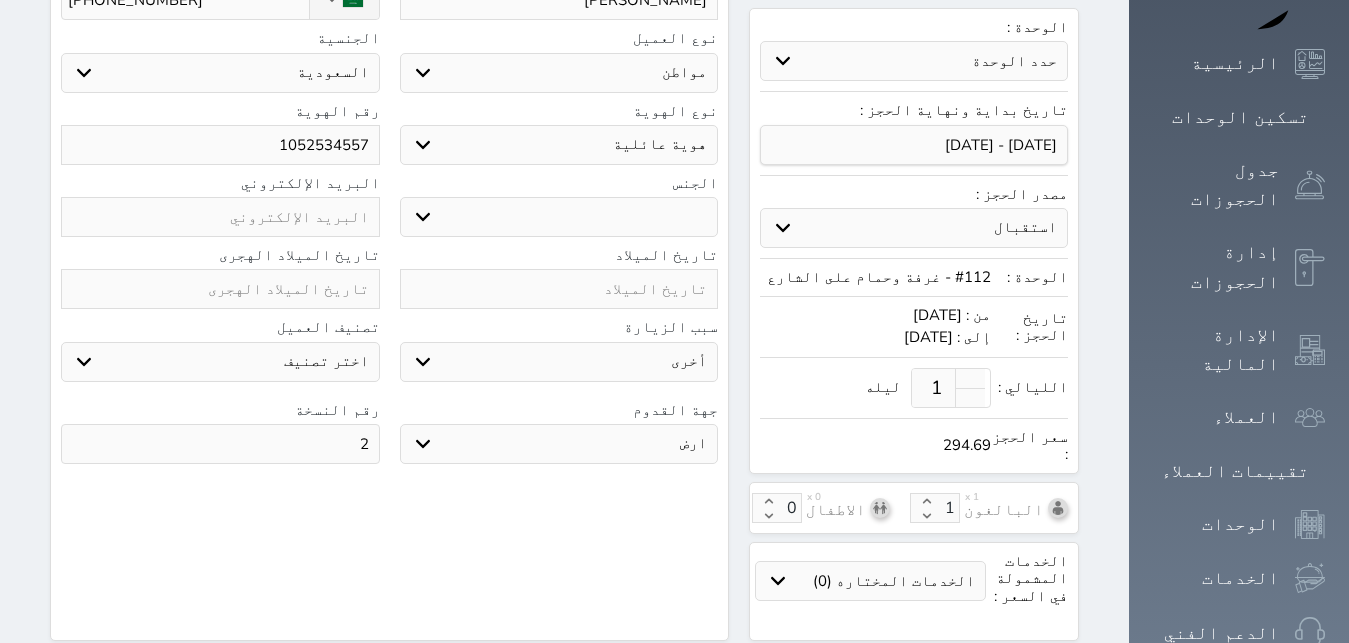 scroll, scrollTop: 638, scrollLeft: 0, axis: vertical 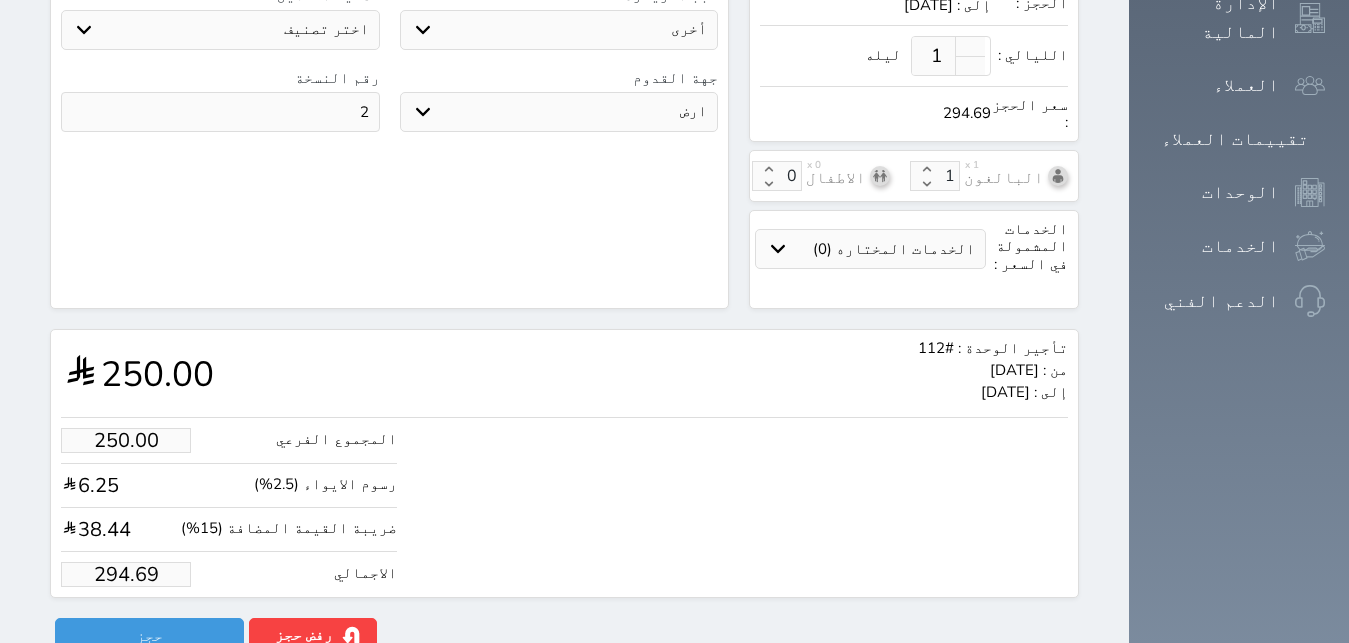 type on "2" 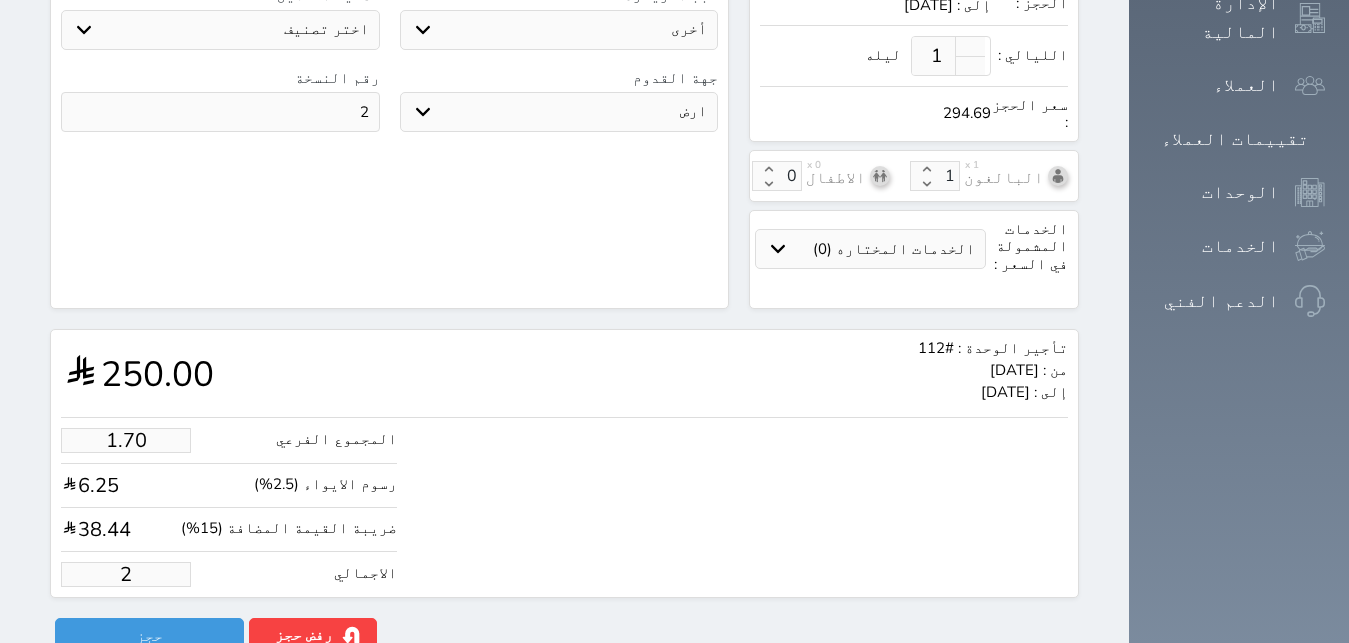 type on "19.51" 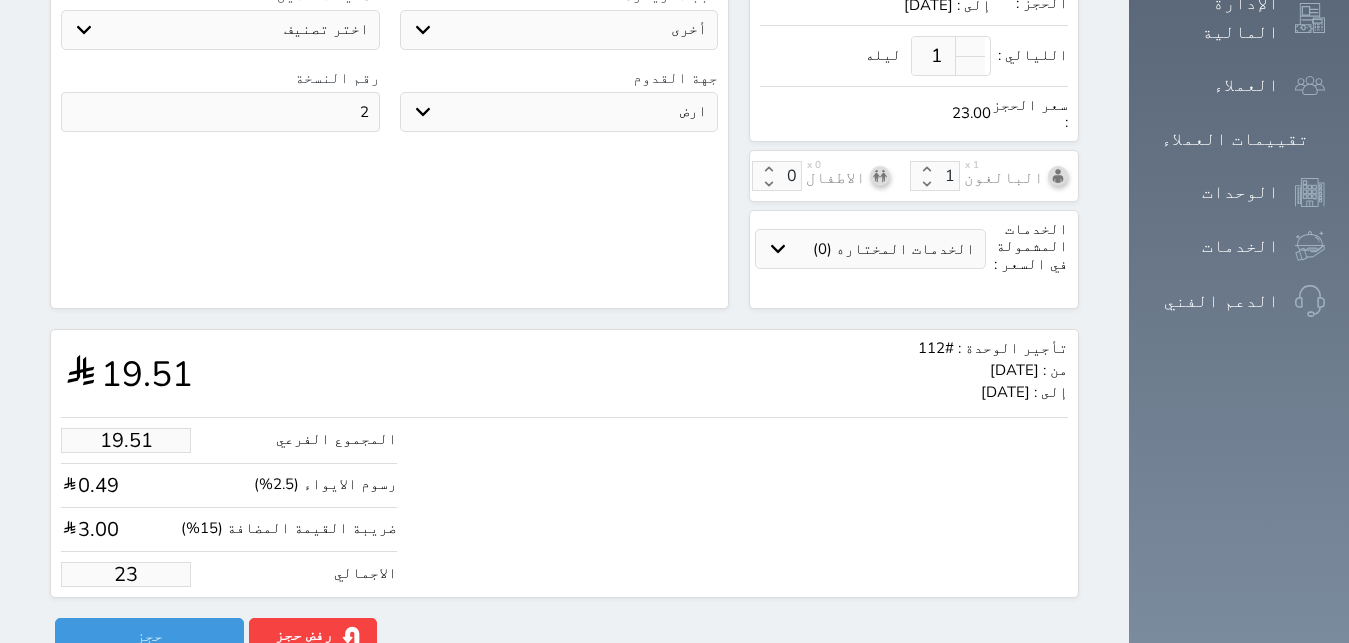 type on "199.36" 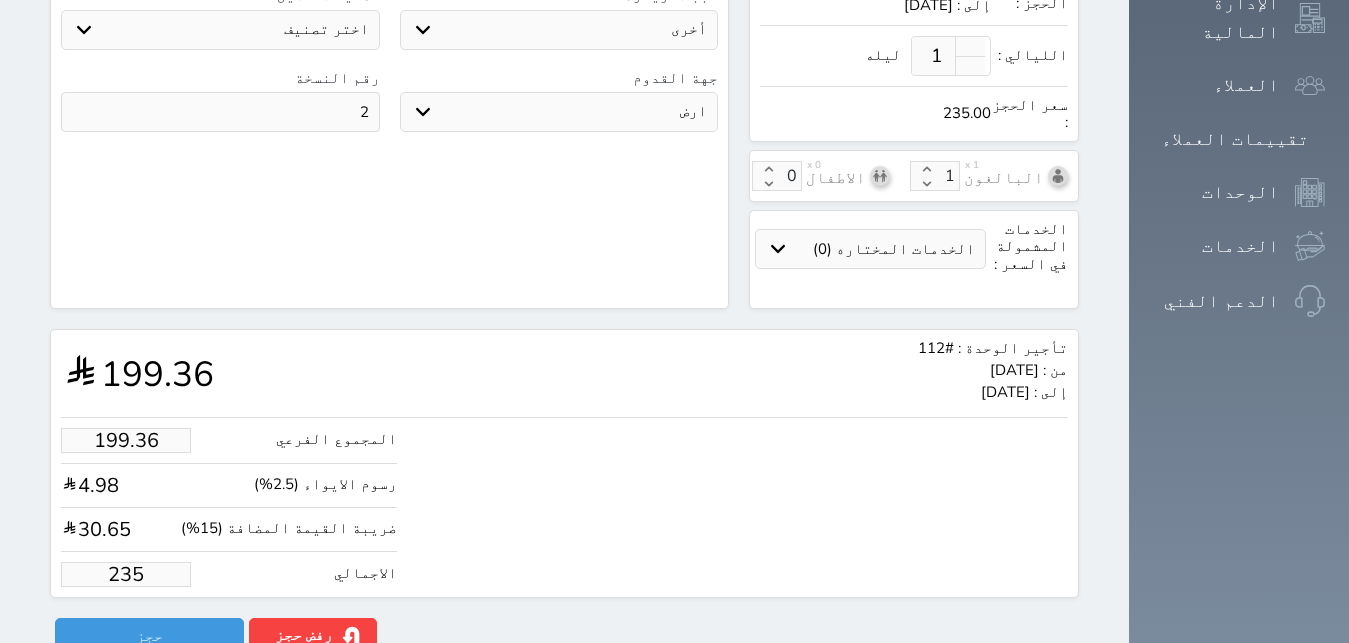 type on "235.00" 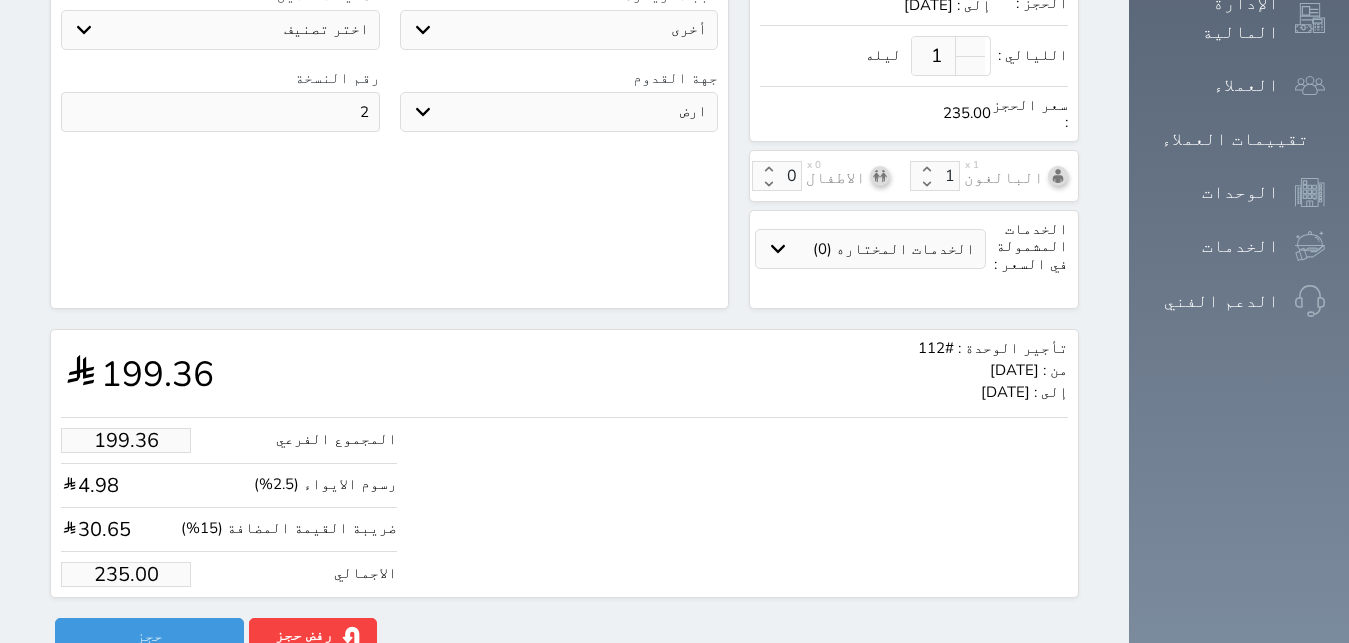 click on "الاجمالي   235.00" at bounding box center [229, 574] 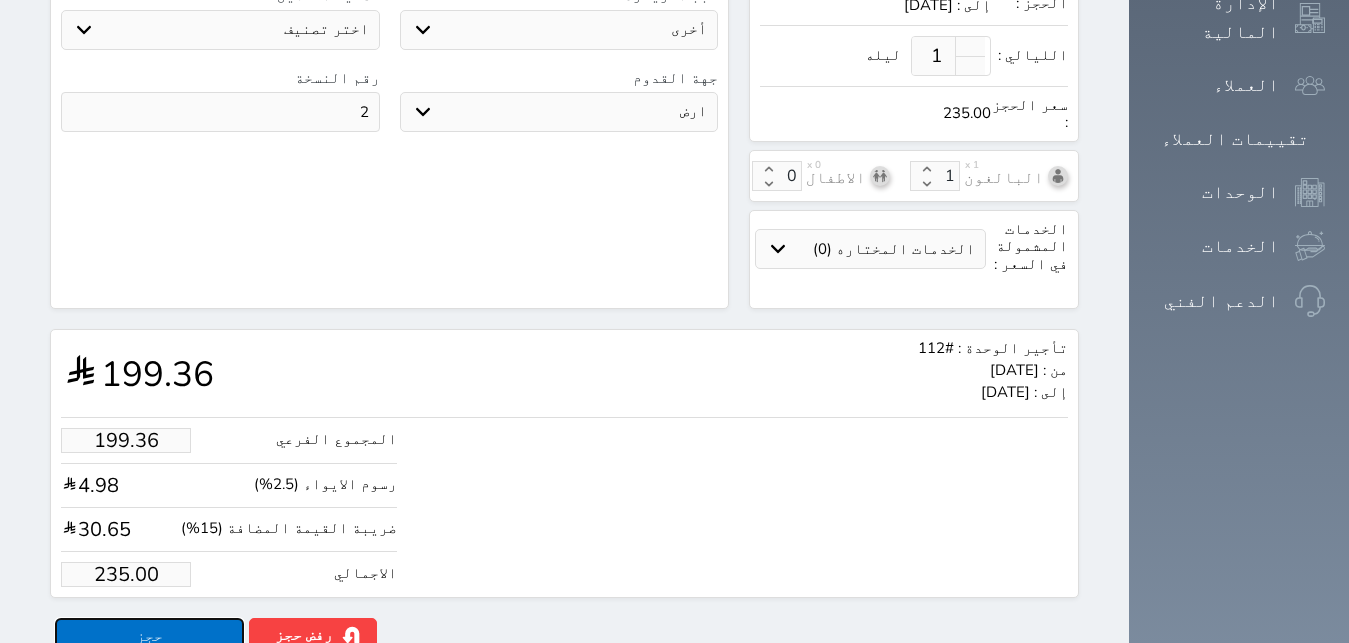 click on "حجز" at bounding box center (149, 635) 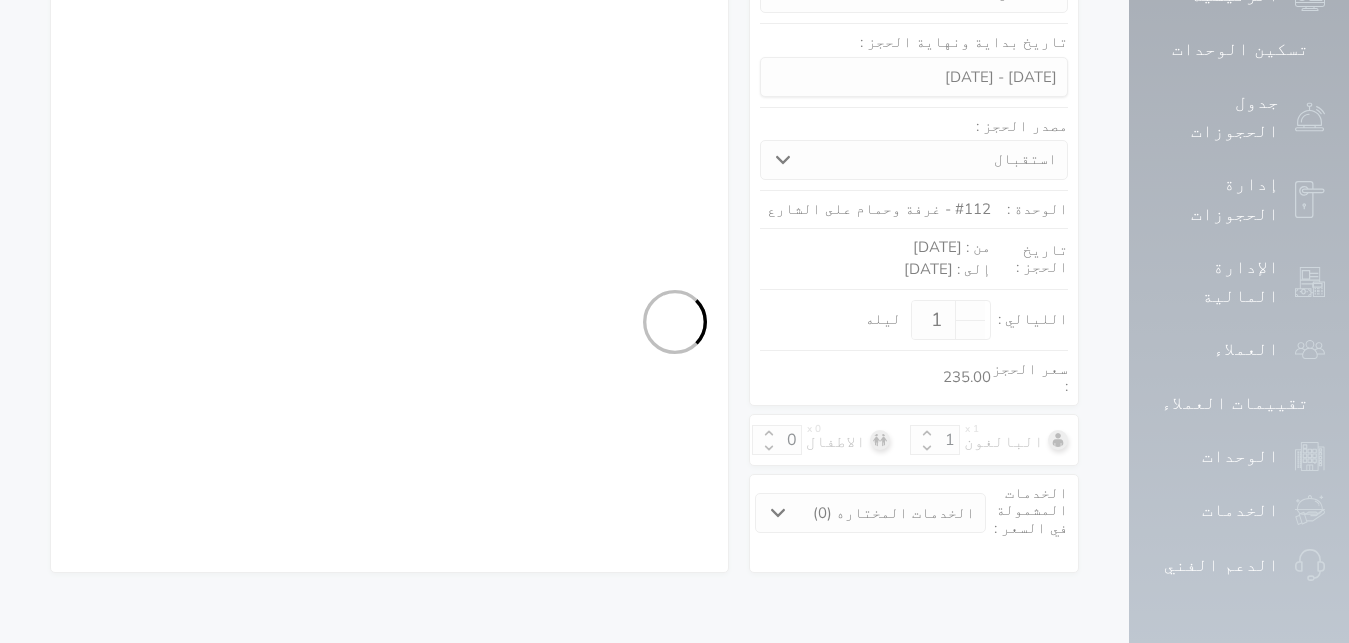 scroll, scrollTop: 299, scrollLeft: 0, axis: vertical 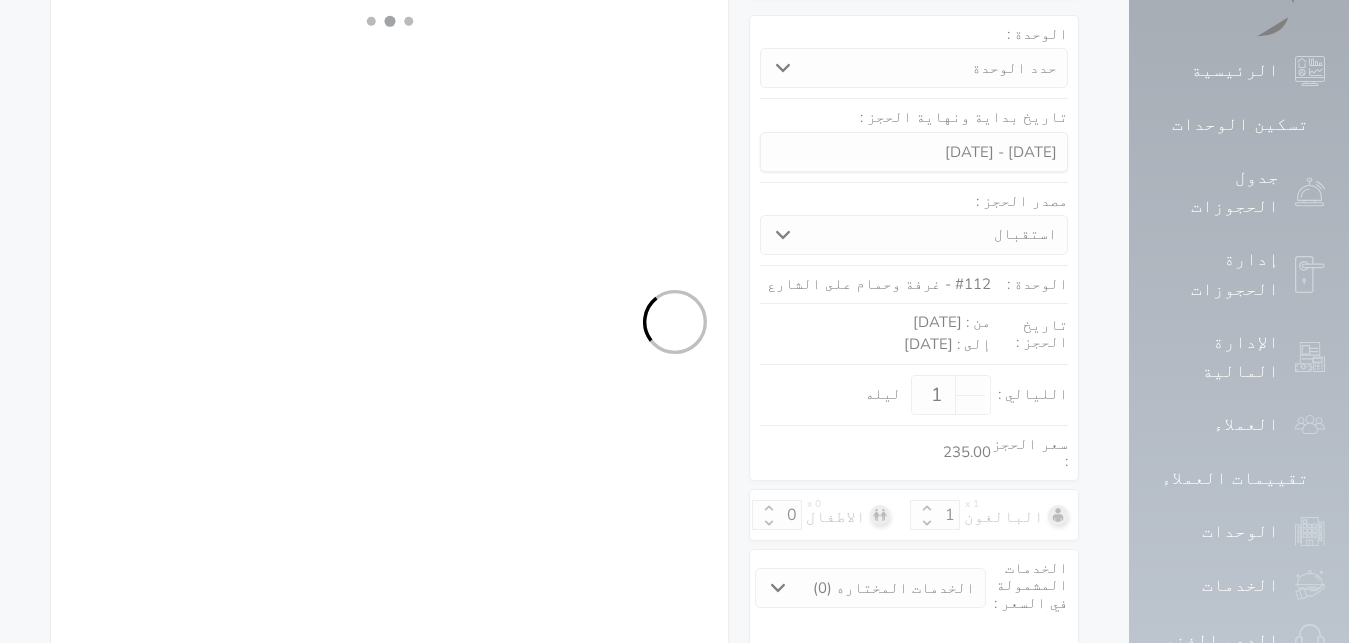 select on "1" 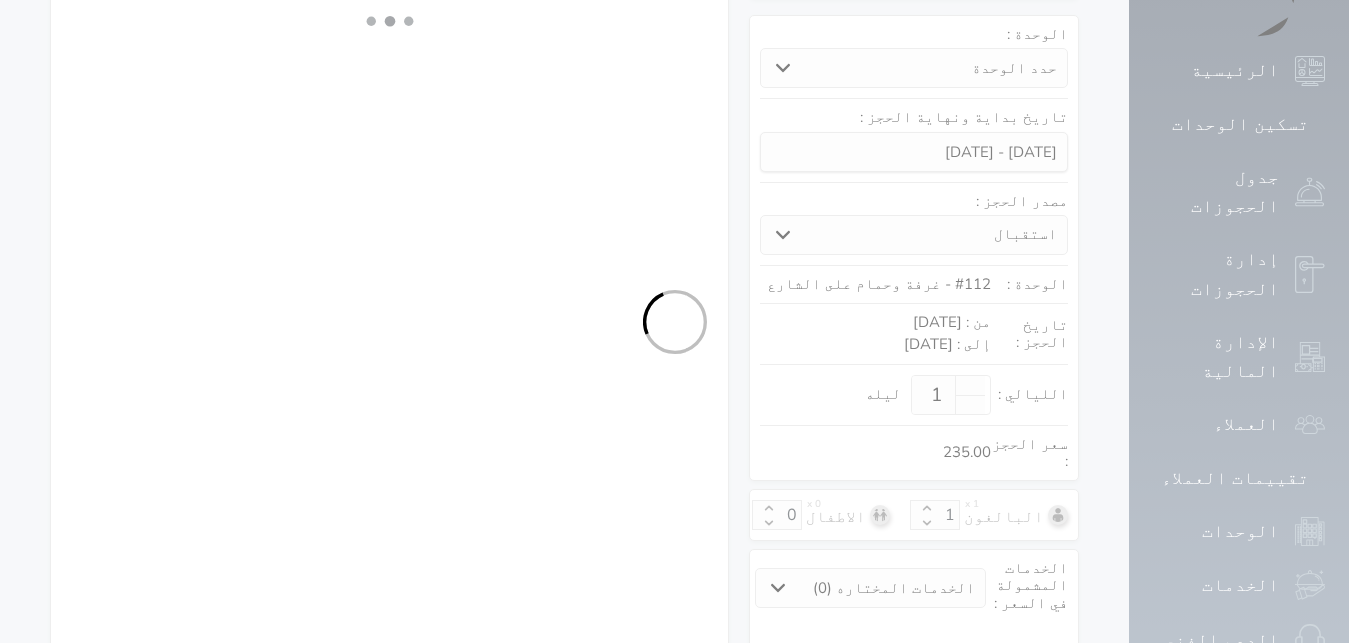 select on "113" 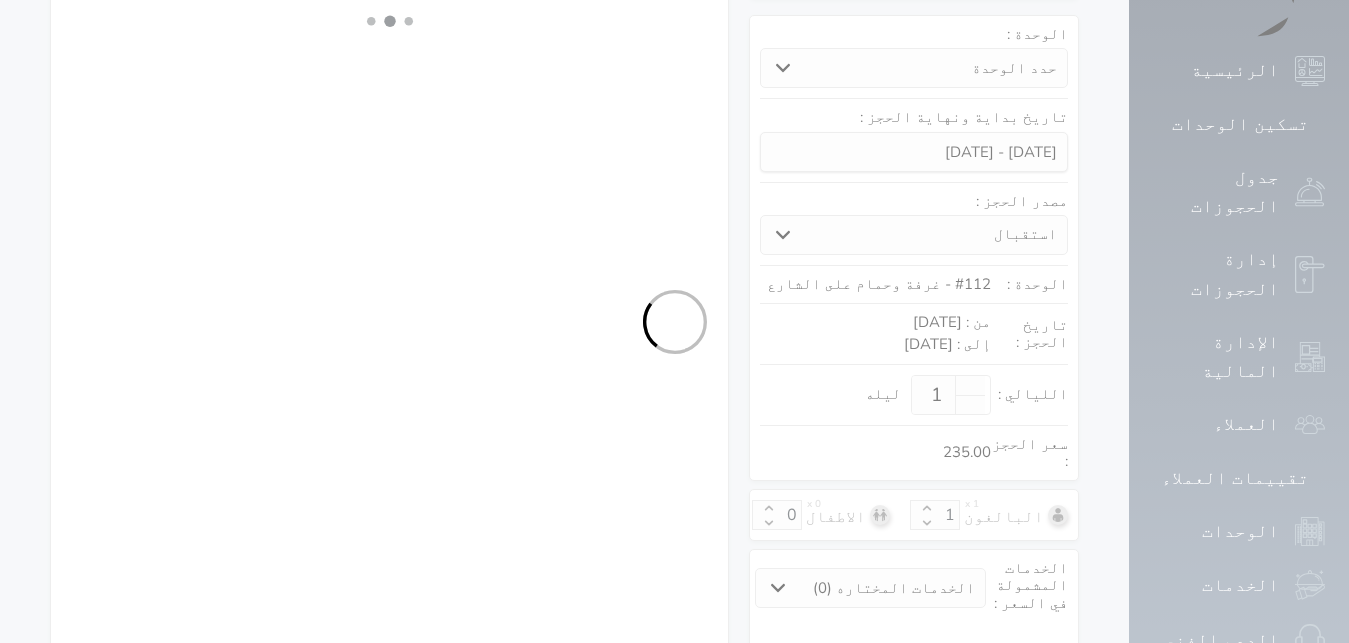 select on "2" 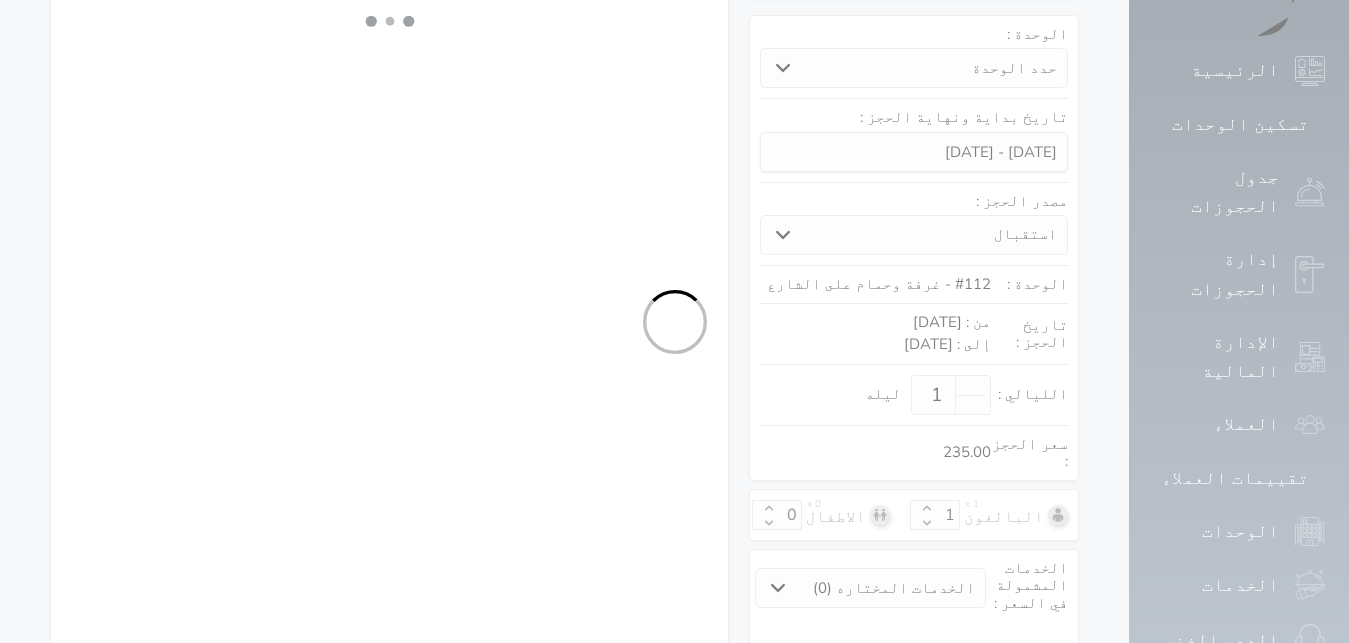 select on "7" 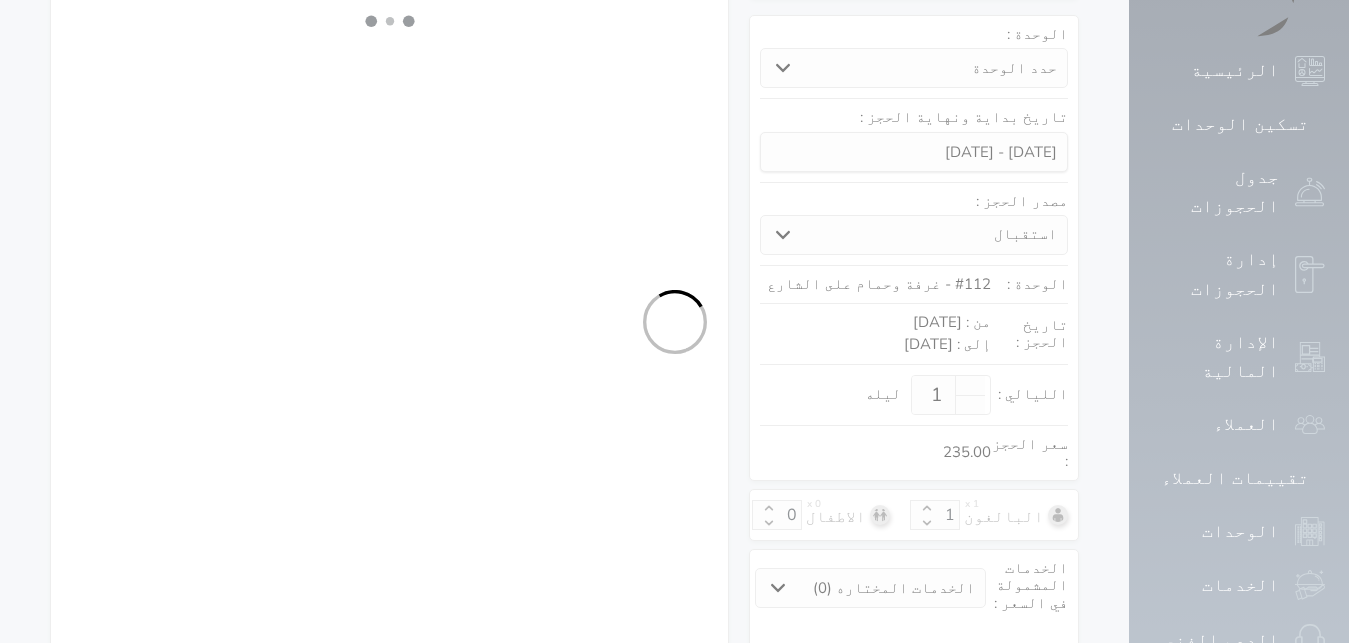 select on "9" 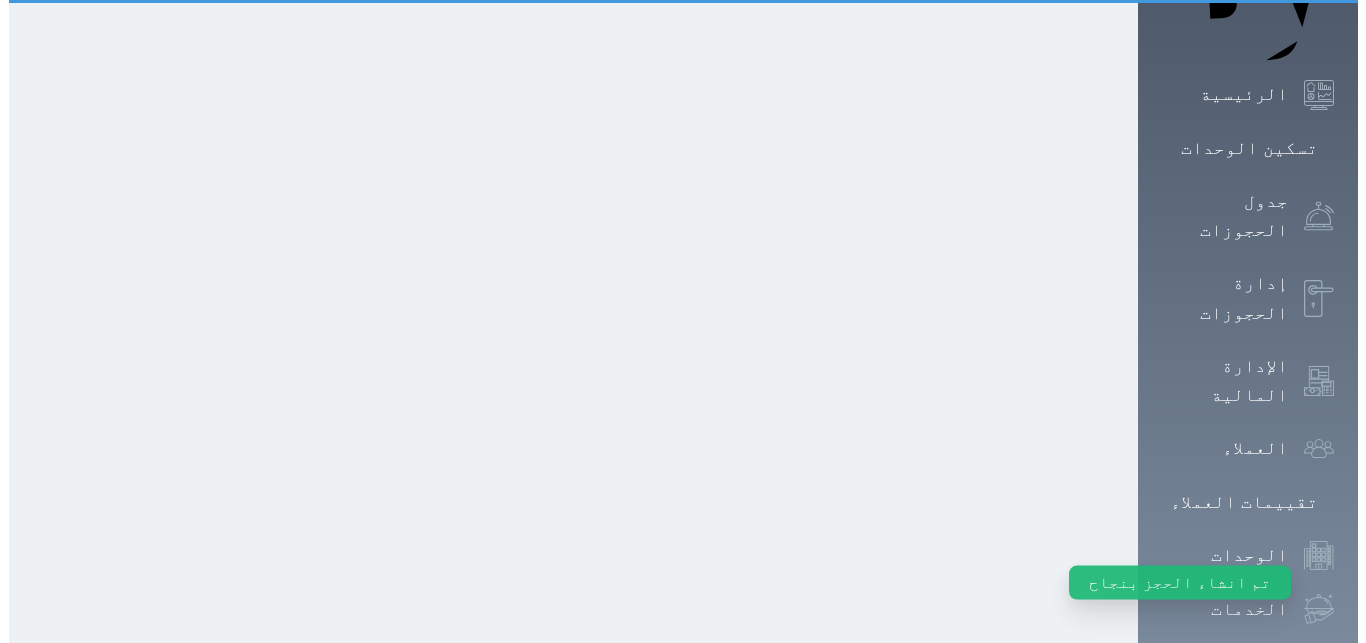 scroll, scrollTop: 0, scrollLeft: 0, axis: both 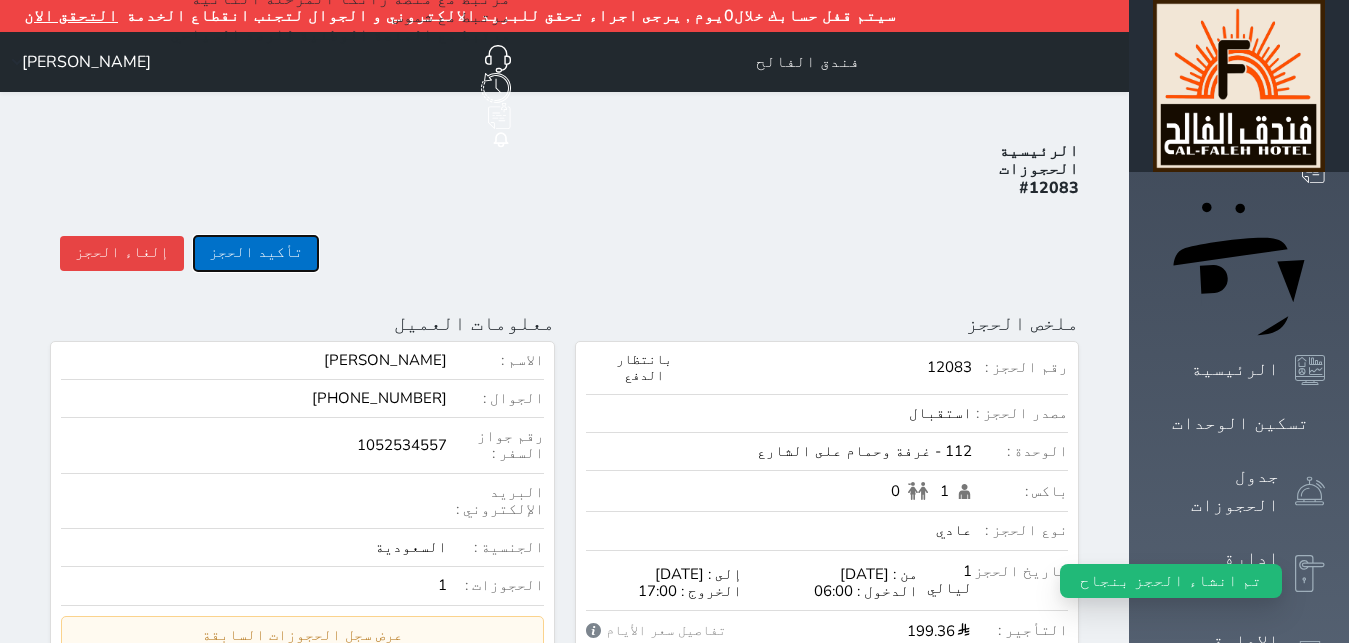 click on "تأكيد الحجز" at bounding box center (256, 253) 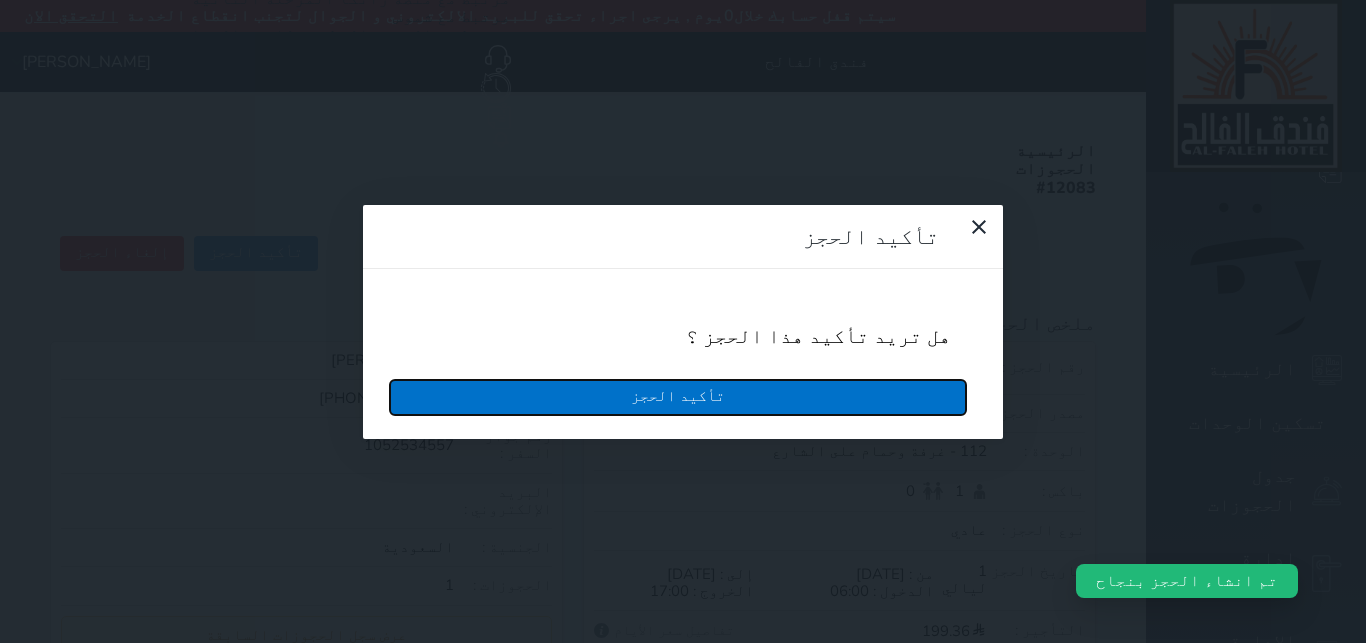 click on "تأكيد الحجز" at bounding box center (678, 397) 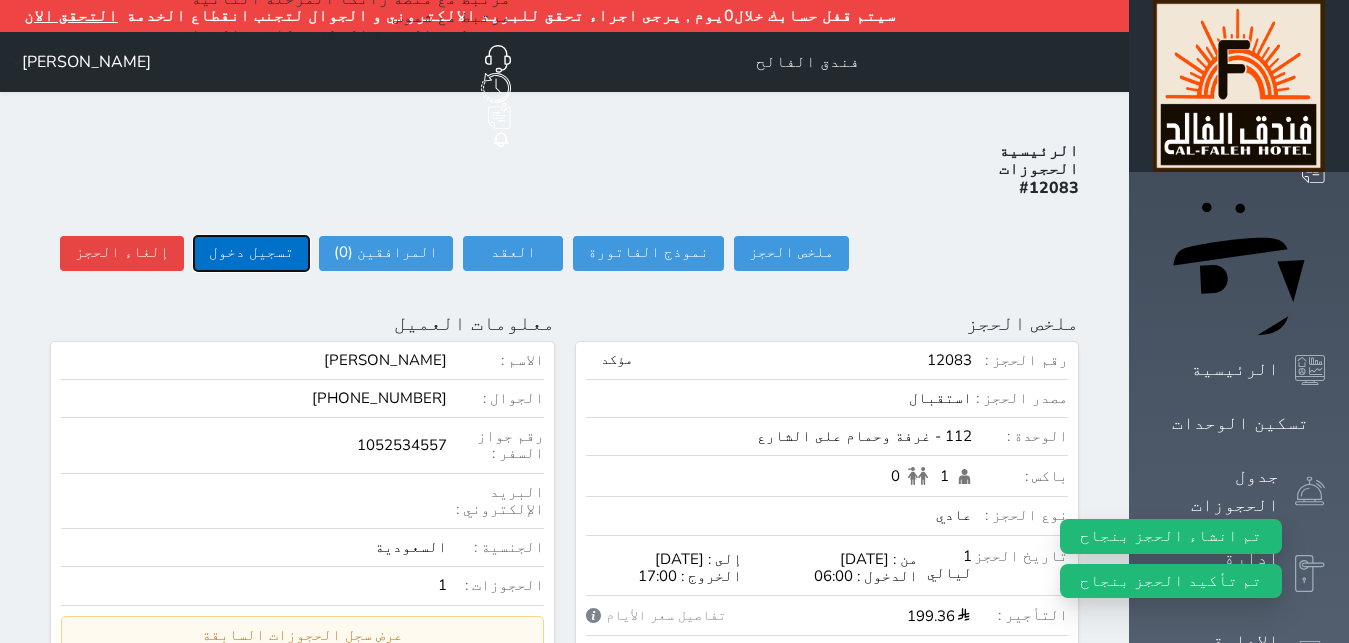 click on "تسجيل دخول" at bounding box center [251, 253] 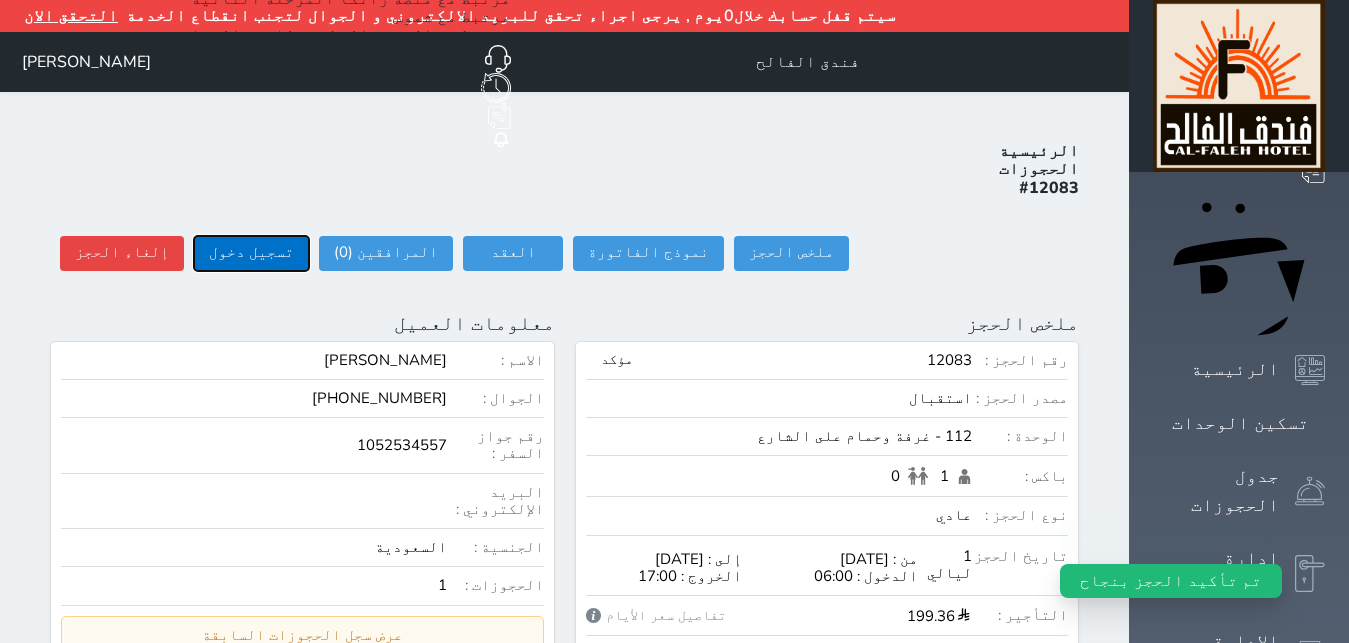 click on "تسجيل دخول" at bounding box center (251, 253) 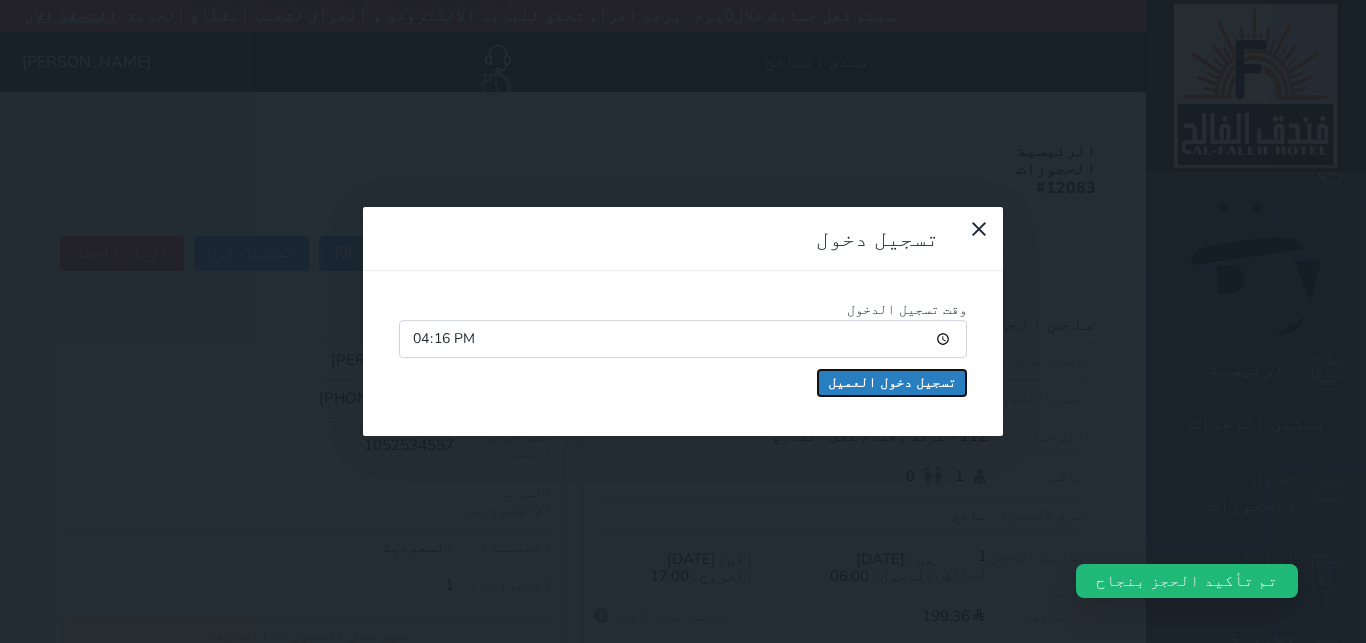 click on "تسجيل دخول العميل" at bounding box center [892, 383] 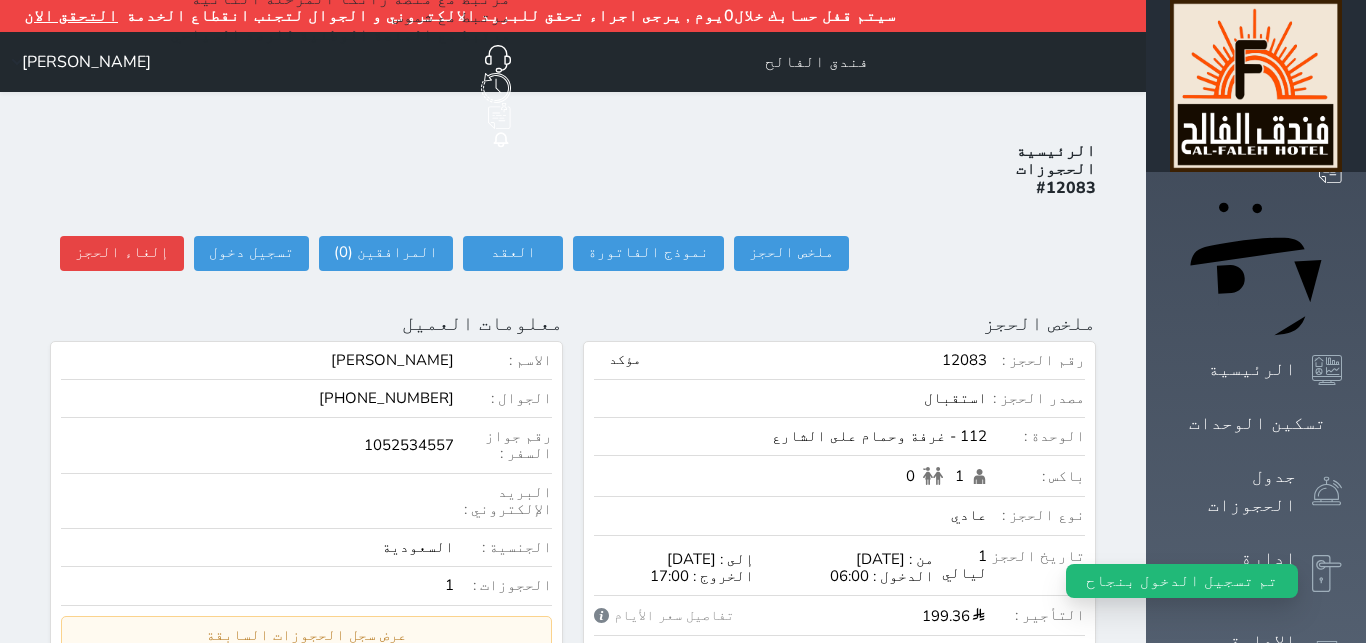 select 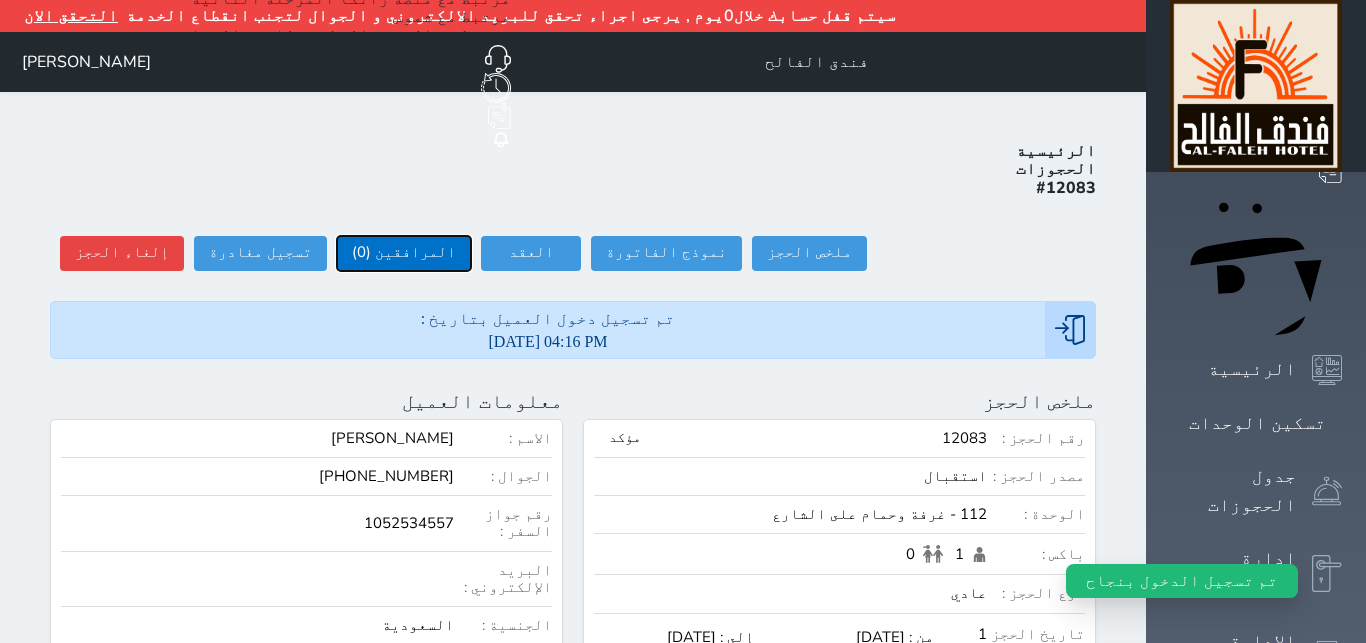 click on "المرافقين (0)" at bounding box center (404, 253) 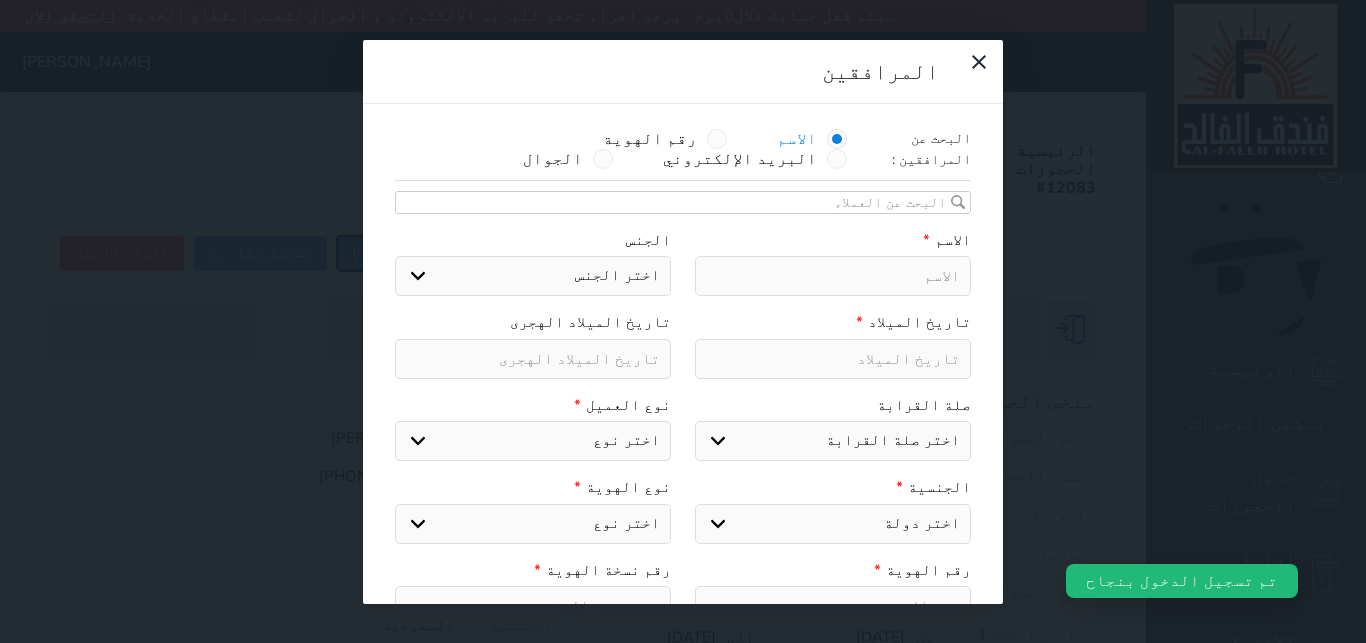 select 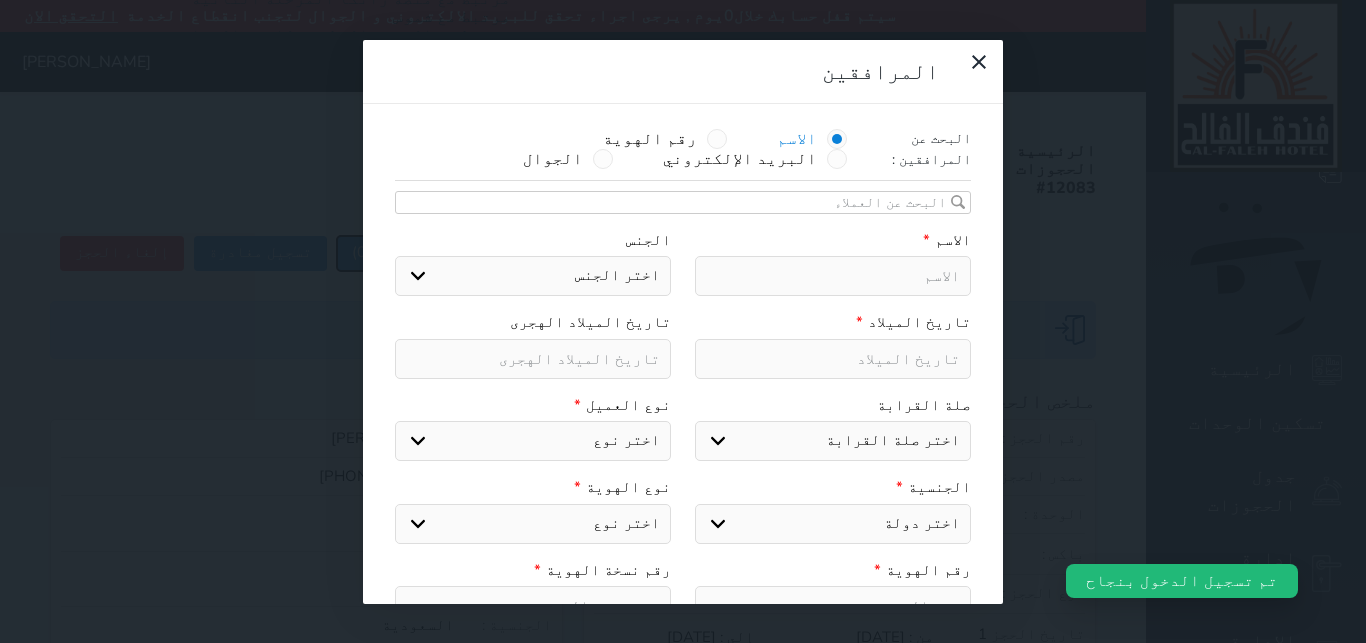 select 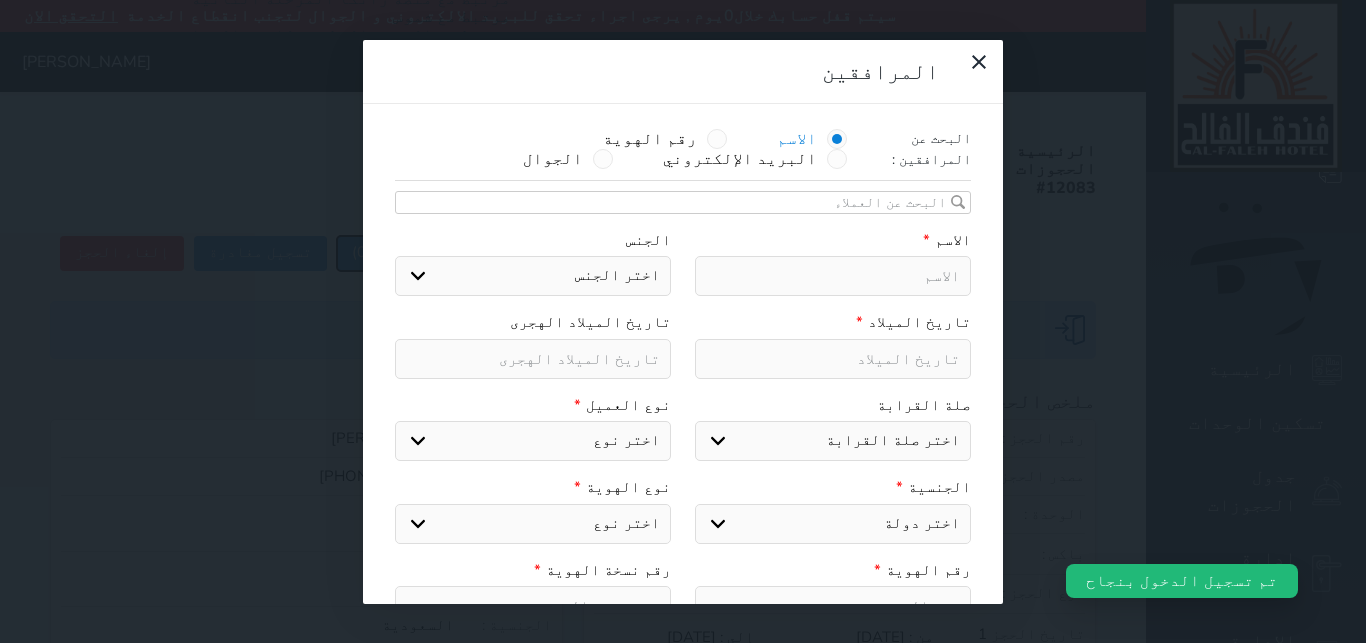 scroll, scrollTop: 253, scrollLeft: 0, axis: vertical 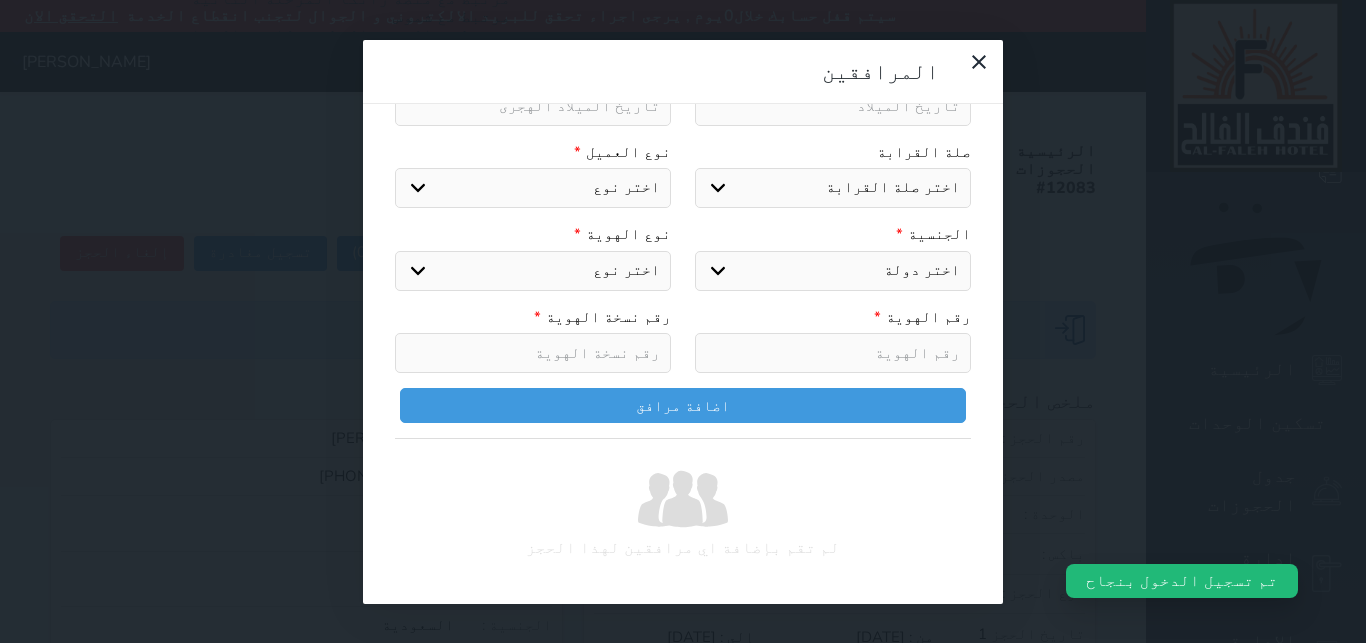 click at bounding box center [833, 353] 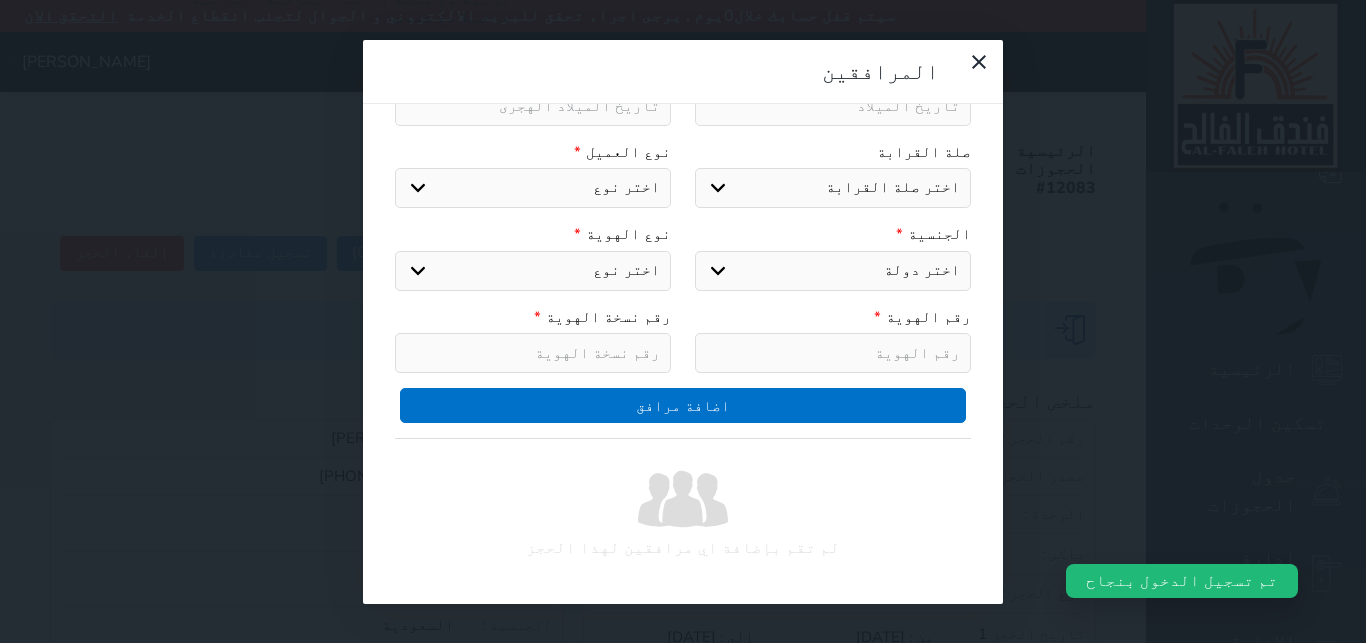 select 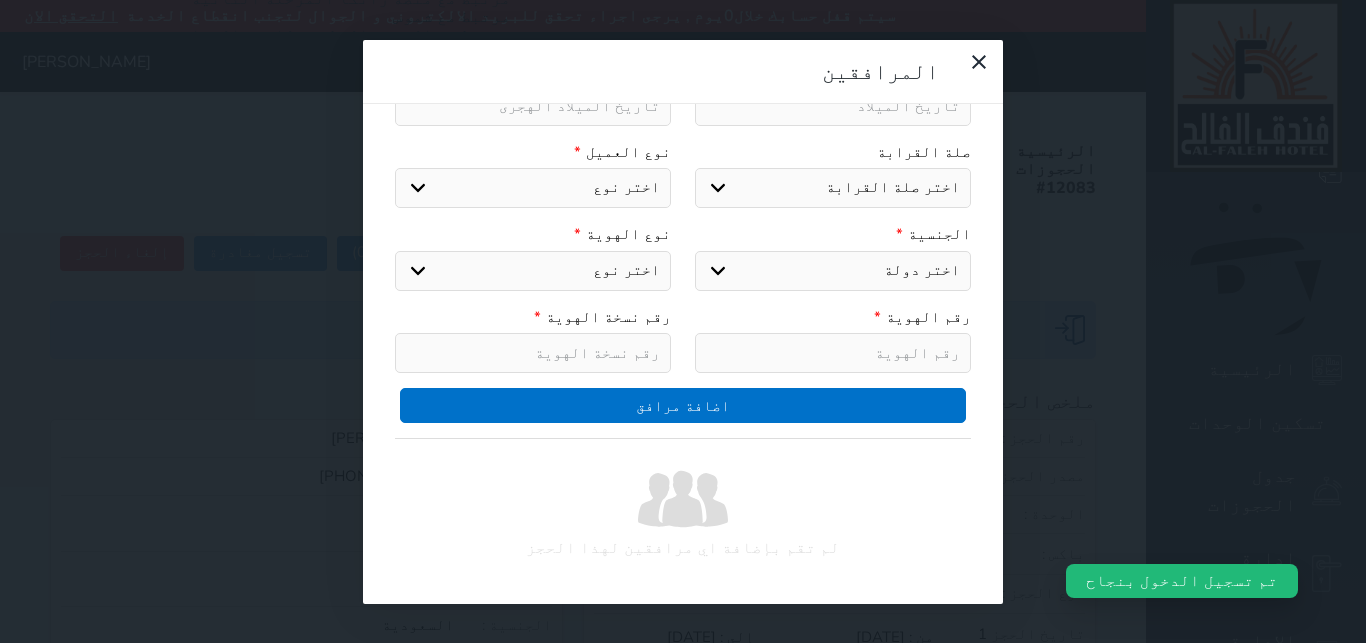 select 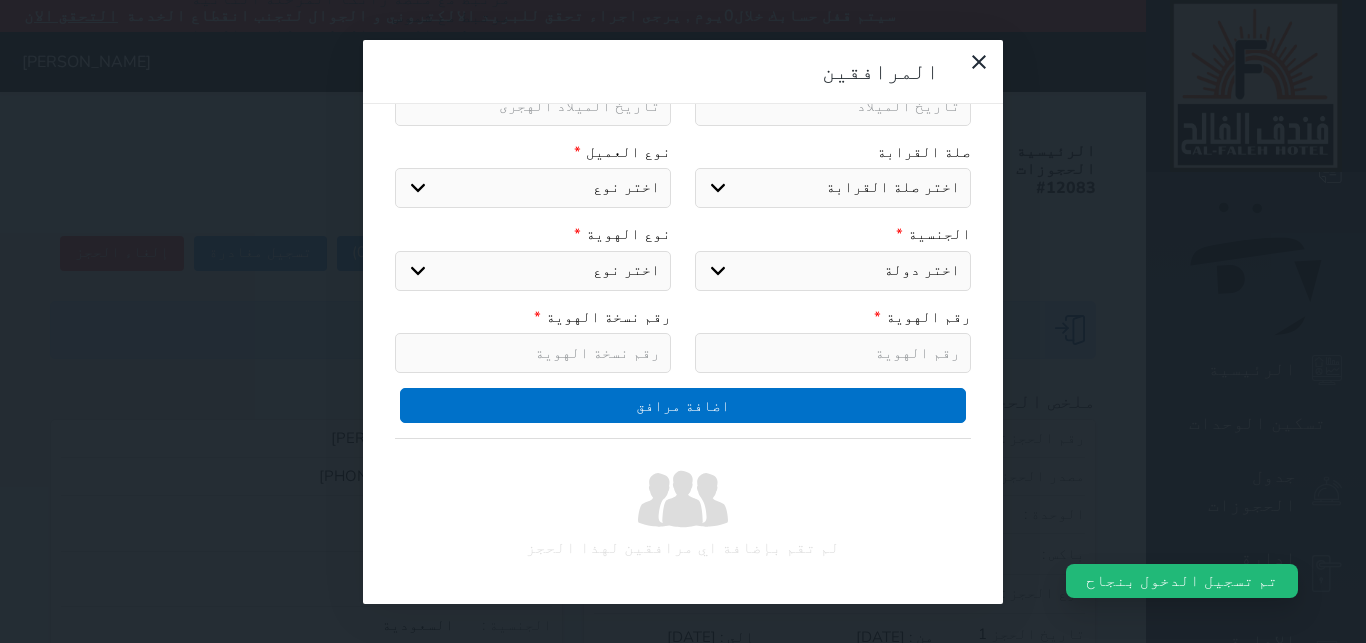 select 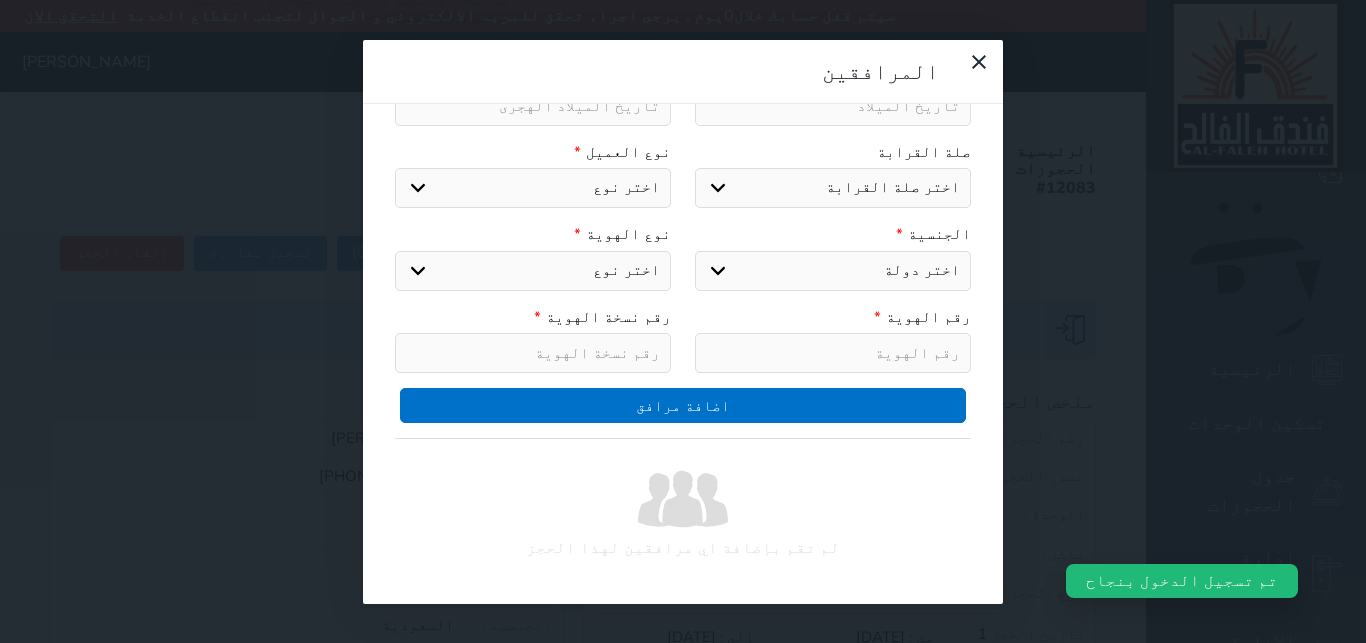 type on "1" 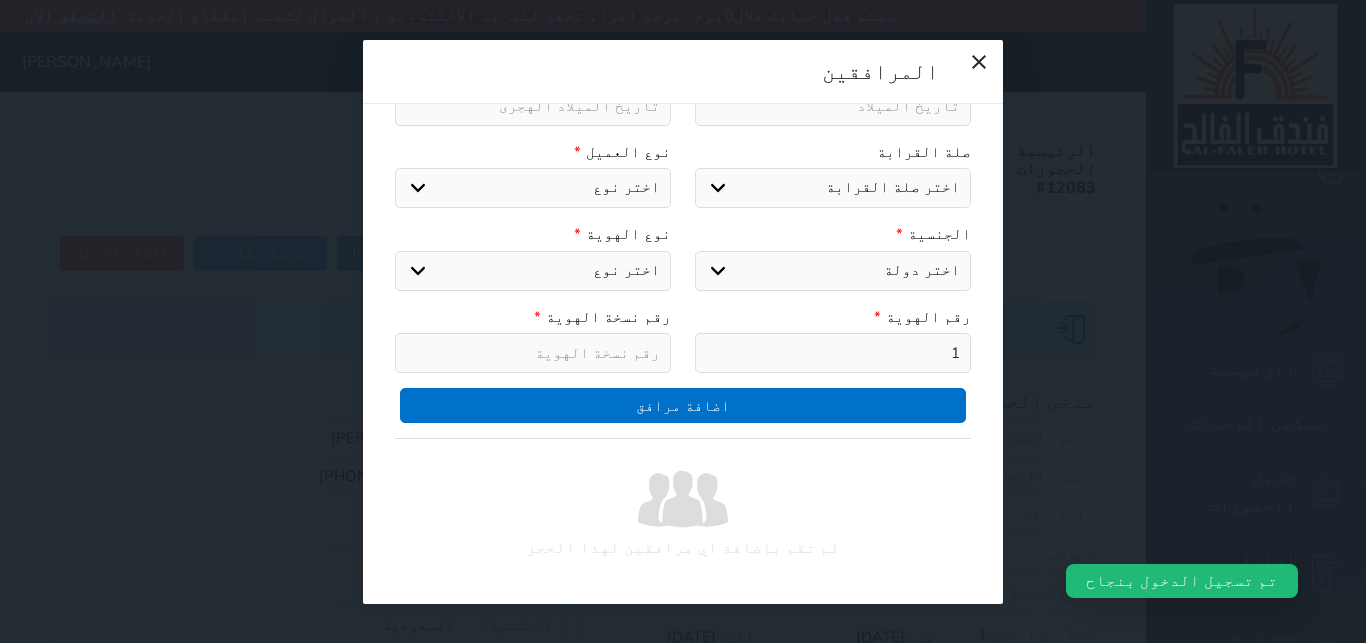 select 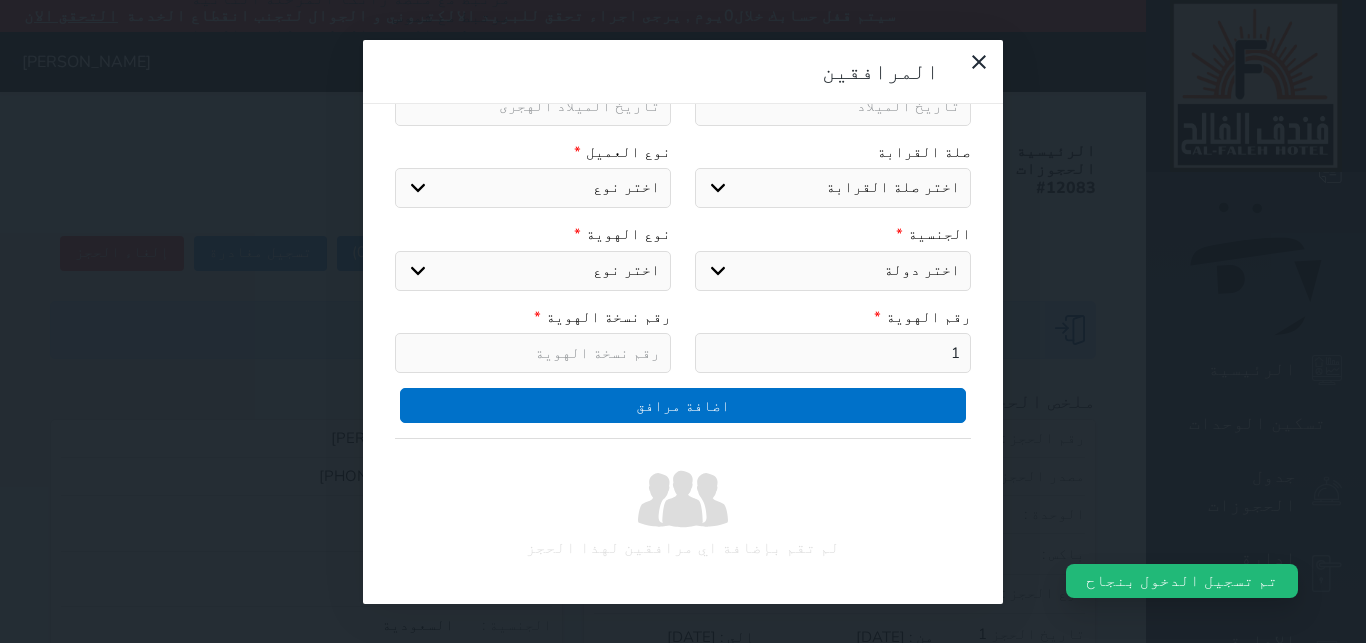 select 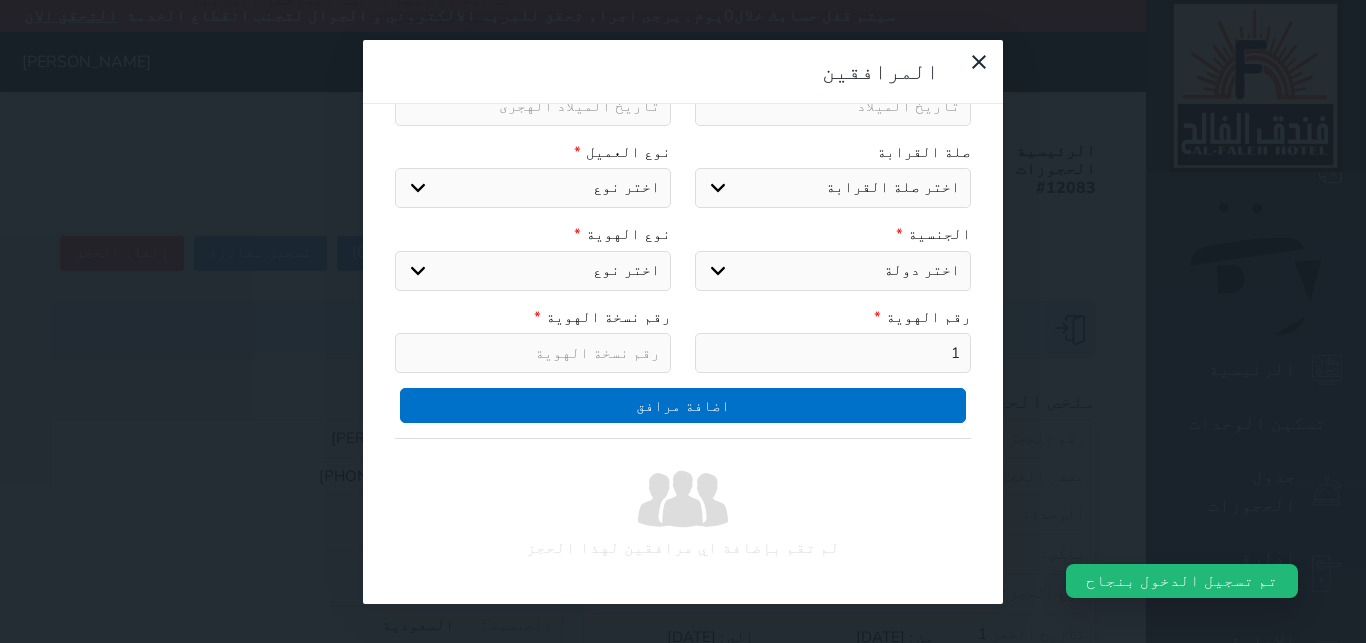 type on "10" 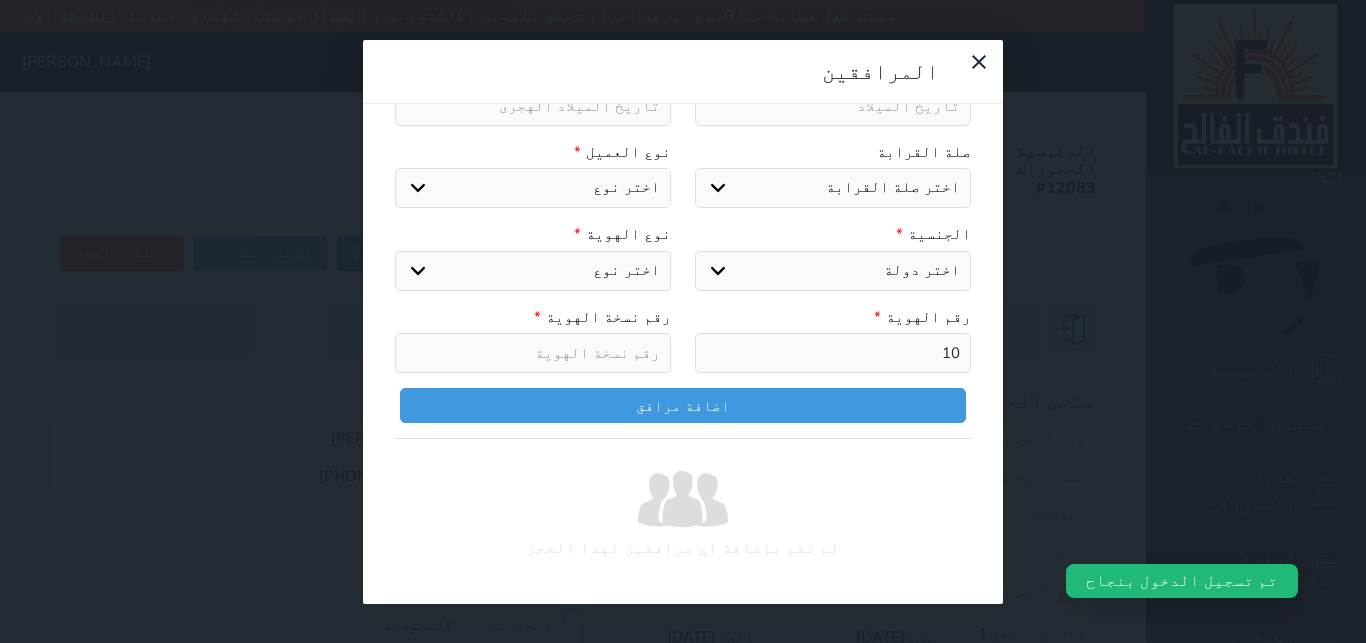 select 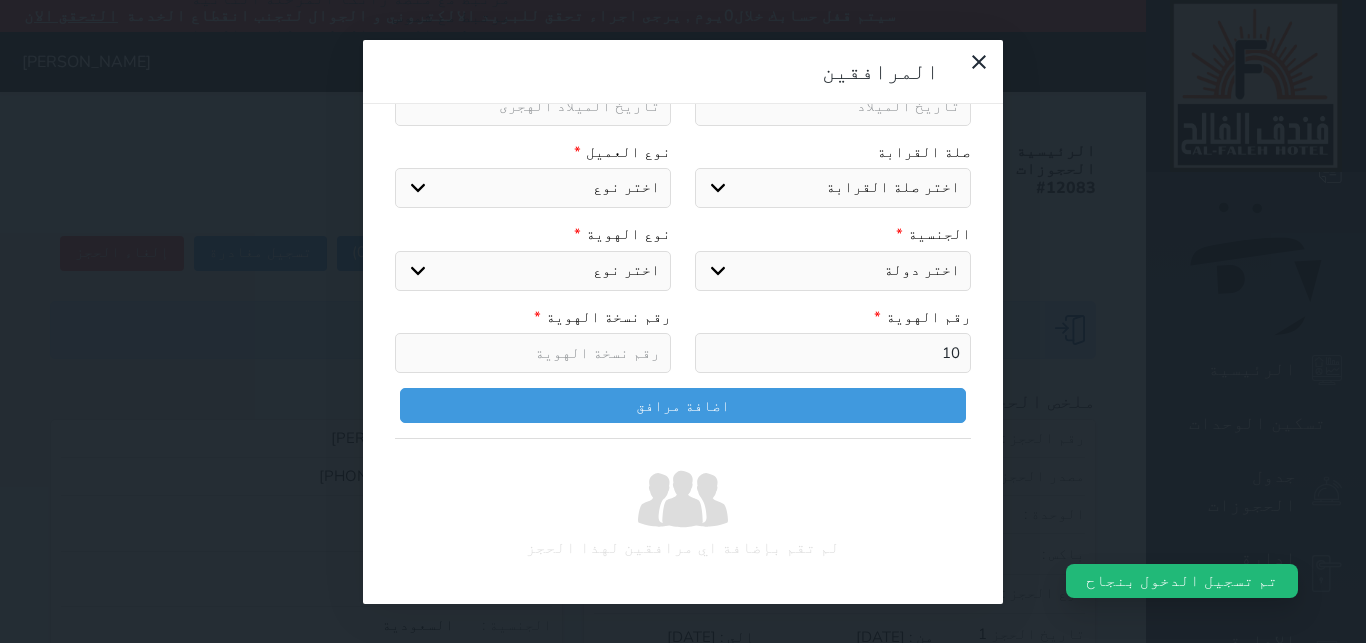 select 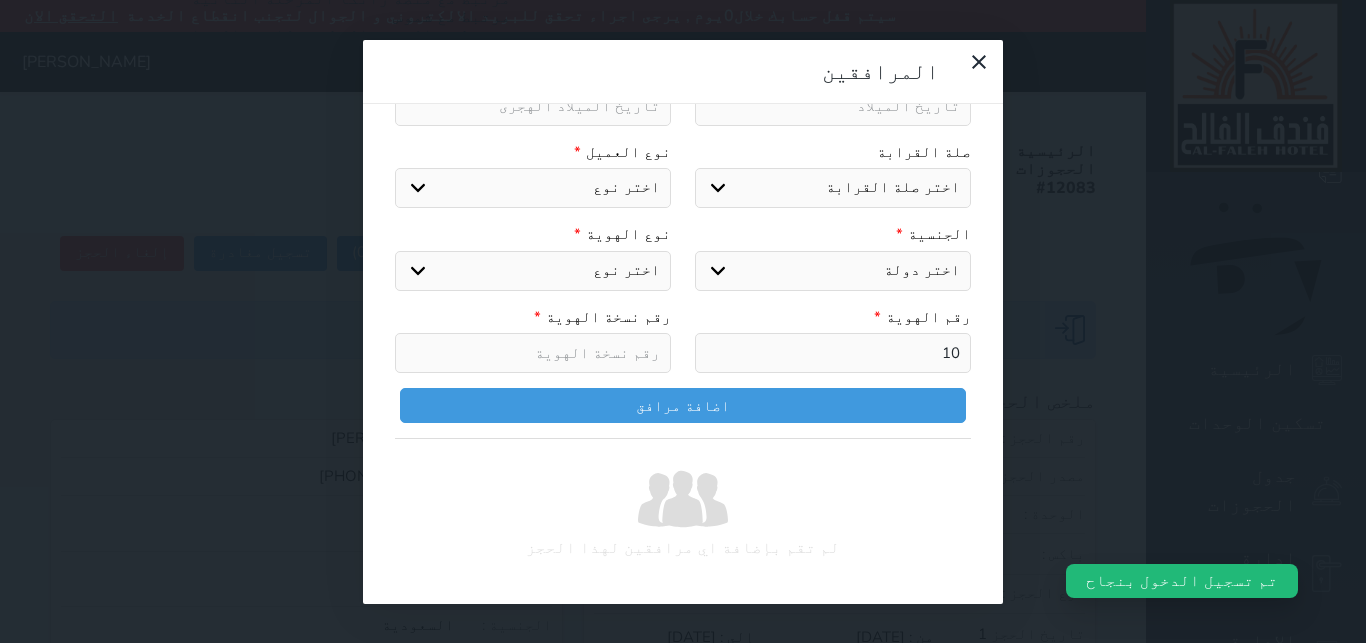 select 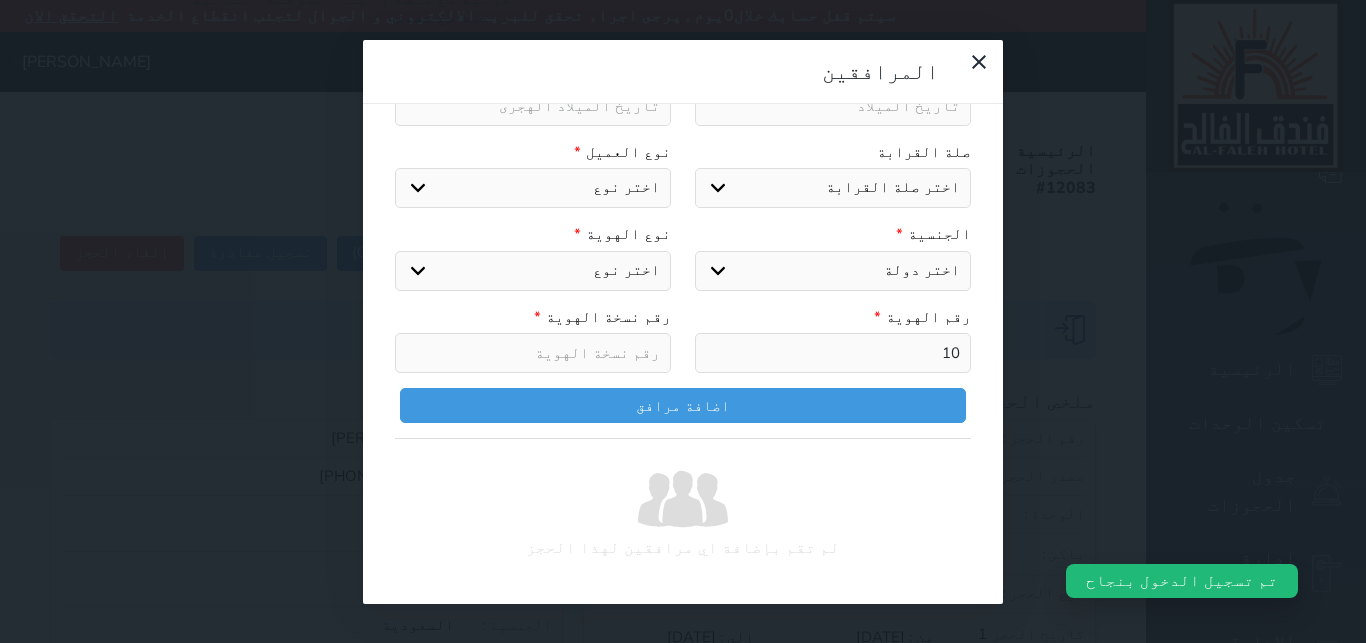 select 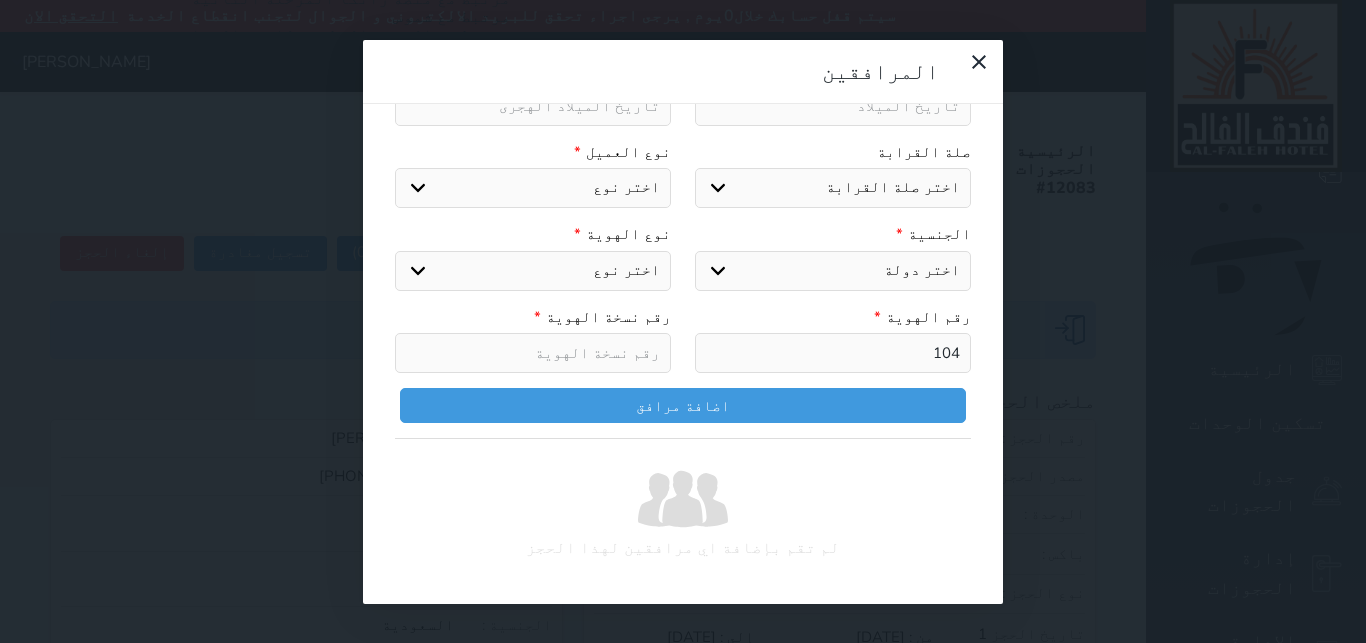 select 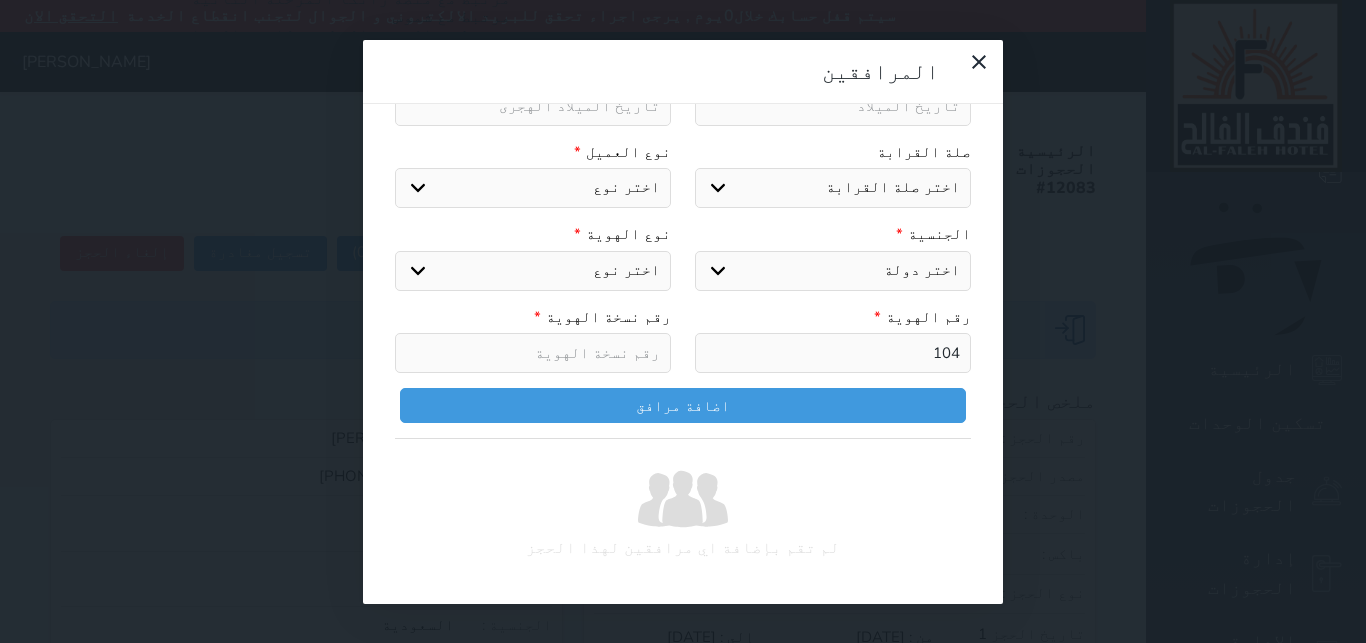 select 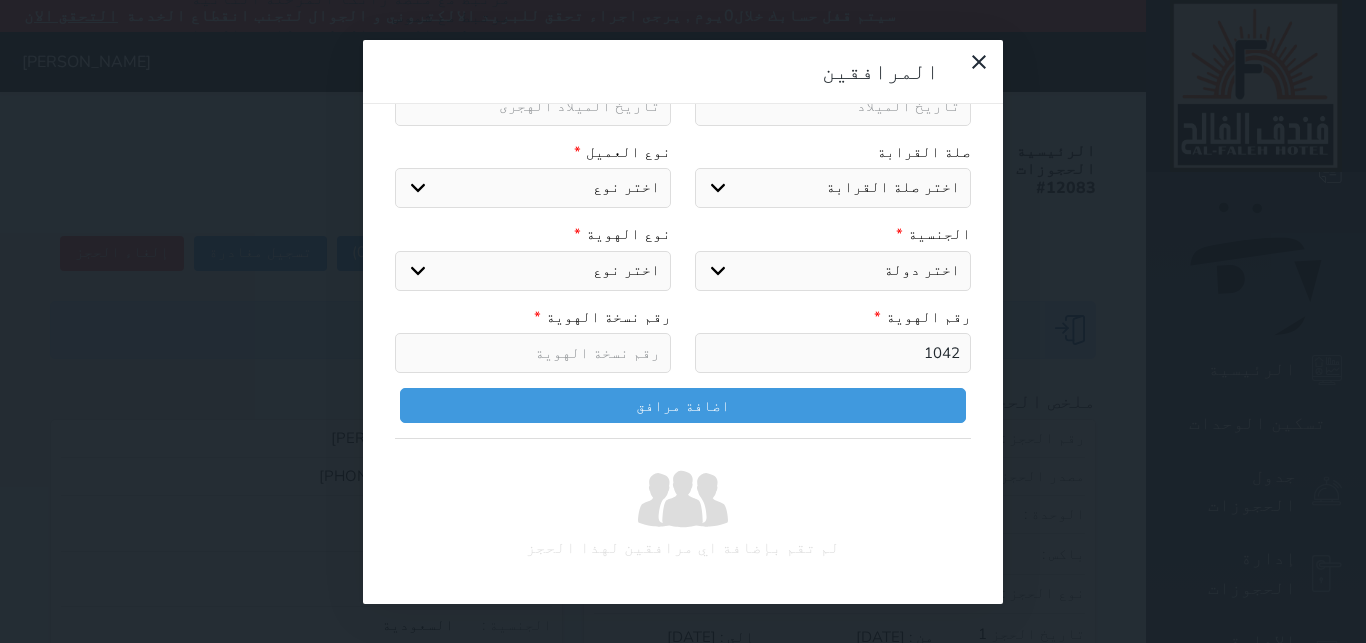 select 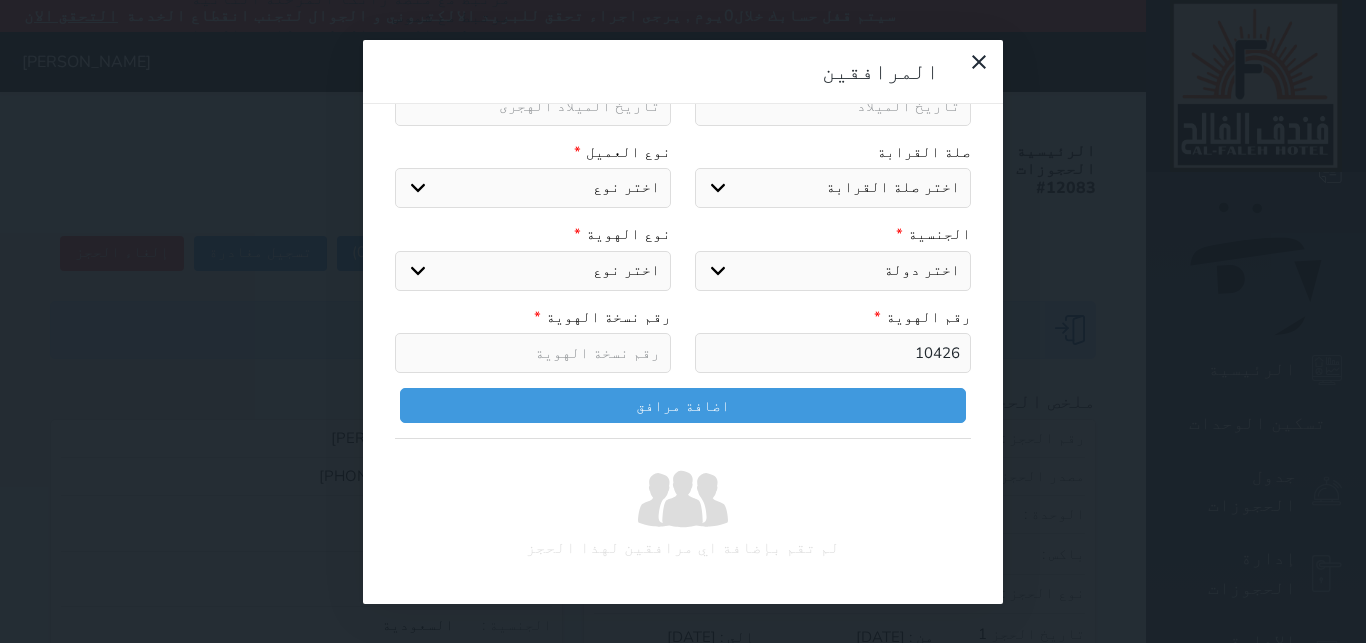 select 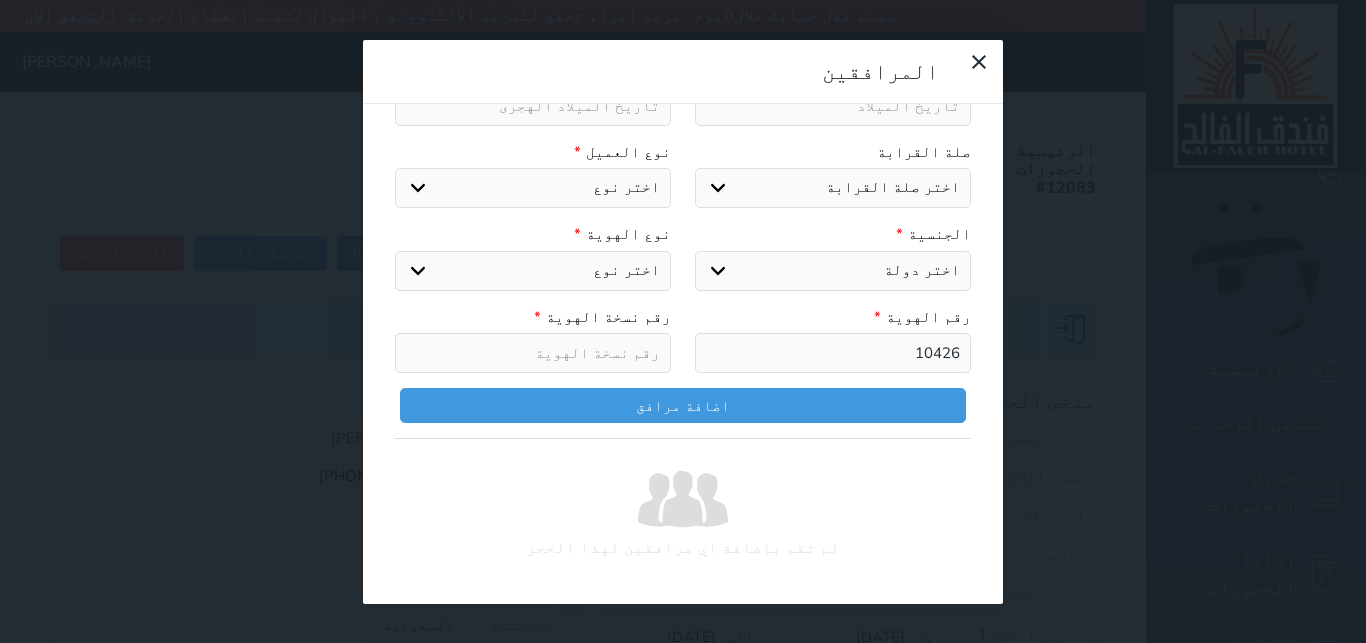 type on "104262" 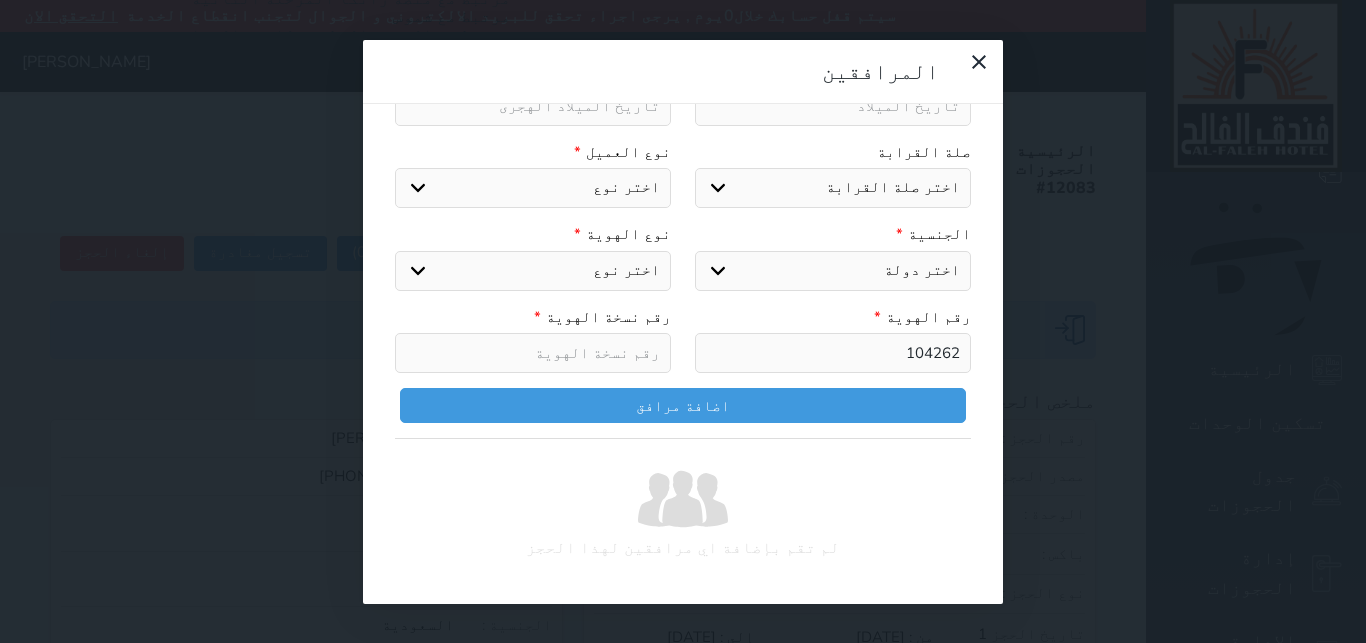 select 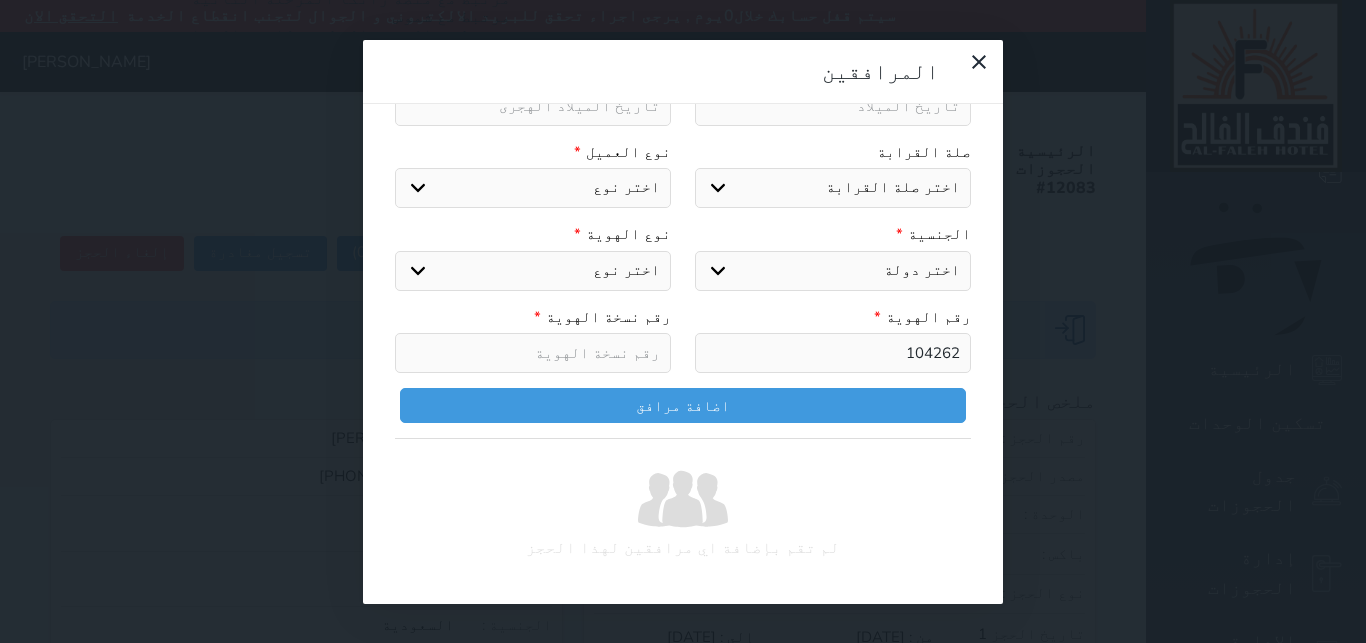select 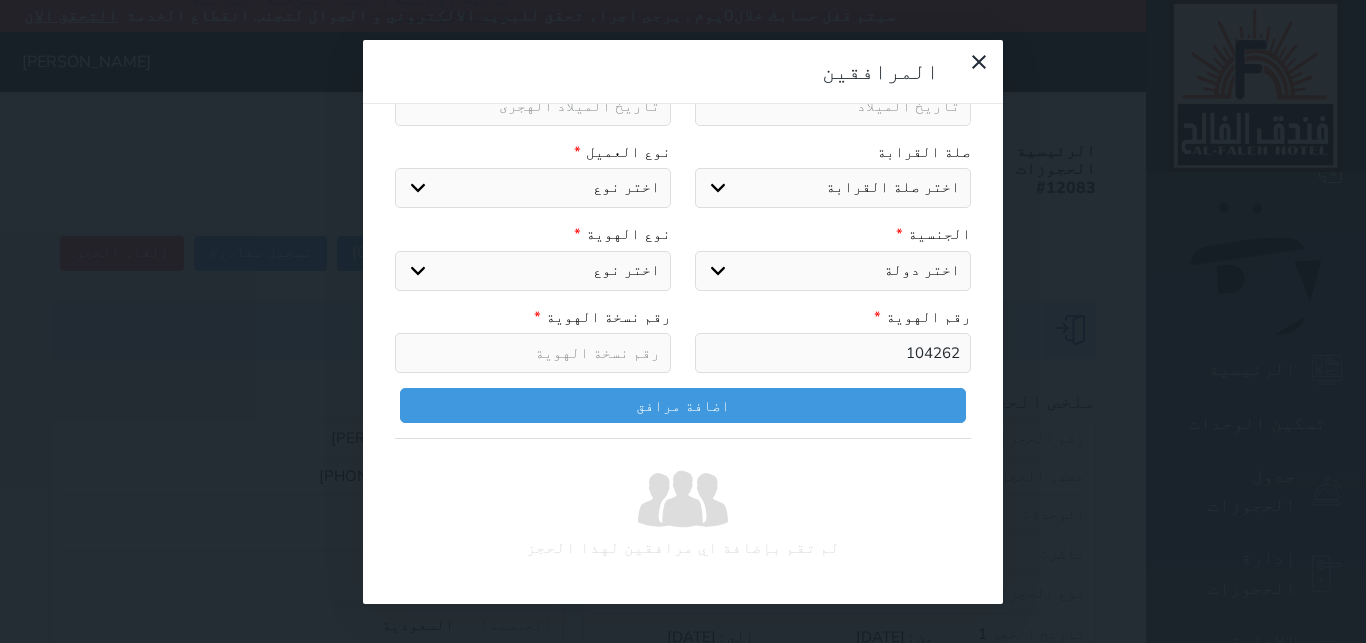 select 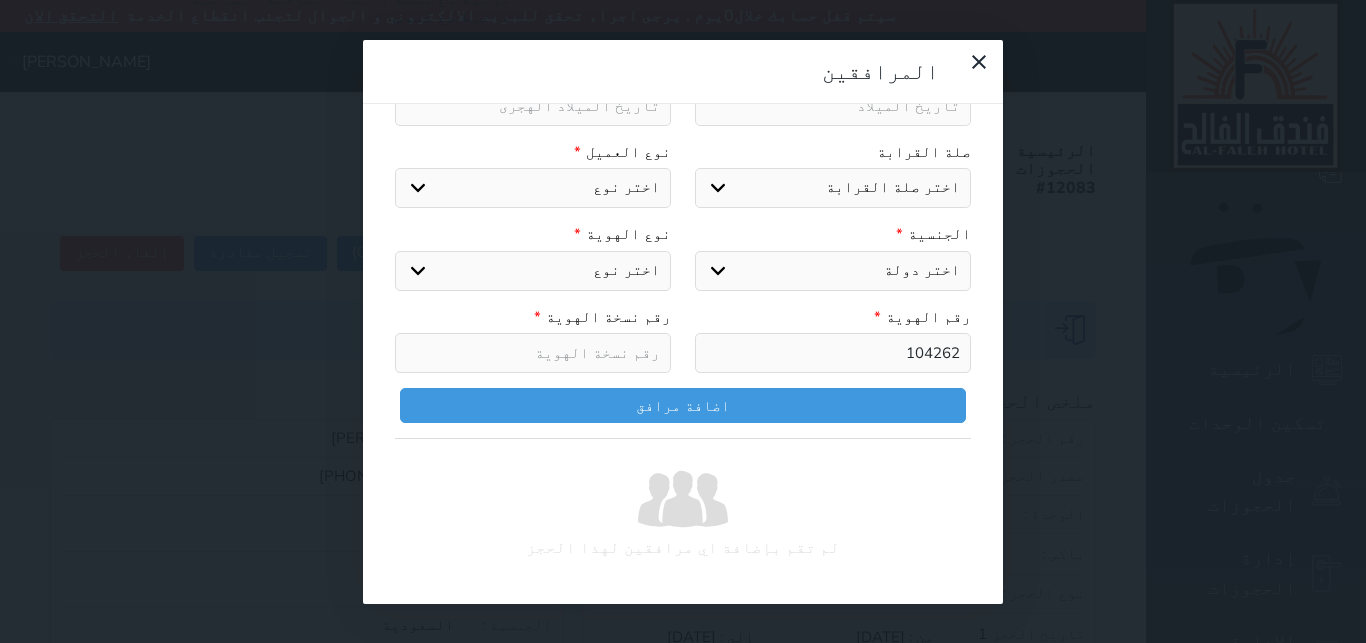 type on "1042622" 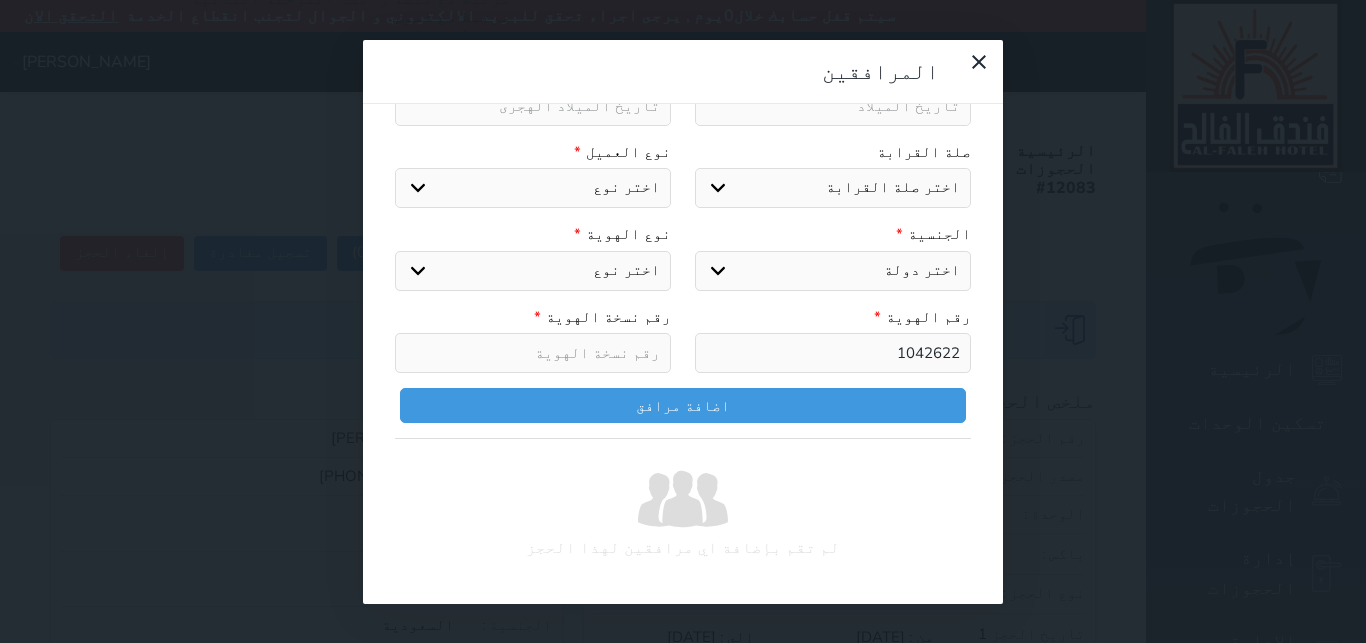 select 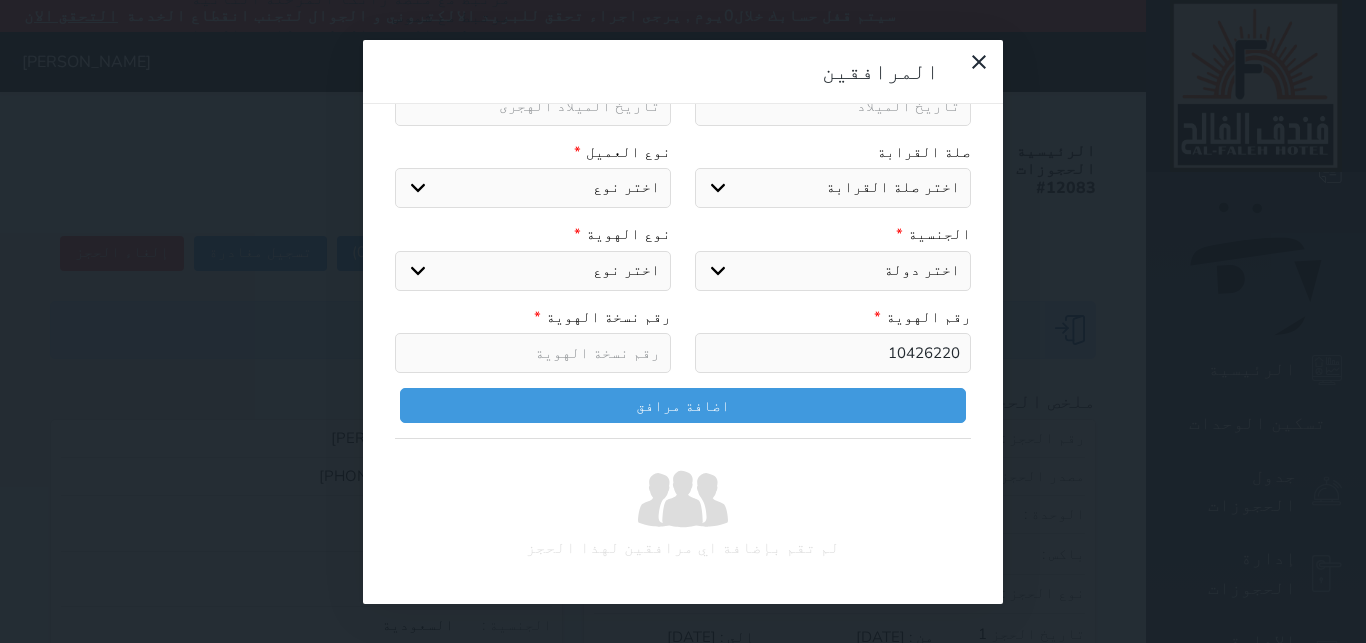select 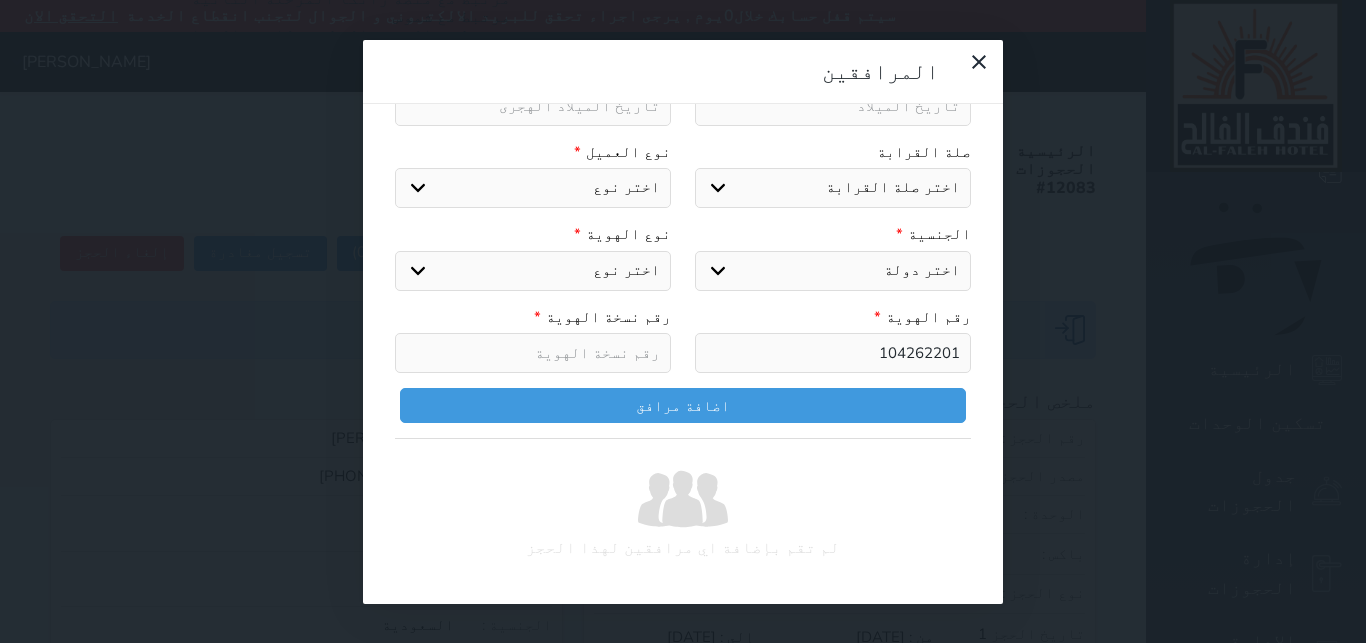 select 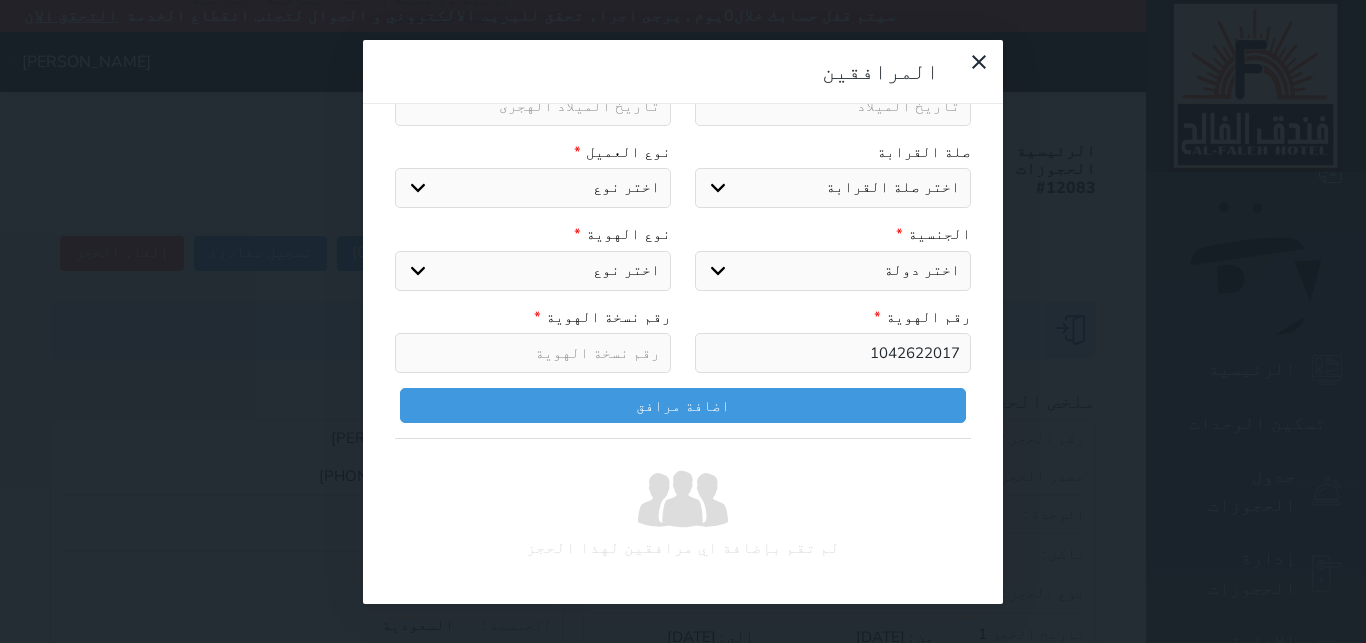 type on "1042622017" 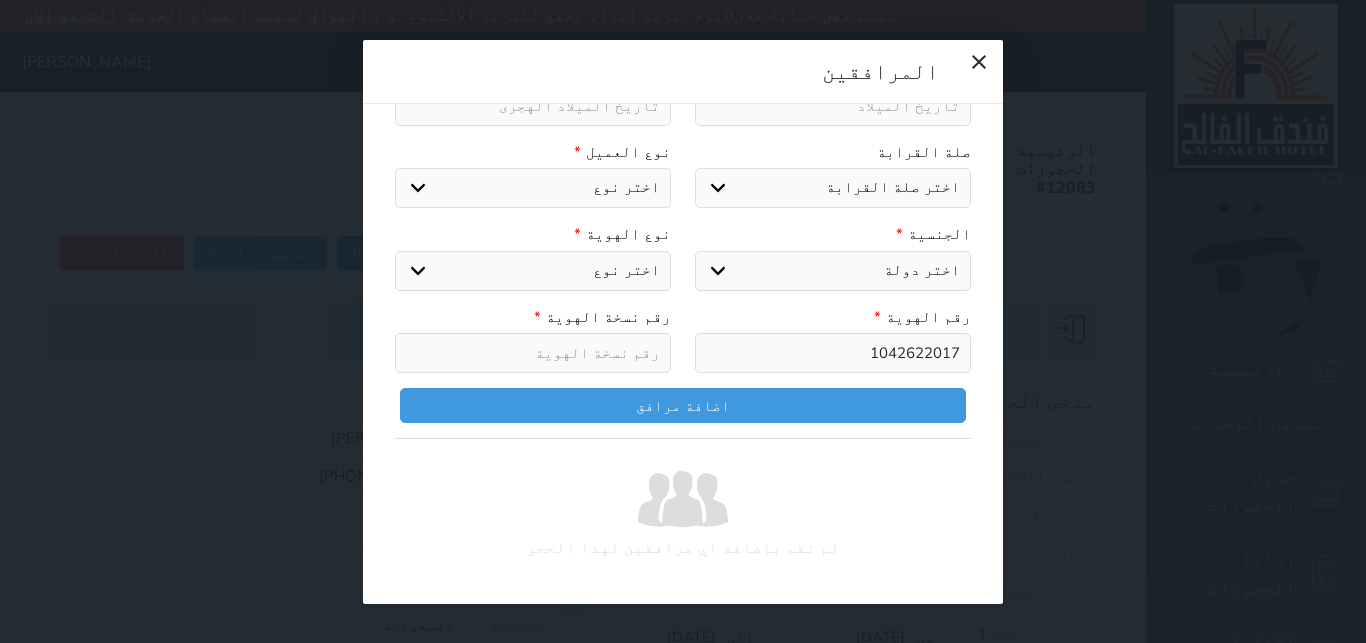 click on "*" at bounding box center [537, 317] 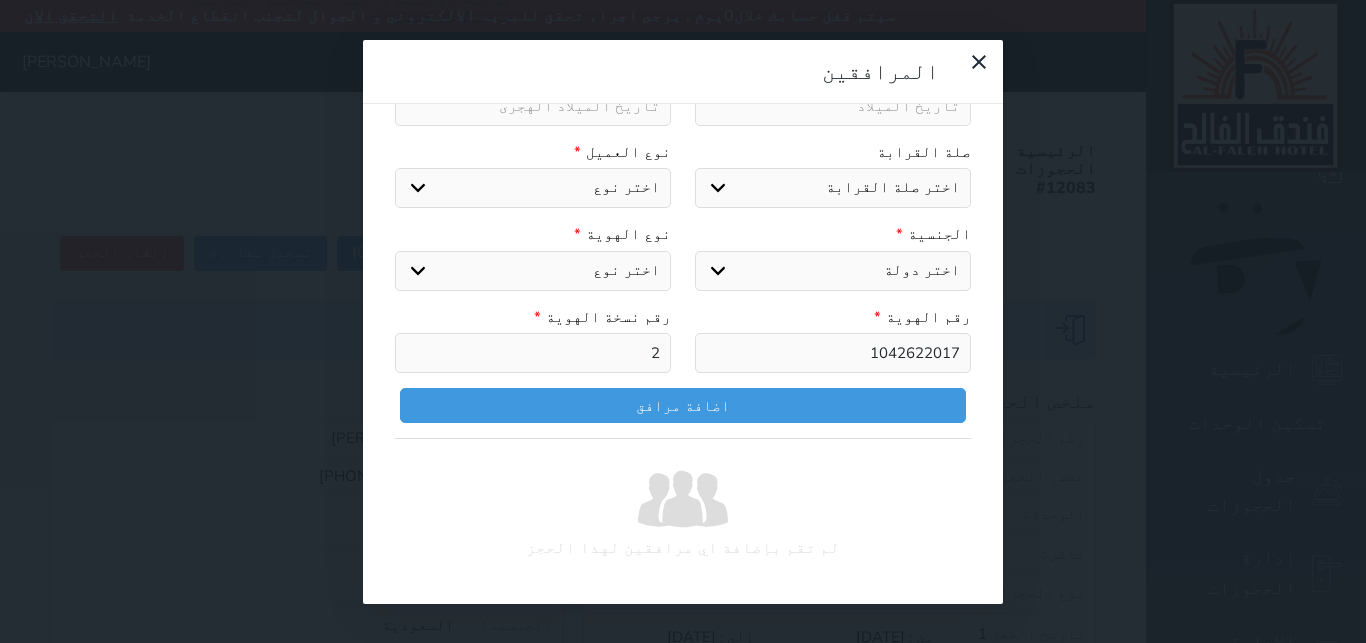 type on "2" 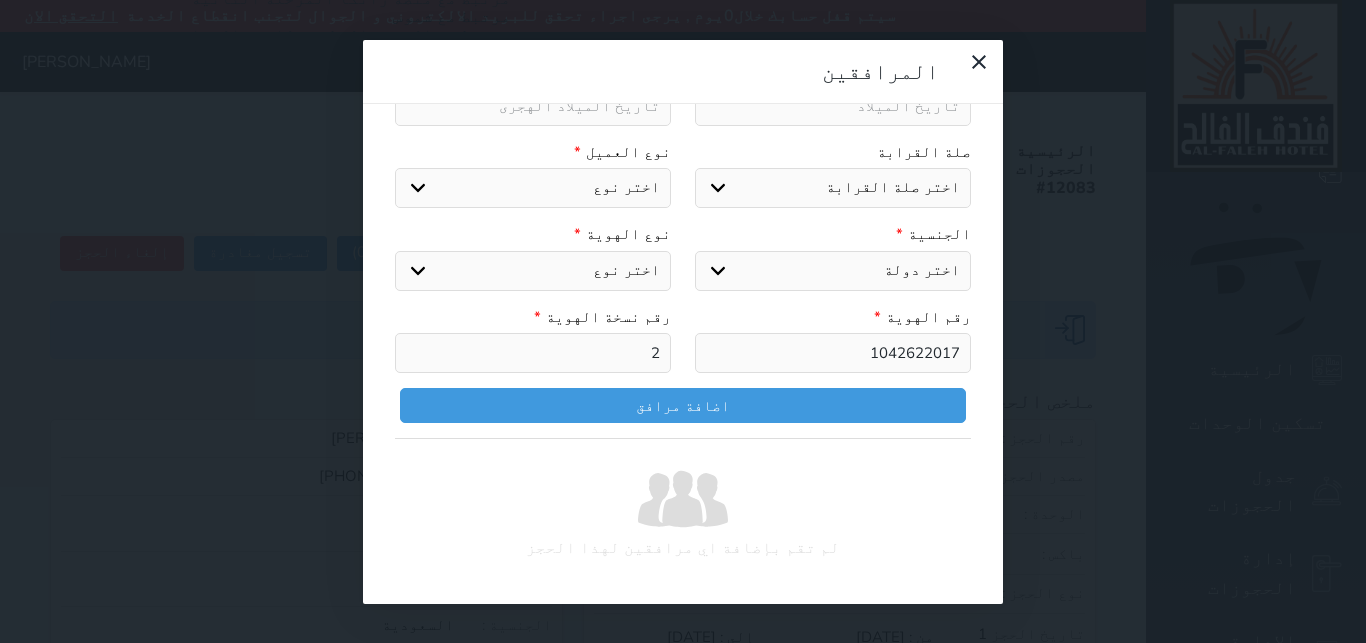 click on "اختر نوع   هوية وطنية هوية عائلية جواز السفر" at bounding box center [533, 271] 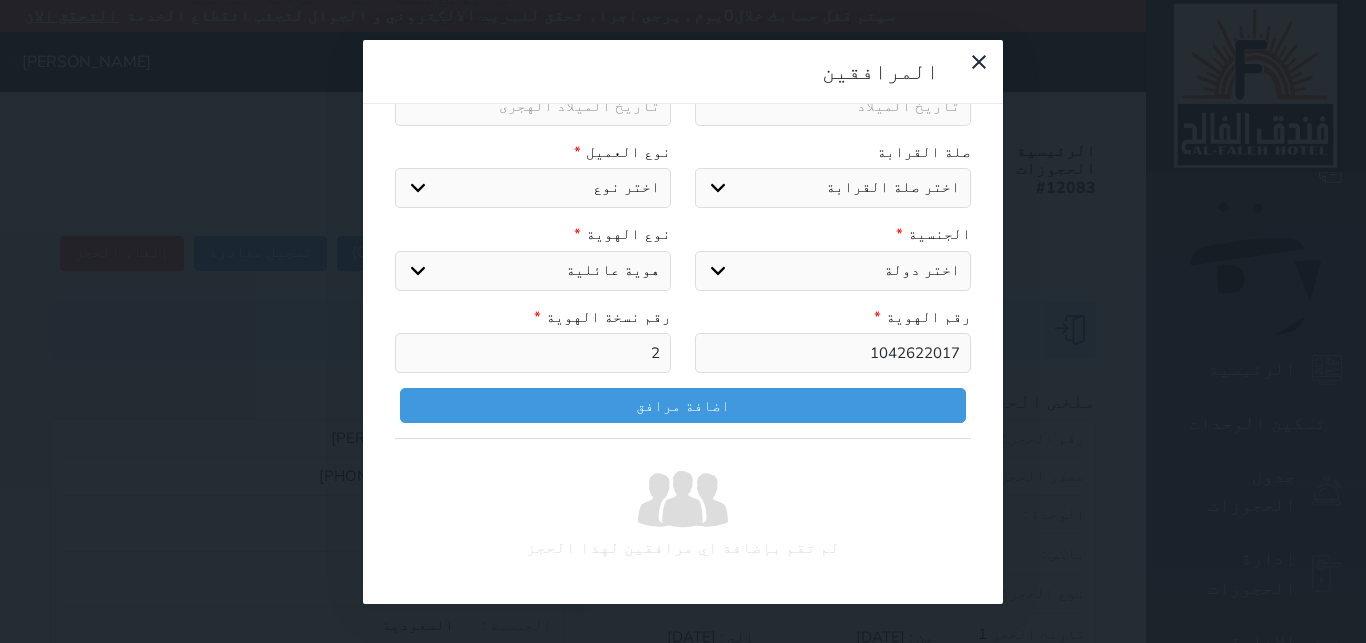 click on "اختر نوع   مواطن مواطن خليجي زائر مقيم" at bounding box center (533, 188) 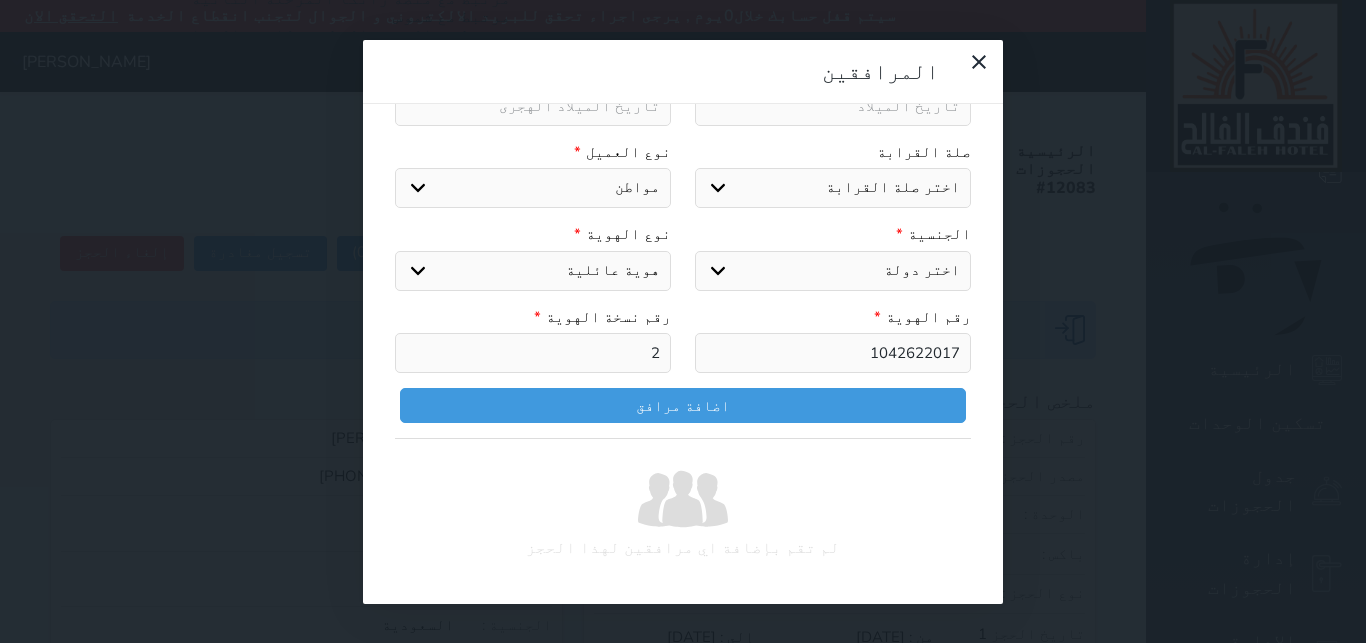 click on "مواطن" at bounding box center (0, 0) 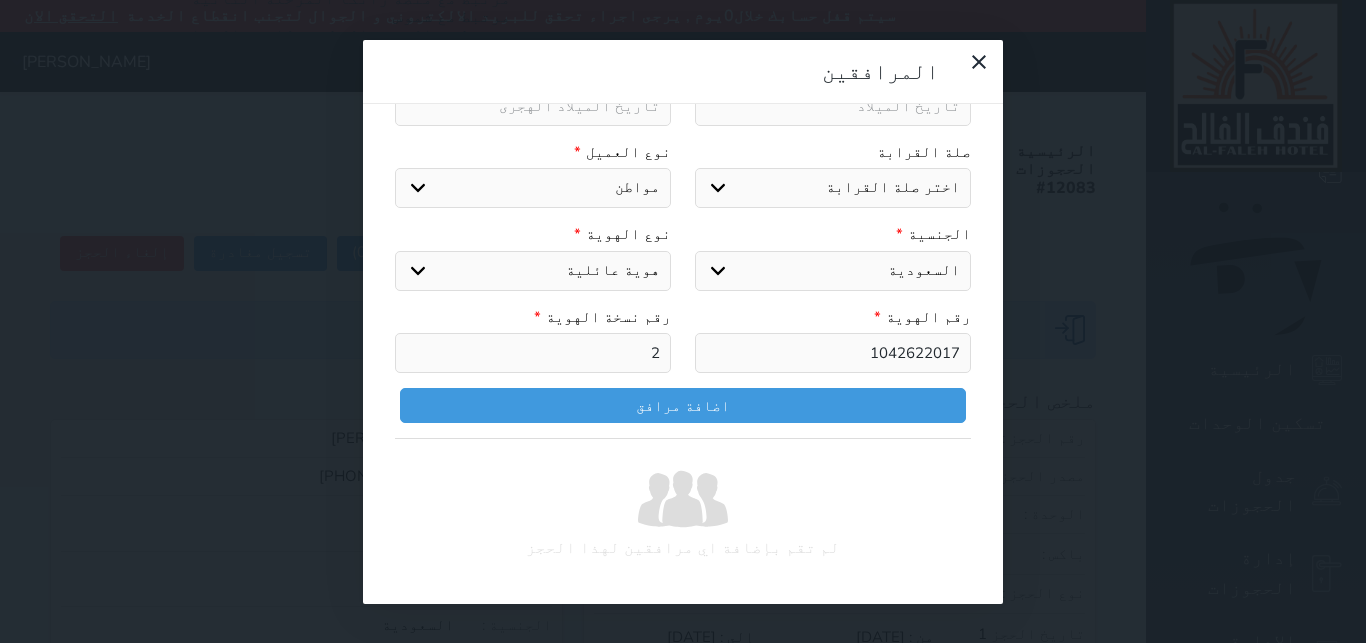 click on "اختر صلة القرابة   ابن ابنه زوجة اخ اخت اب ام زوج أخرى" at bounding box center (833, 188) 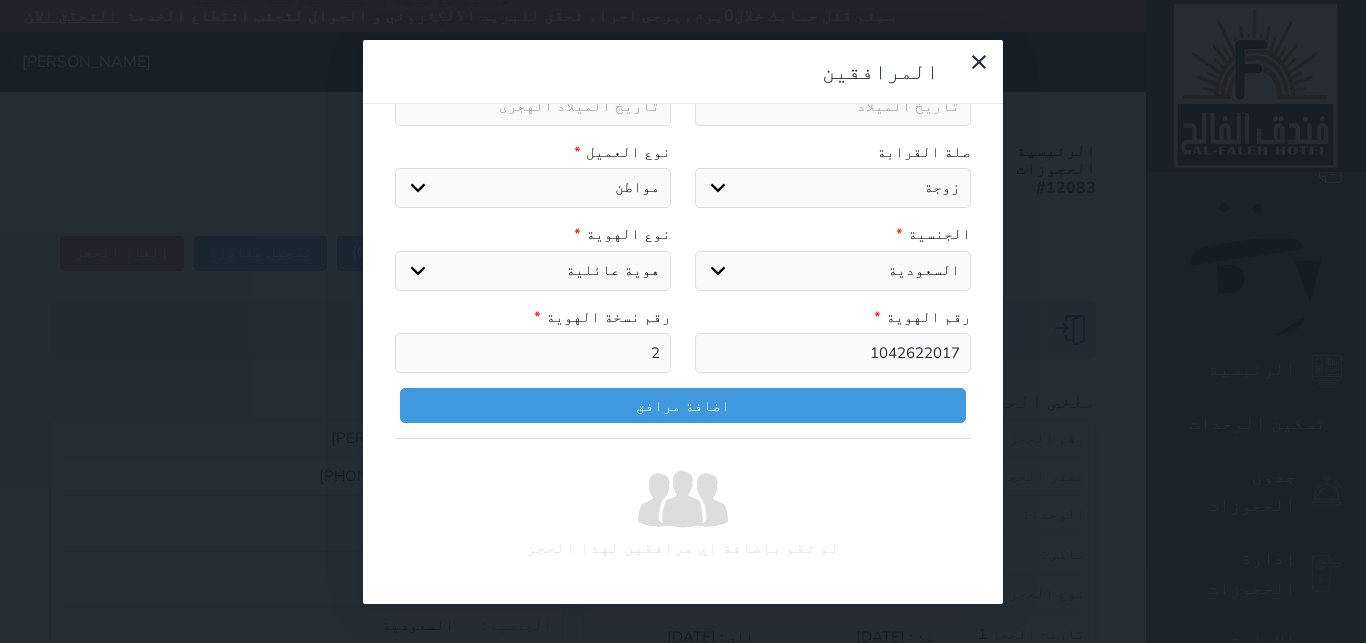 click on "زوجة" at bounding box center [0, 0] 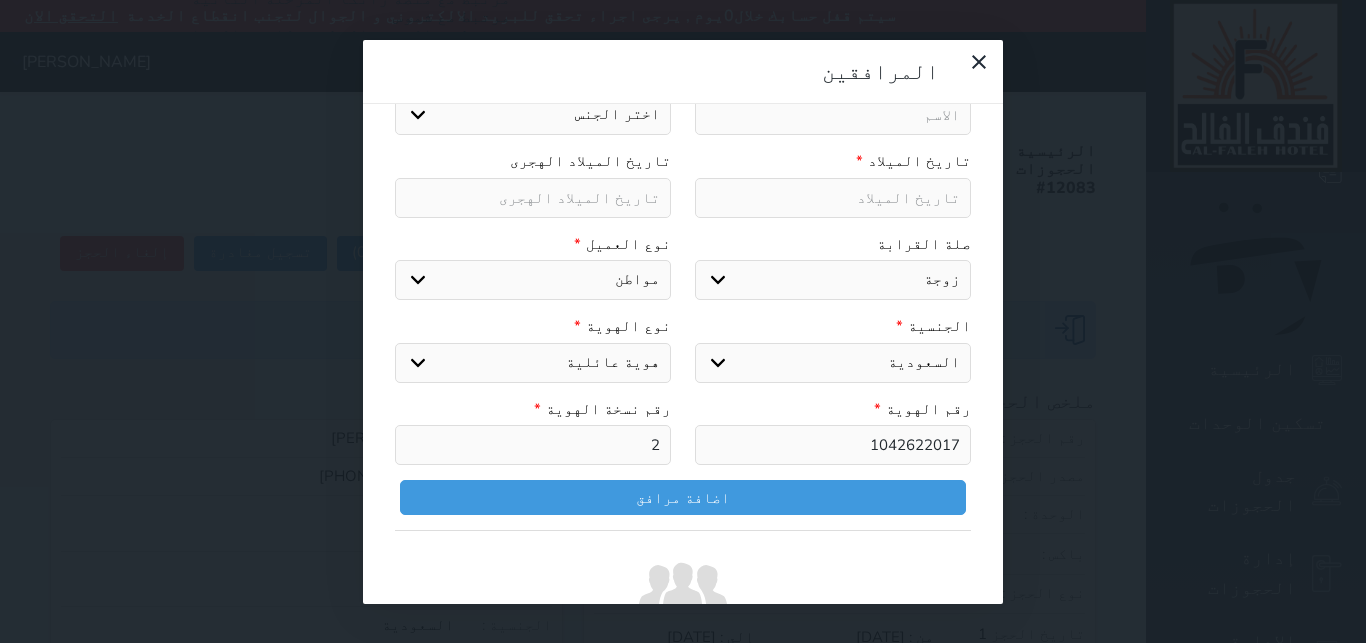 scroll, scrollTop: 109, scrollLeft: 0, axis: vertical 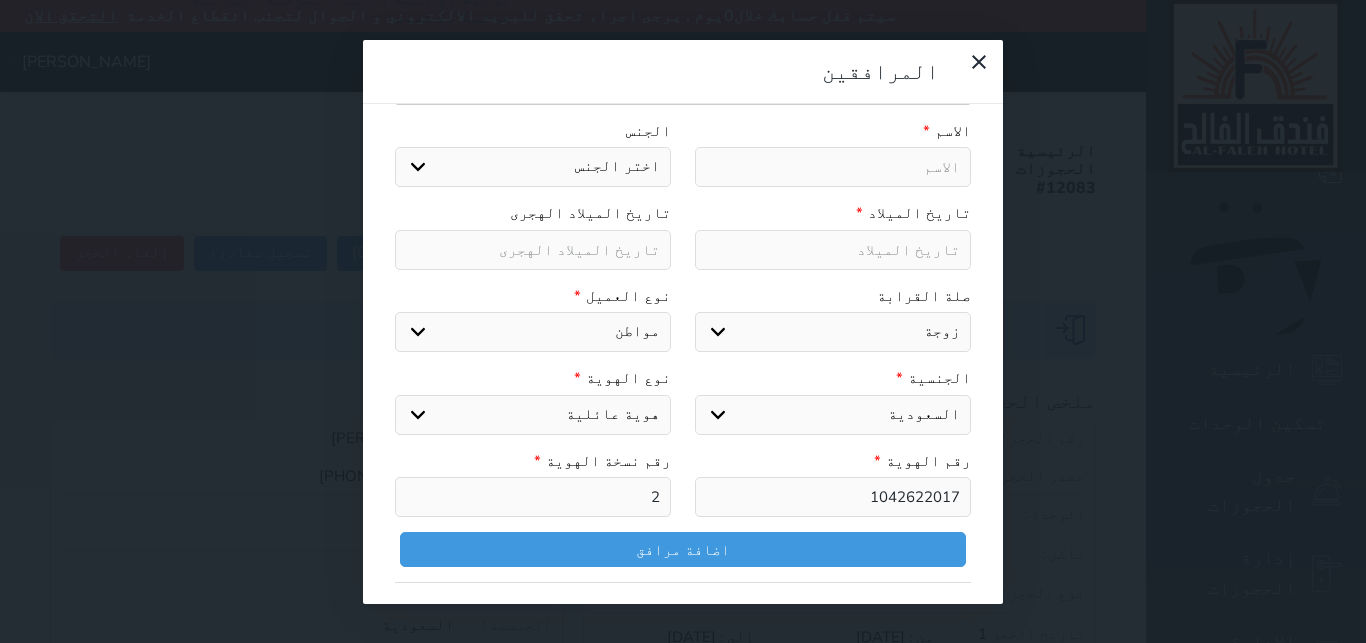 click at bounding box center (533, 250) 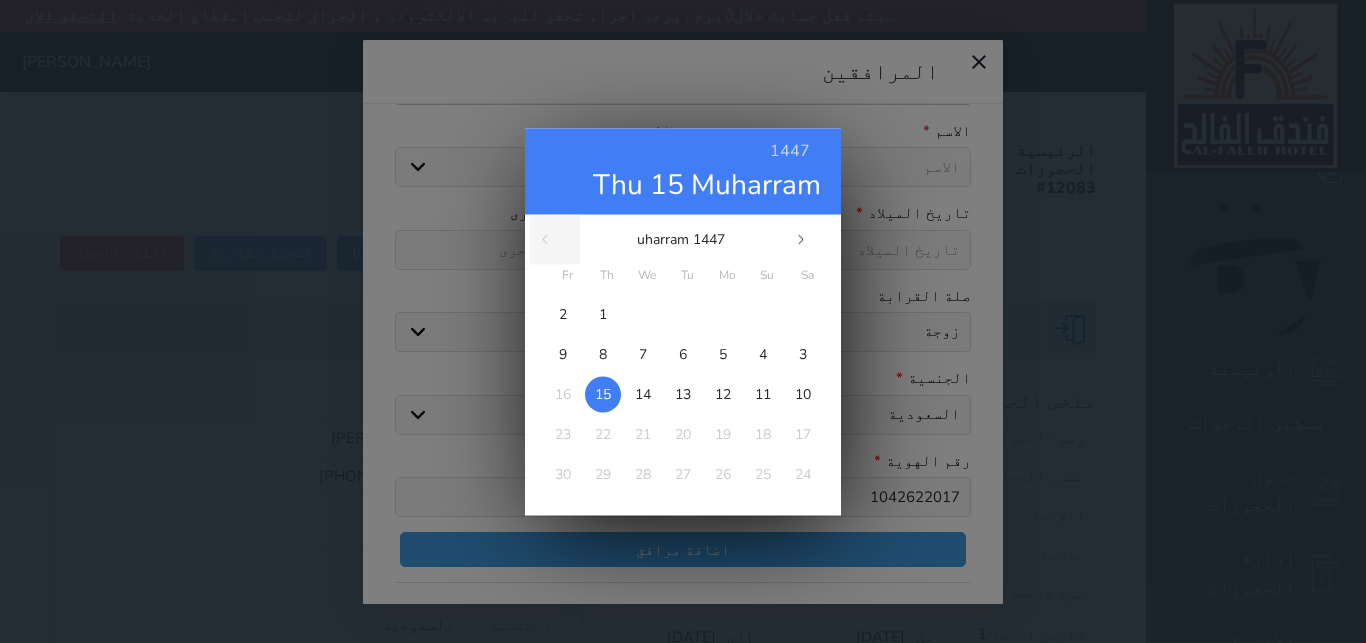 click on "1447   Thu 15 Muharram" at bounding box center (683, 171) 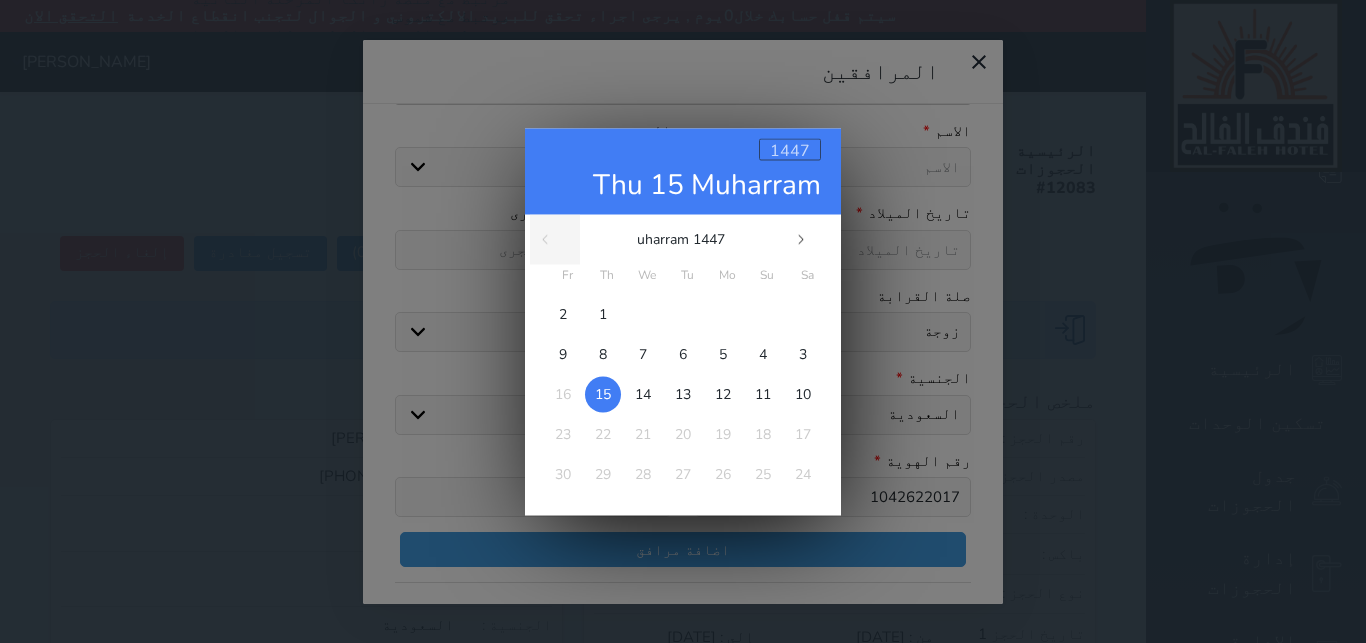 click on "1447" at bounding box center (790, 150) 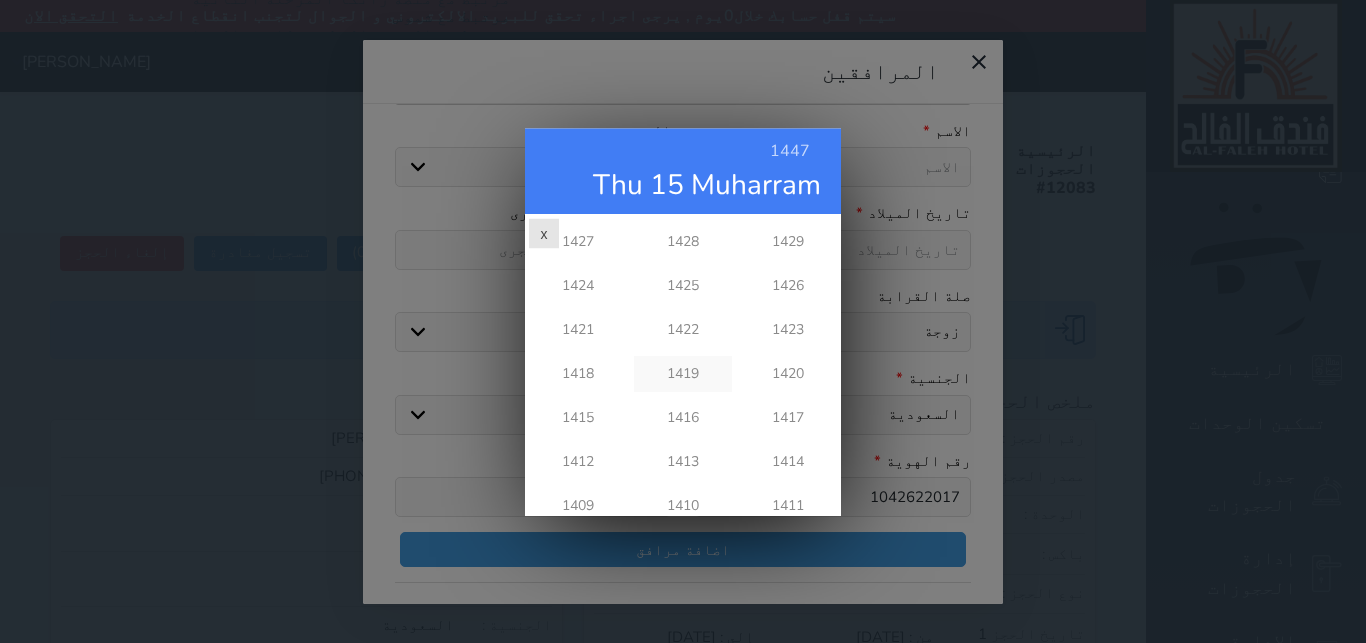scroll, scrollTop: 432, scrollLeft: 0, axis: vertical 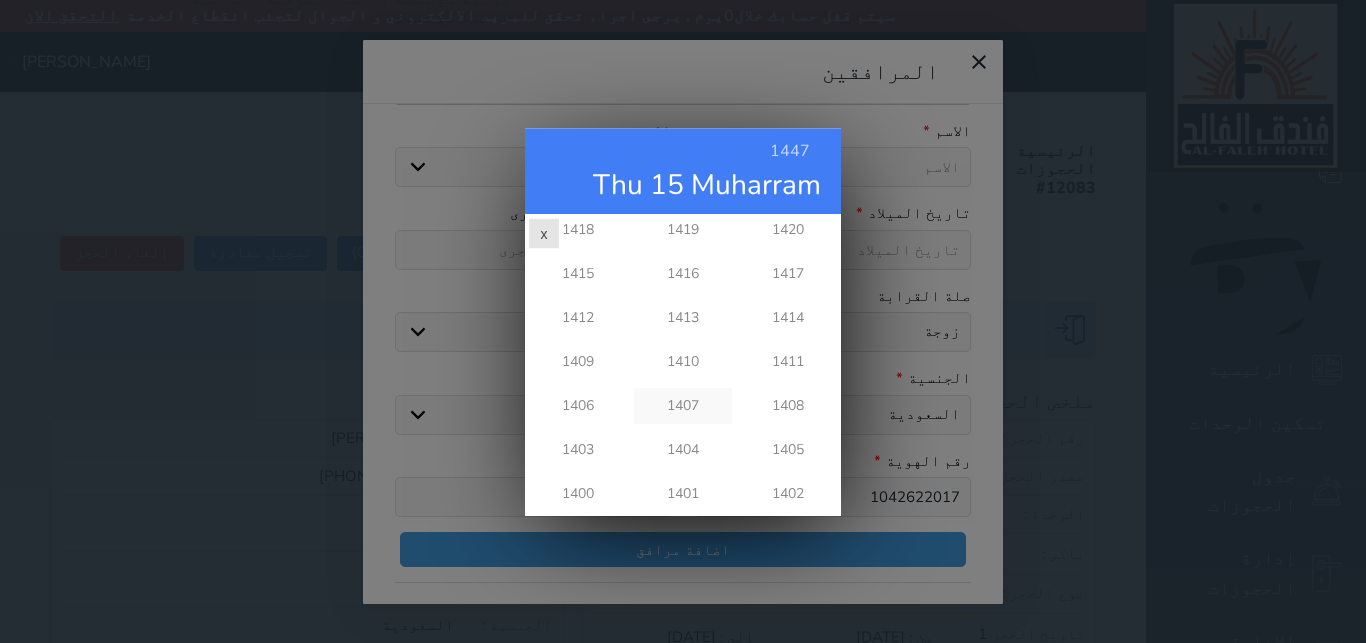 click on "1407" at bounding box center [682, 406] 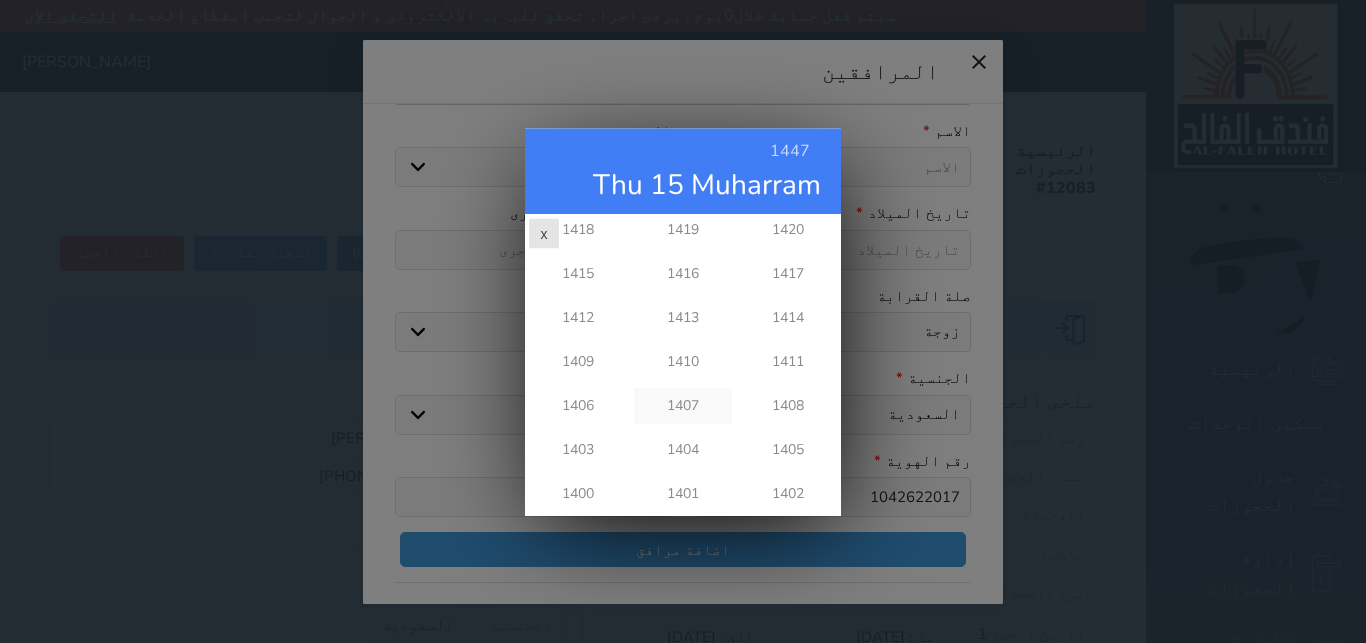 scroll, scrollTop: 0, scrollLeft: 0, axis: both 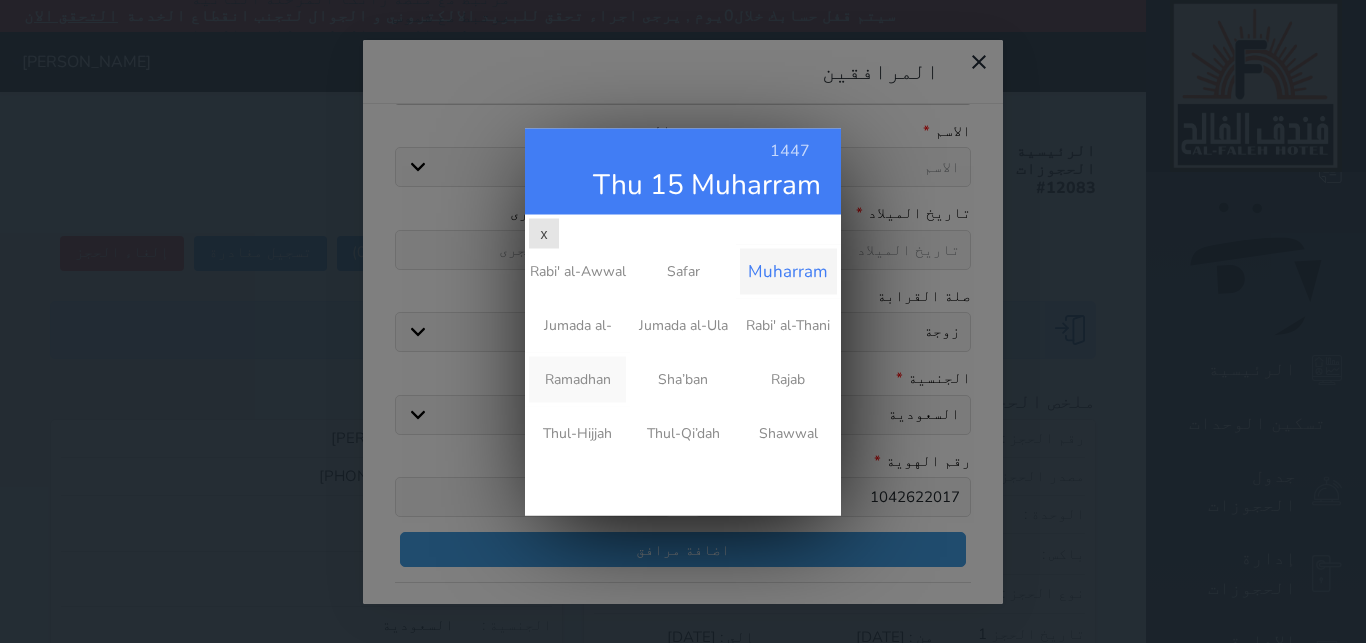 click on "Ramadhan" at bounding box center [577, 379] 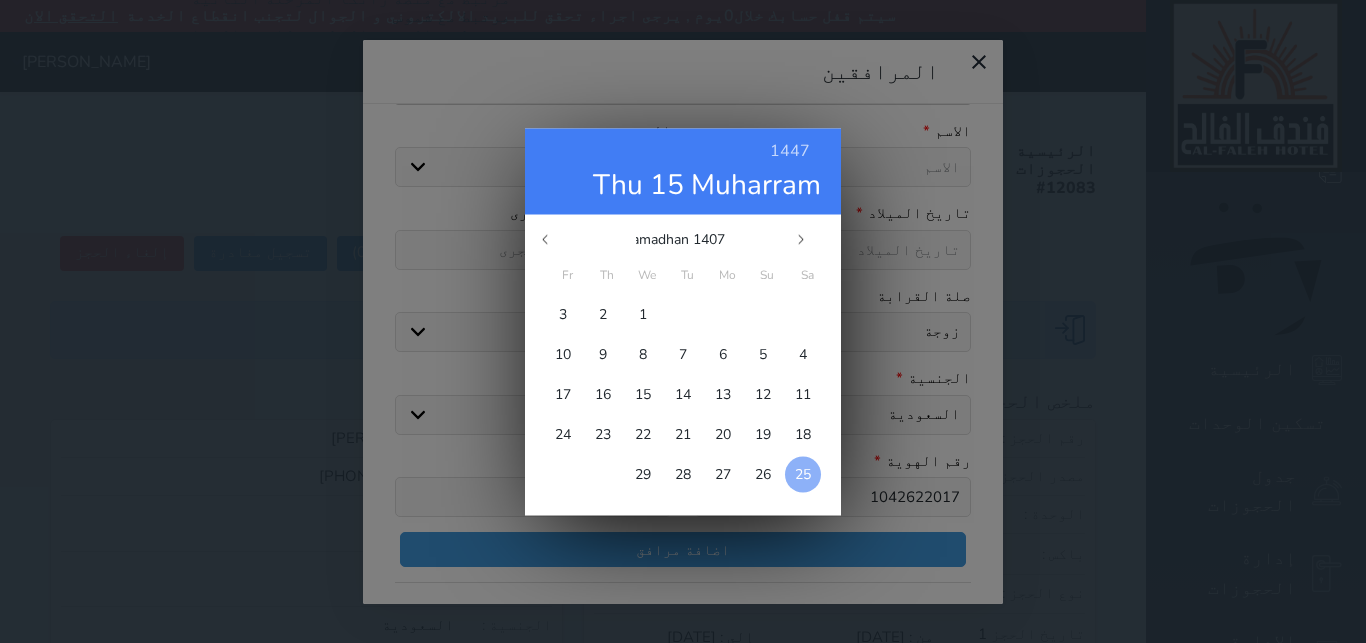 click on "25" at bounding box center (803, 473) 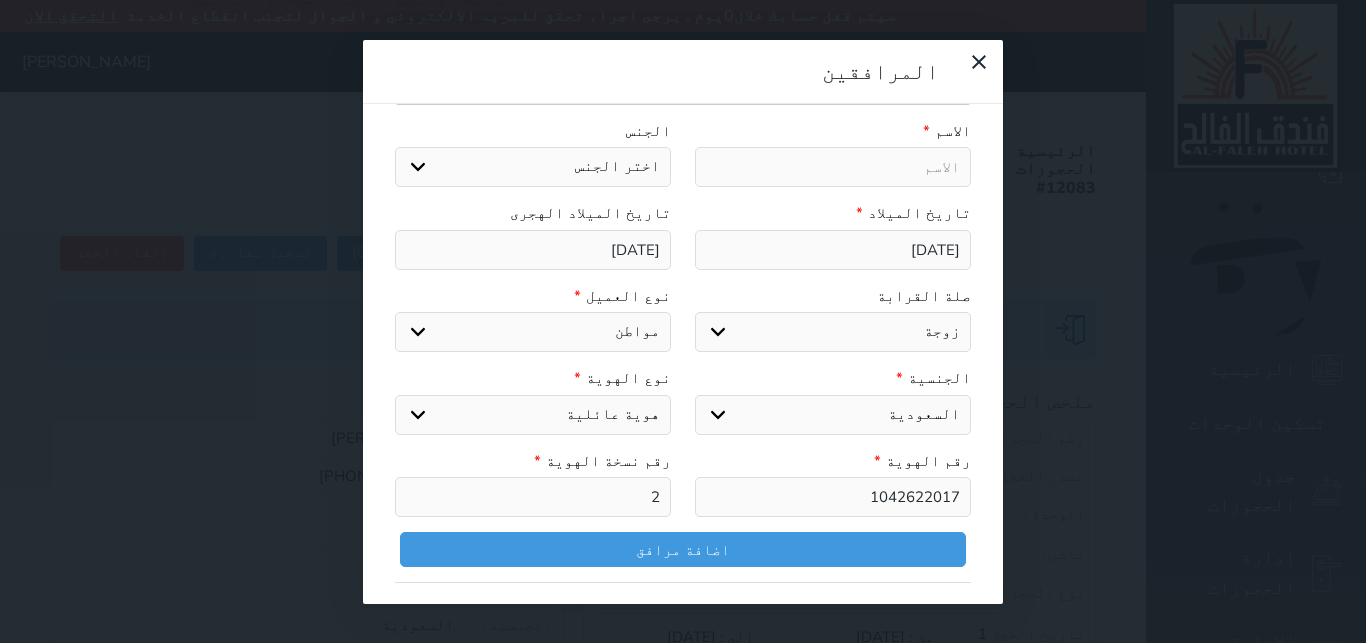click on "البحث عن المرافقين :        الاسم       رقم الهوية       البريد الإلكتروني       الجوال           تغيير العميل              الاسم *     الجنس    اختر الجنس   ذكر انثى   تاريخ الميلاد *   1987/05/23       تاريخ الميلاد الهجرى   1407-9-25       صلة القرابة
اختر صلة القرابة   ابن ابنه زوجة اخ اخت اب ام زوج أخرى   نوع العميل *   اختر نوع   مواطن مواطن خليجي زائر مقيم   الجنسية *   اختر دولة   السعودية   نوع الهوية *   اختر نوع   هوية وطنية هوية عائلية جواز السفر   رقم الهوية  *   1042622017   رقم نسخة الهوية *   2     اضافة مرافق" at bounding box center (683, 301) 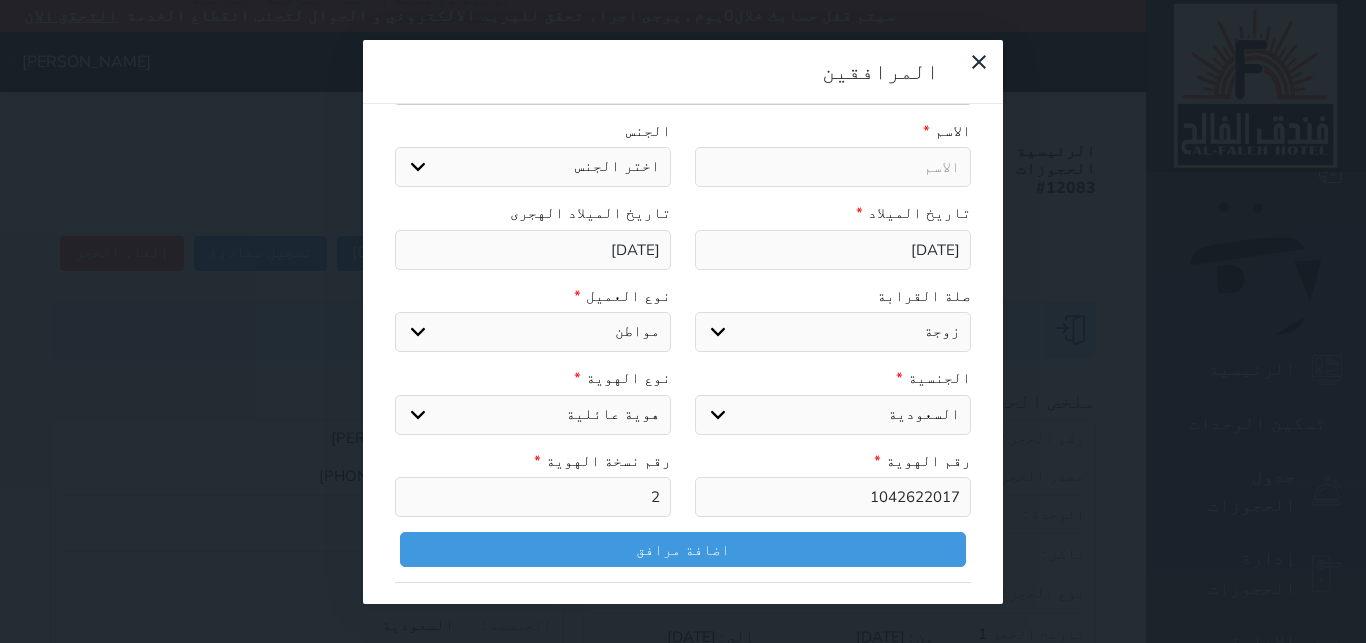 click at bounding box center (833, 167) 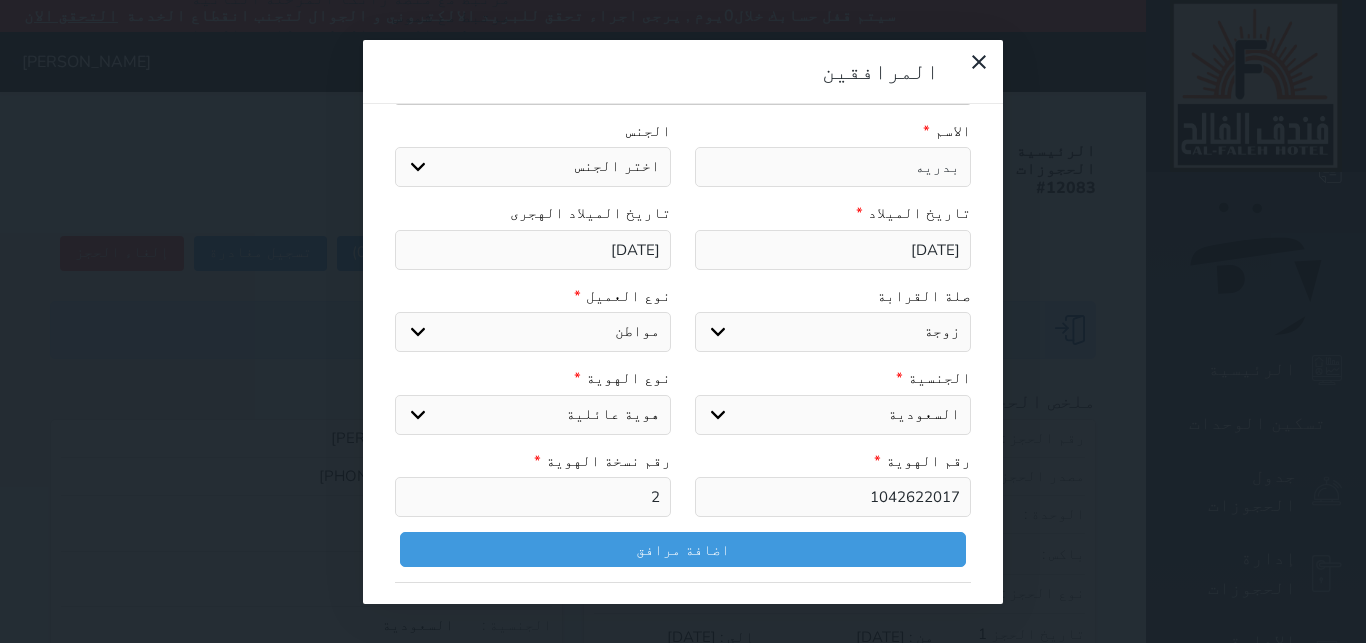 click on "اختر الجنس   ذكر انثى" at bounding box center [533, 167] 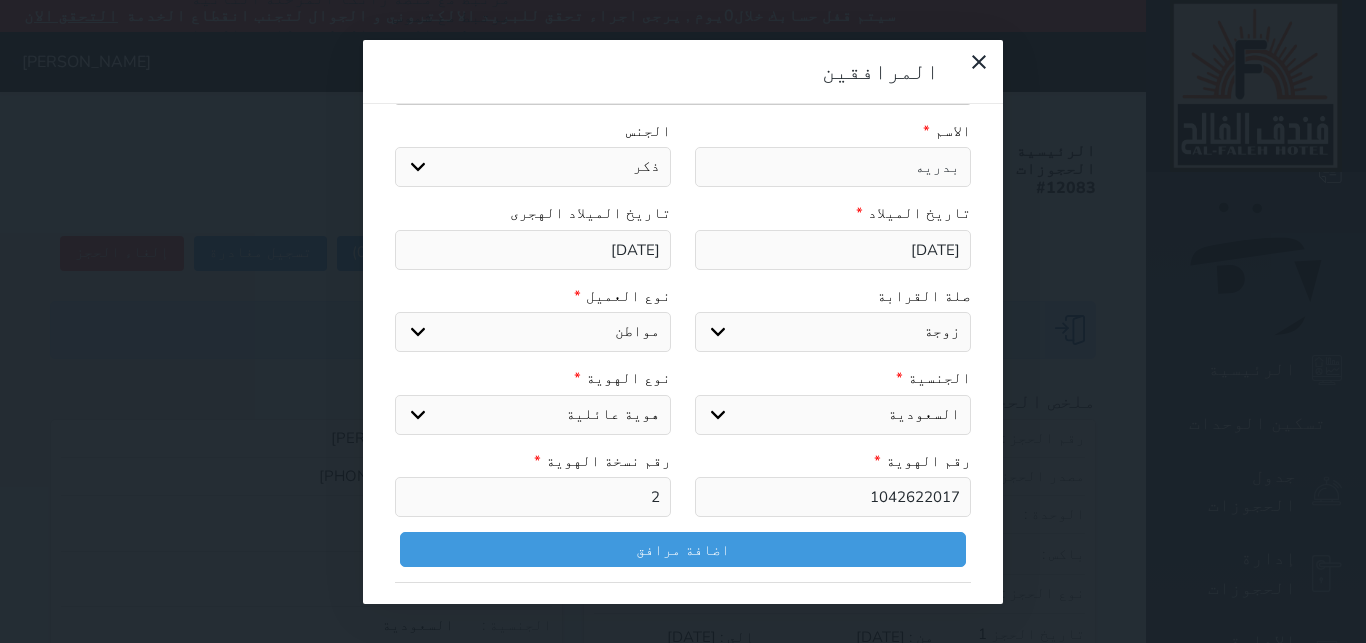 click on "اختر الجنس   ذكر انثى" at bounding box center (533, 167) 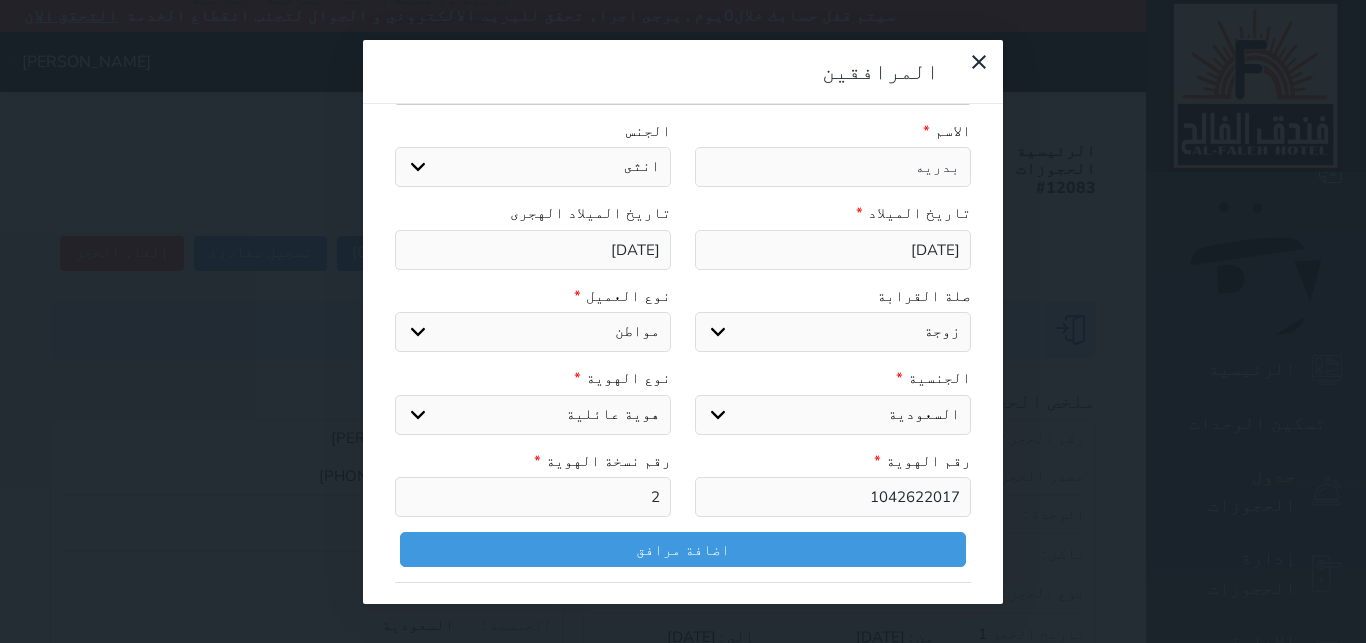 click on "انثى" at bounding box center (0, 0) 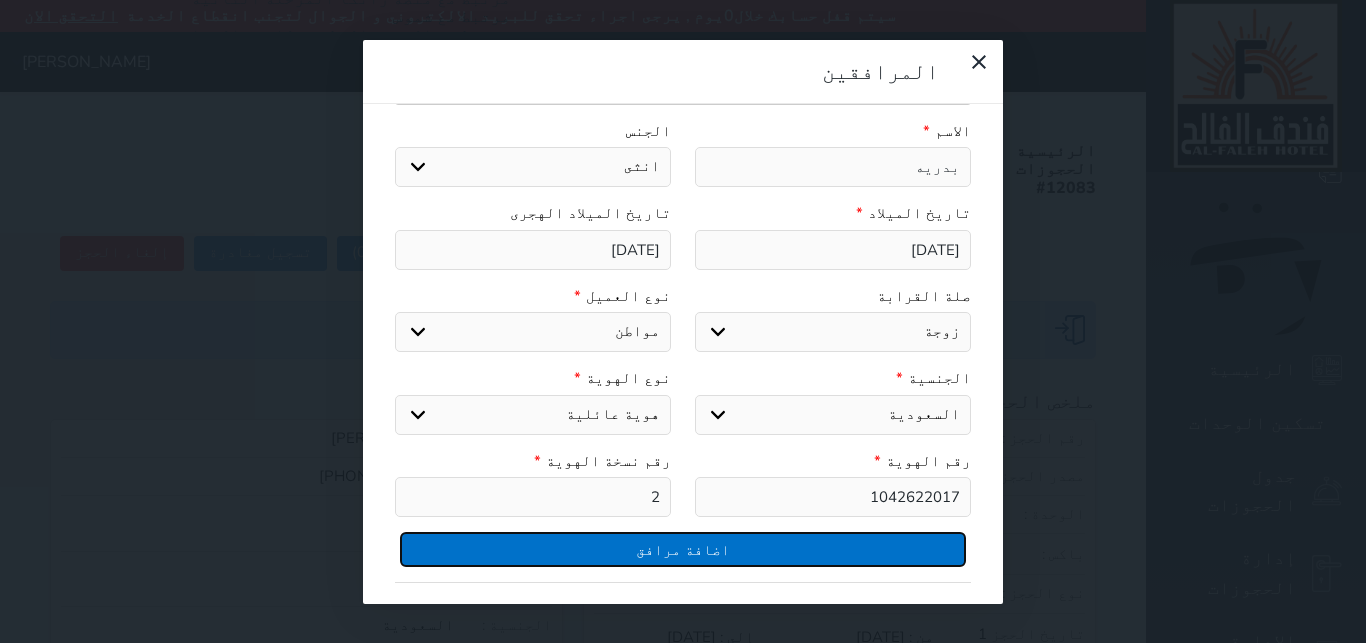 click on "اضافة مرافق" at bounding box center [683, 549] 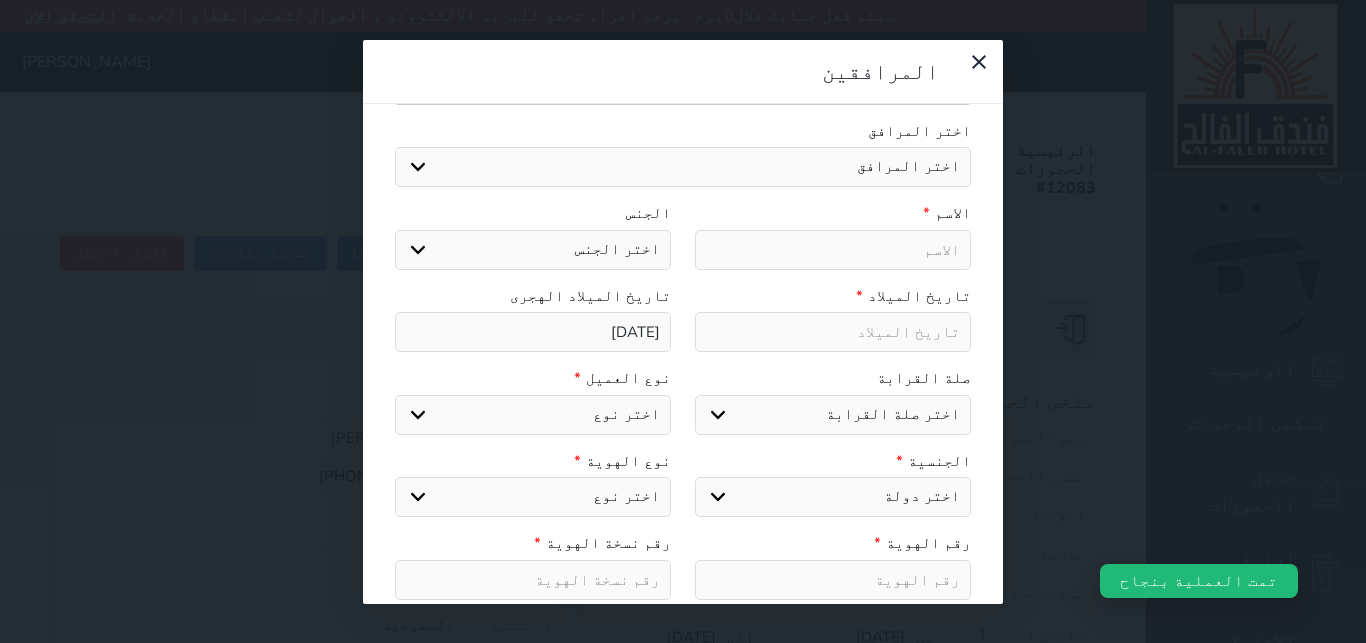 click on "المرافقين                 البحث عن المرافقين :        الاسم       رقم الهوية       البريد الإلكتروني       الجوال           تغيير العميل            اختر المرافق   اختر المرافق   بدريه   الاسم *     الجنس    اختر الجنس   ذكر انثى   تاريخ الميلاد *         تاريخ الميلاد الهجرى   1407-9-25       صلة القرابة
اختر صلة القرابة   ابن ابنه زوجة اخ اخت اب ام زوج أخرى   نوع العميل *   اختر نوع   مواطن مواطن خليجي زائر مقيم   الجنسية *   اختر دولة   السعودية   نوع الهوية *   اختر نوع   هوية وطنية هوية عائلية جواز السفر   رقم الهوية  *     رقم نسخة الهوية *       اضافة مرافق     الاسم   رقم الهوية   الجنس   صلة القرابة" at bounding box center [683, 321] 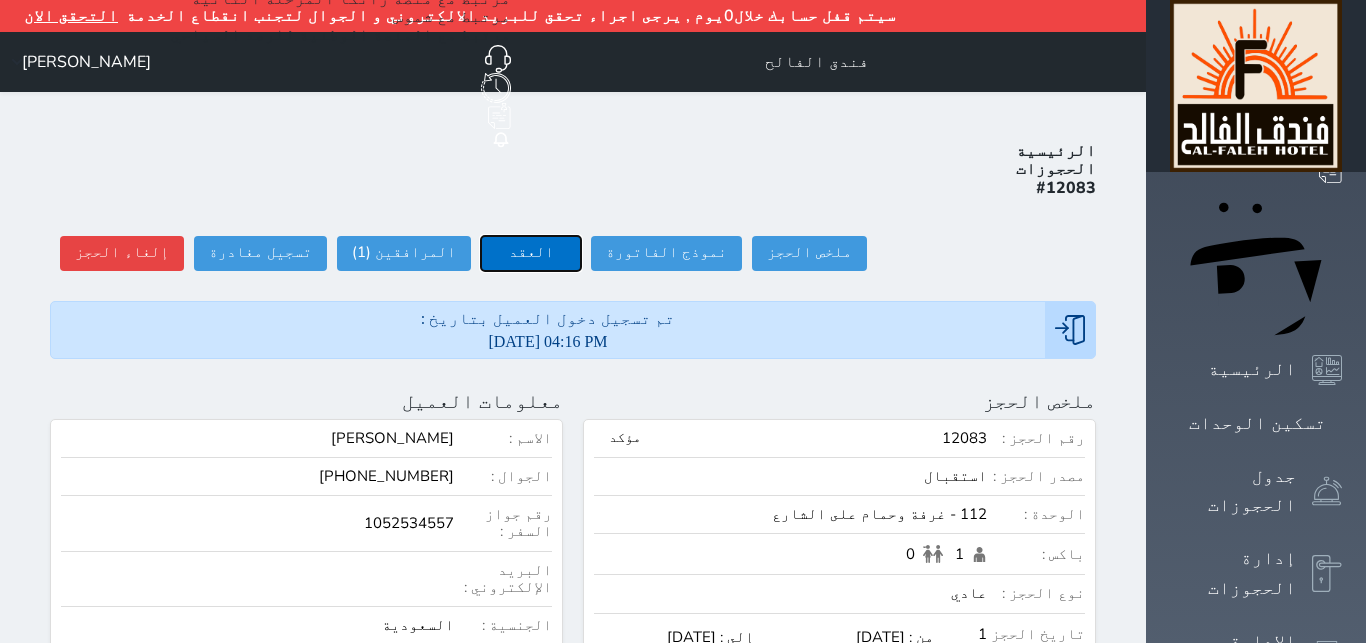 click on "العقد" at bounding box center (531, 253) 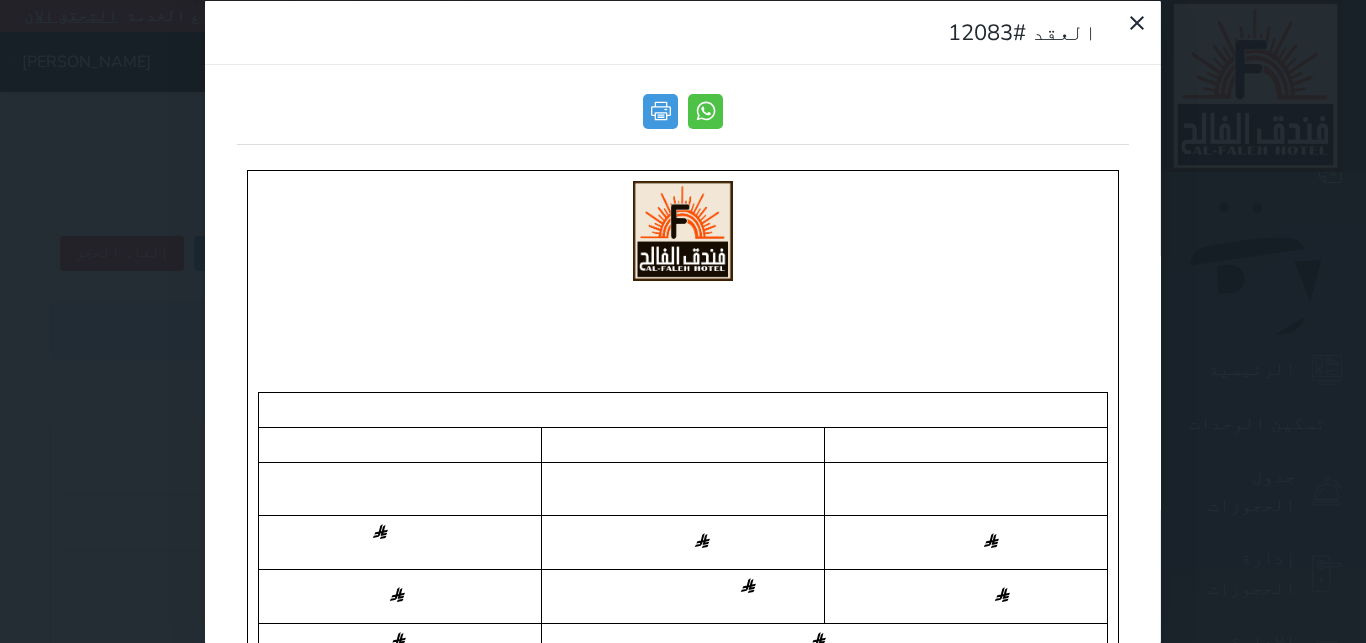 scroll, scrollTop: 0, scrollLeft: 0, axis: both 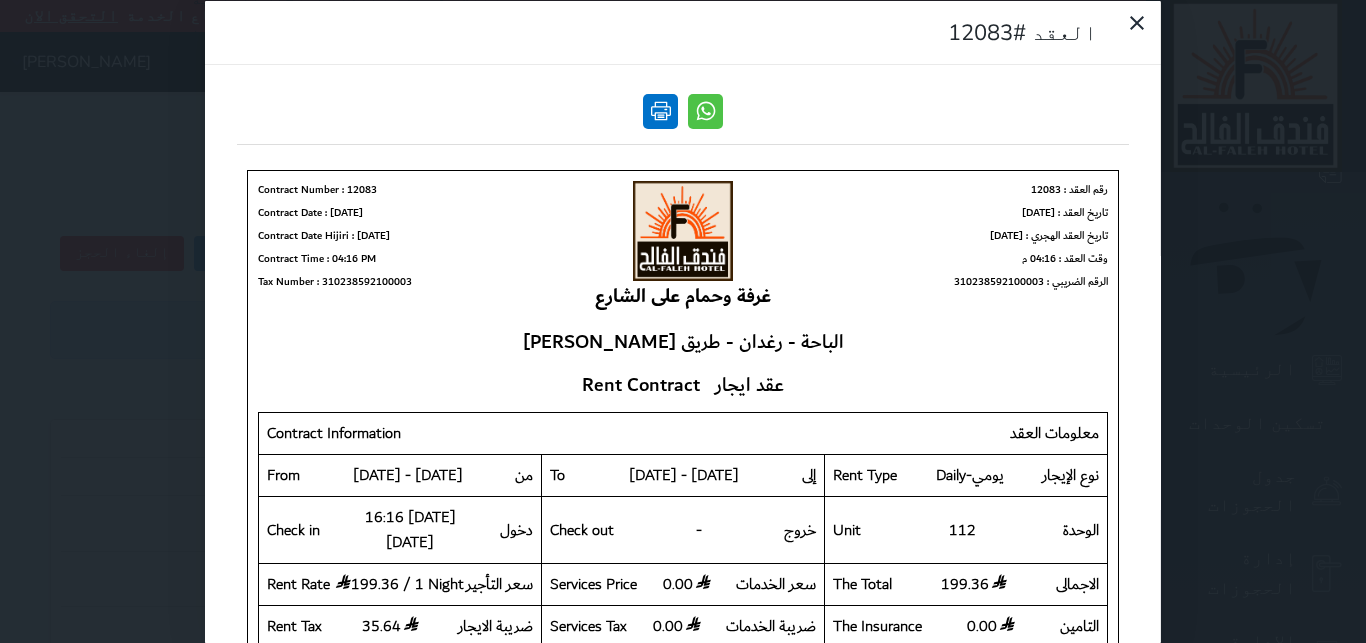 click at bounding box center [660, 110] 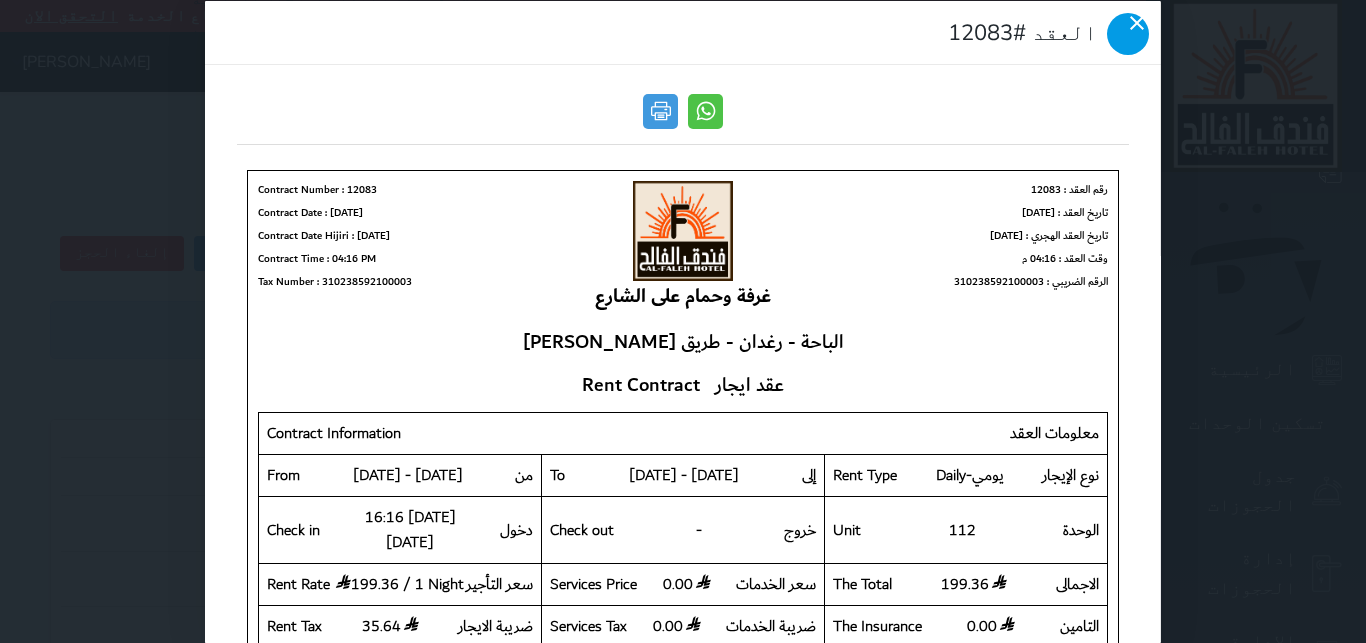 click 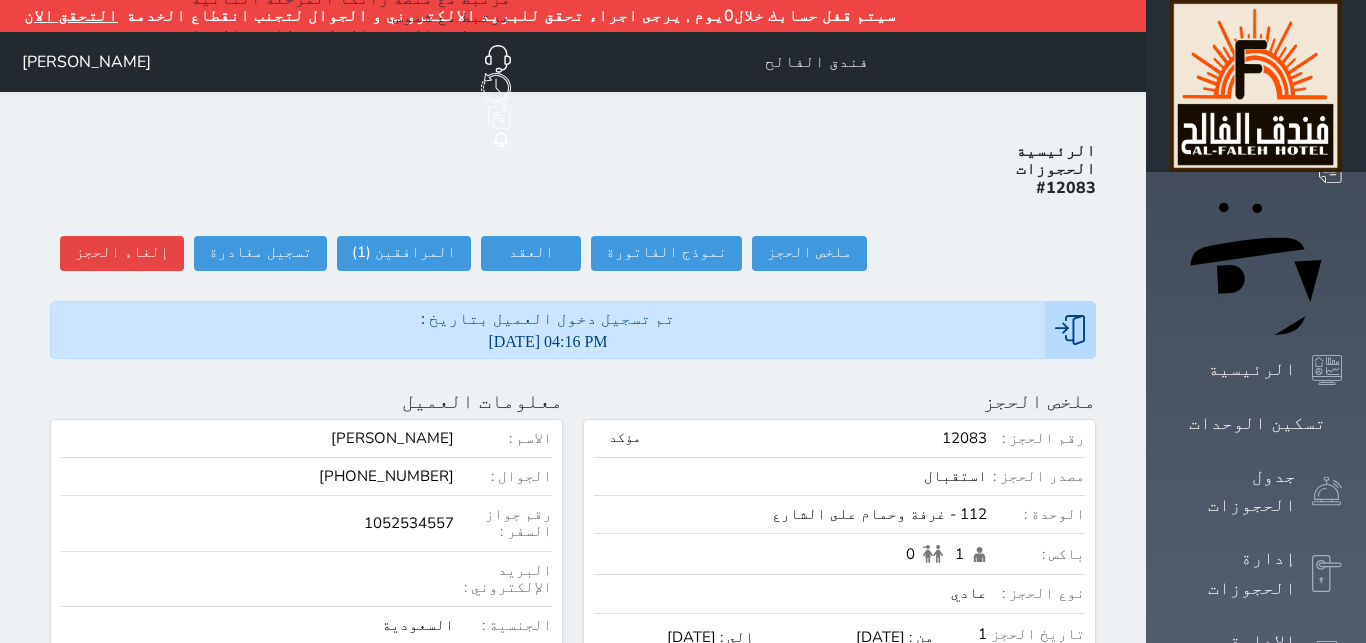 click on "تم تسجيل دخول العميل بتاريخ :   2025-07-10 04:16 PM" at bounding box center [548, 330] 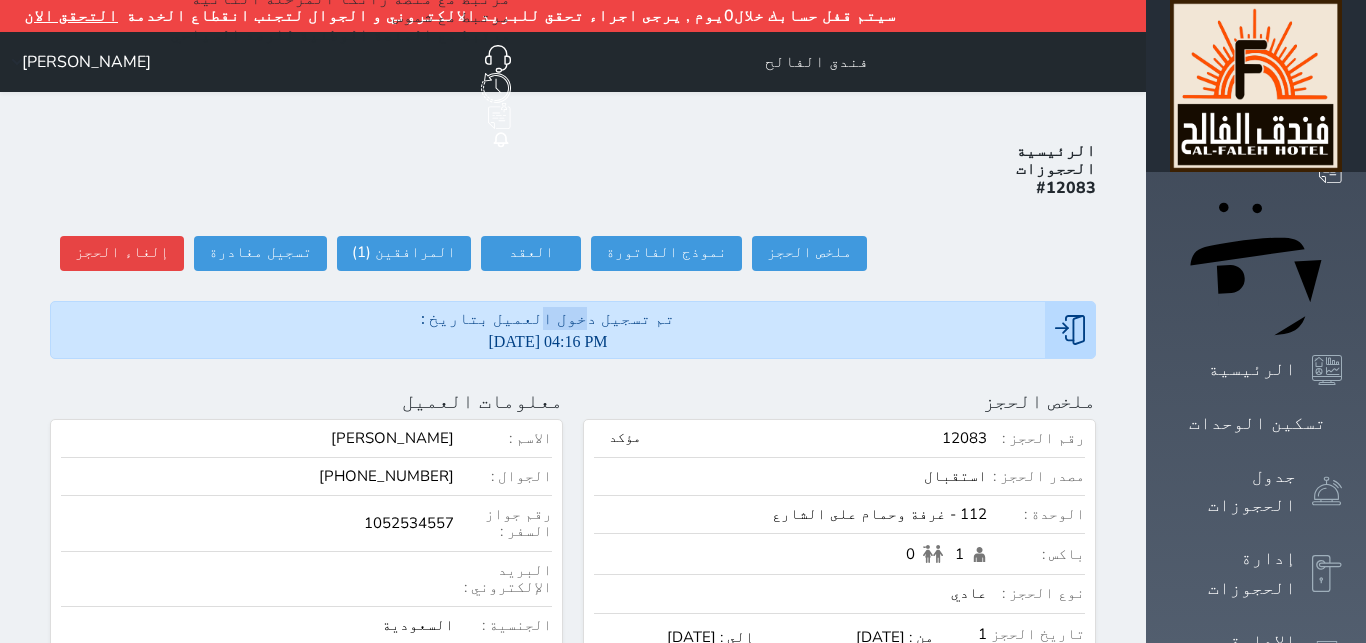 click on "تم تسجيل دخول العميل بتاريخ :   2025-07-10 04:16 PM" at bounding box center (548, 330) 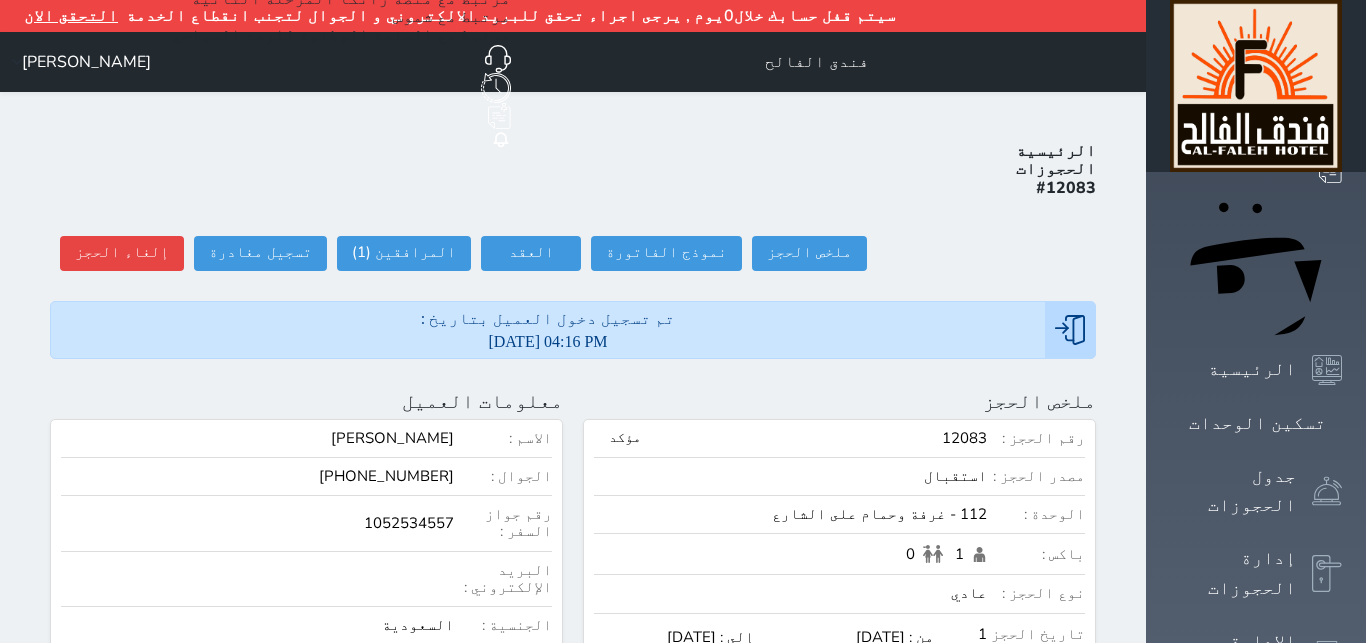 click on "2025-07-10 04:16 PM" at bounding box center [548, 341] 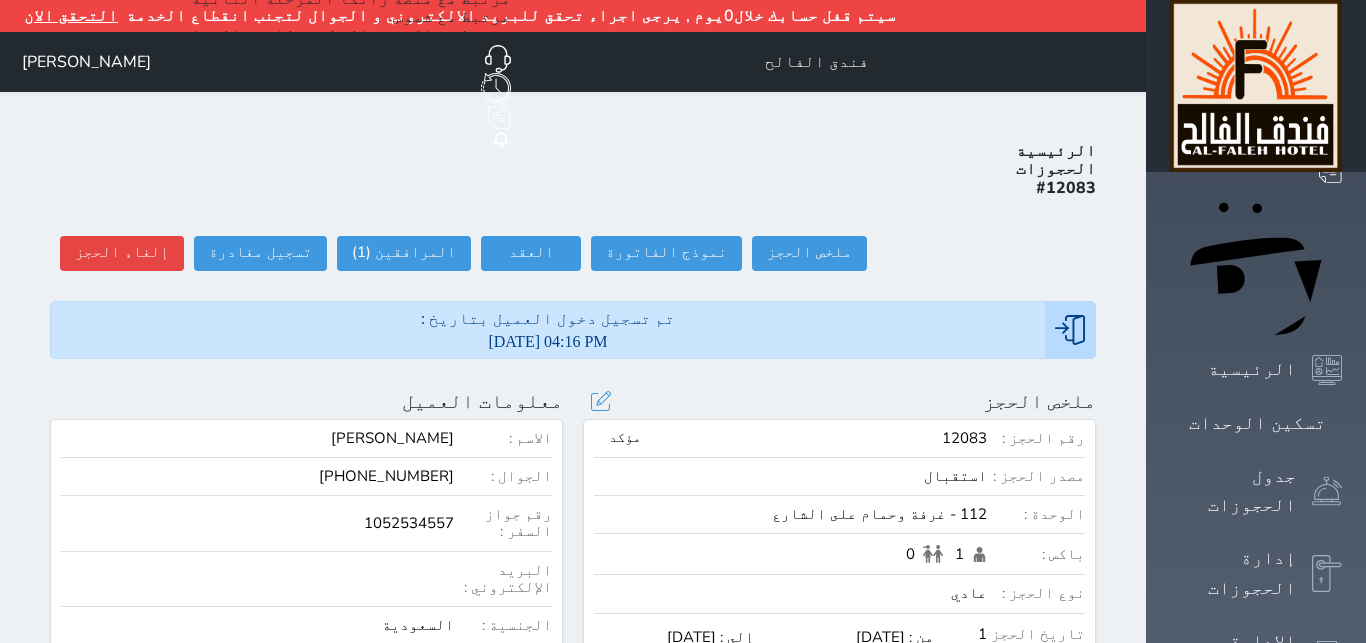 click on "112 - غرفة وحمام على الشارع" at bounding box center [790, 514] 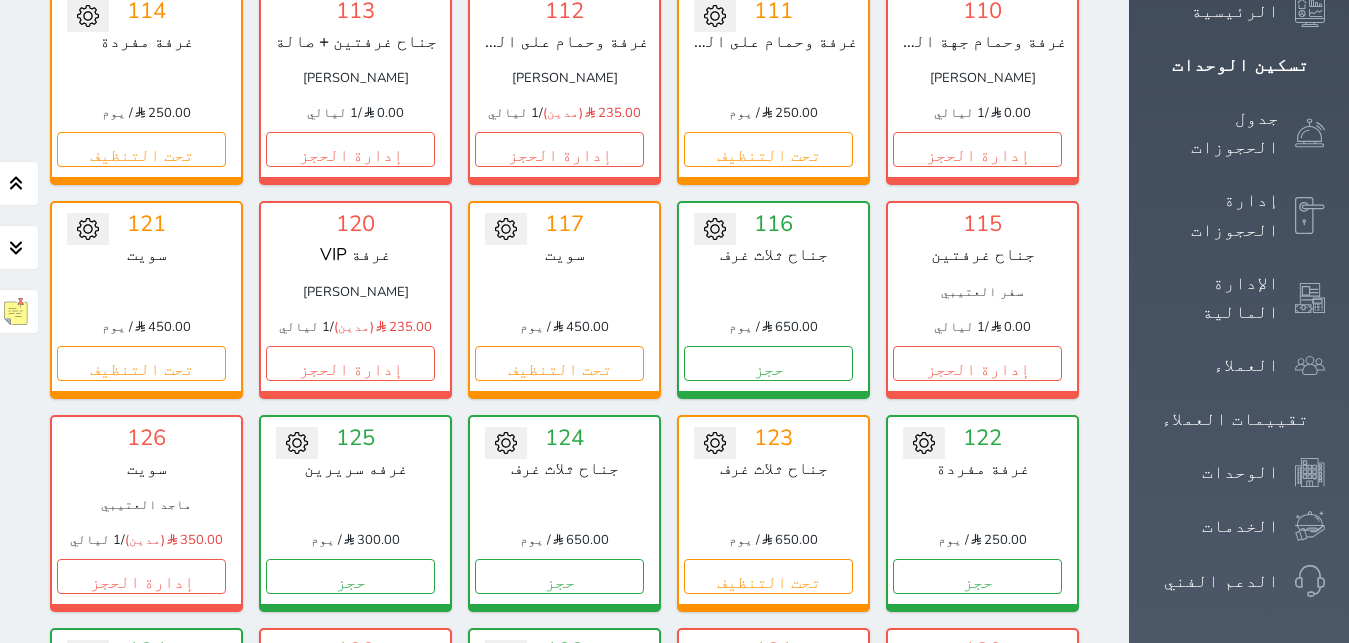 scroll, scrollTop: 314, scrollLeft: 0, axis: vertical 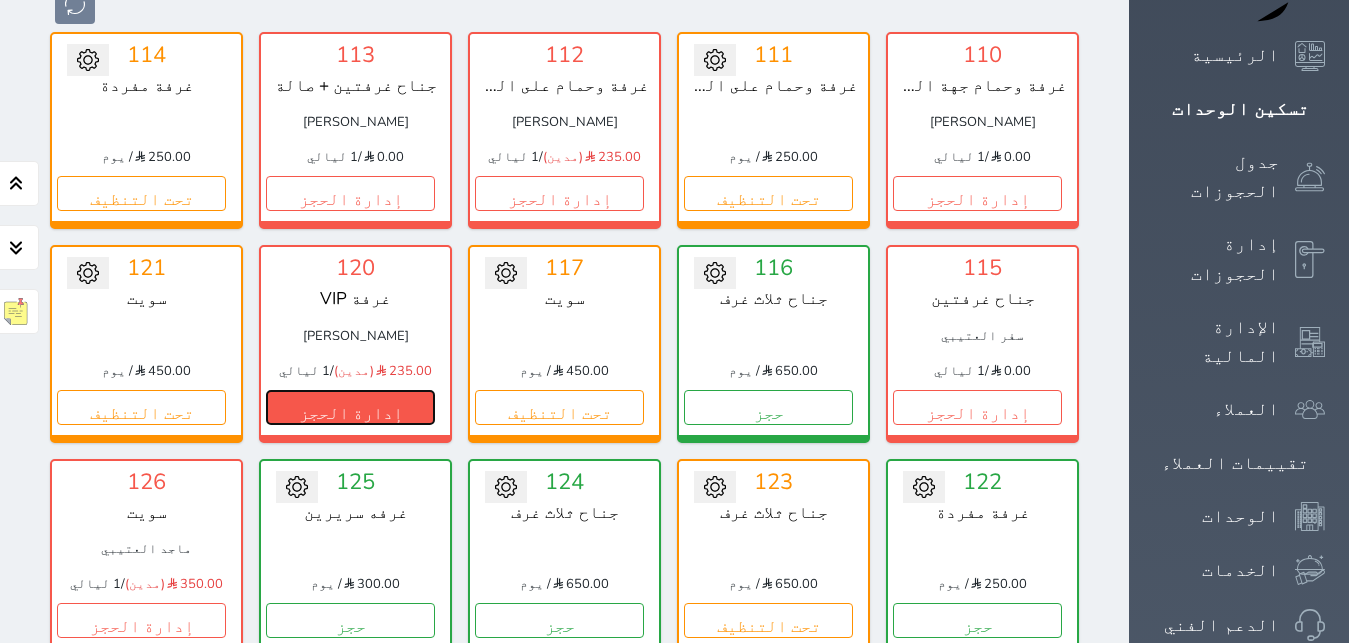 click on "إدارة الحجز" at bounding box center [350, 407] 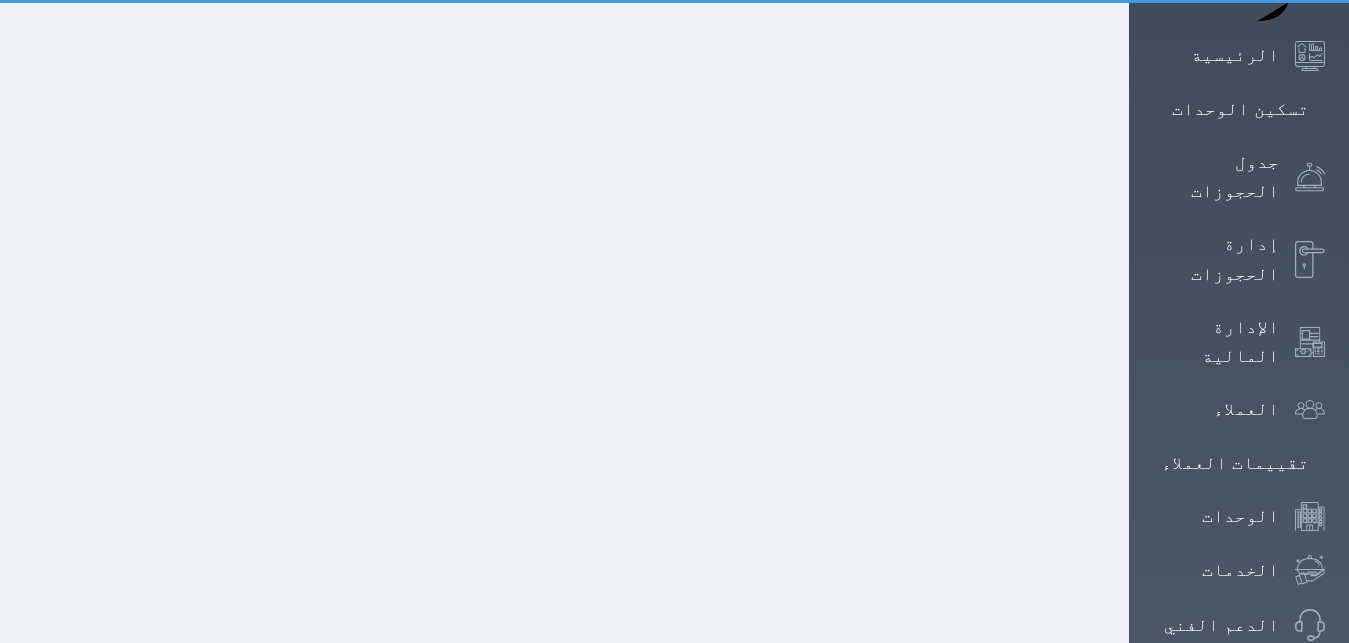 scroll, scrollTop: 0, scrollLeft: 0, axis: both 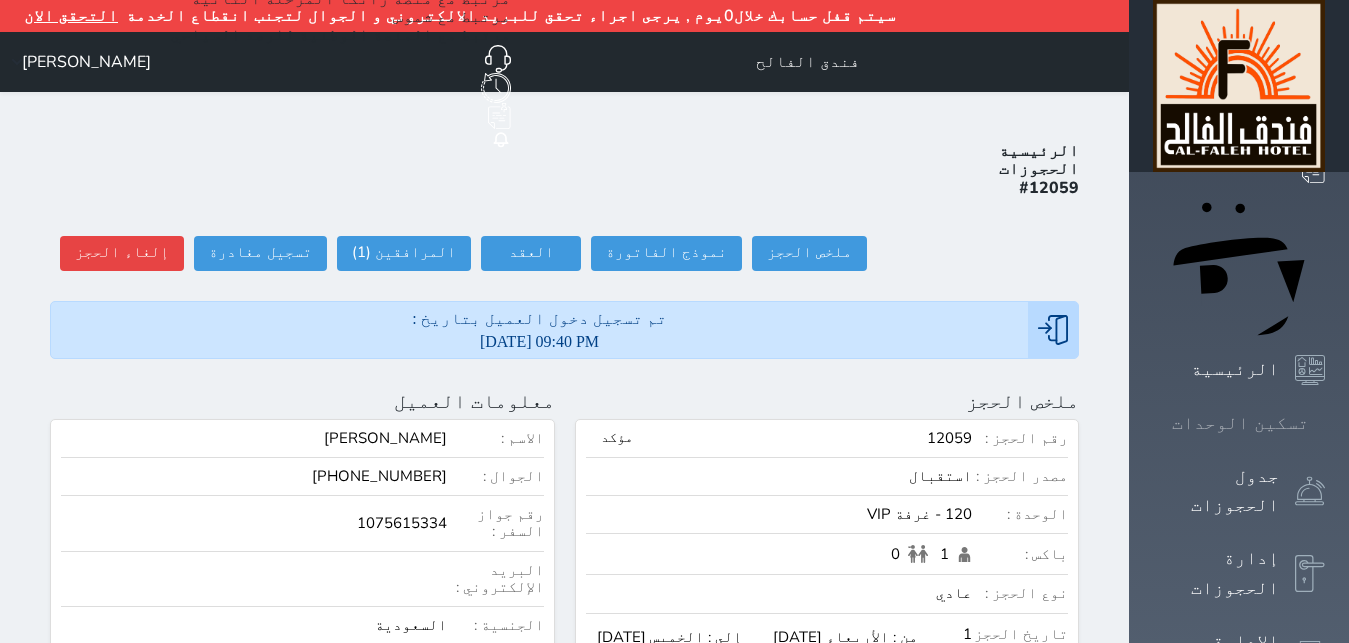 click at bounding box center [1325, 423] 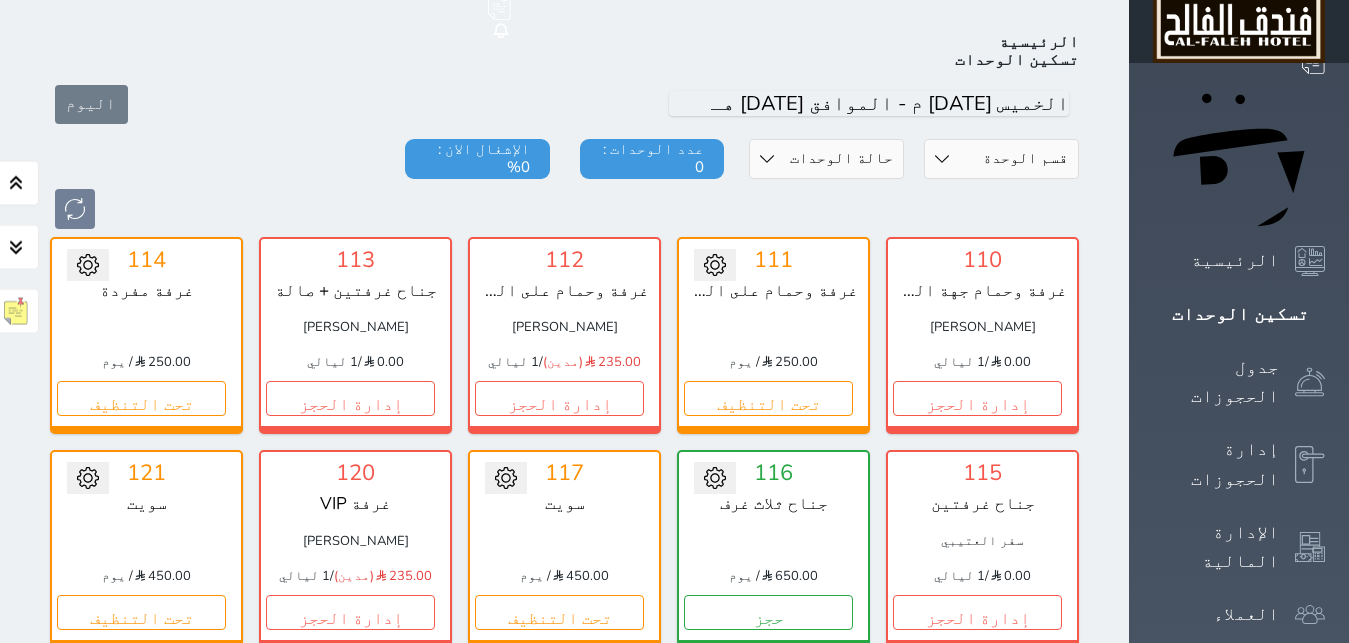scroll, scrollTop: 110, scrollLeft: 0, axis: vertical 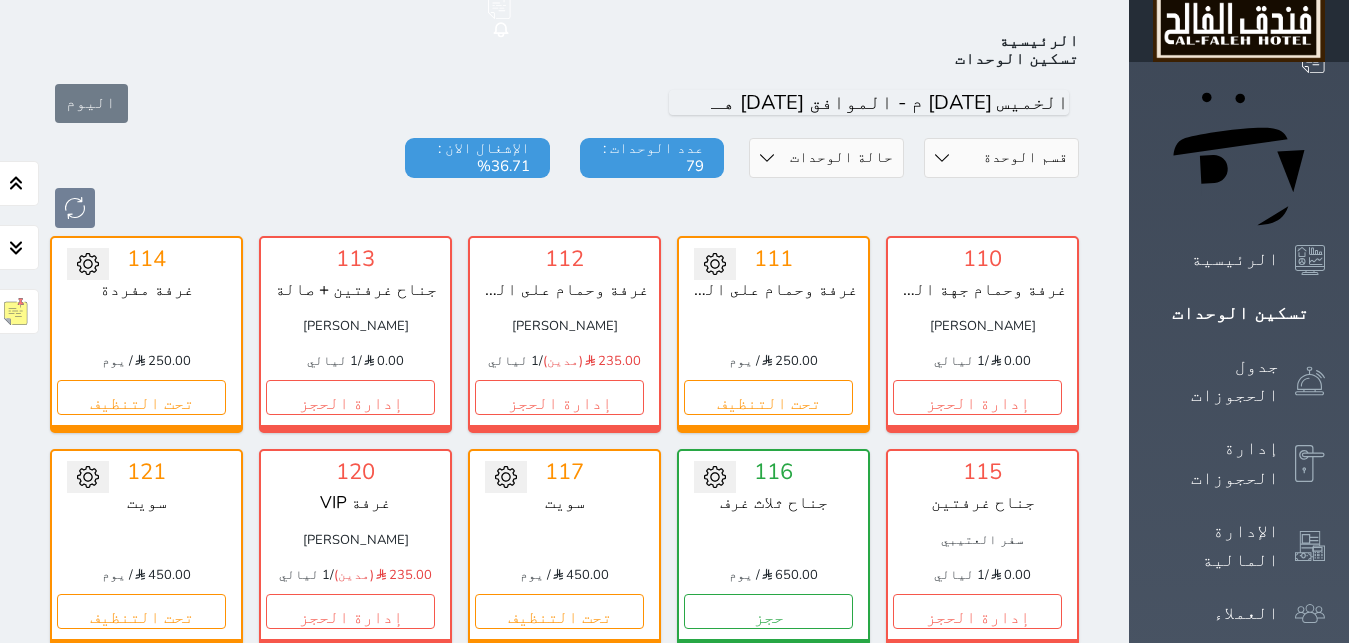 click on "تحويل لتحت الصيانة
تحويل لتحت التنظيف
116   جناح ثلاث غرف
650.00
/ يوم       حجز                   تغيير الحالة الى صيانة                   التاريخ المتوقع للانتهاء       حفظ" at bounding box center [773, 547] 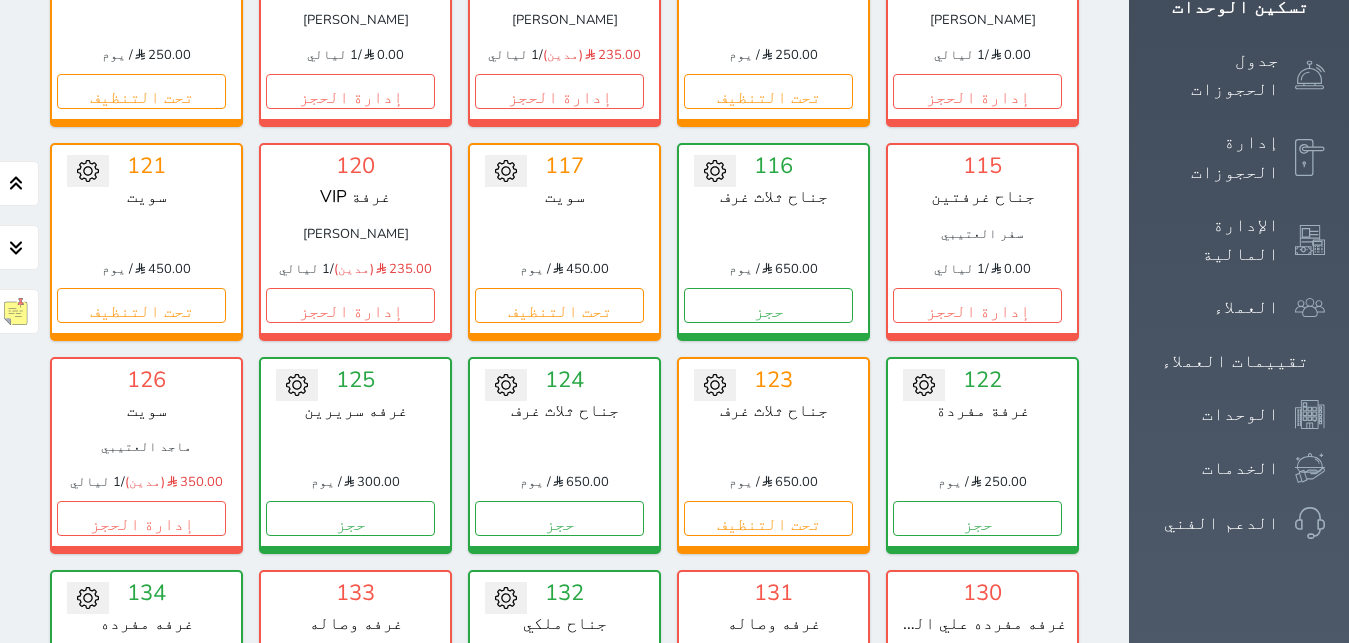 click on "إدارة الحجز" at bounding box center [977, 732] 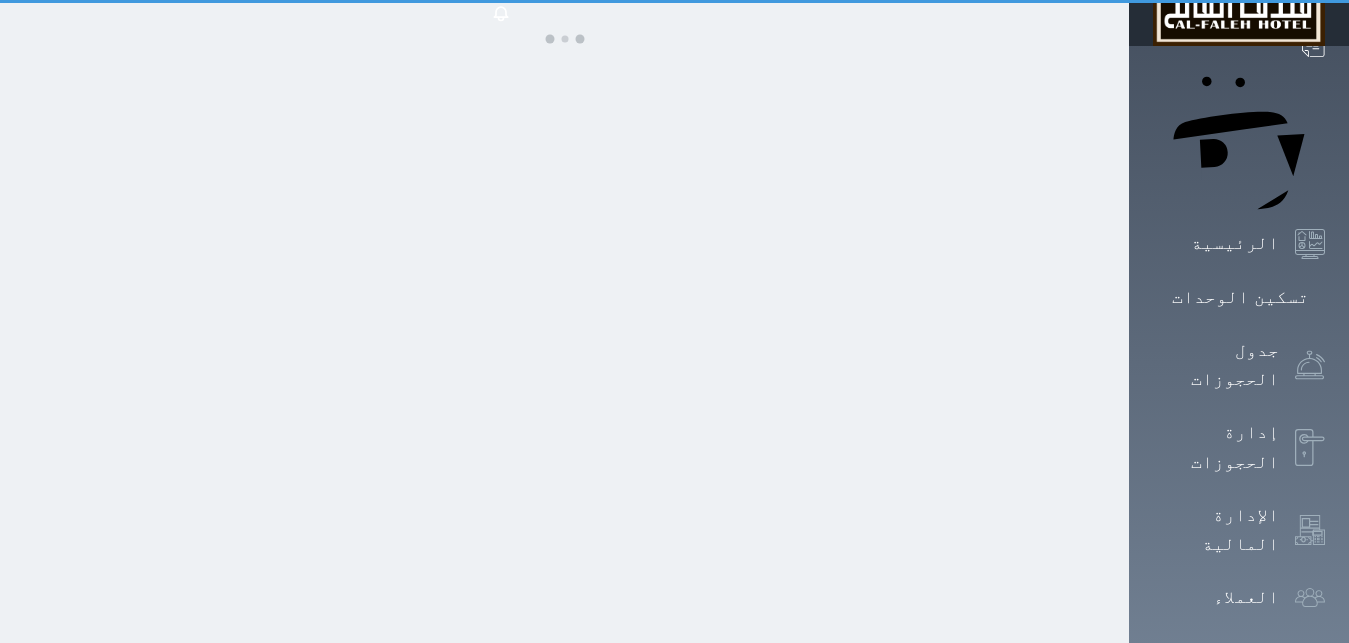 scroll, scrollTop: 0, scrollLeft: 0, axis: both 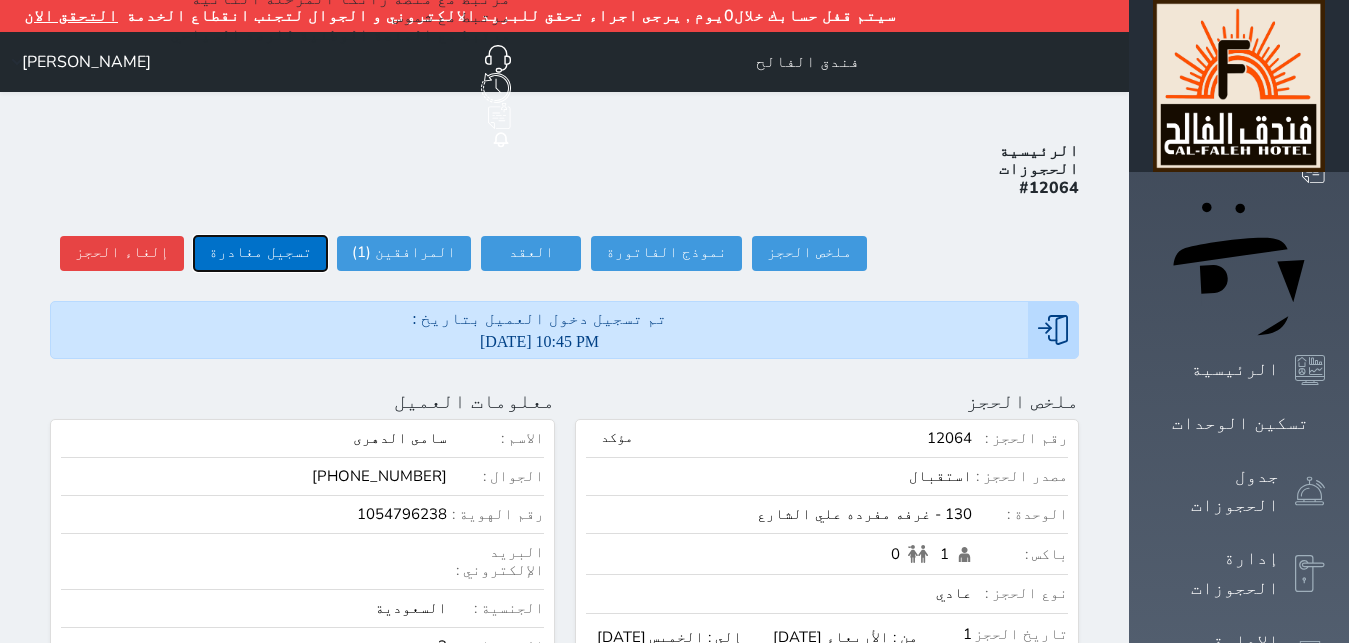 click on "تسجيل مغادرة" at bounding box center [260, 253] 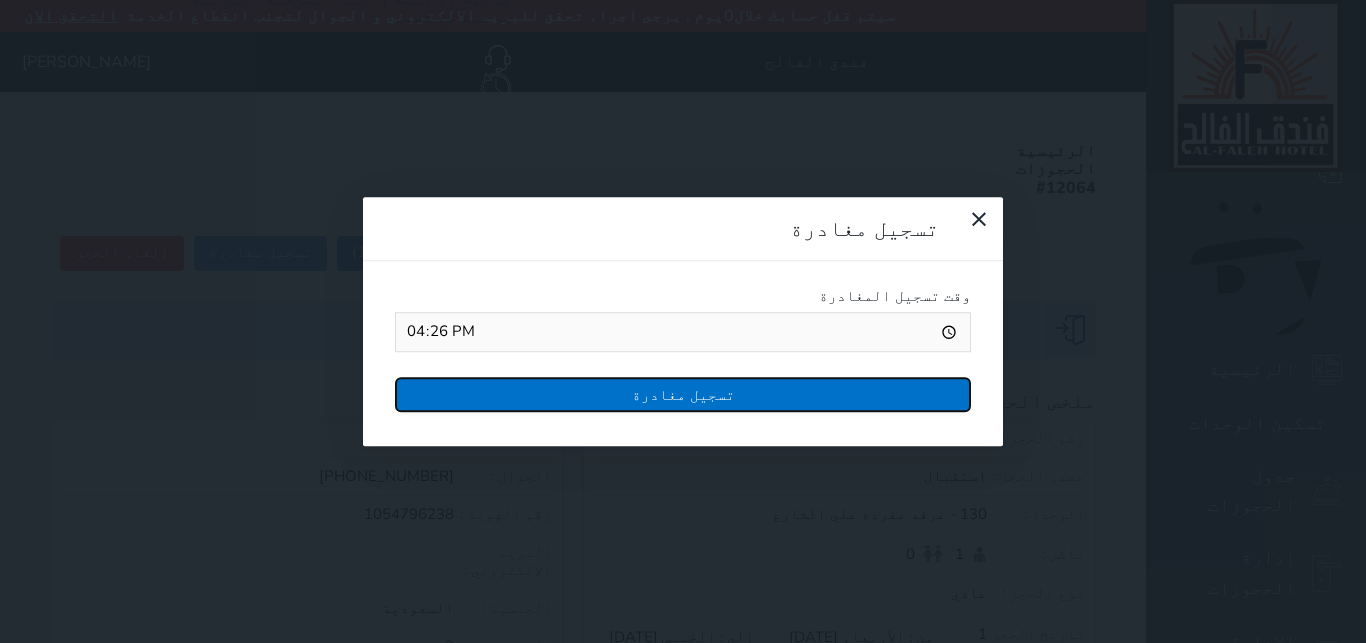 click on "تسجيل مغادرة" at bounding box center (683, 394) 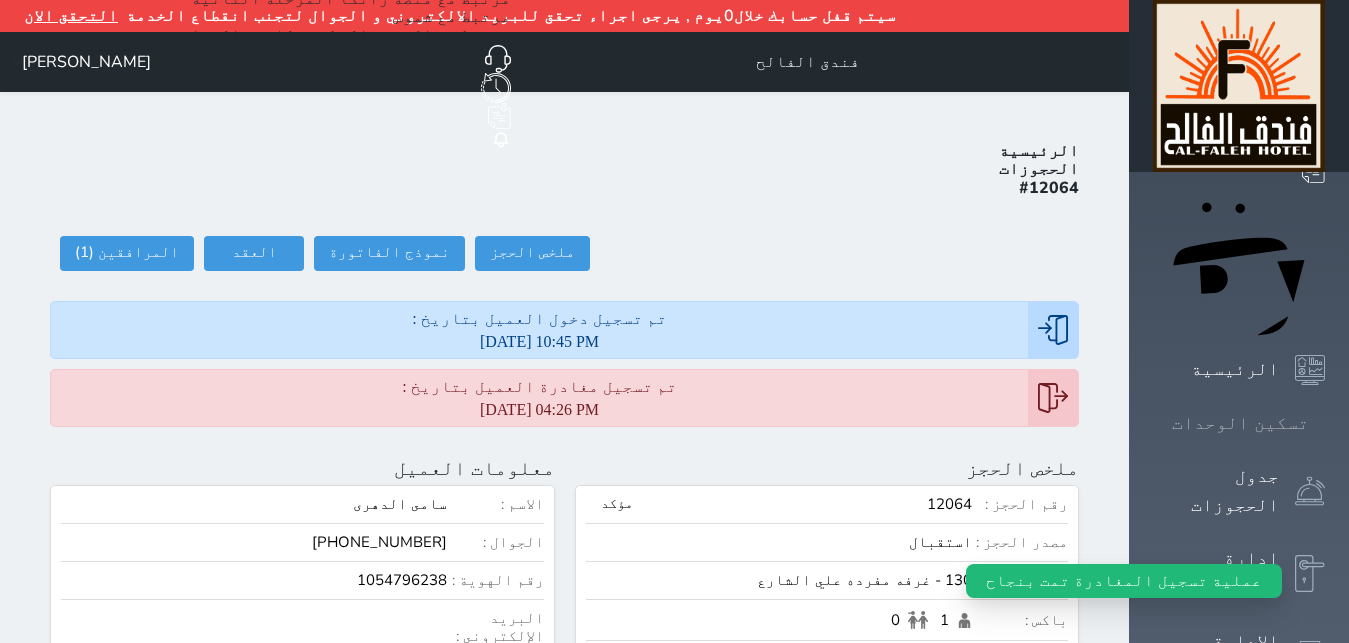 click on "تسكين الوحدات" at bounding box center [1240, 423] 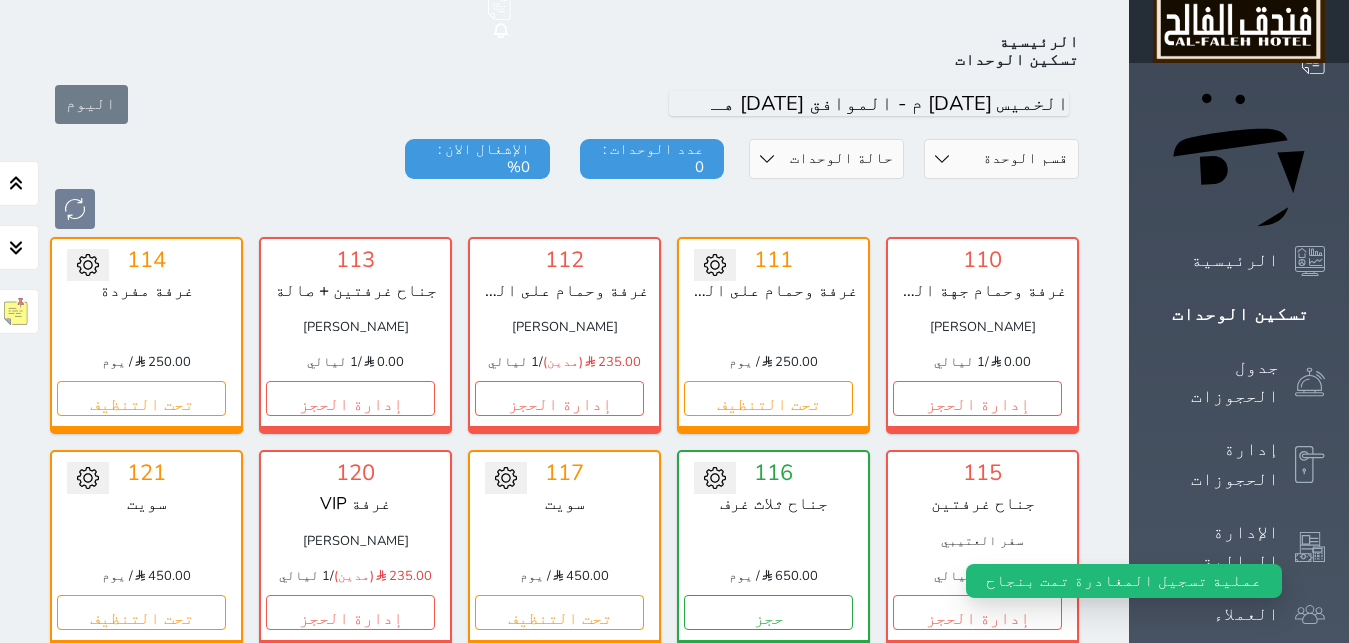 scroll, scrollTop: 110, scrollLeft: 0, axis: vertical 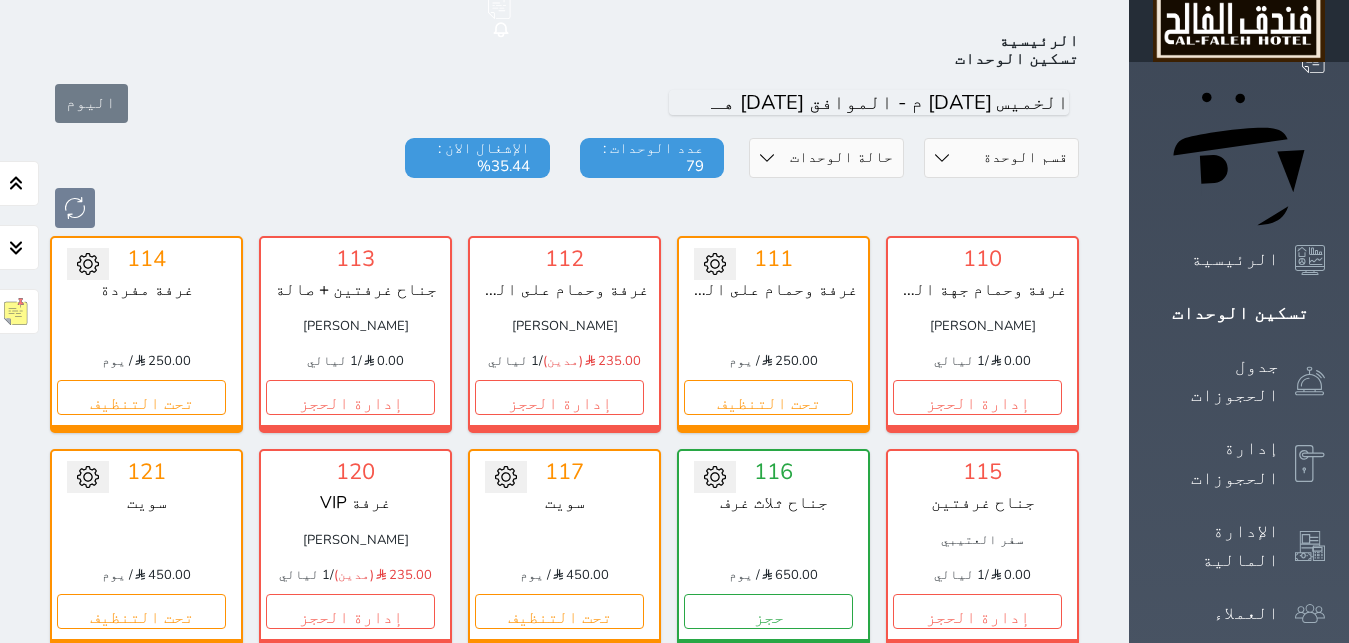 click on "131   غرفه وصاله
حسام حميد الحربي
320.00
(مدين)
/   2 ليالي           إدارة الحجز               تغيير الحالة الى صيانة                   التاريخ المتوقع للانتهاء       حفظ" at bounding box center (773, 974) 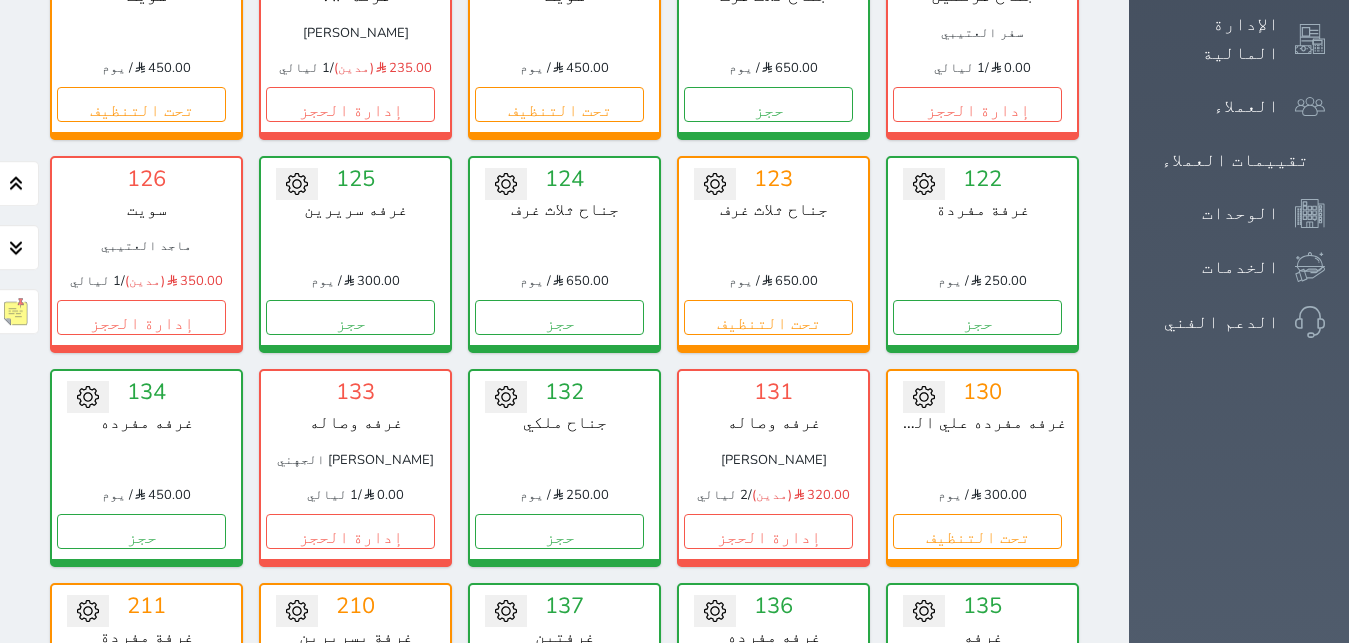 scroll, scrollTop: 620, scrollLeft: 0, axis: vertical 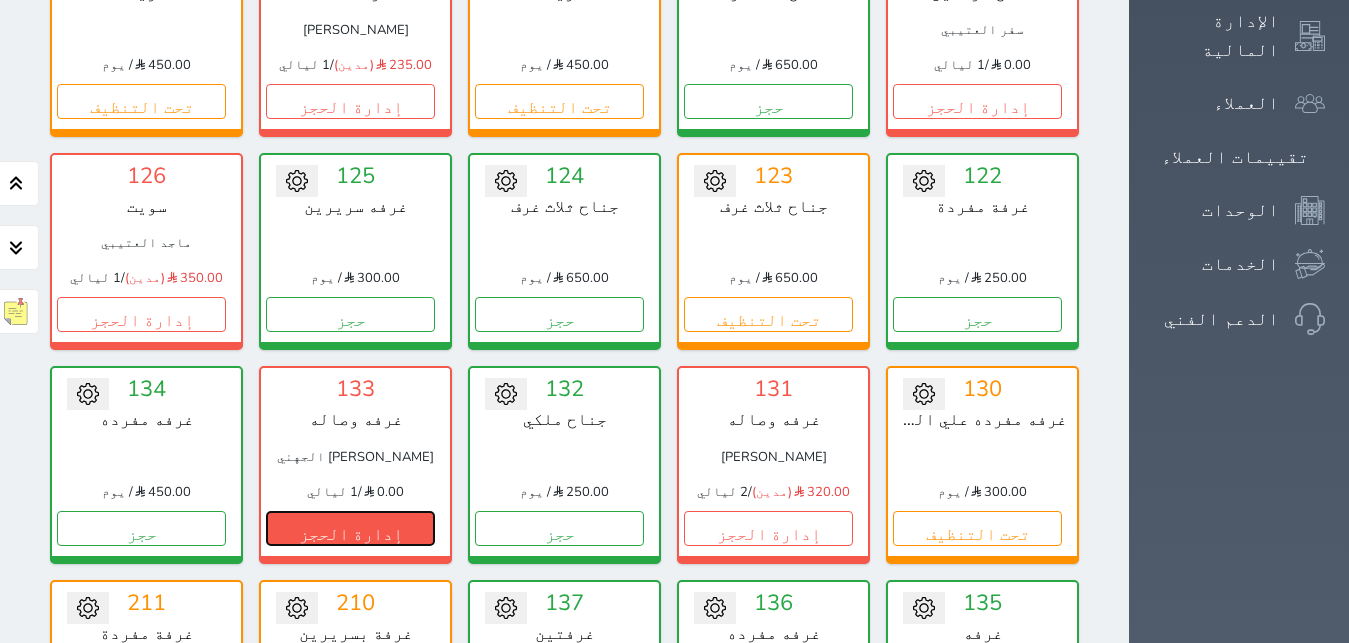 click on "إدارة الحجز" at bounding box center [350, 528] 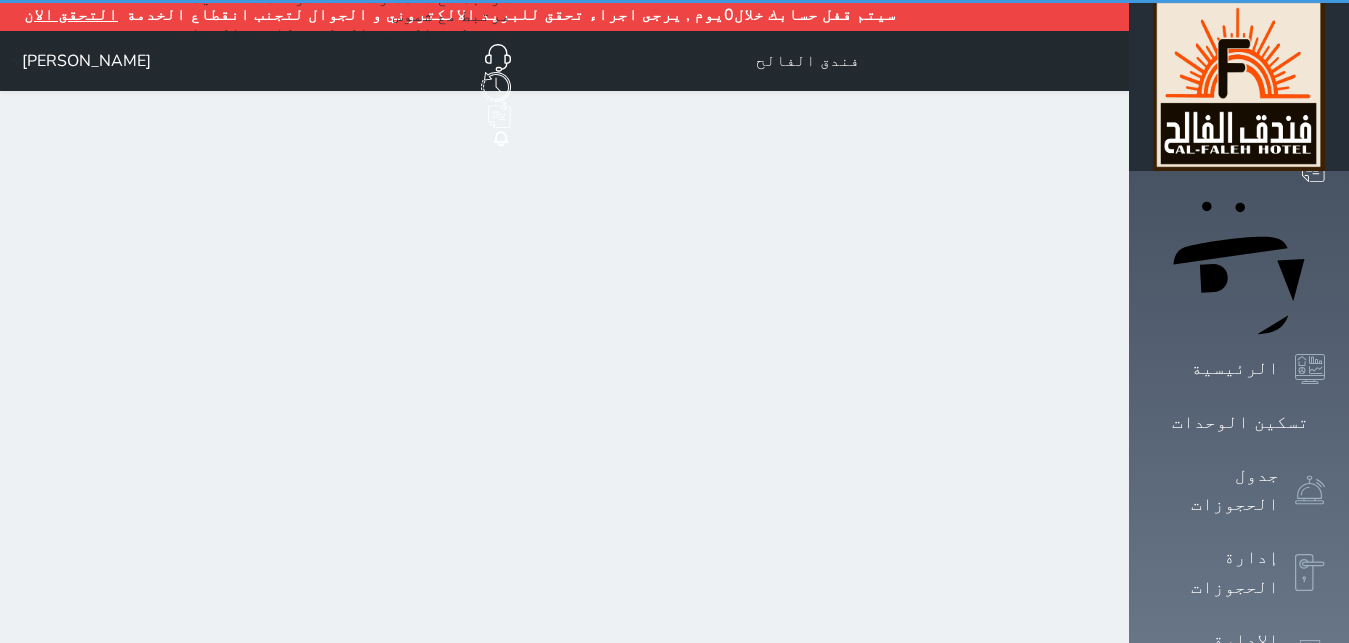 scroll, scrollTop: 0, scrollLeft: 0, axis: both 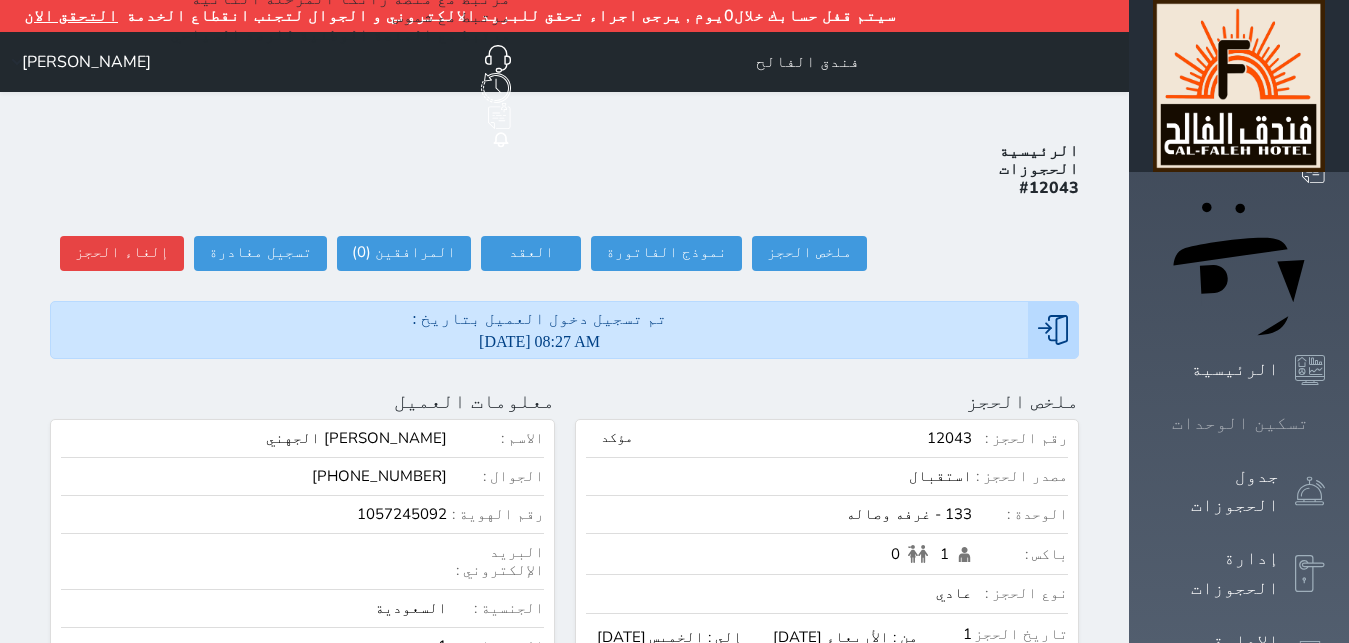 click on "تسكين الوحدات" at bounding box center (1240, 423) 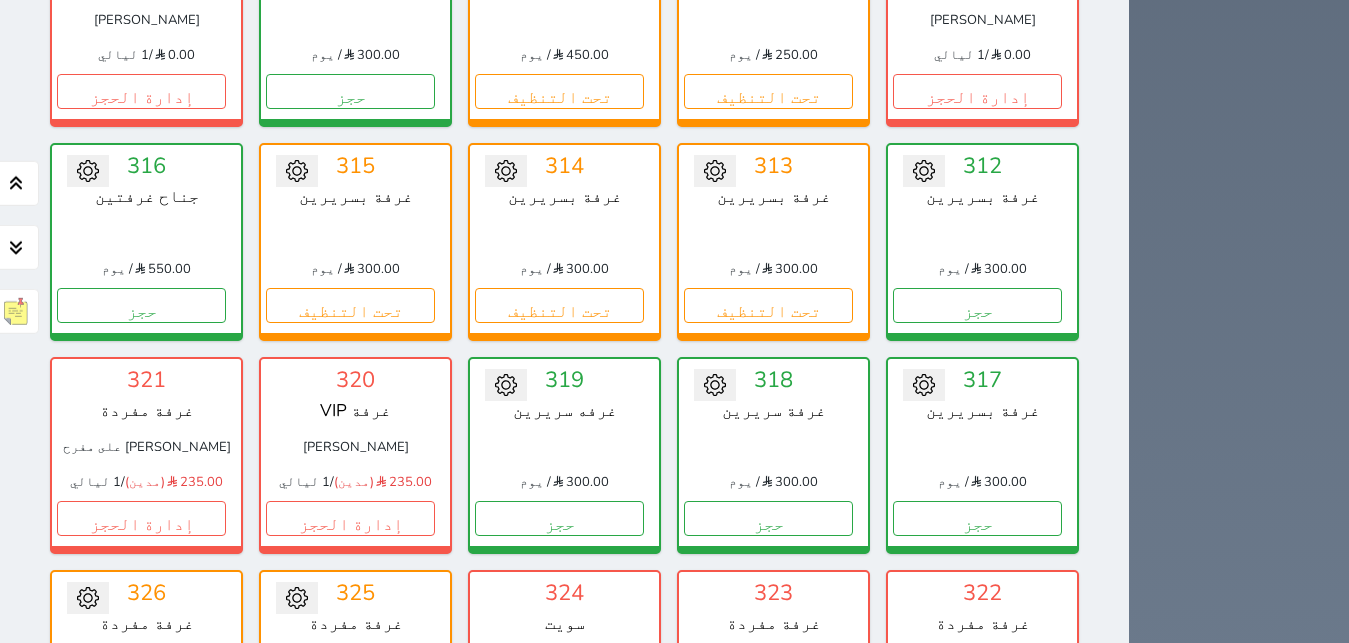 scroll, scrollTop: 2456, scrollLeft: 0, axis: vertical 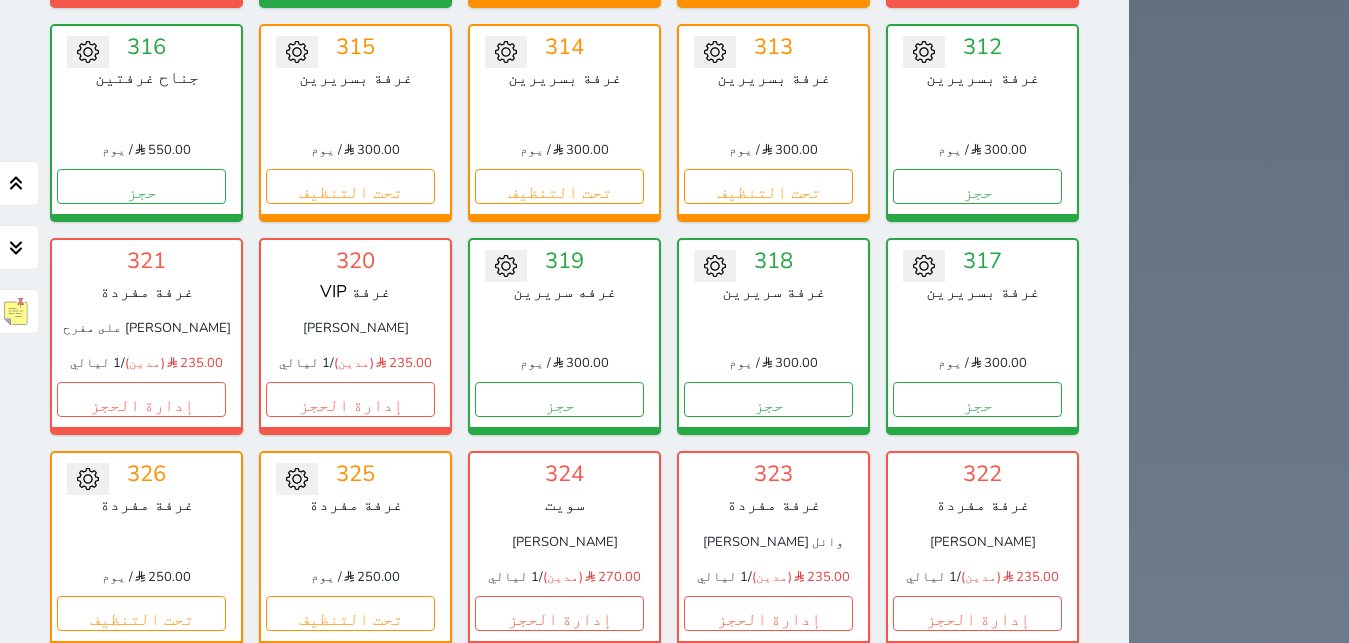 click on "إدارة الحجز" at bounding box center (141, 826) 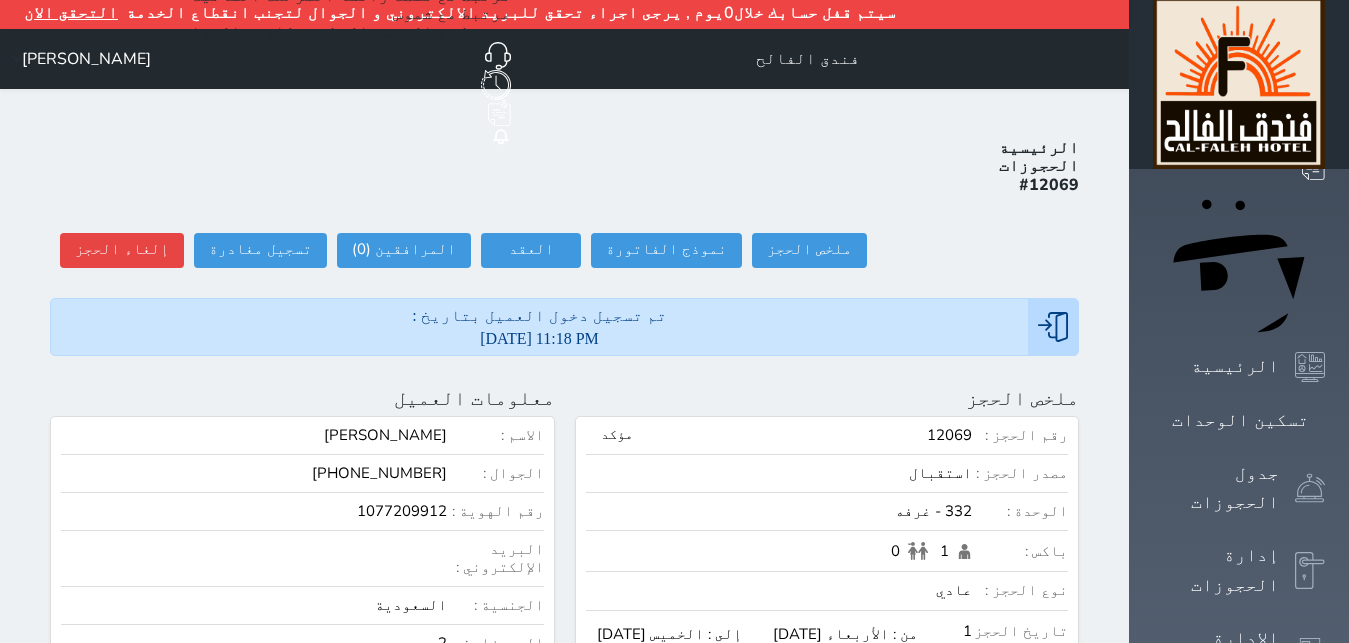 scroll, scrollTop: 0, scrollLeft: 0, axis: both 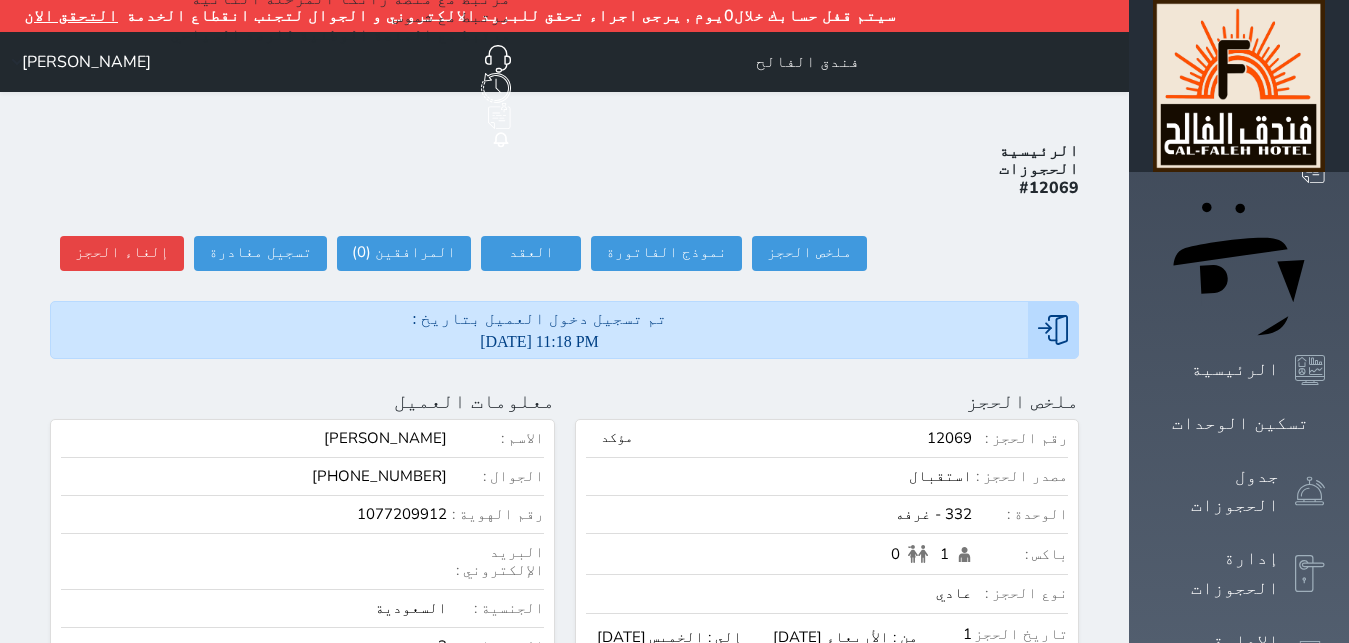 click on "2025-07-09 11:18 PM" at bounding box center (539, 341) 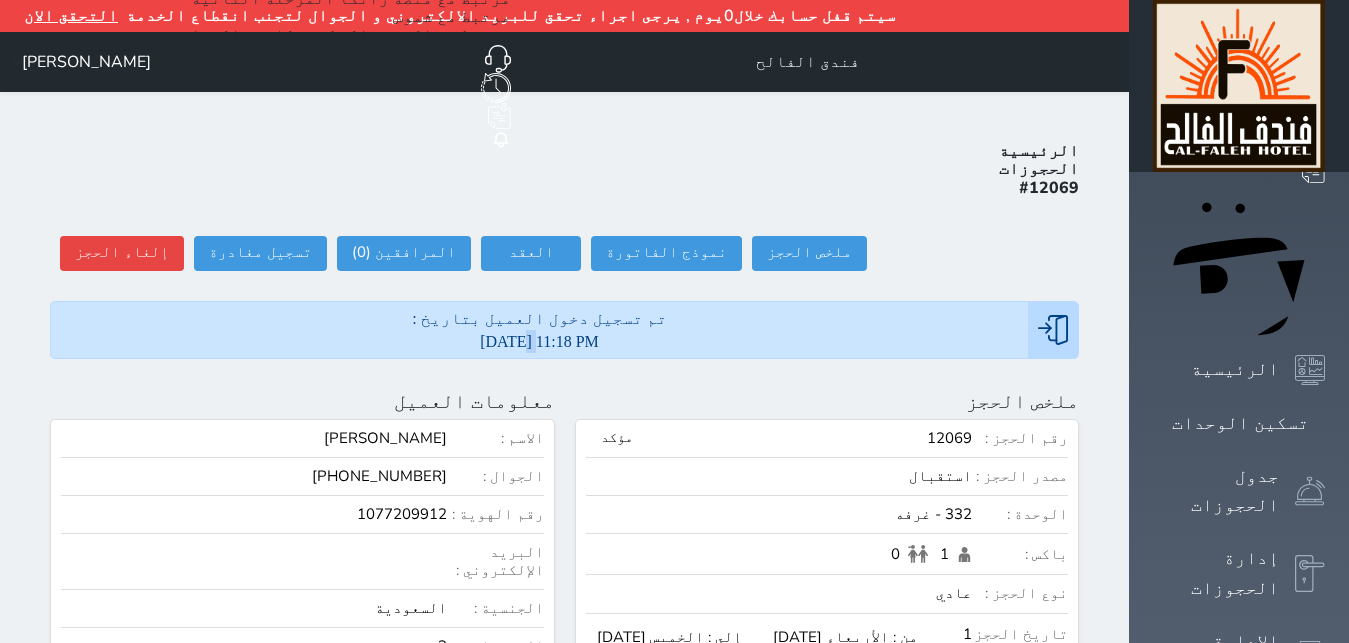 click on "2025-07-09 11:18 PM" at bounding box center [539, 341] 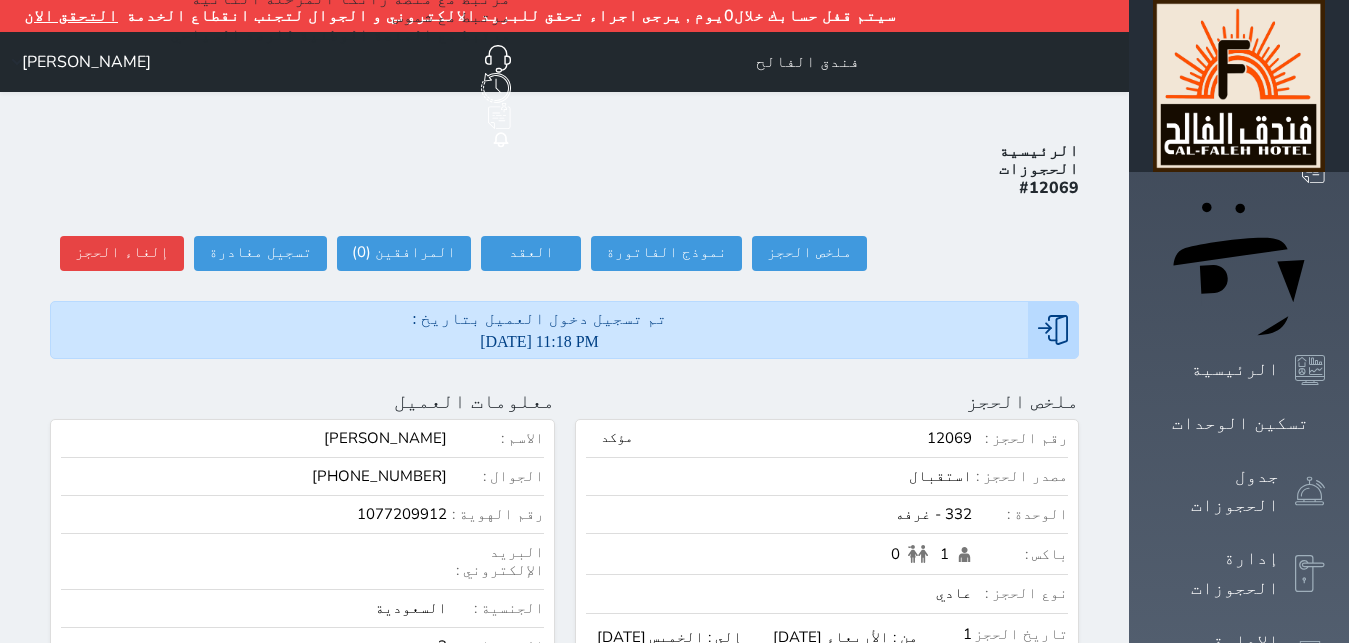 click on "2025-07-09 11:18 PM" at bounding box center [539, 341] 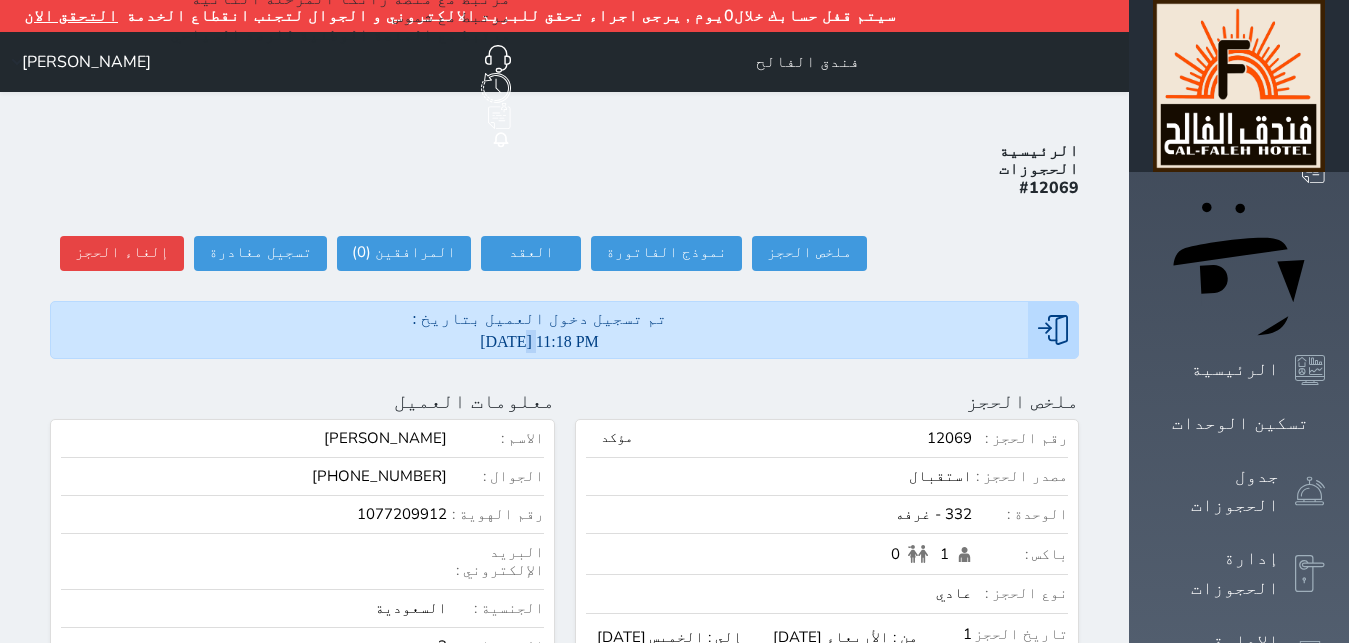 click on "2025-07-09 11:18 PM" at bounding box center [539, 341] 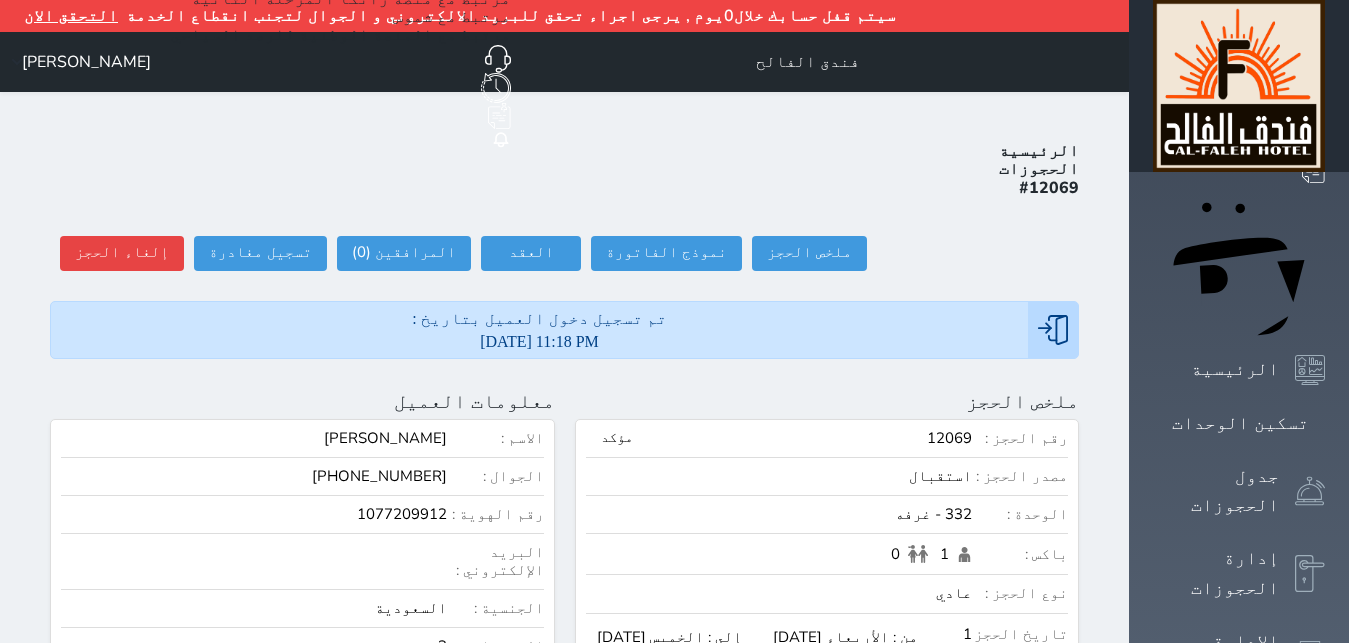 click on "2025-07-09 11:18 PM" at bounding box center [539, 341] 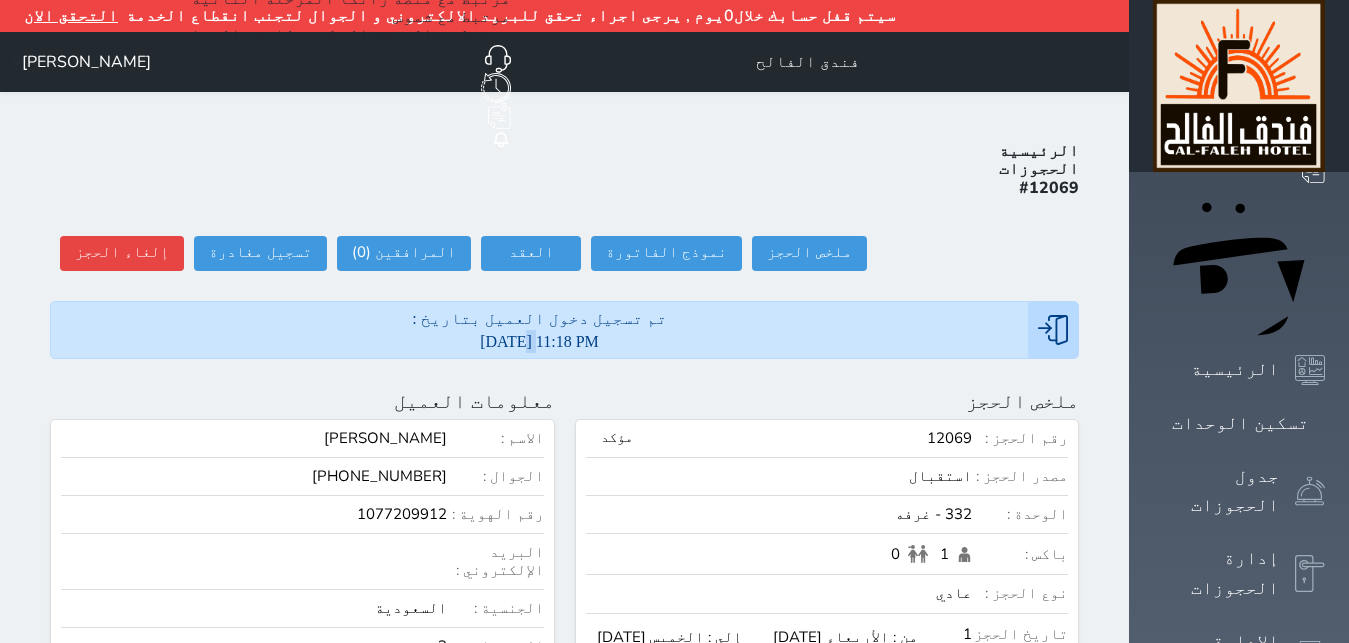 click on "2025-07-09 11:18 PM" at bounding box center [539, 341] 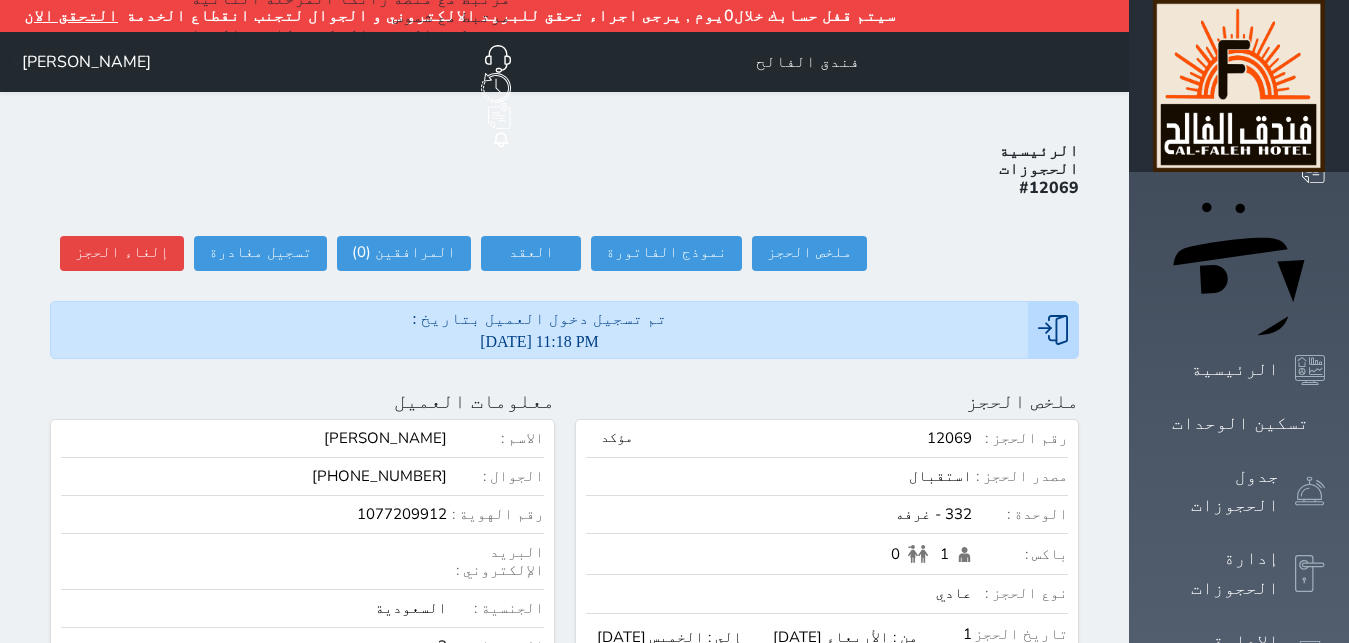 click on "2025-07-09 11:18 PM" at bounding box center [539, 341] 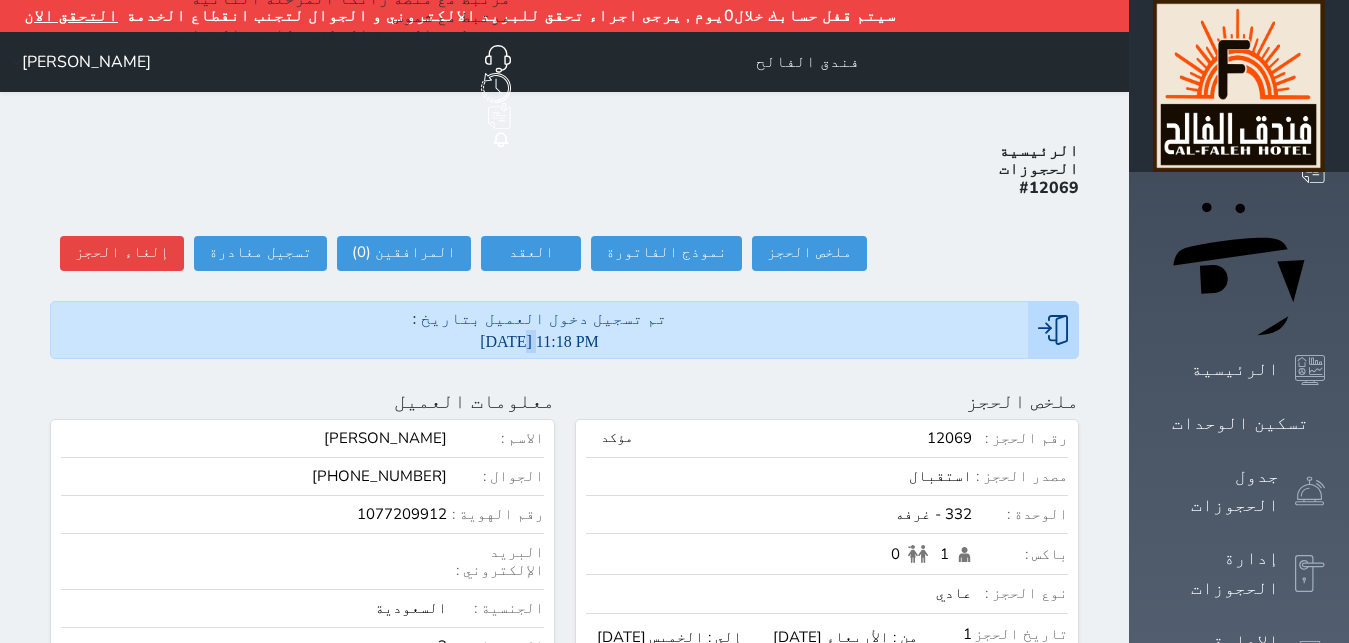 click on "2025-07-09 11:18 PM" at bounding box center (539, 341) 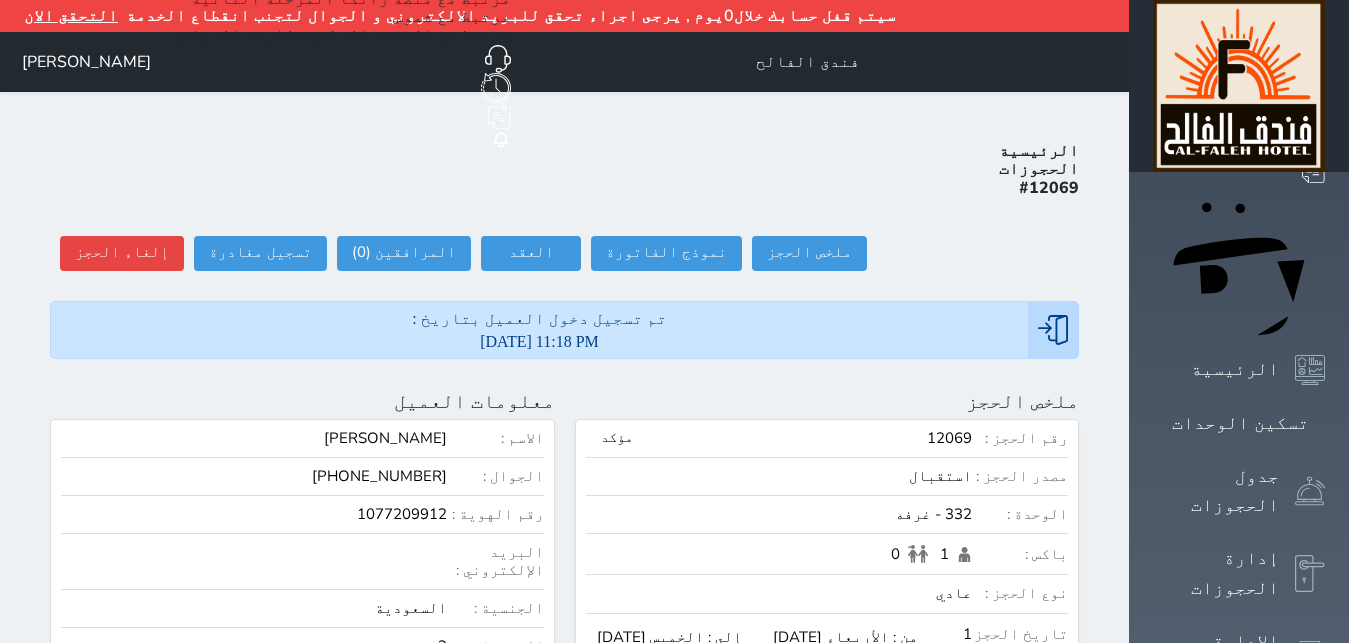click on "2025-07-09 11:18 PM" at bounding box center [539, 341] 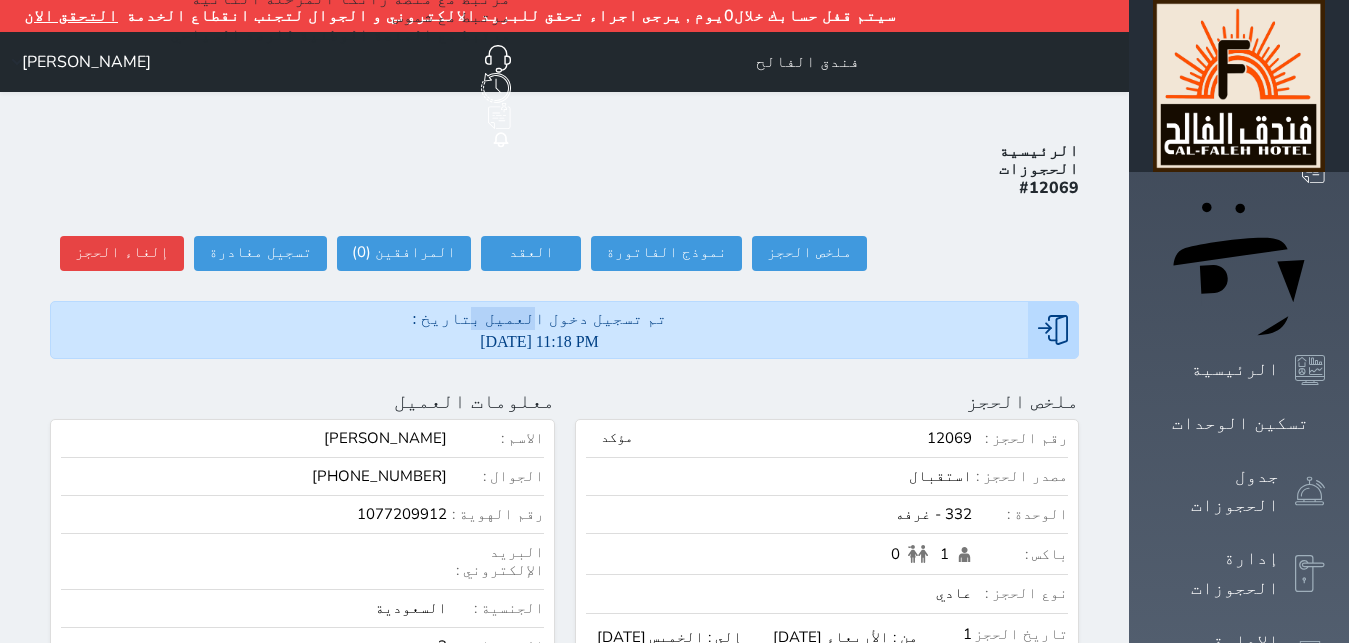 click on "تم تسجيل دخول العميل بتاريخ :   2025-07-09 11:18 PM" at bounding box center (539, 330) 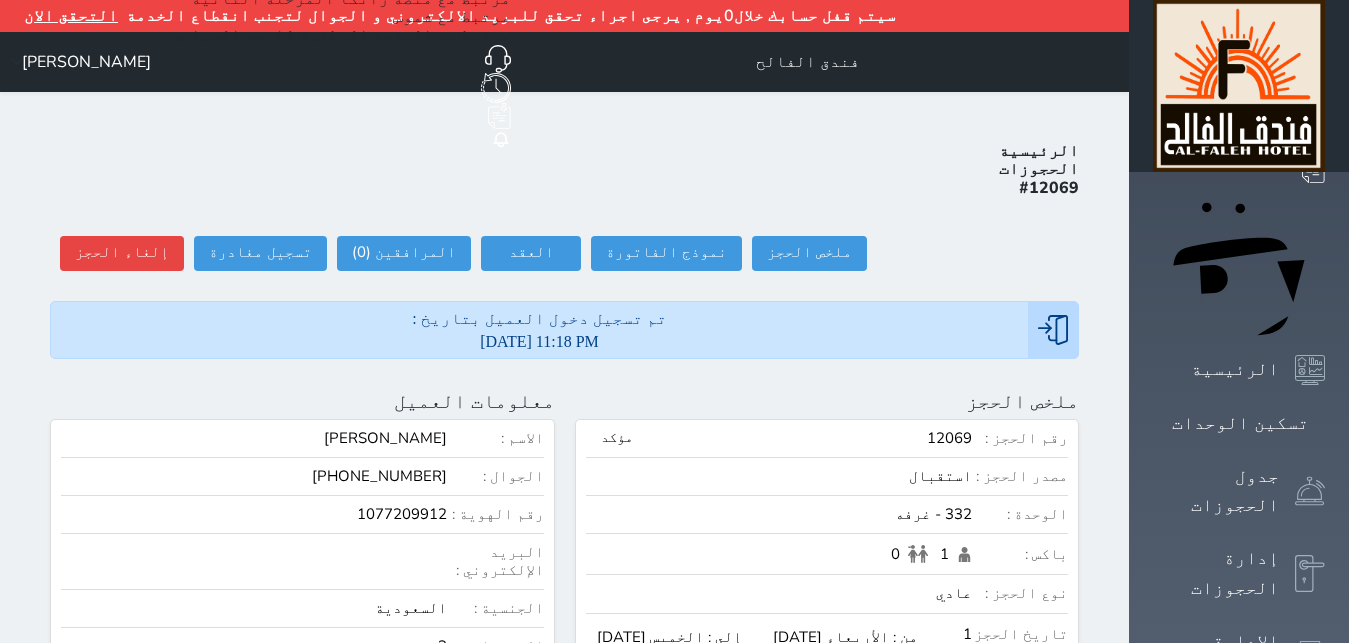 click on "2025-07-09 11:18 PM" at bounding box center [539, 341] 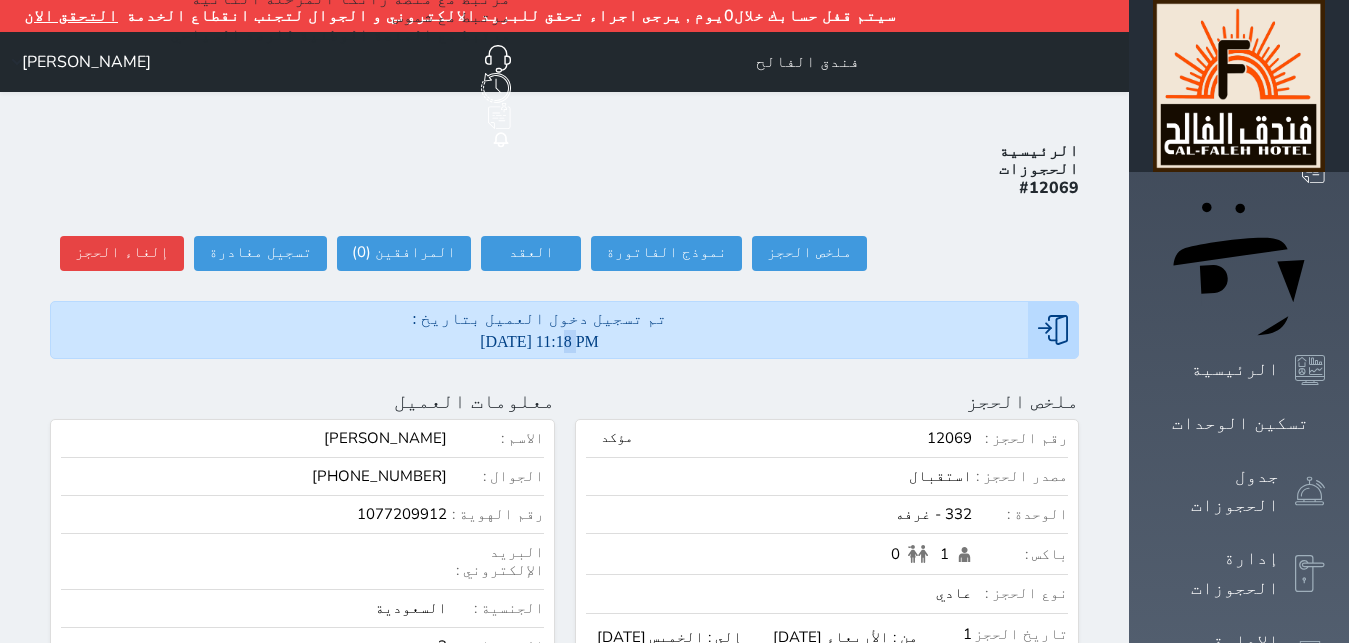 click on "2025-07-09 11:18 PM" at bounding box center [539, 341] 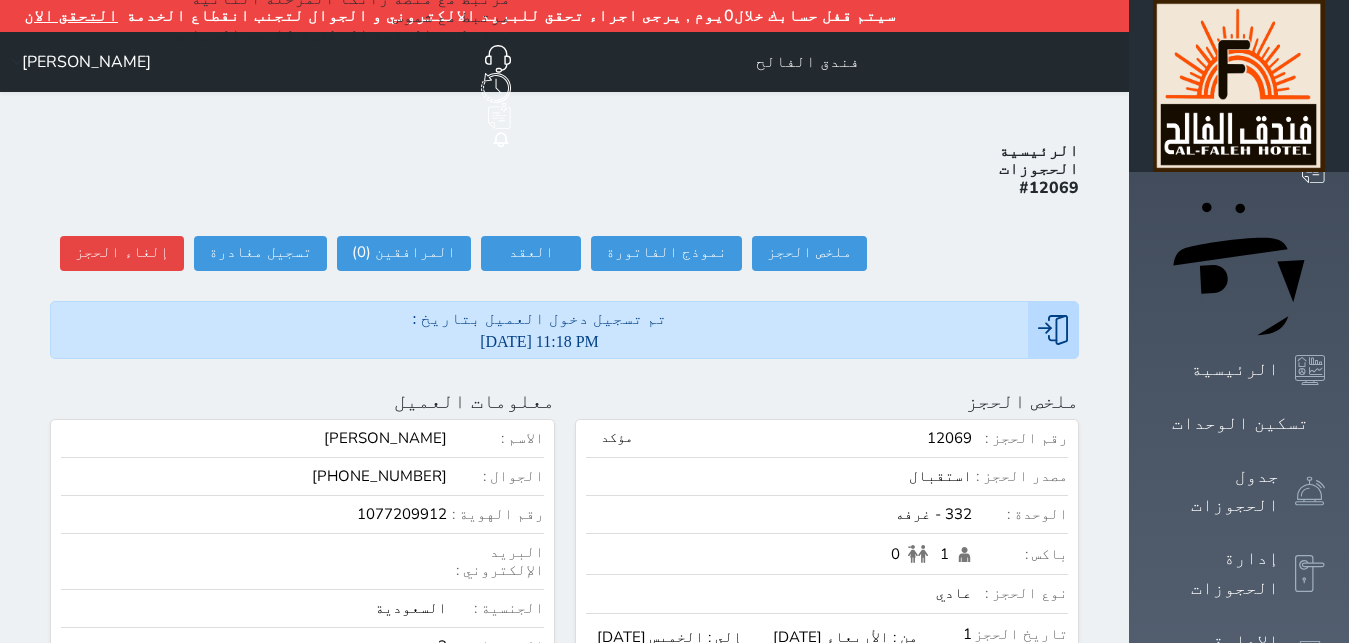 click on "2025-07-09 11:18 PM" at bounding box center (539, 341) 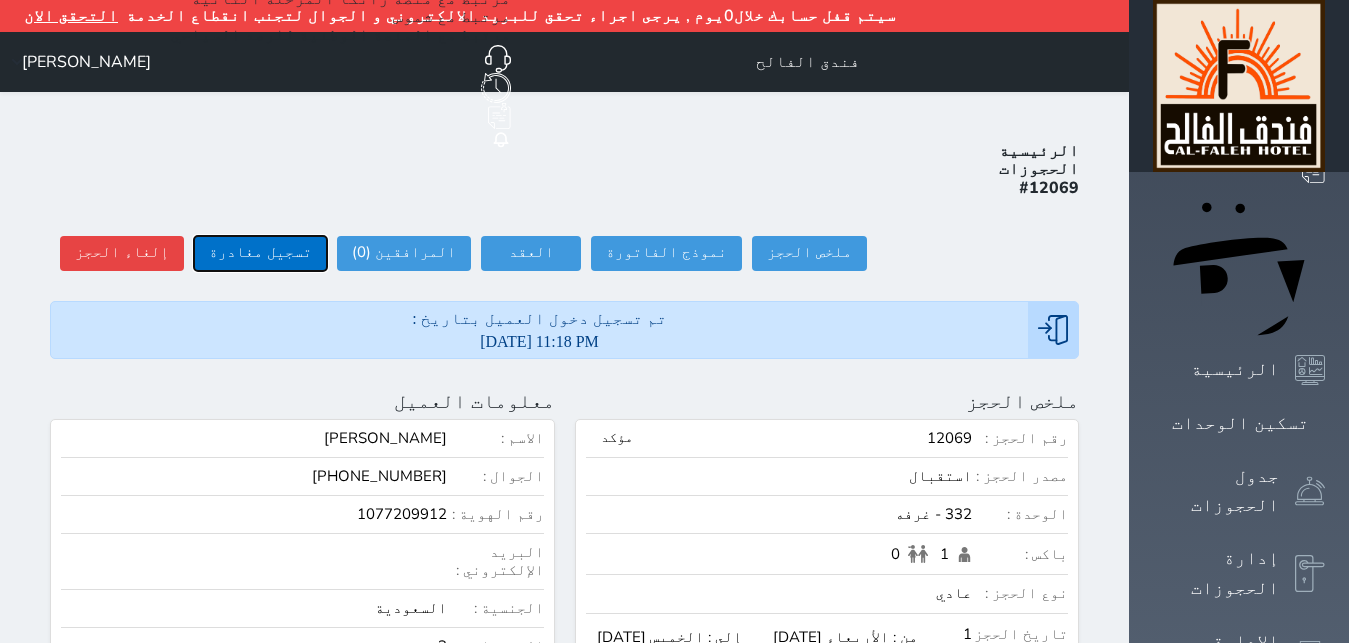 click on "تسجيل مغادرة" at bounding box center [260, 253] 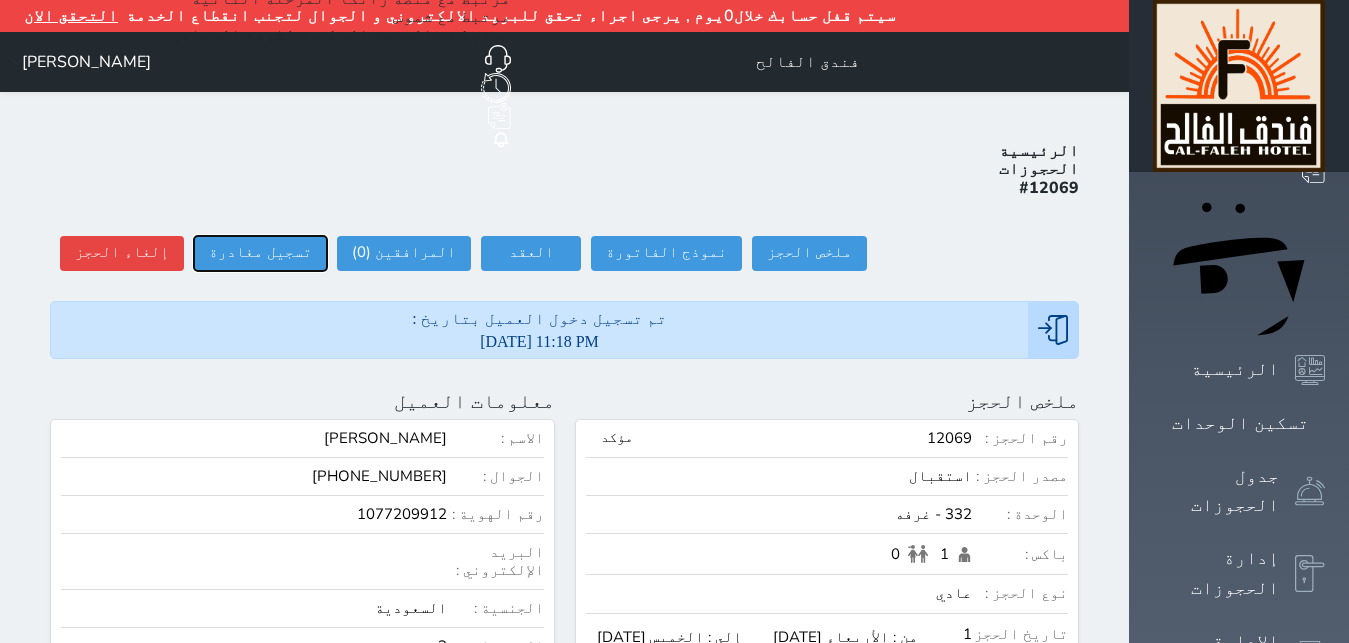 type on "17:08" 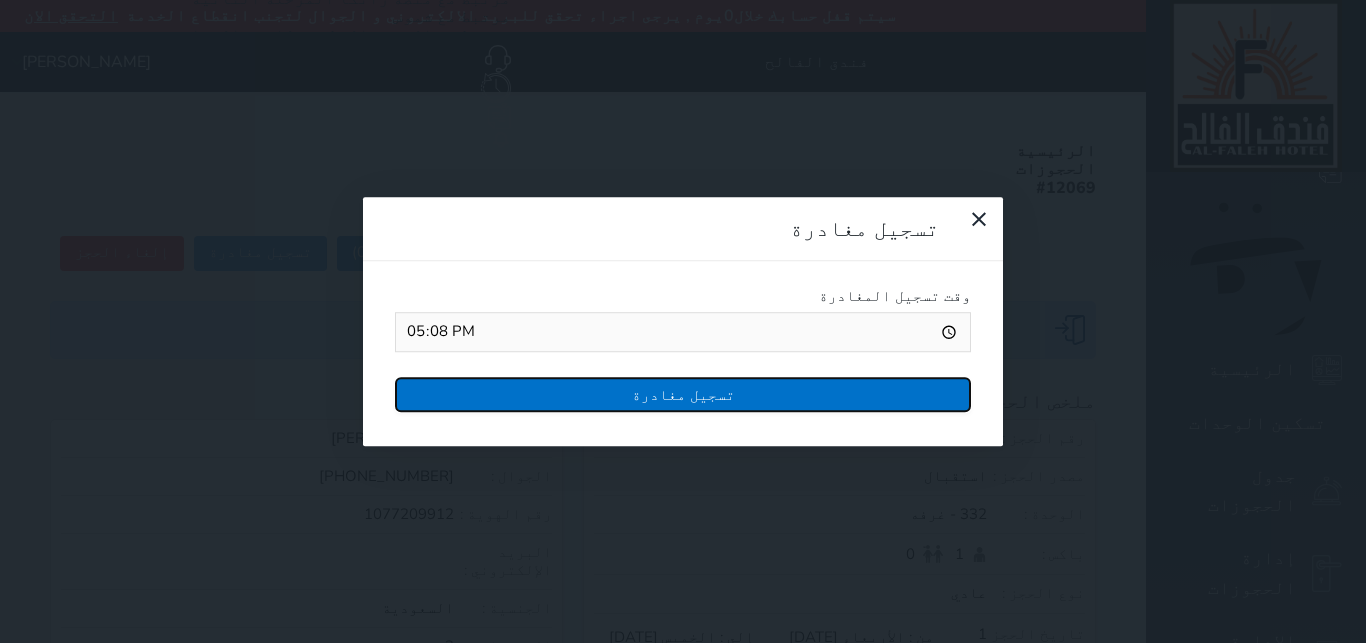 click on "تسجيل مغادرة" at bounding box center (683, 394) 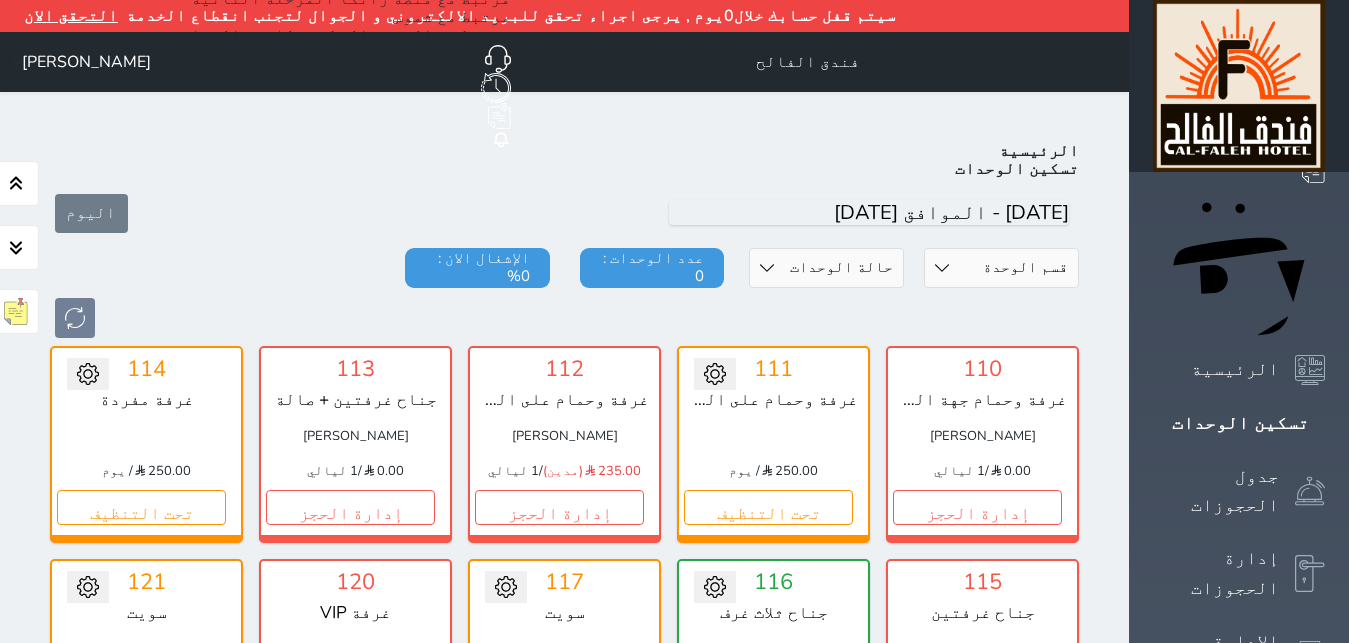 scroll, scrollTop: 0, scrollLeft: 0, axis: both 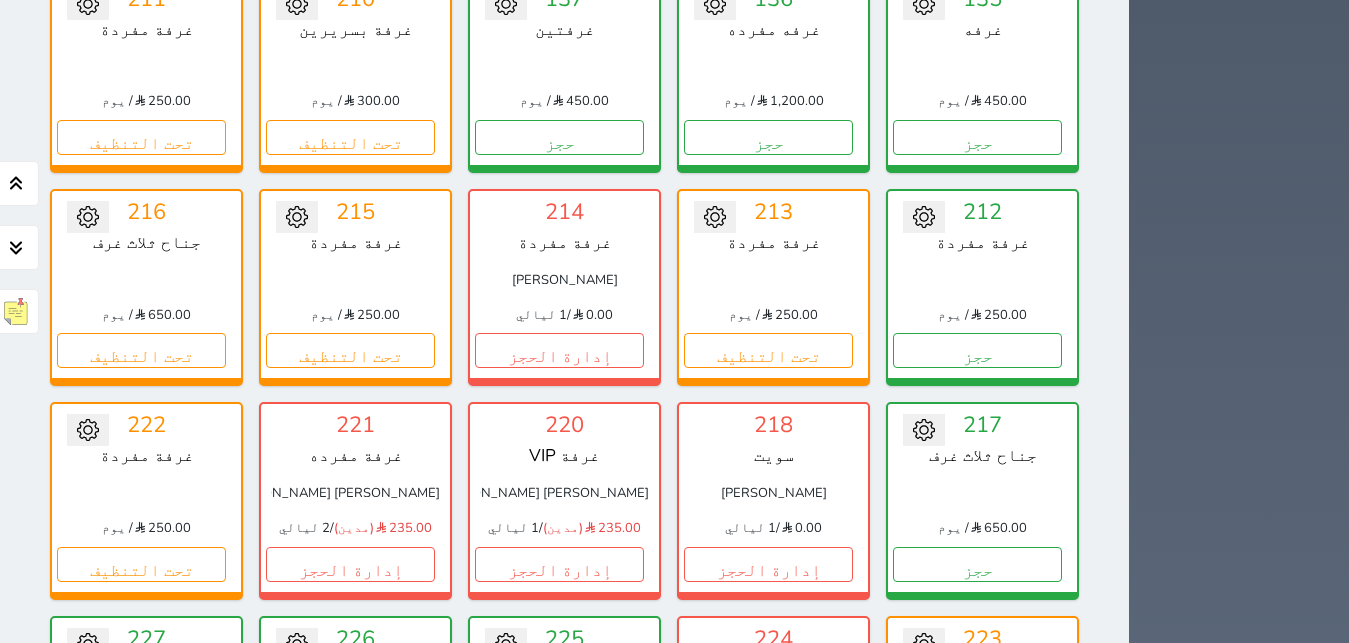 click on "حجز" at bounding box center [141, 777] 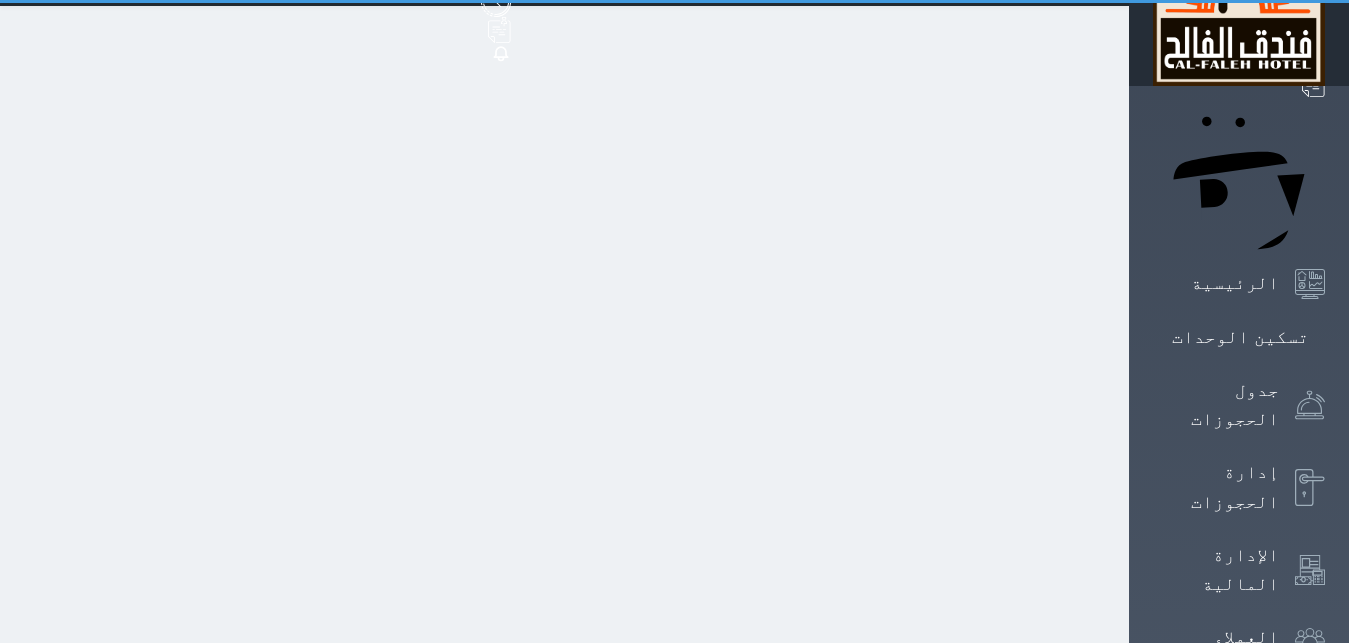scroll, scrollTop: 0, scrollLeft: 0, axis: both 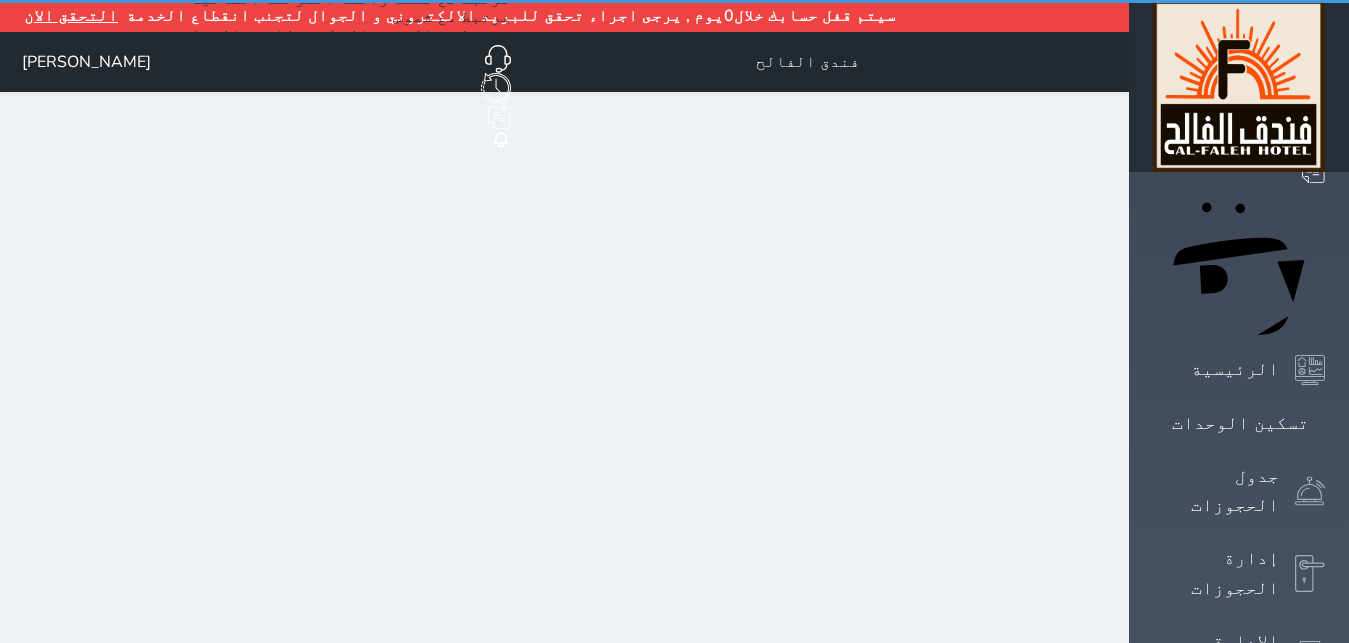 select on "1" 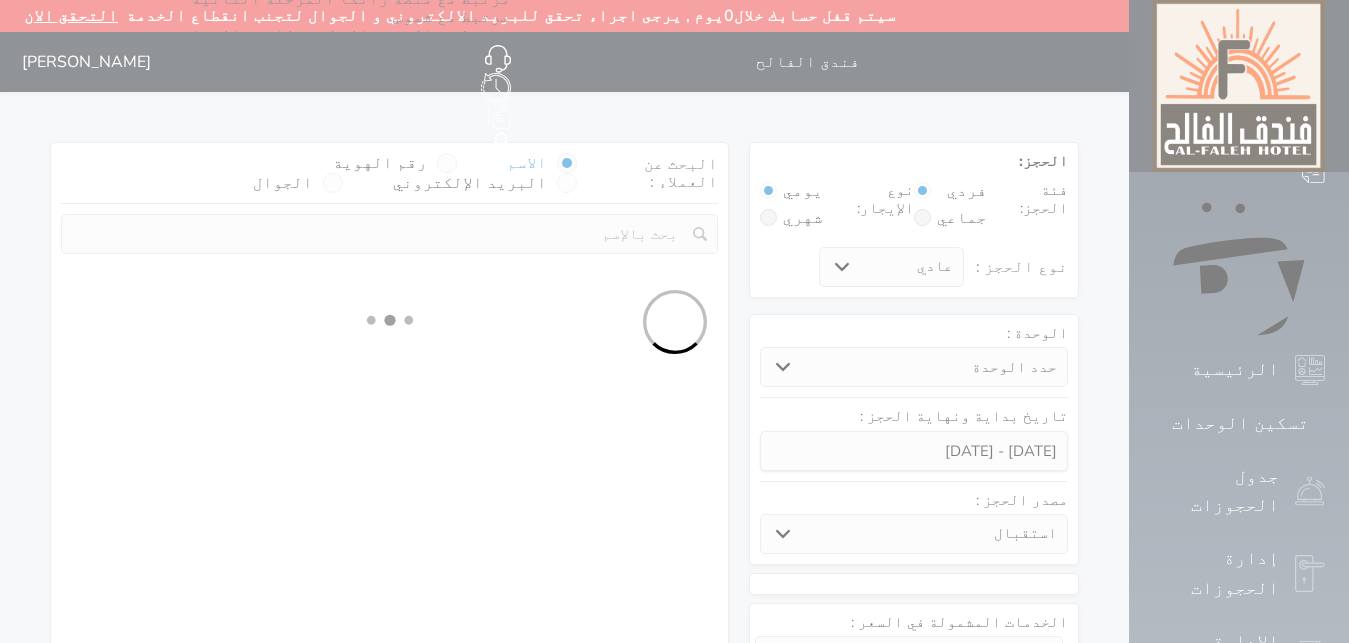 click at bounding box center (674, 321) 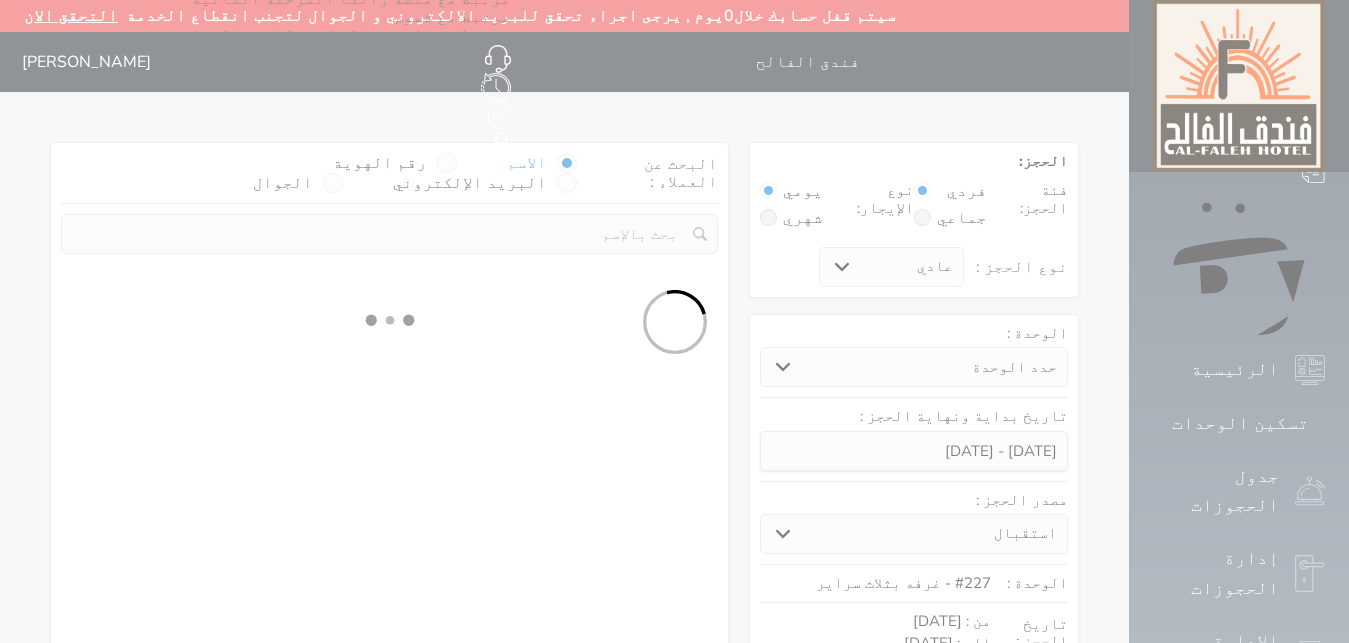 select 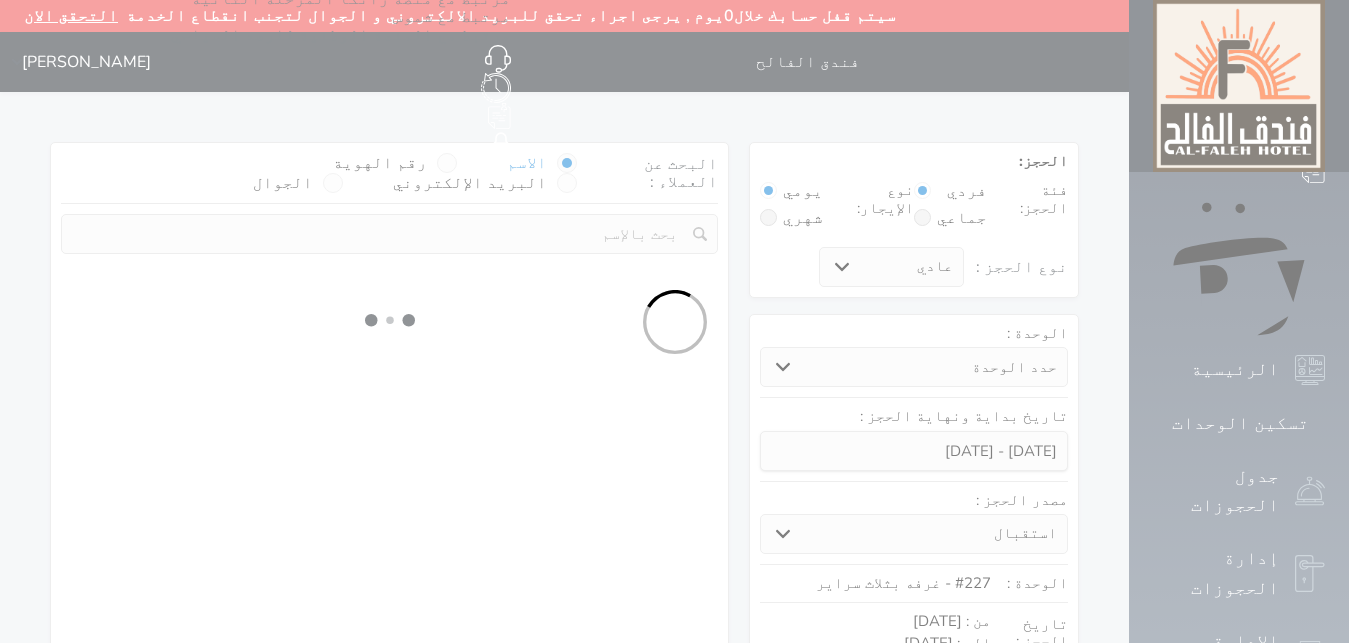 select on "113" 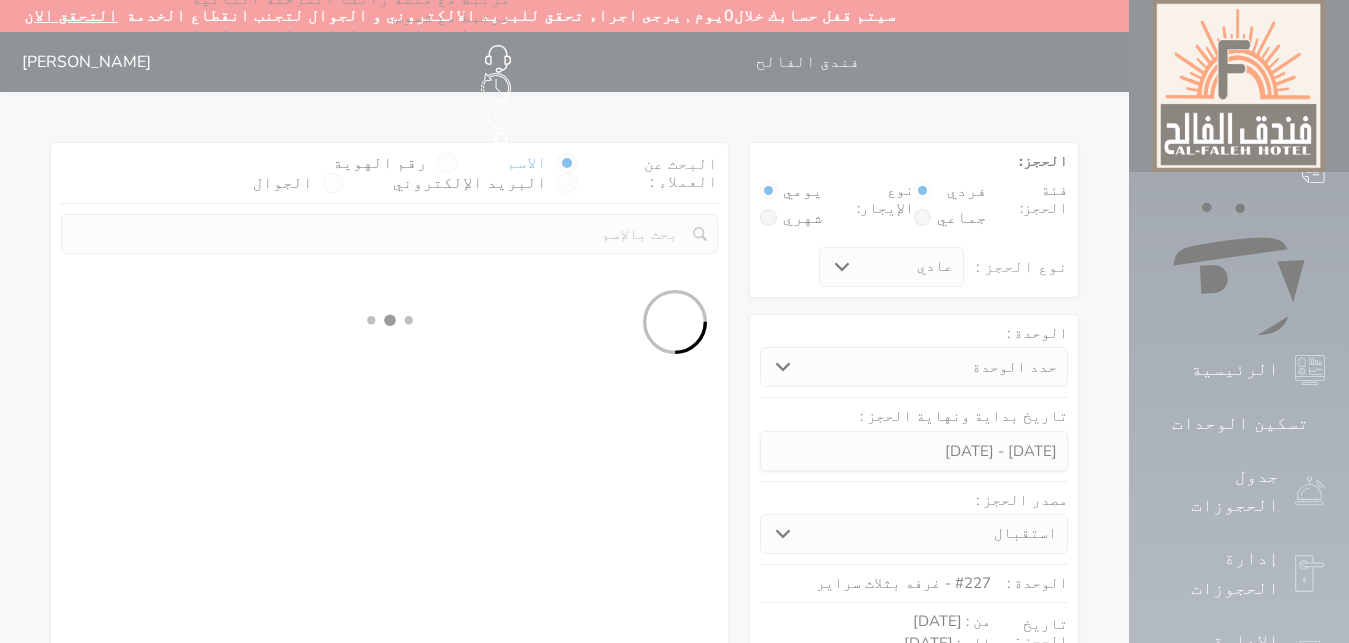 select on "1" 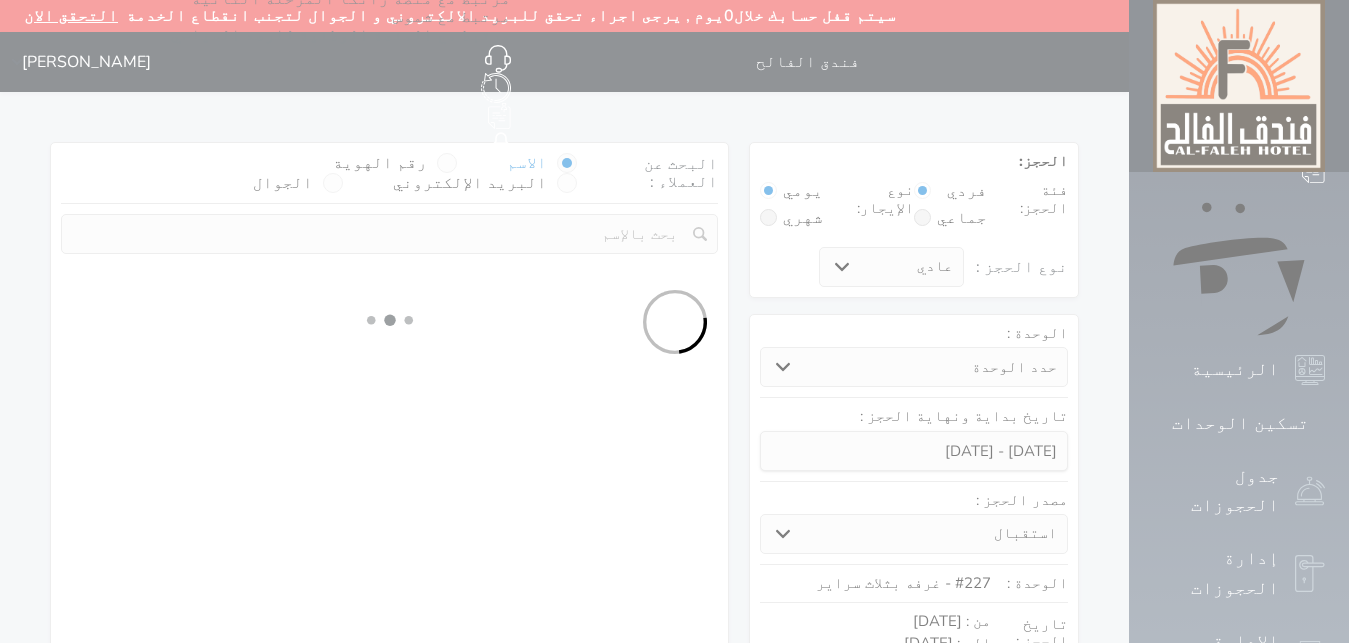 select 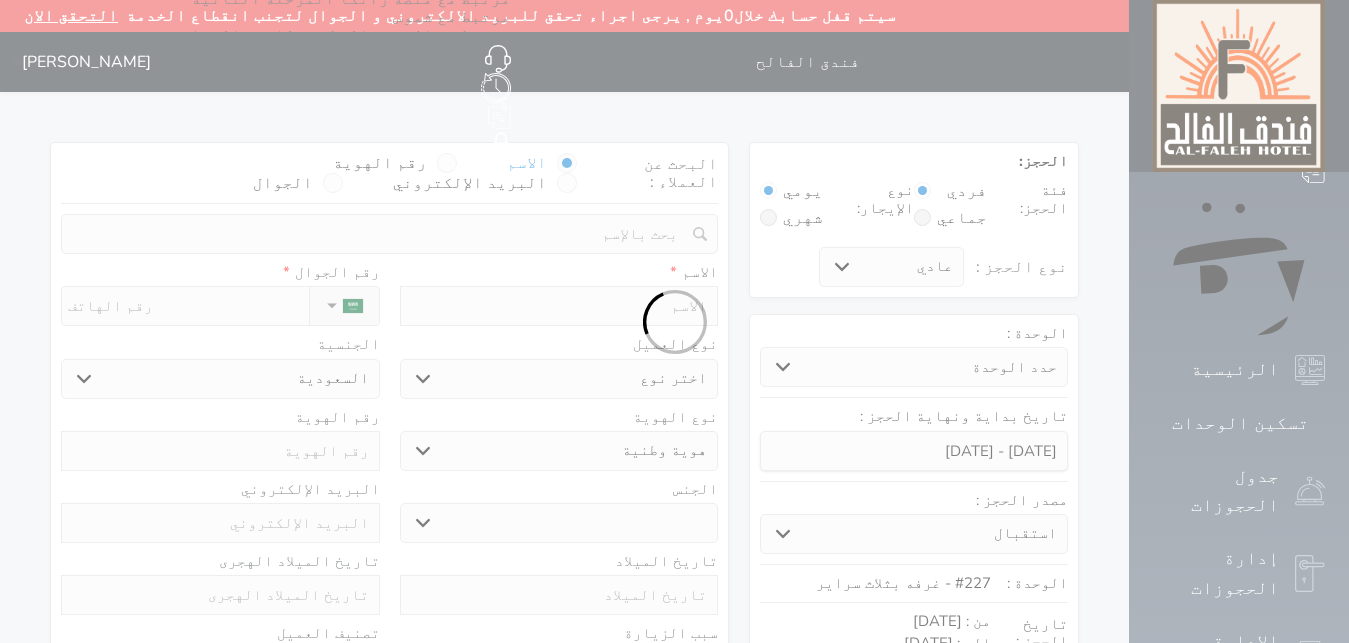 select 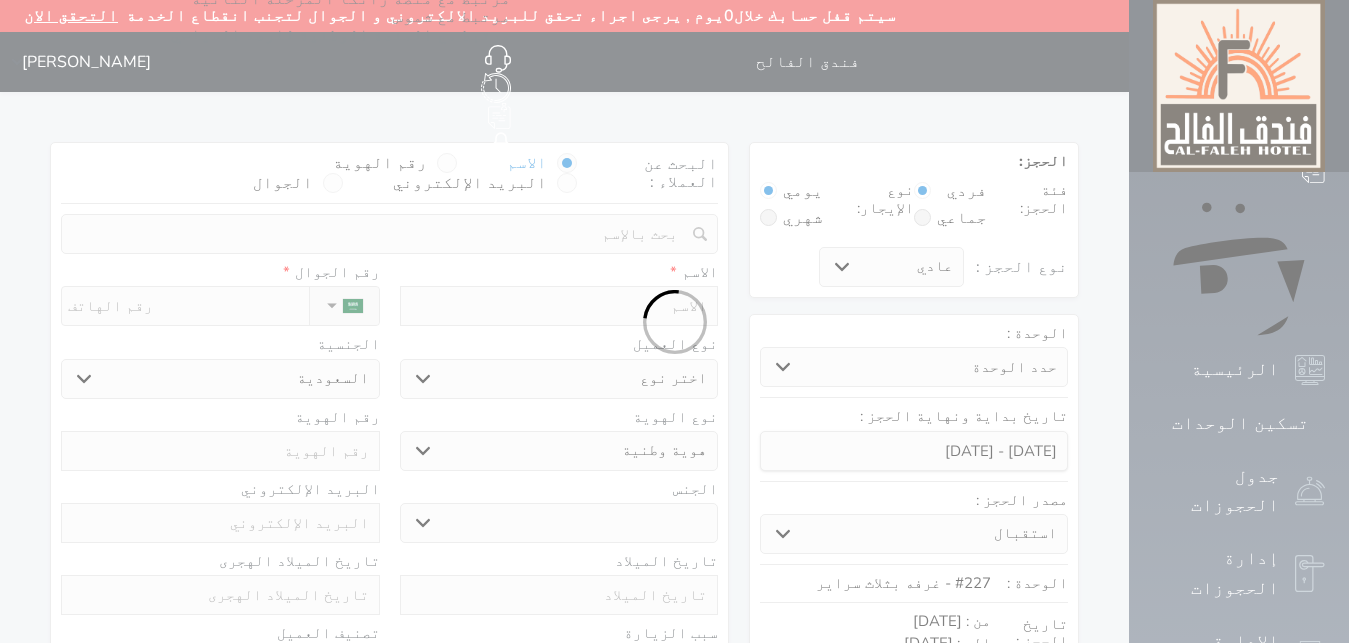 select 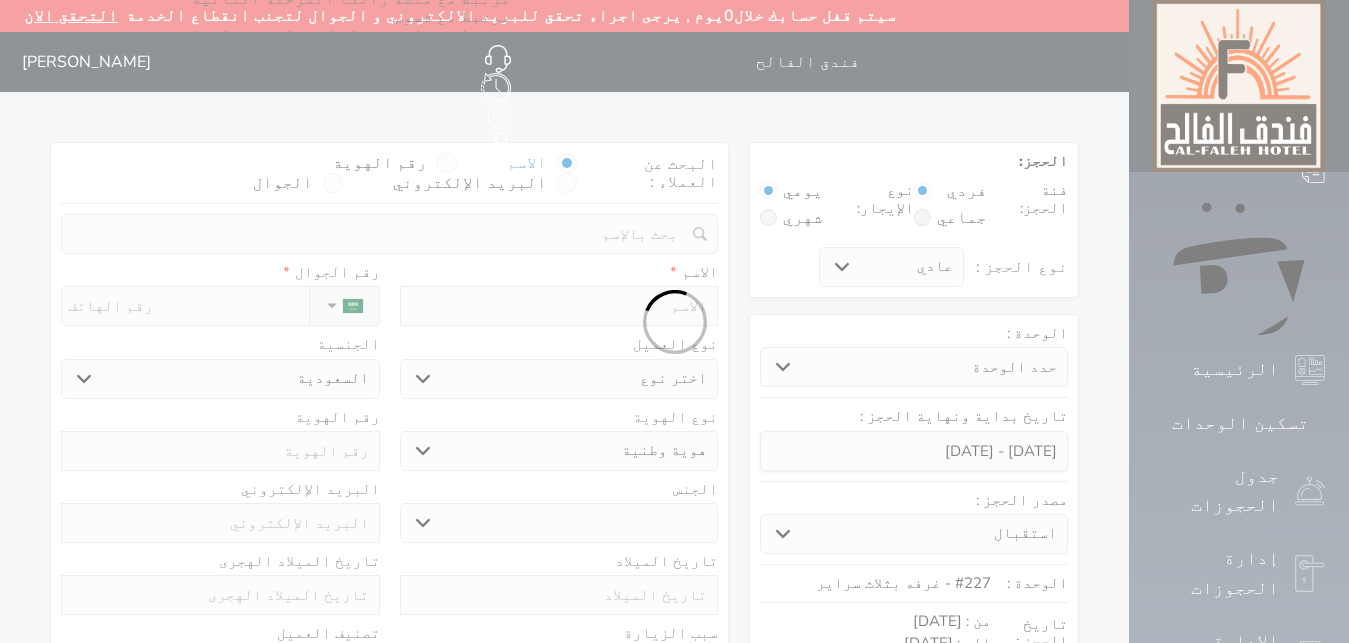 select 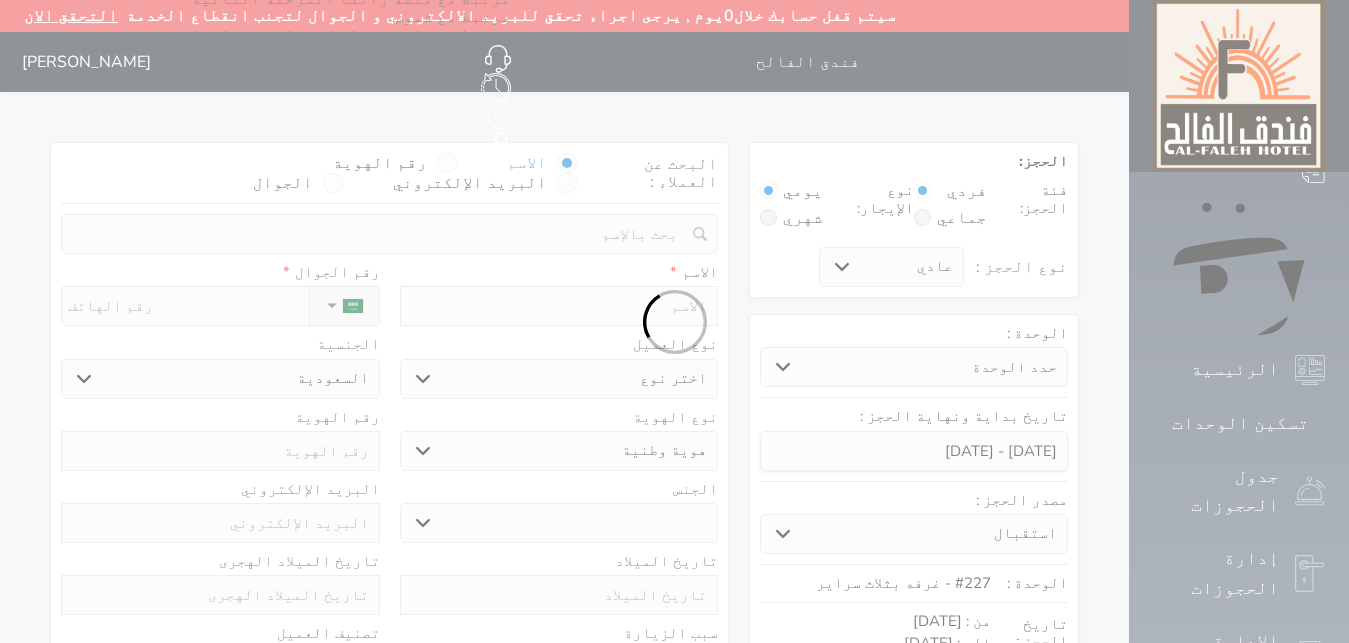 select 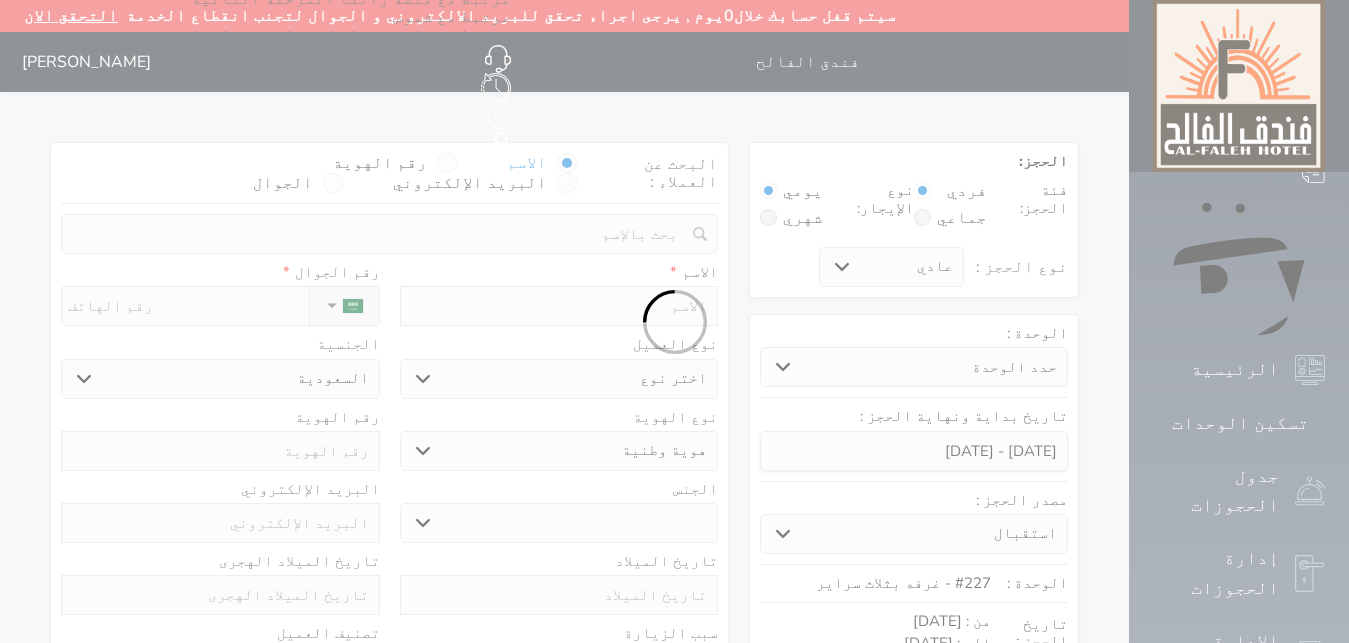 select 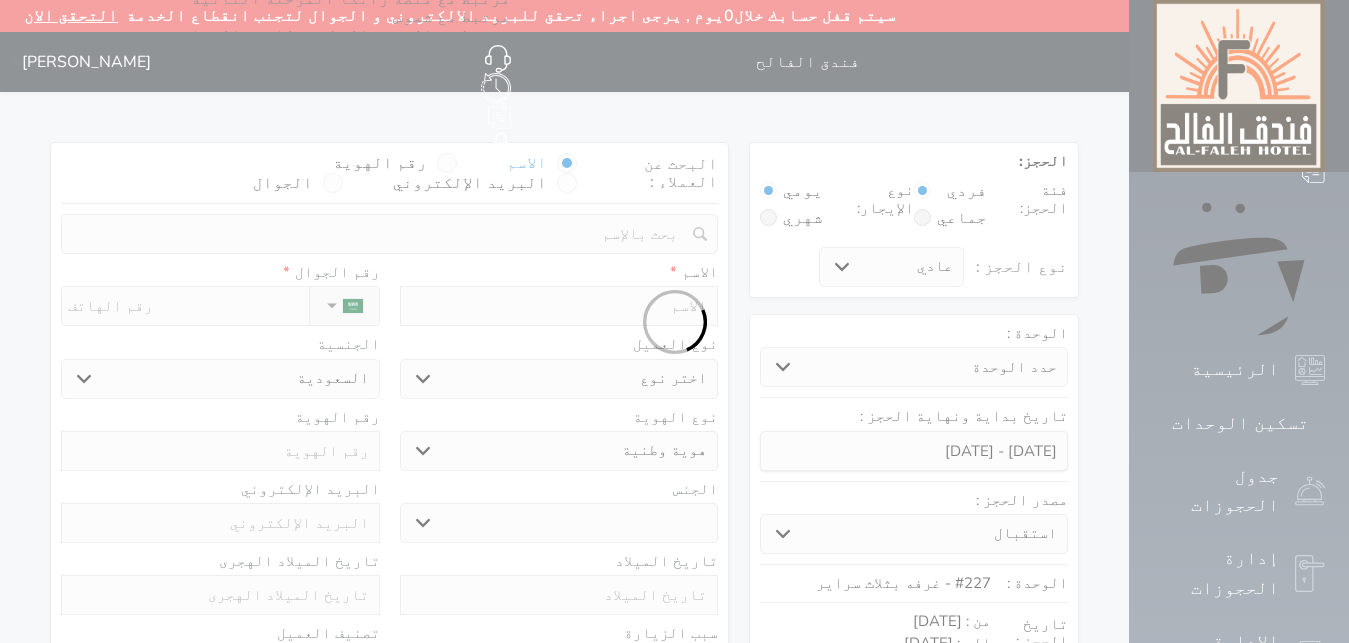 select 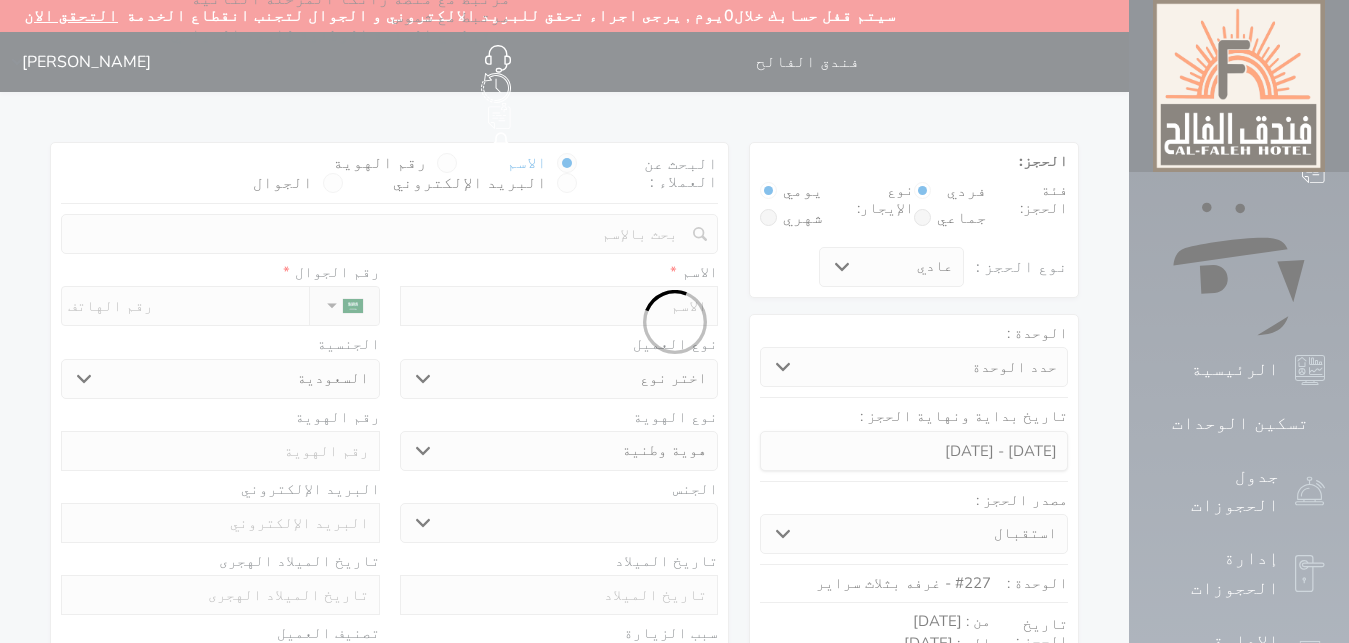 select on "1" 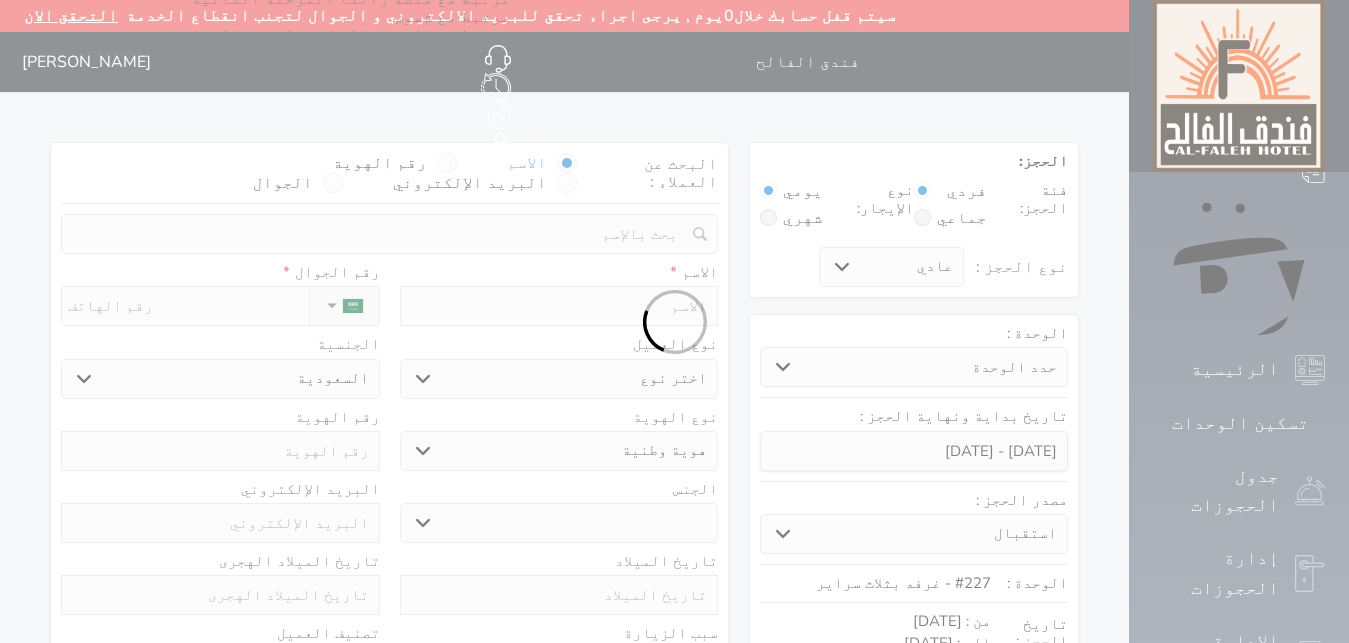 select on "7" 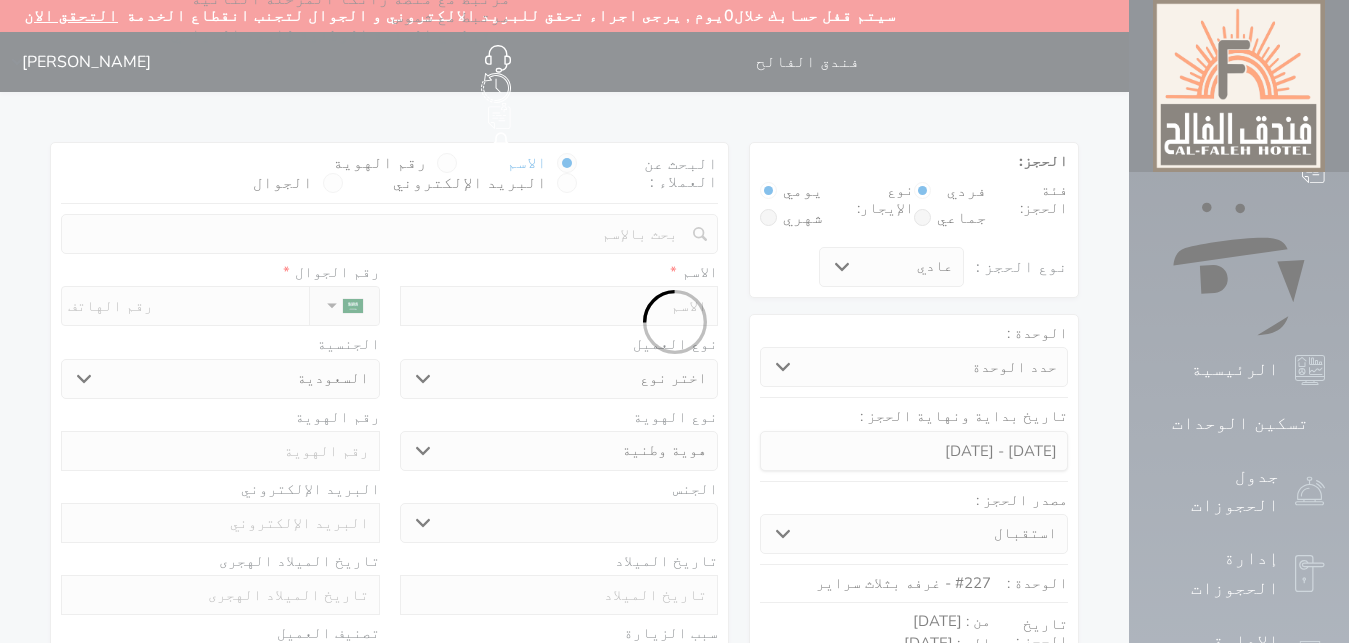 select 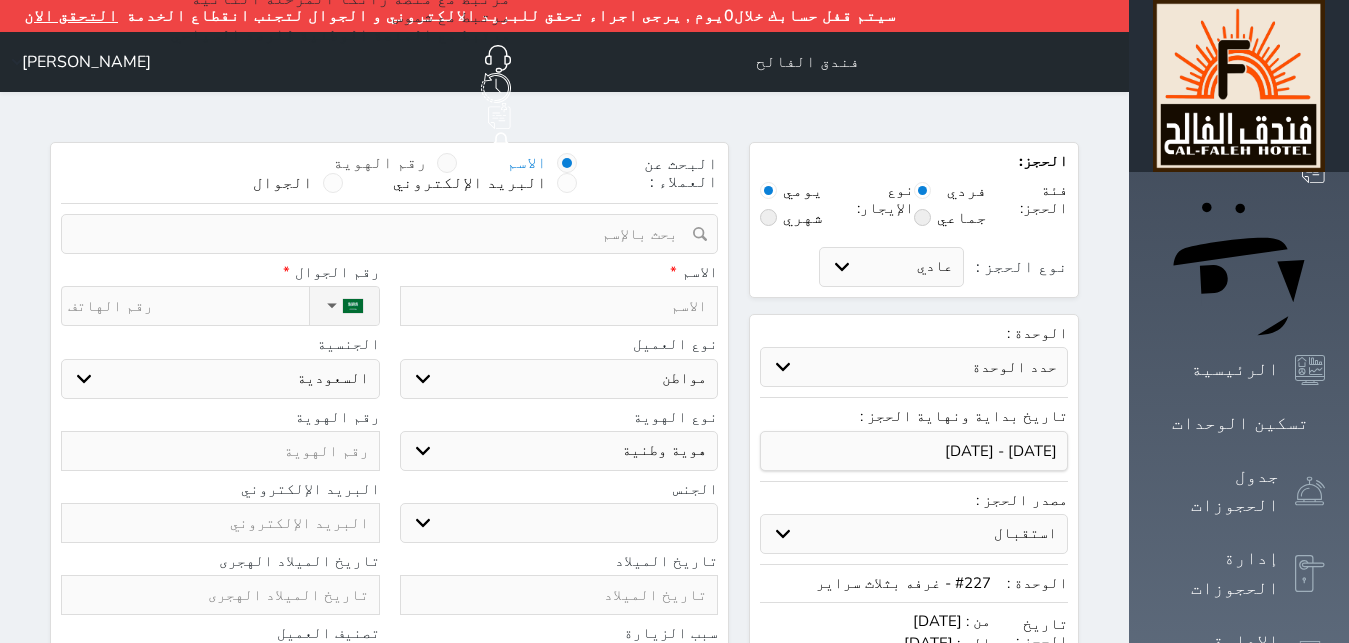 click on "رقم الهوية" at bounding box center (395, 163) 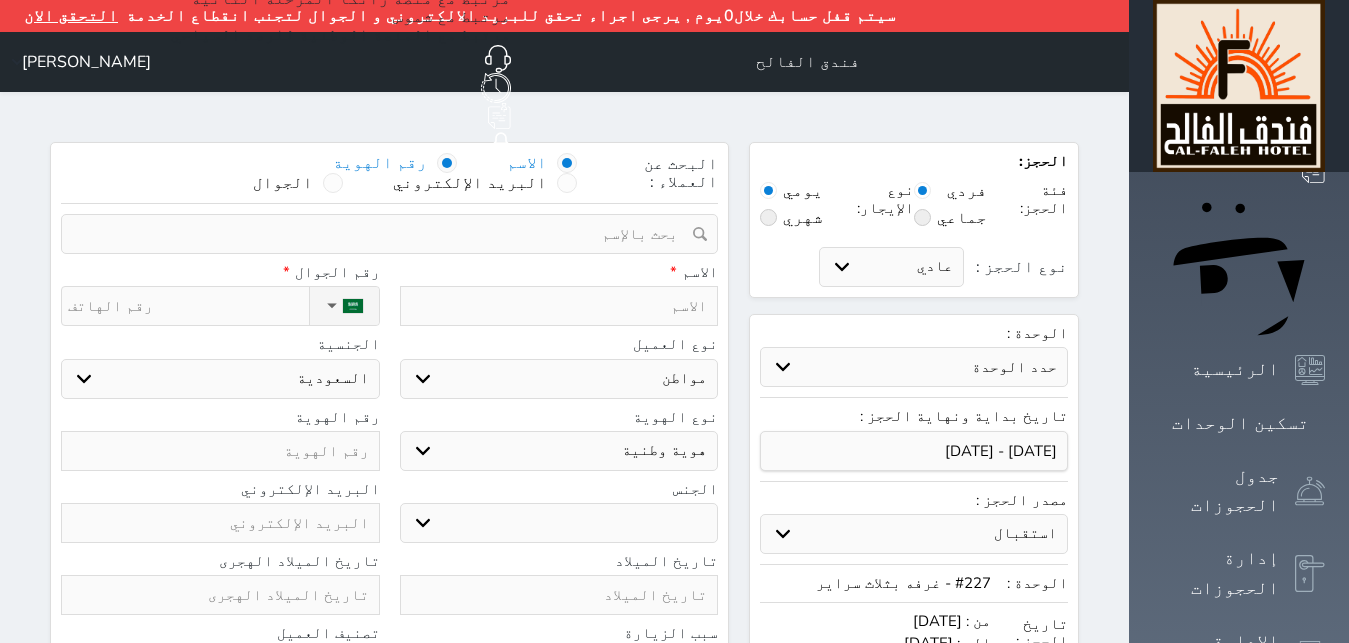 select 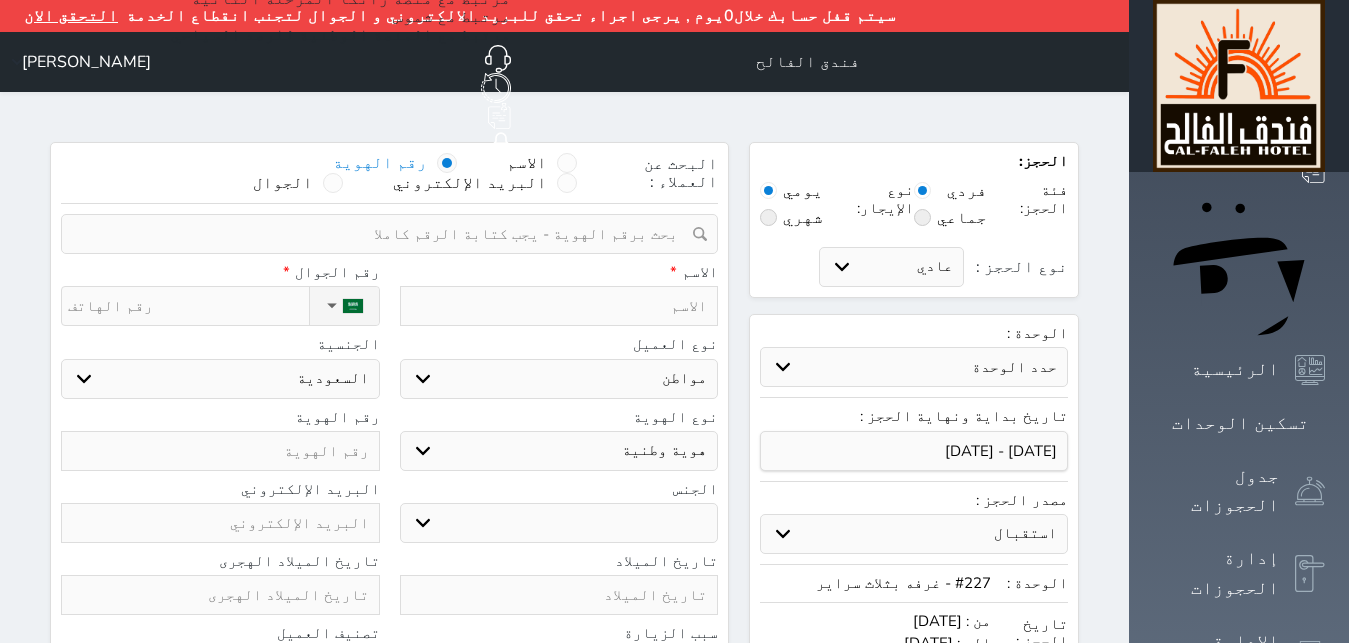 click at bounding box center (382, 234) 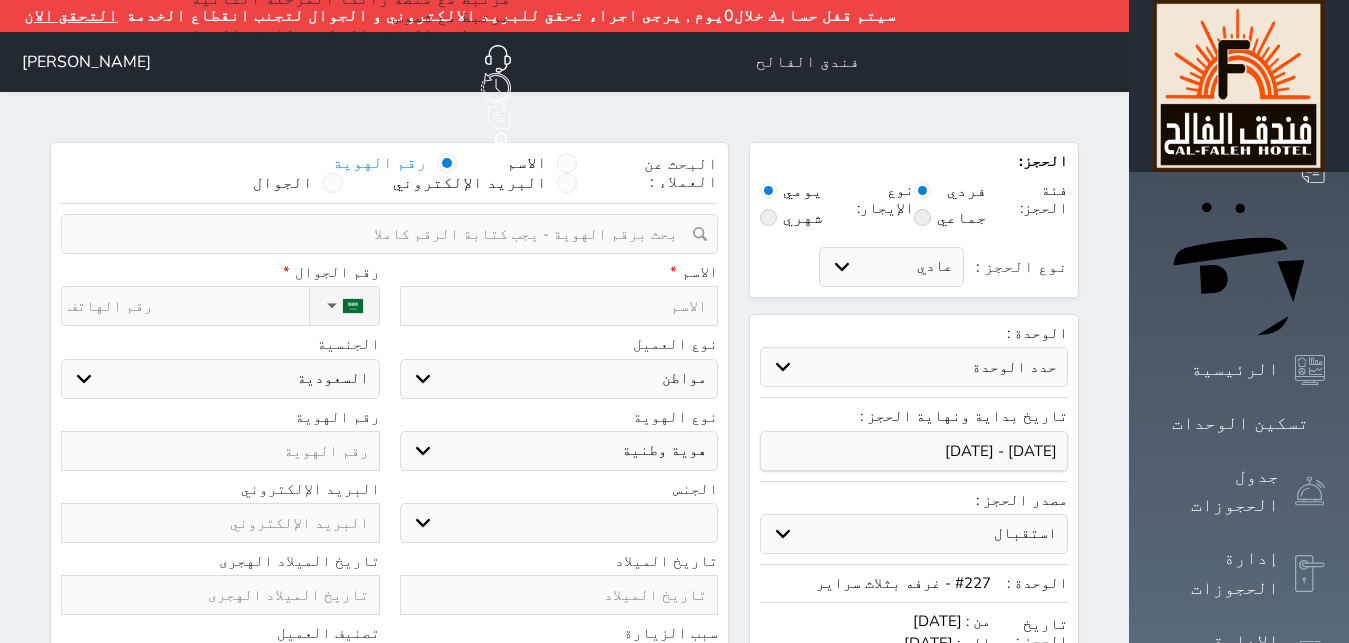click at bounding box center [382, 234] 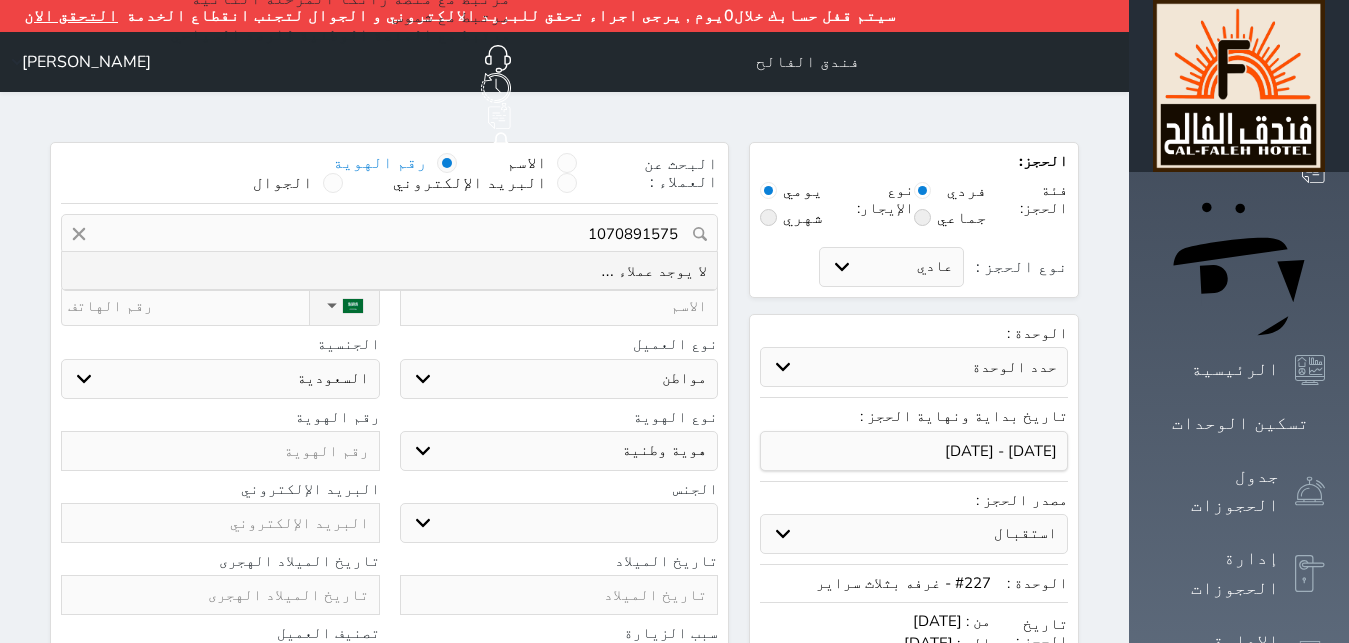 click on "1070891575" at bounding box center (389, 234) 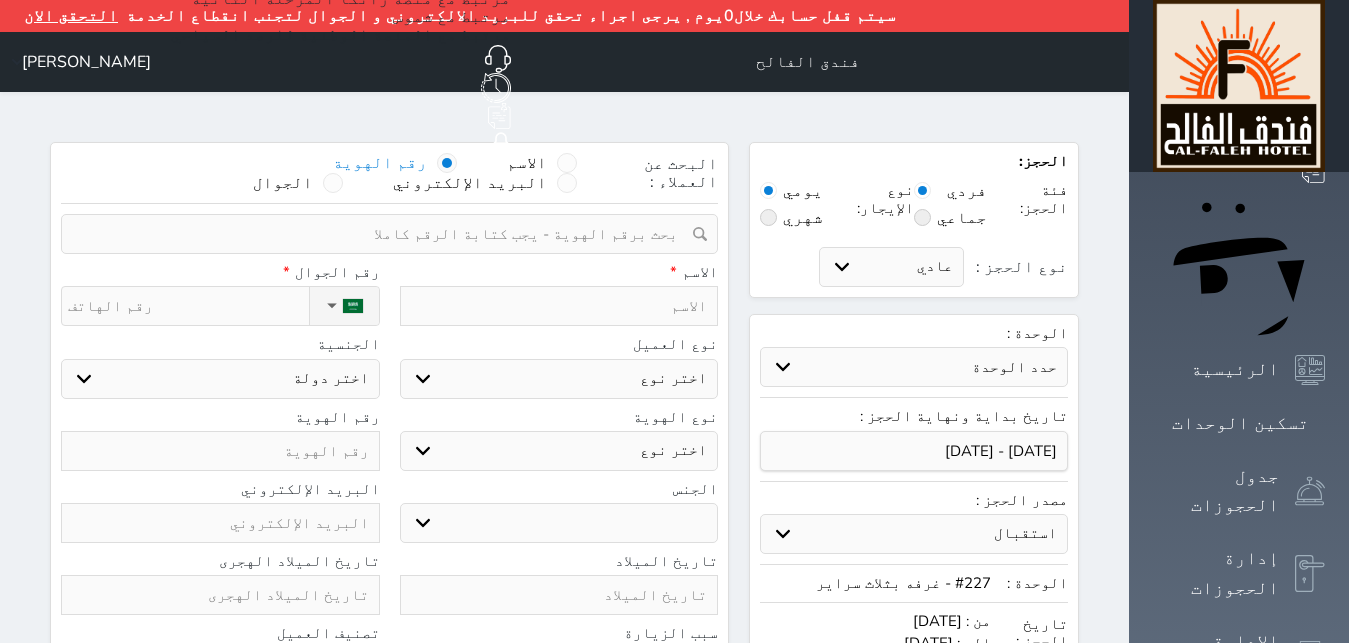 click at bounding box center (220, 451) 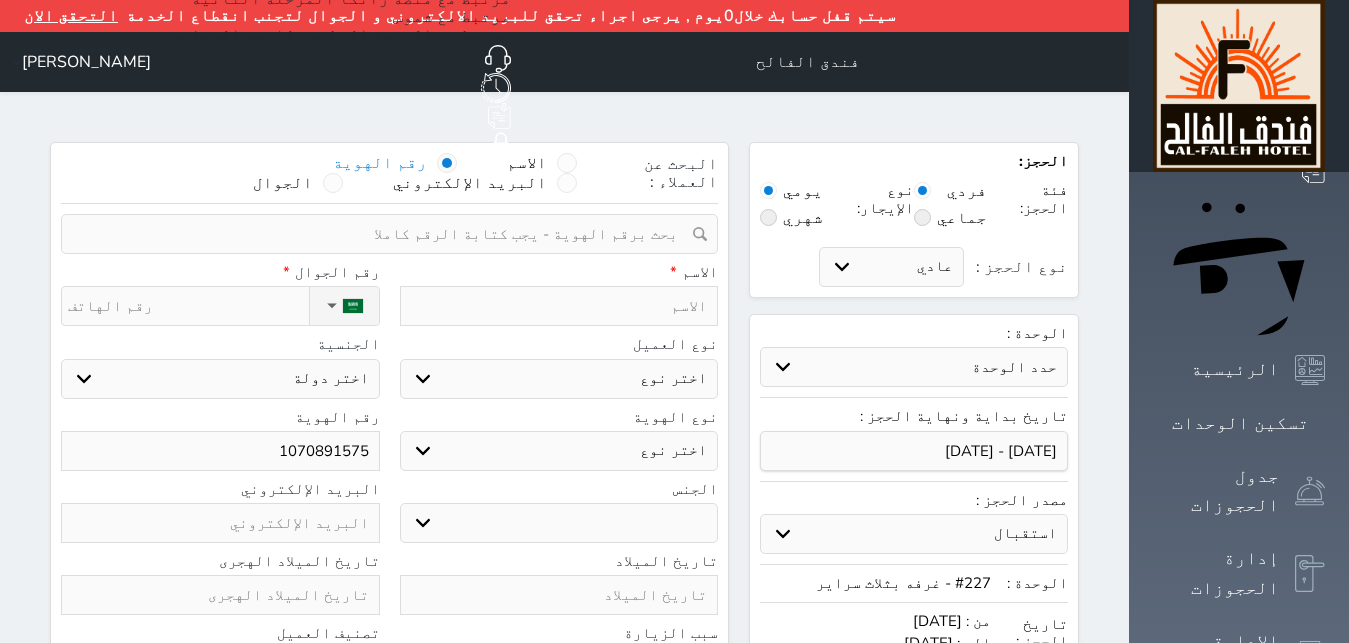 type on "1070891575" 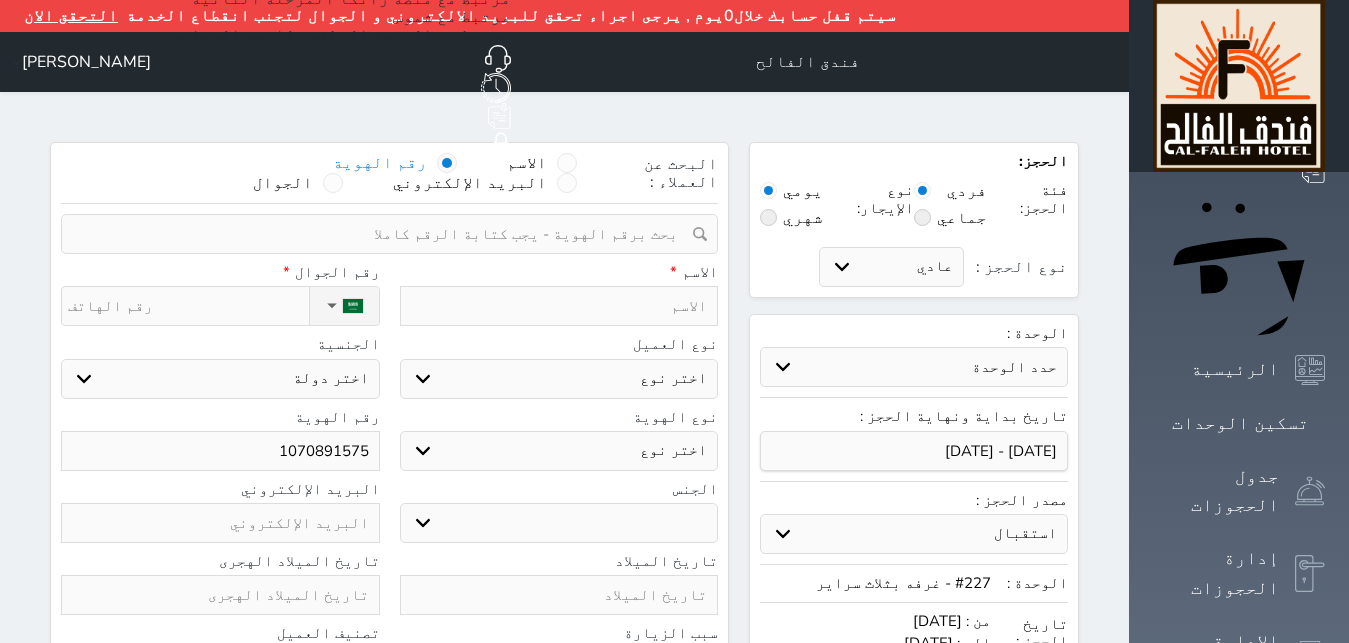 click on "اختر نوع   هوية وطنية هوية عائلية جواز السفر" at bounding box center [559, 451] 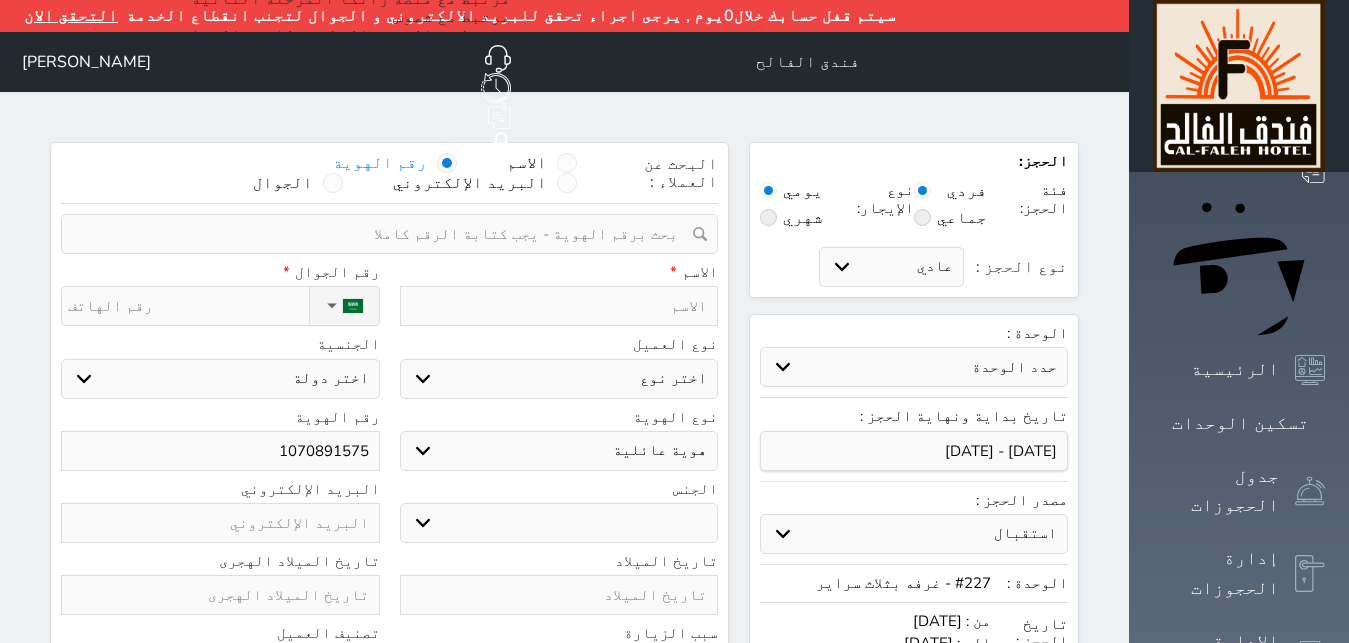 select 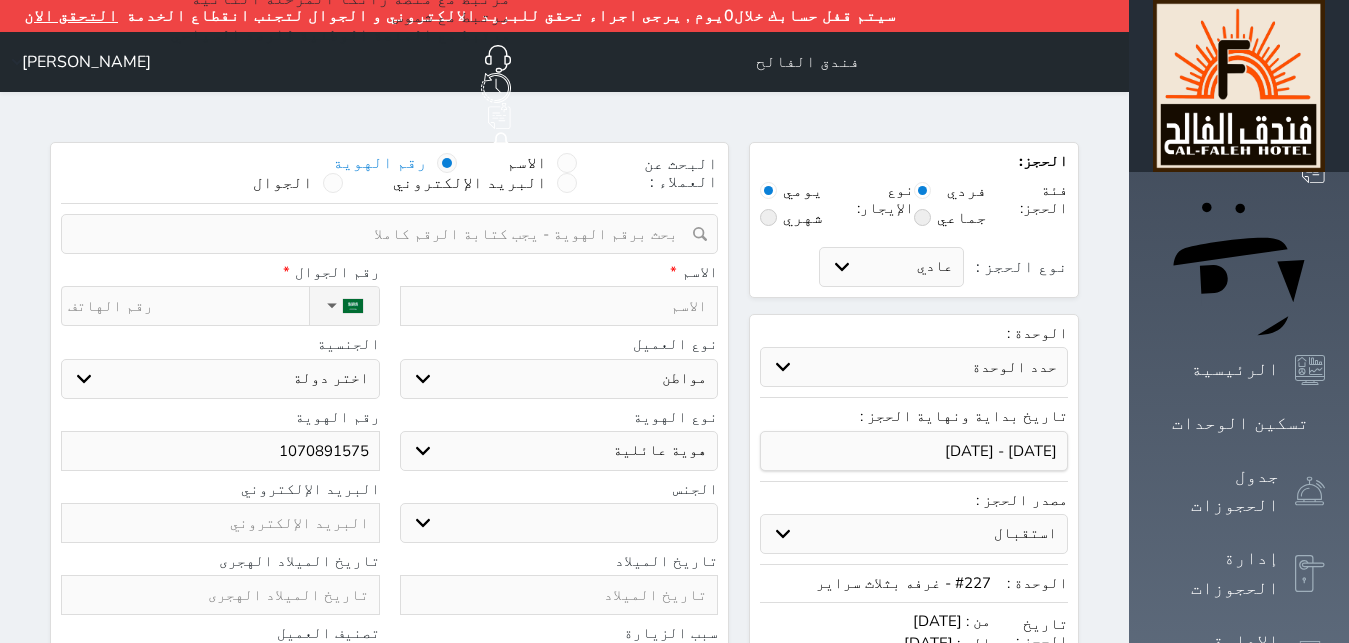 click on "مواطن" at bounding box center [0, 0] 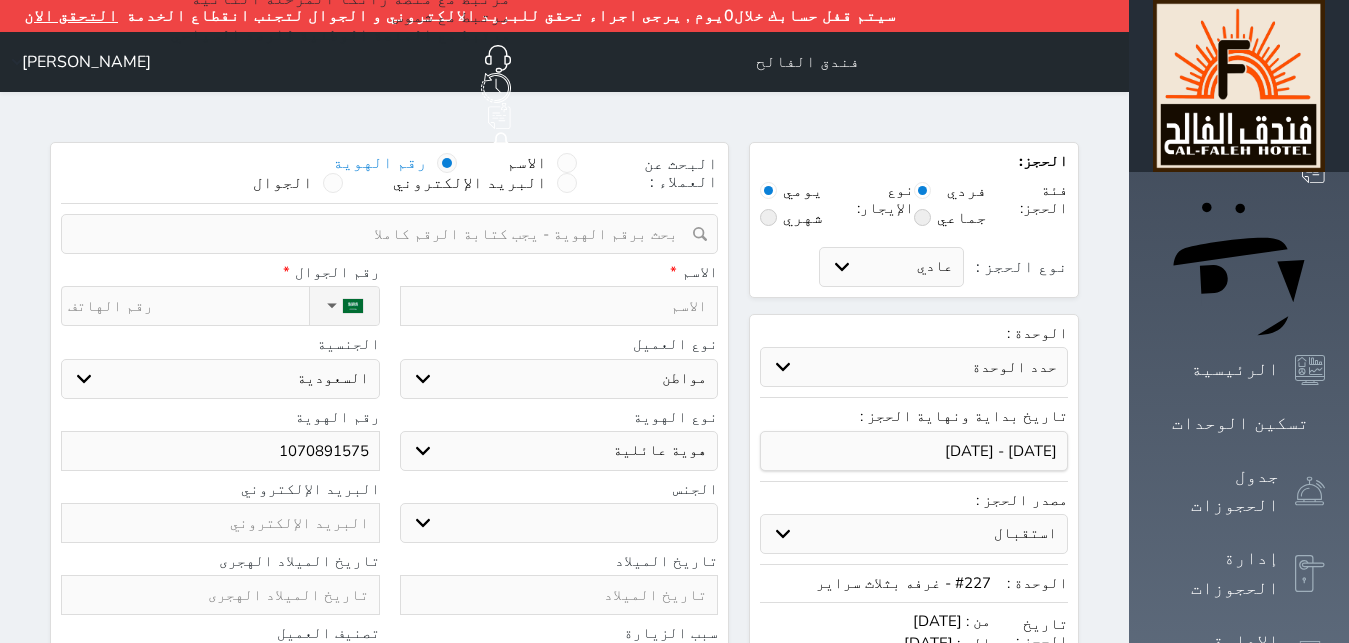 click at bounding box center (559, 306) 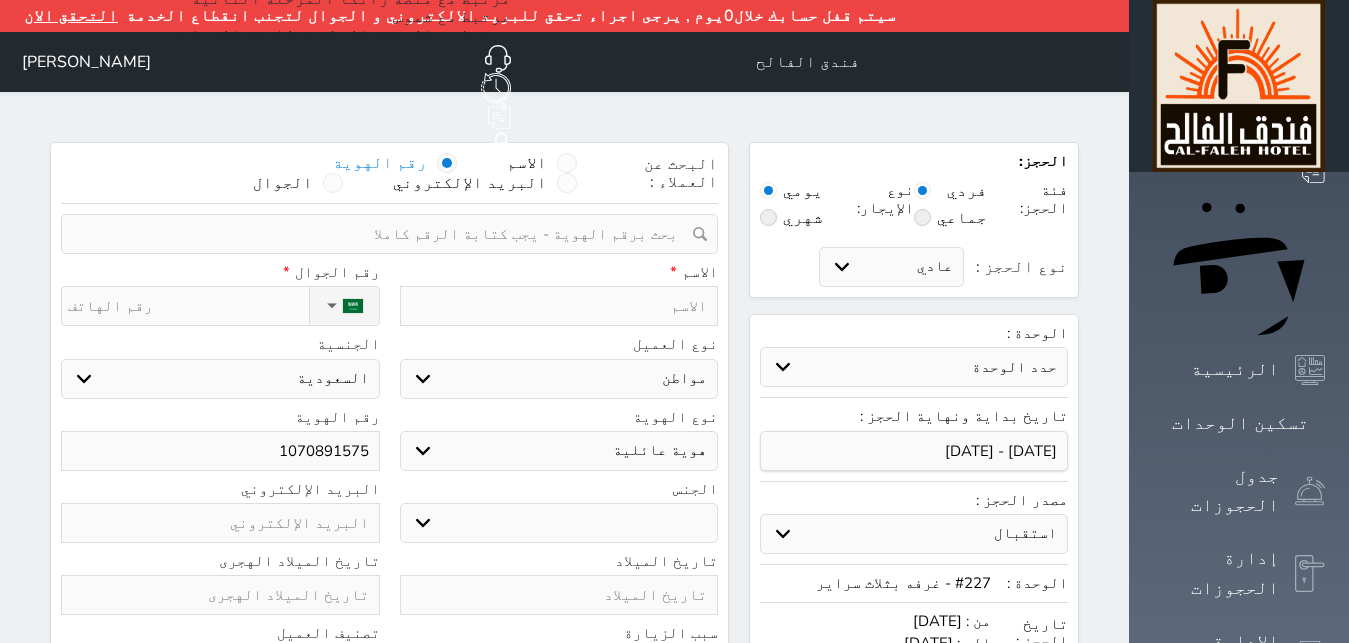 type on "ع" 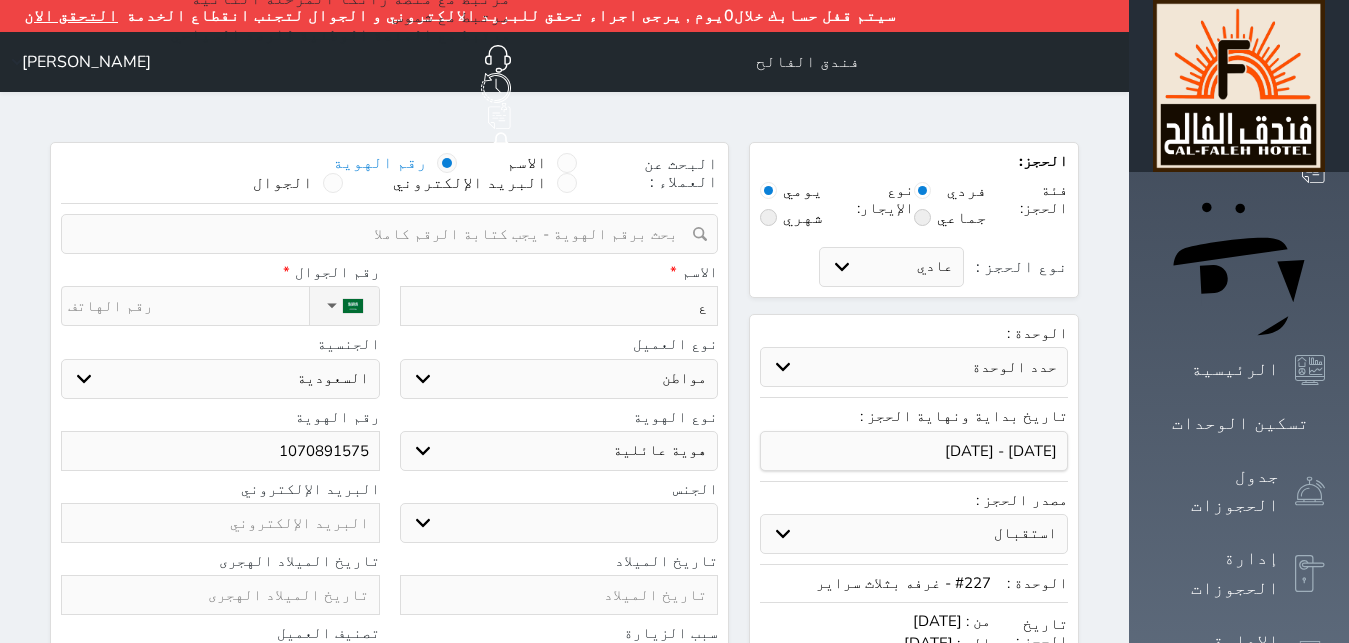 type on "عن" 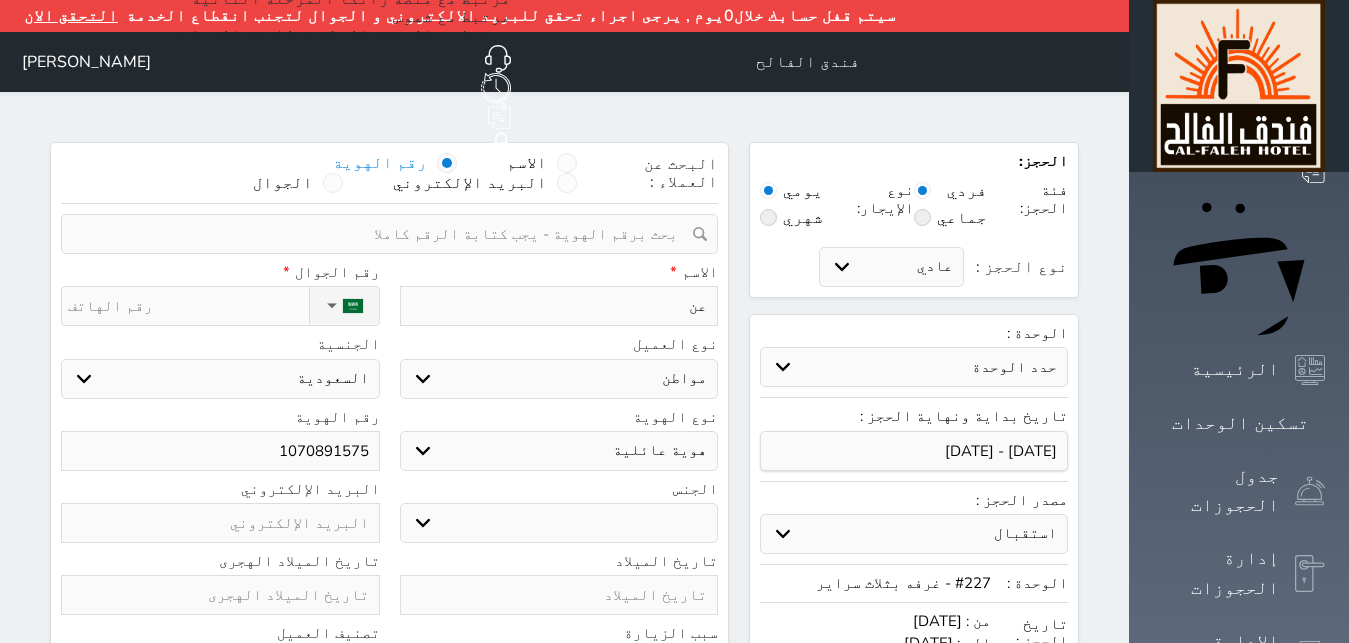 type on "عنا" 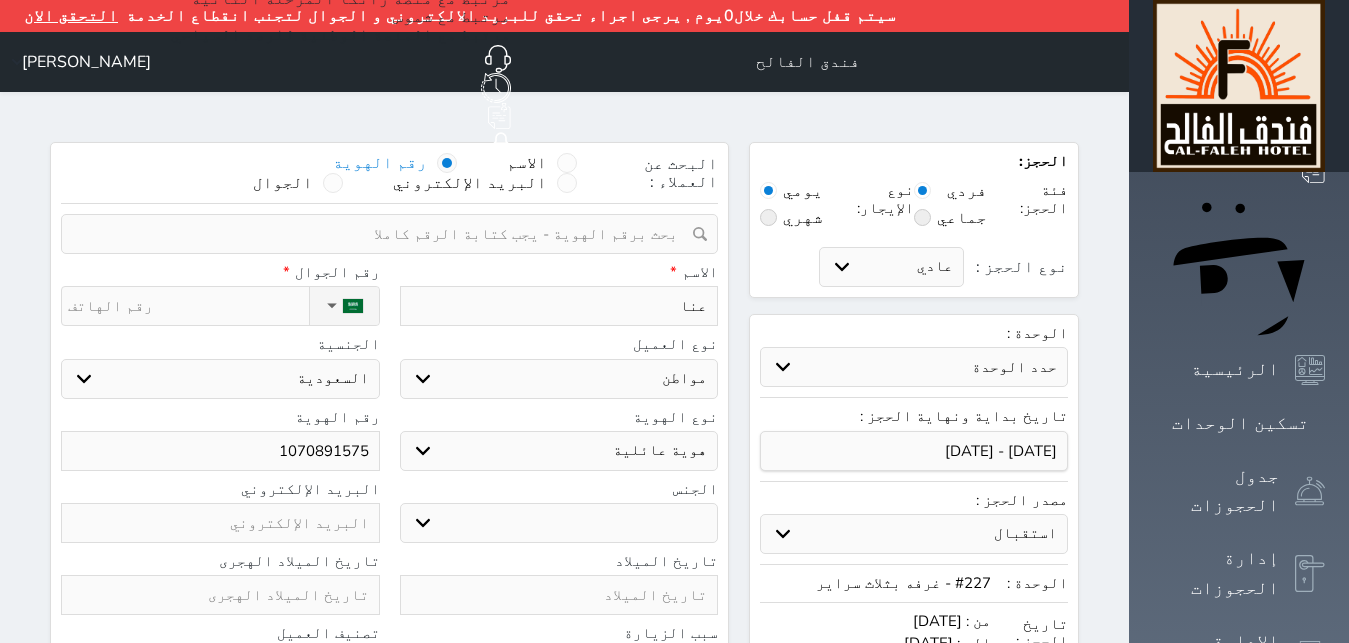 type on "عناد" 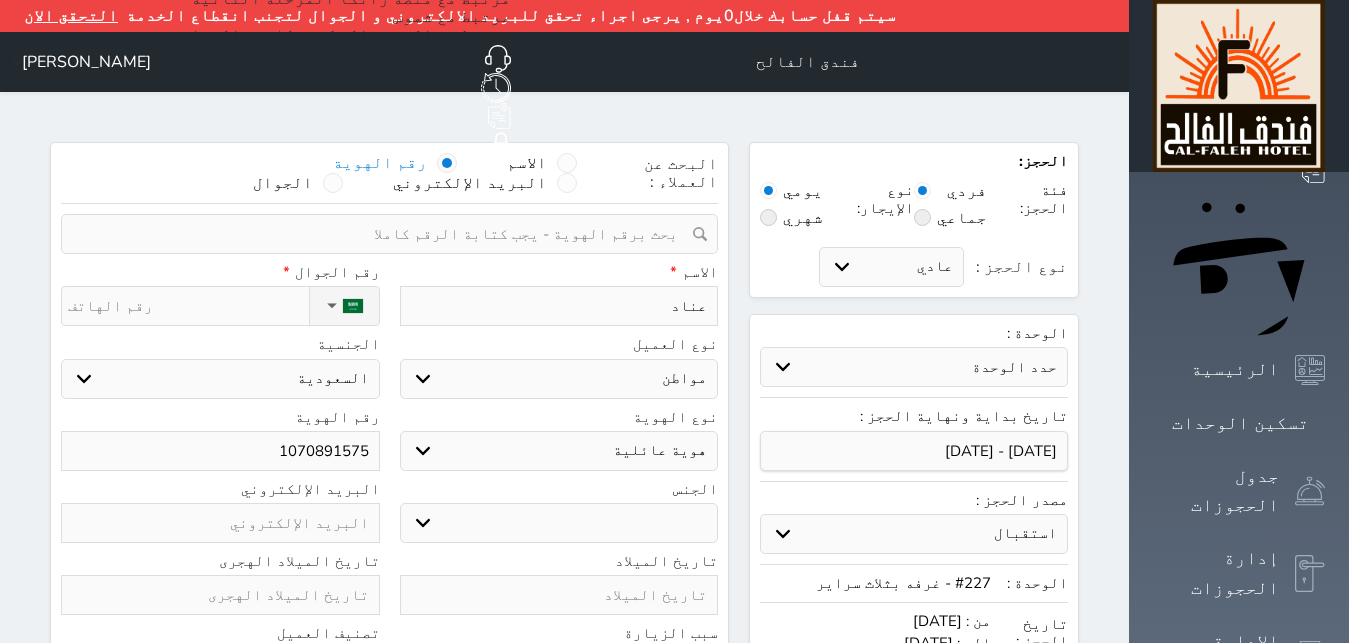 type on "عناد" 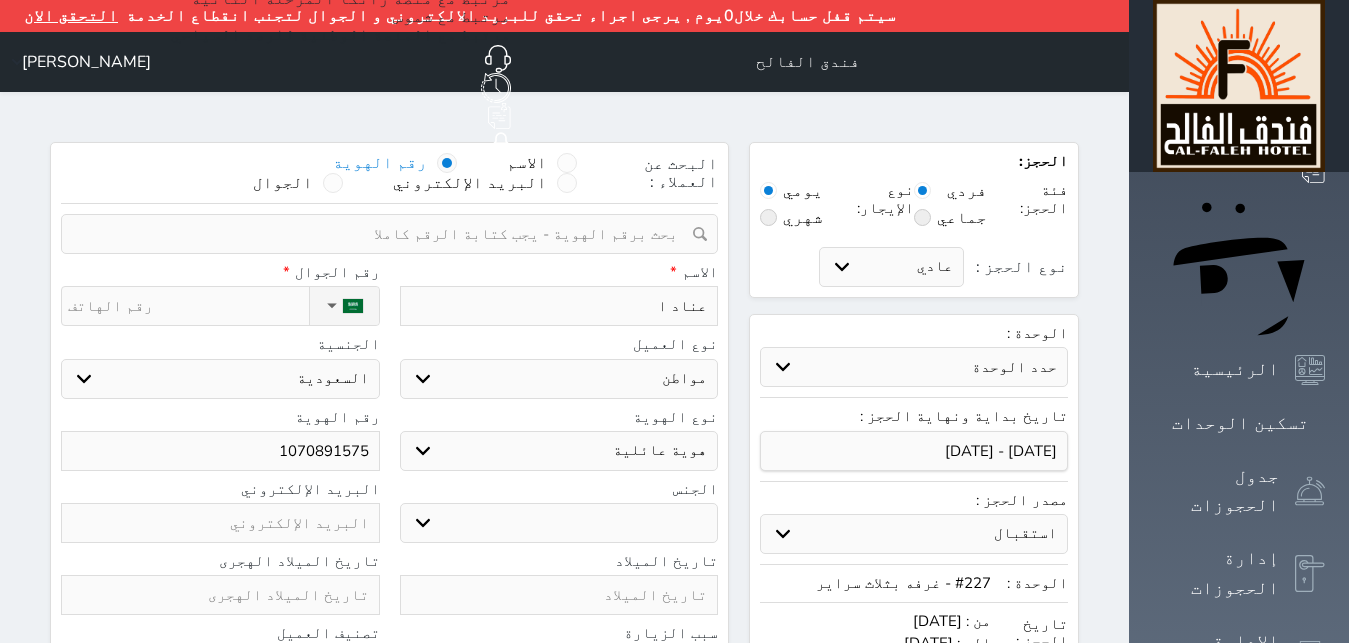 type on "عناد ال" 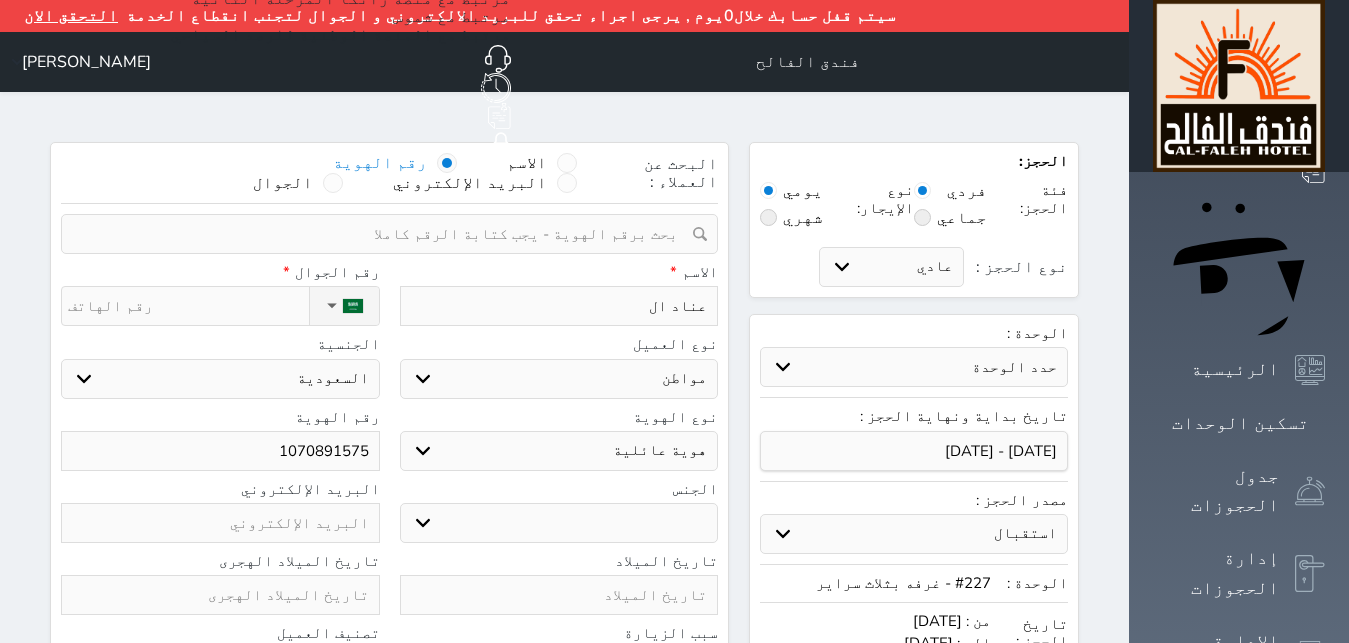 type on "عناد الح" 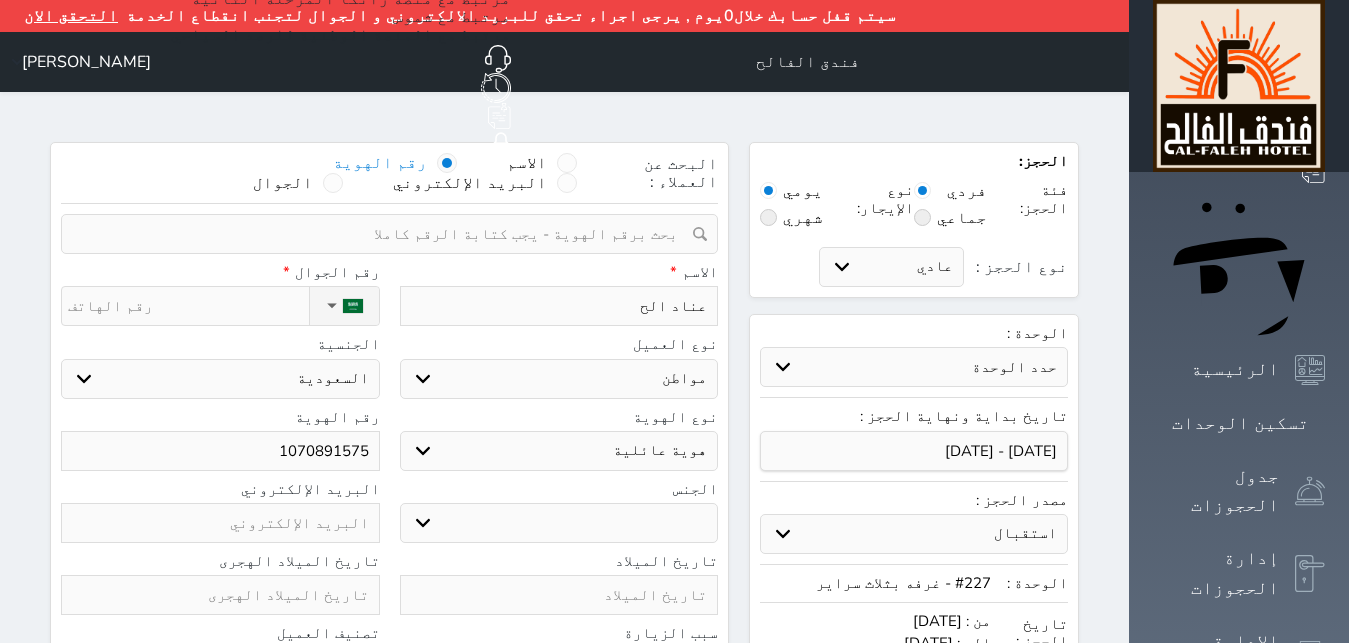type on "عناد الحر" 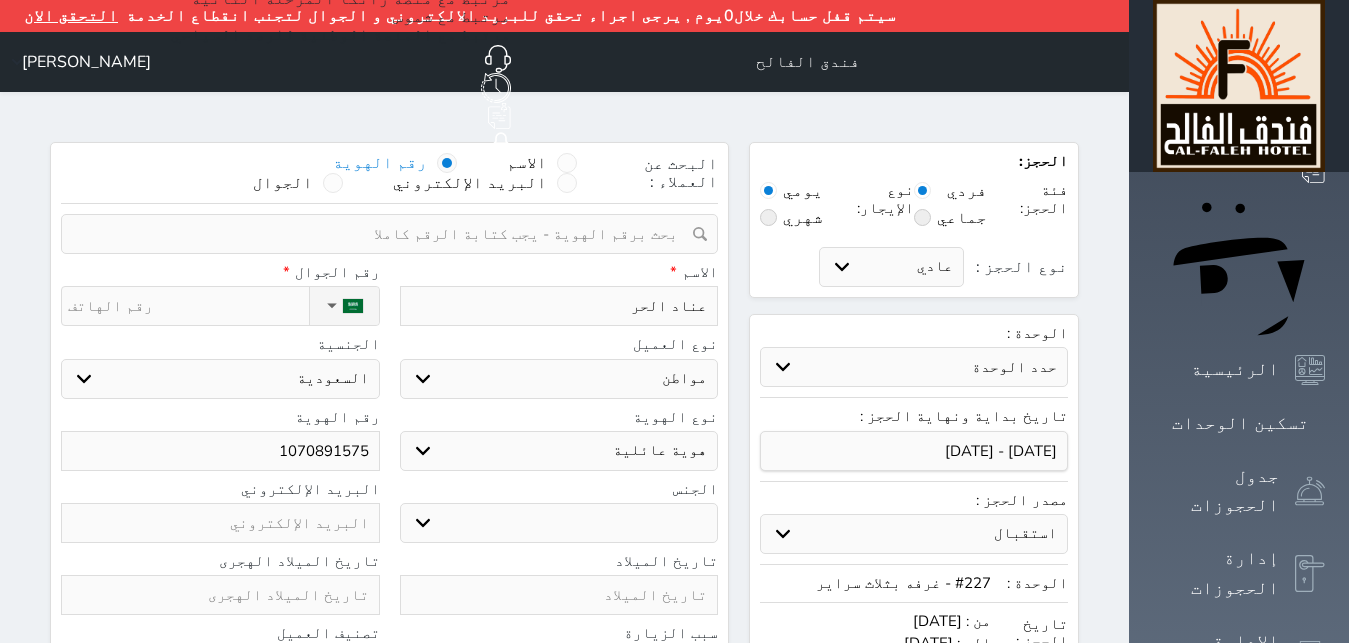 type on "[PERSON_NAME]" 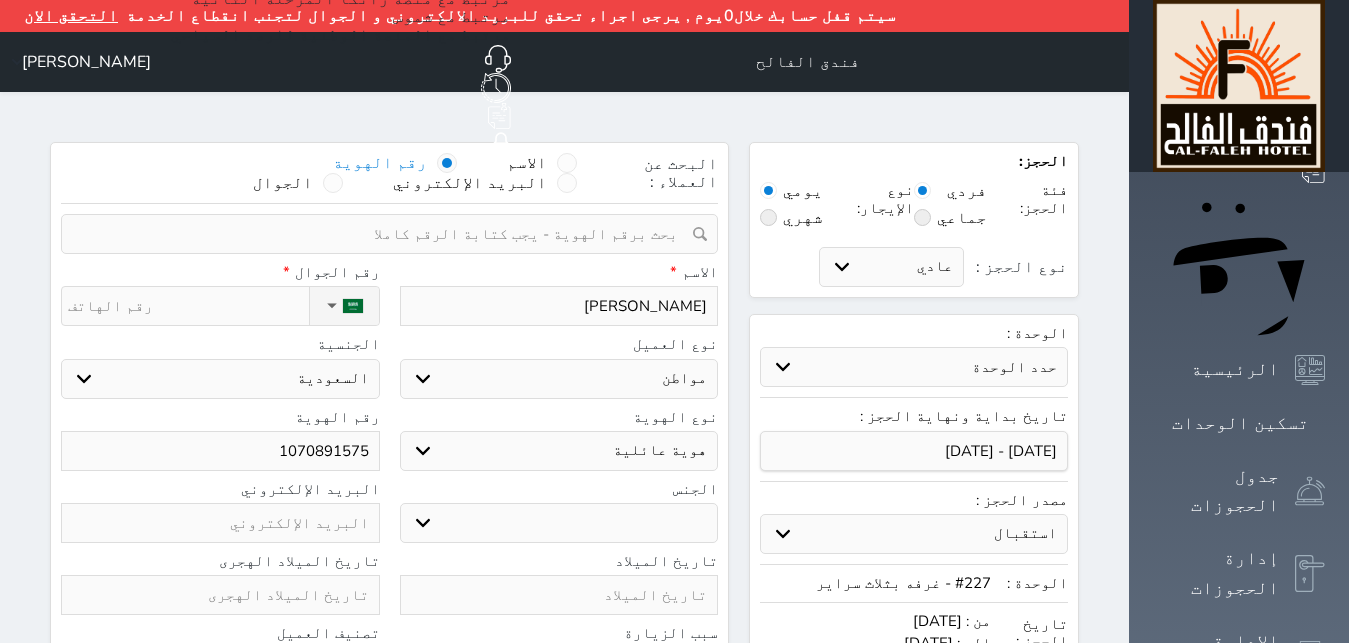 type on "[PERSON_NAME]" 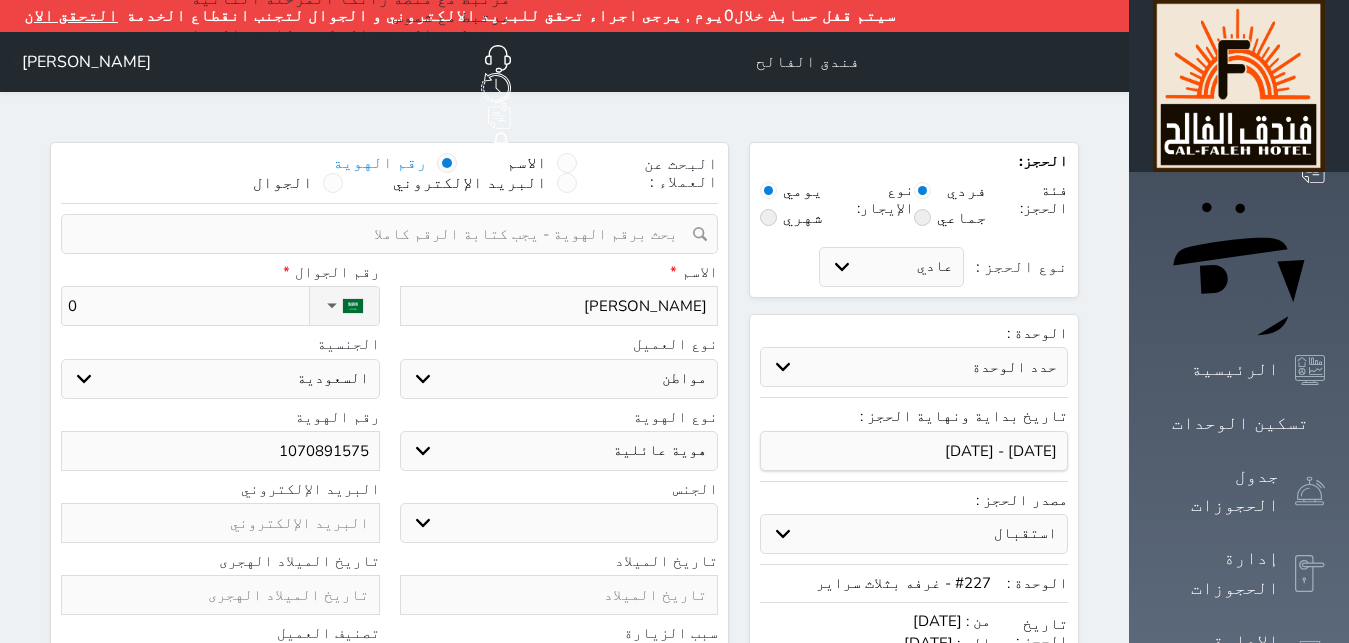 type on "05" 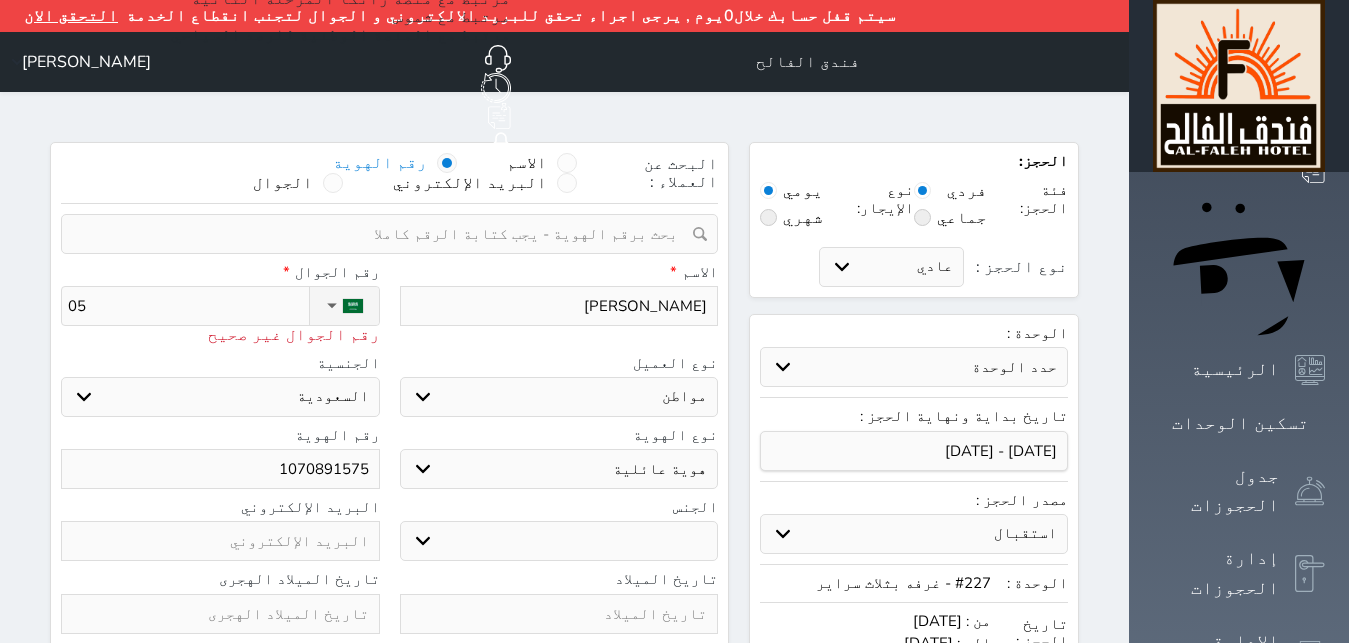 type on "055" 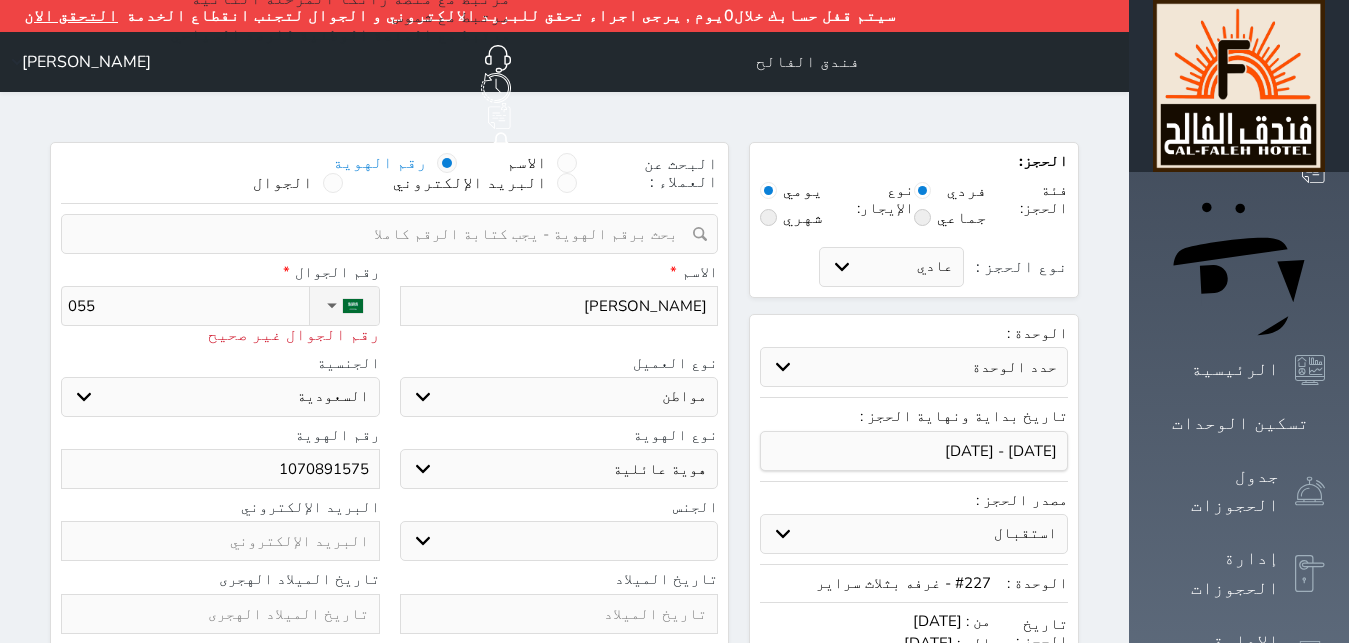 type on "0554" 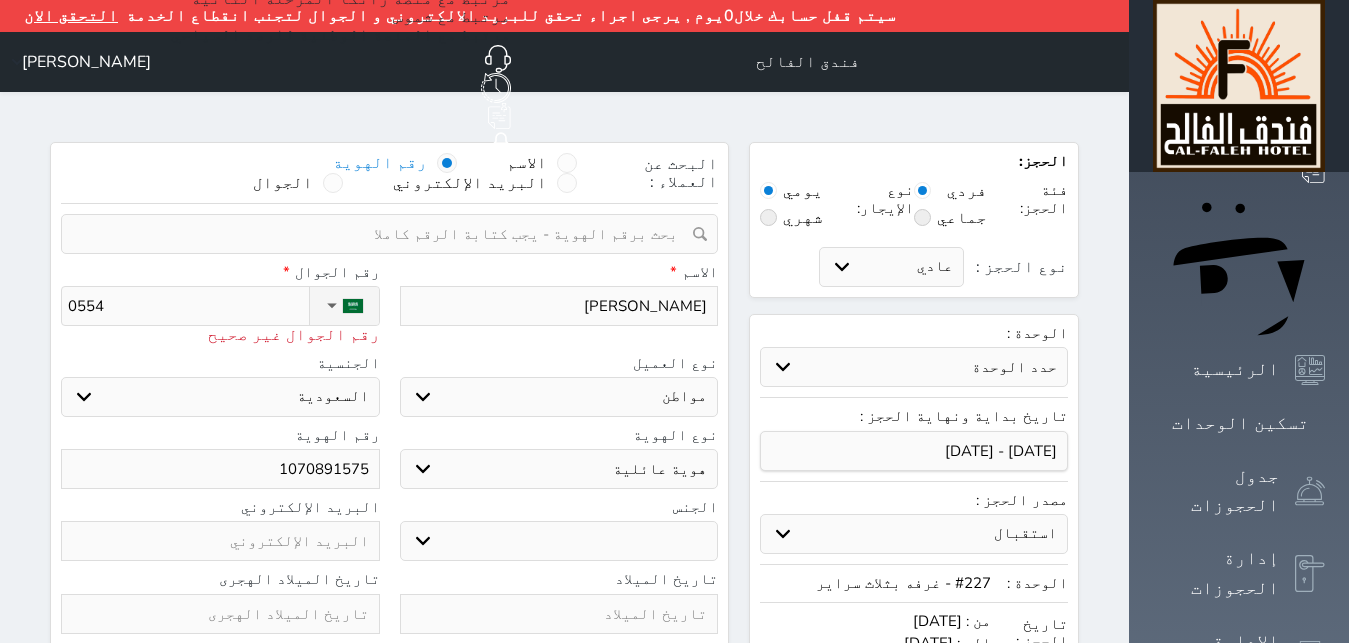 type on "05549" 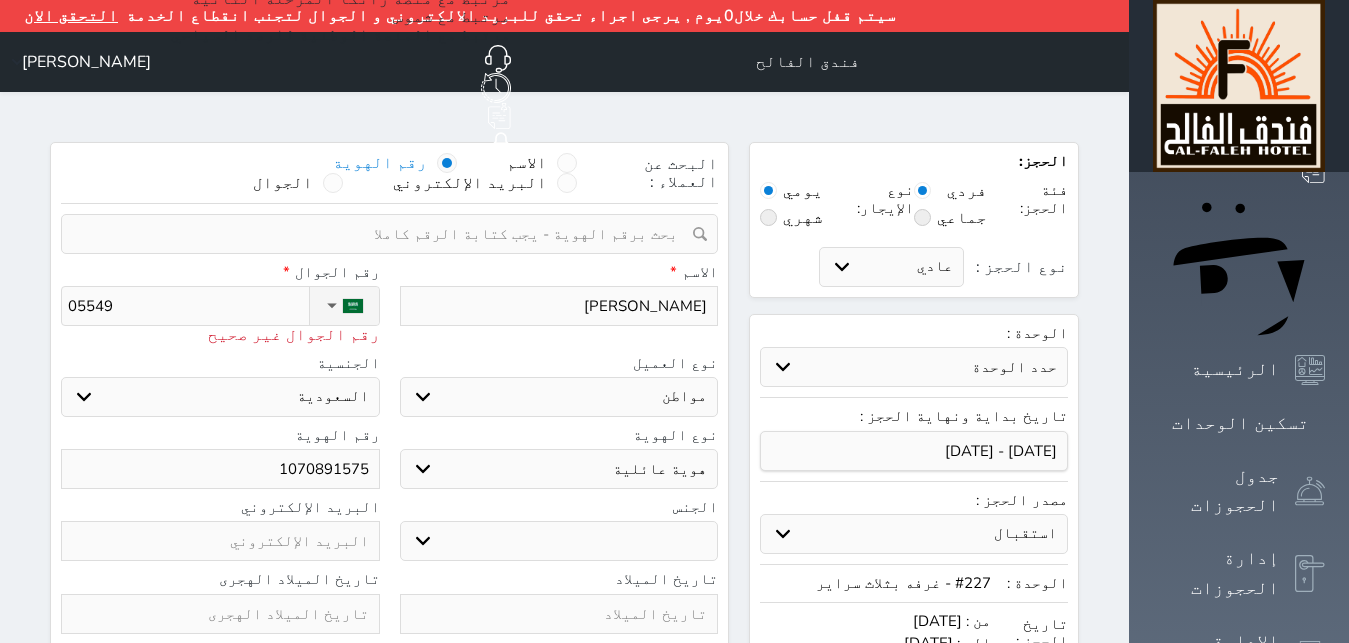 type on "055495" 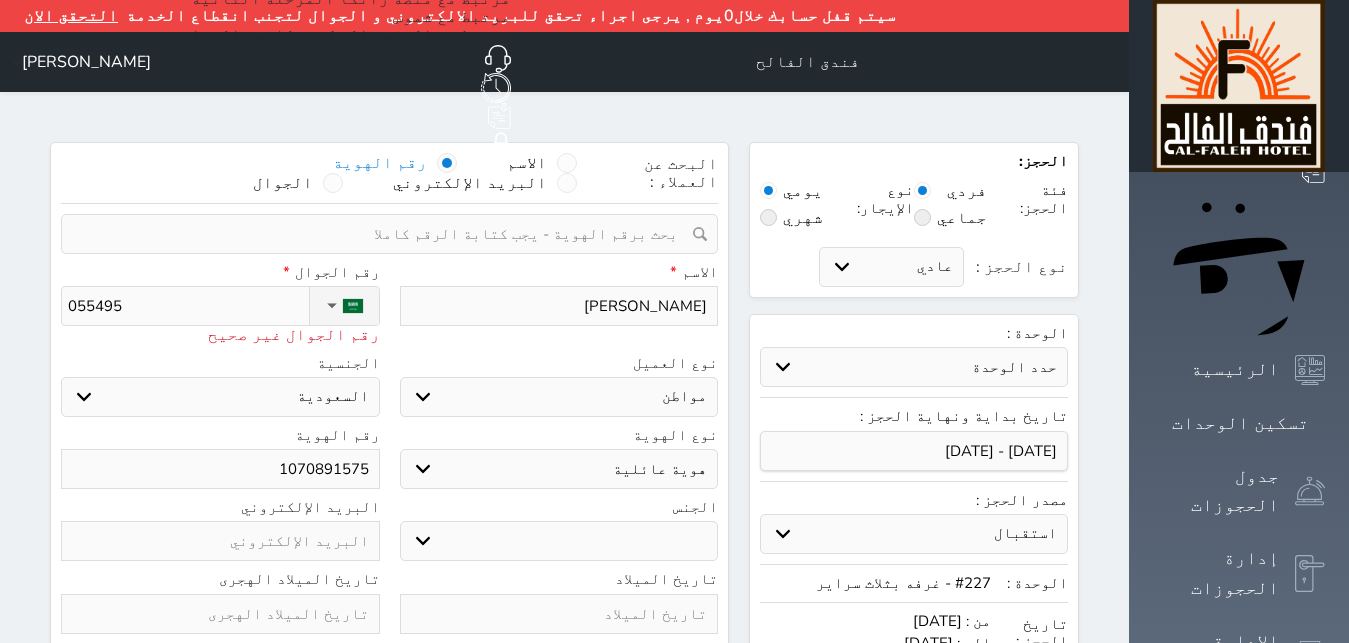 type on "05549" 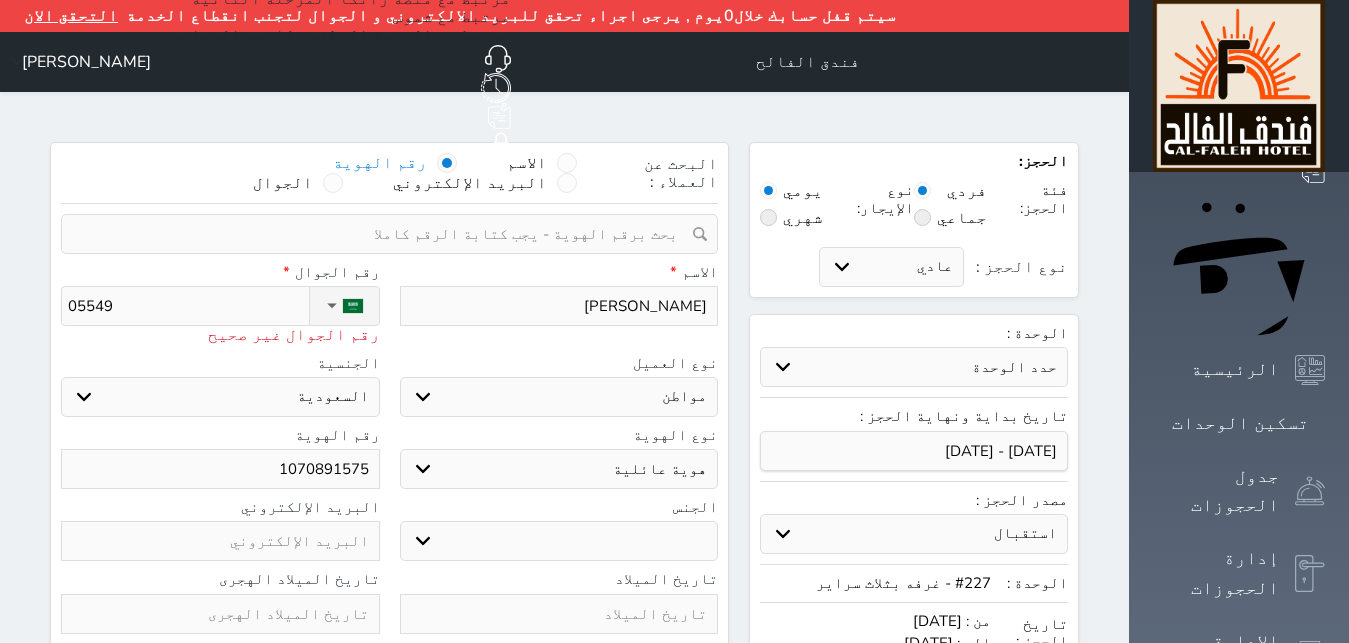 type on "055494" 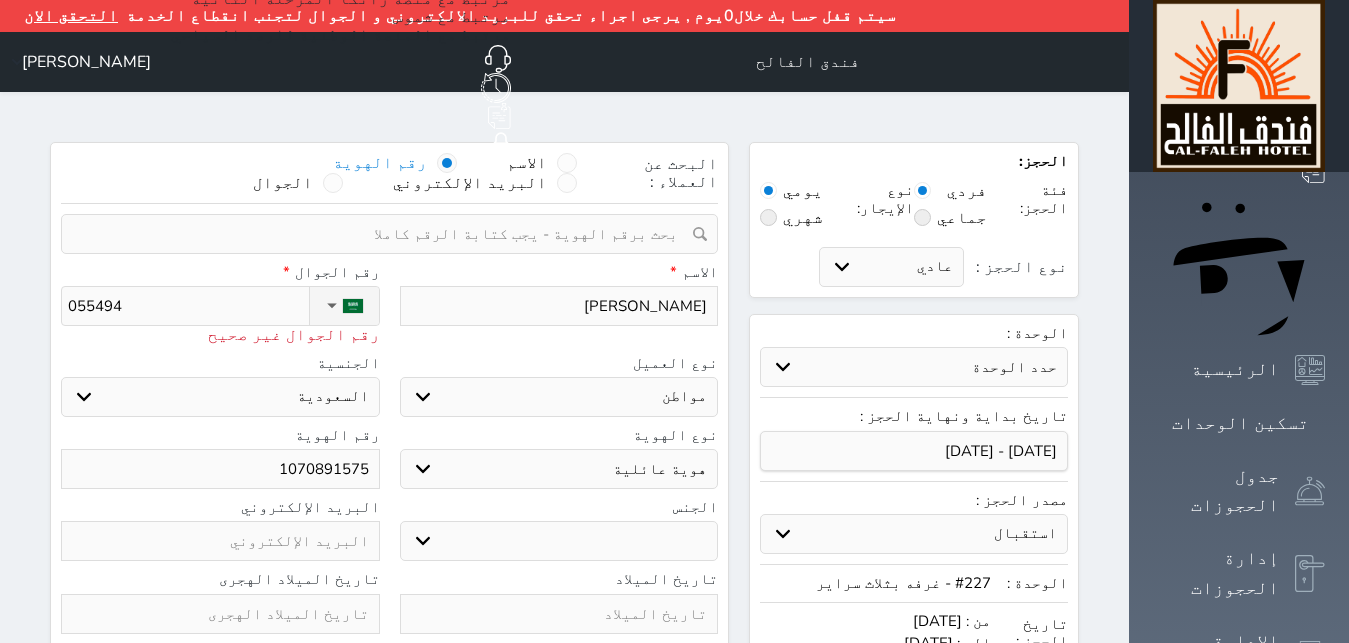 type on "0554945" 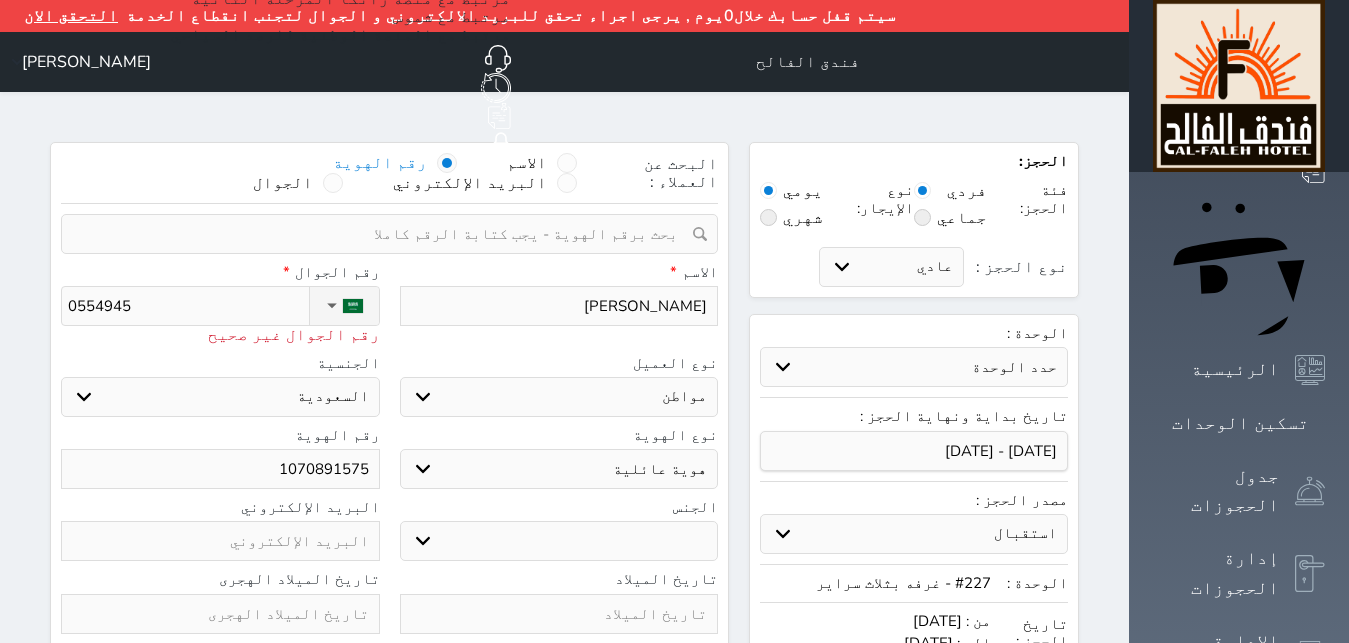 select 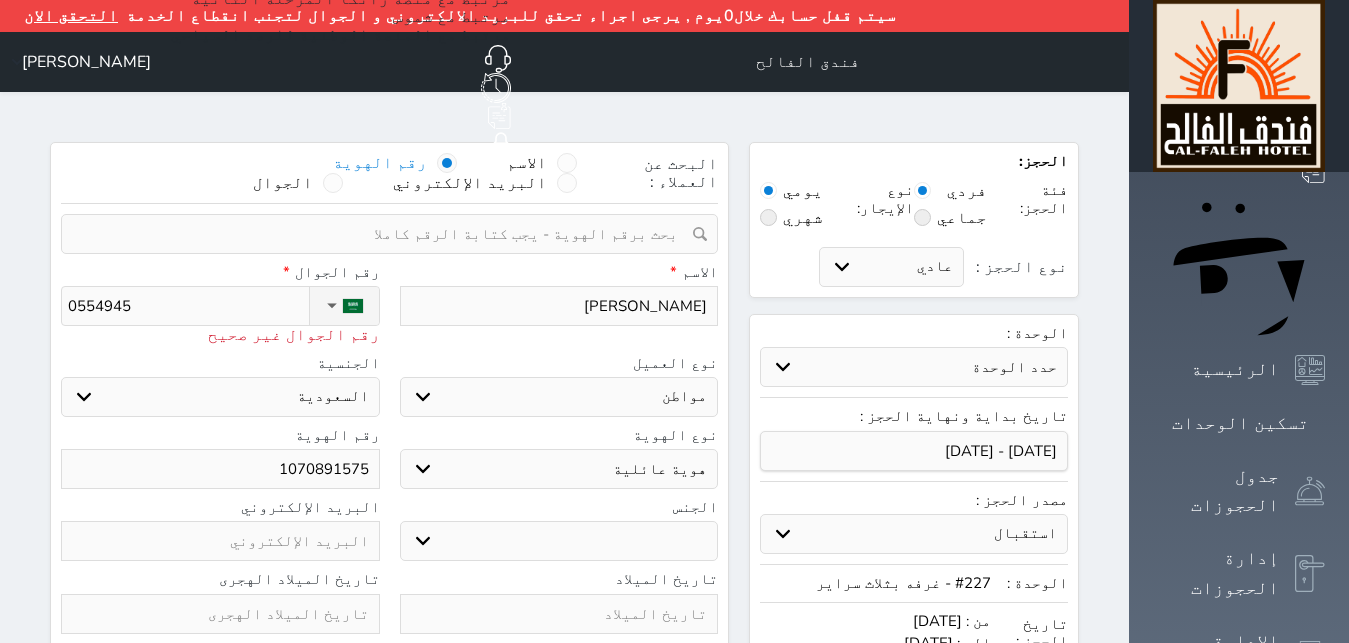type on "05549451" 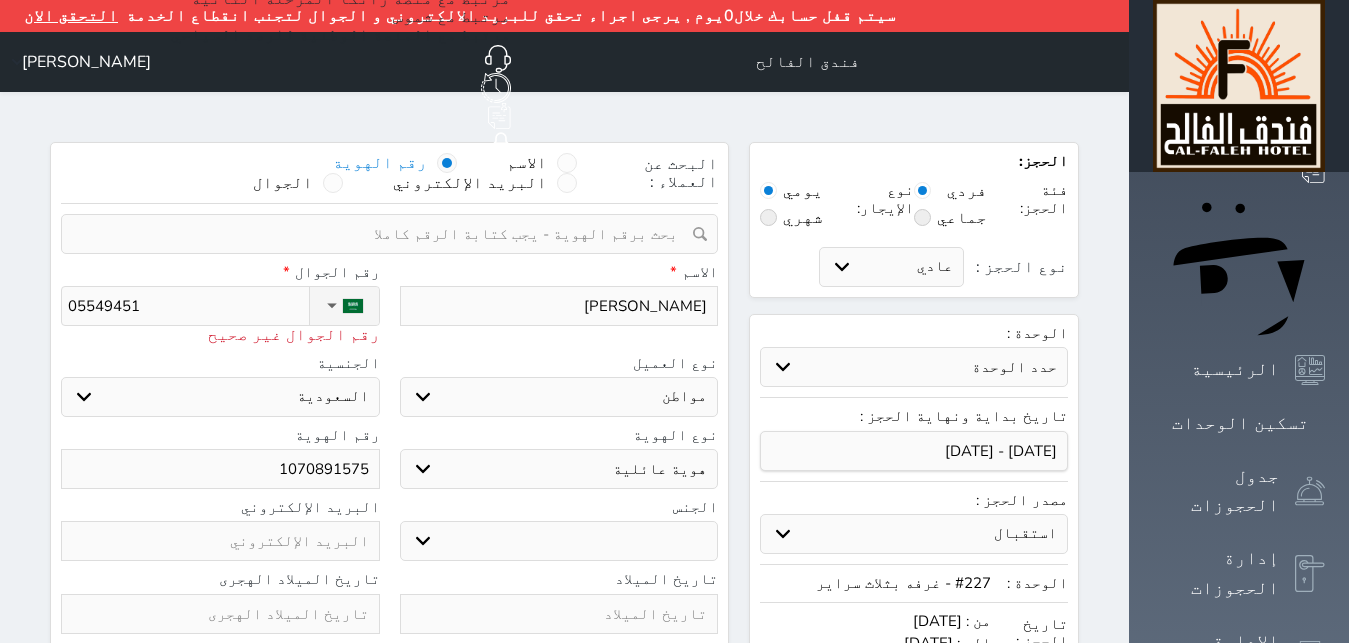 type on "055494510" 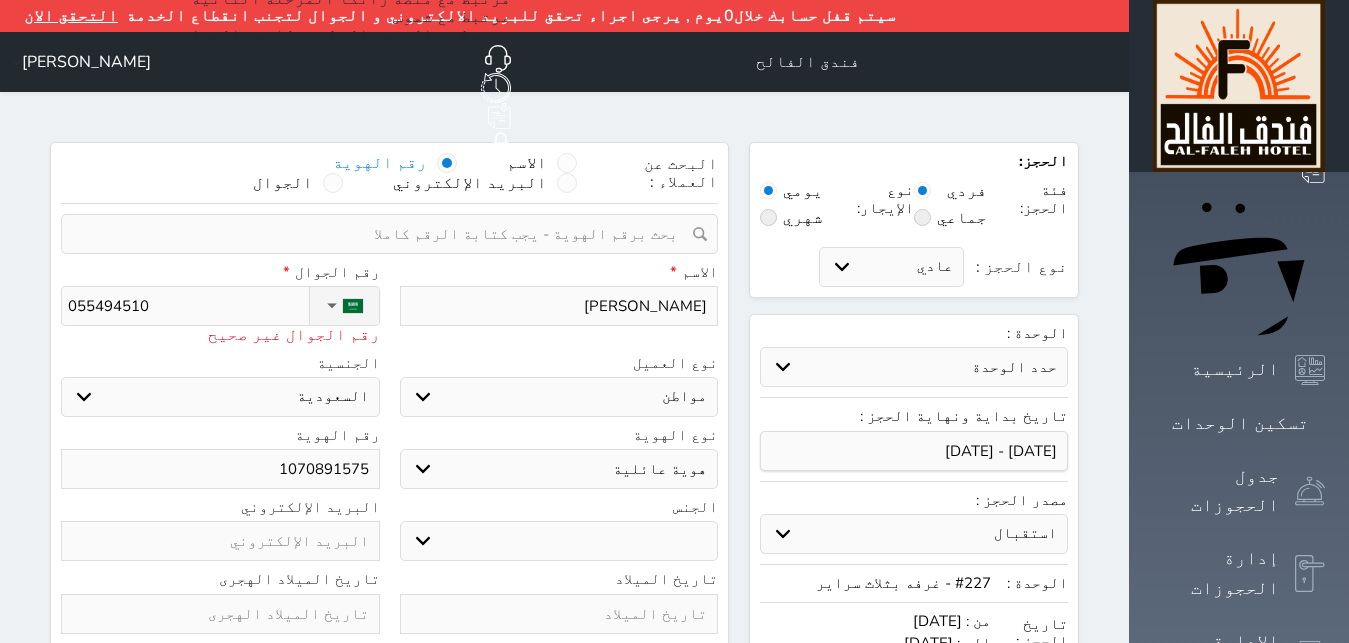 type on "[PHONE_NUMBER]" 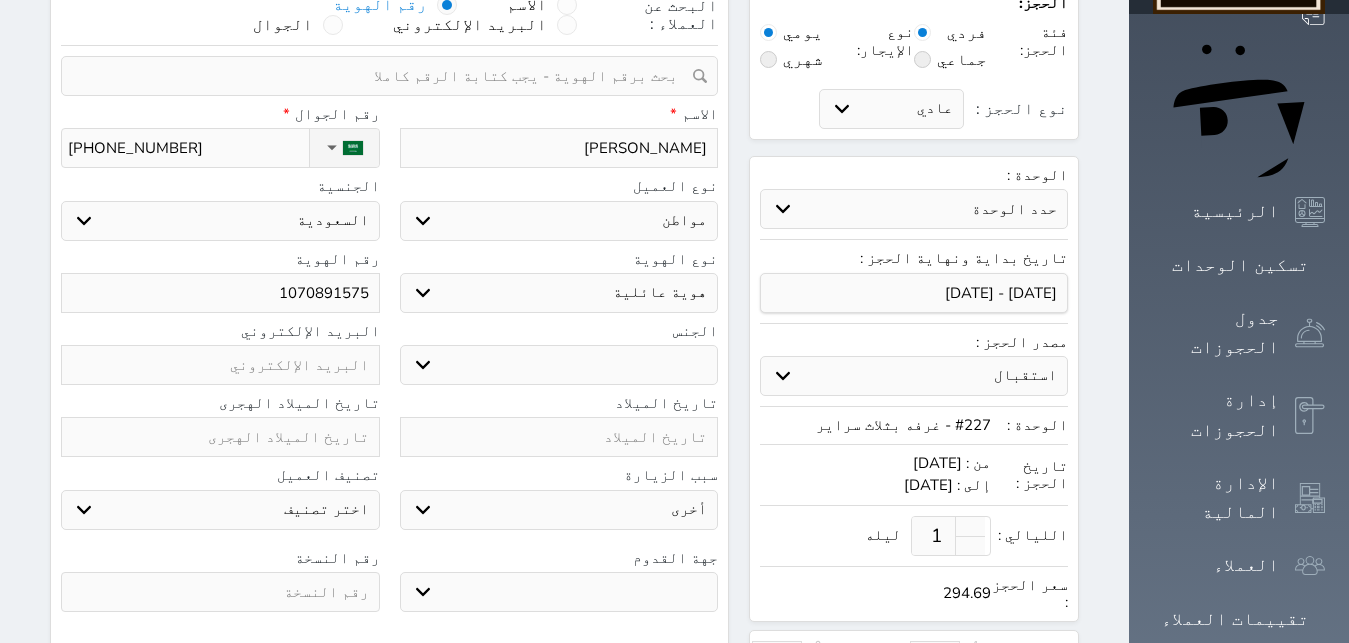 scroll, scrollTop: 204, scrollLeft: 0, axis: vertical 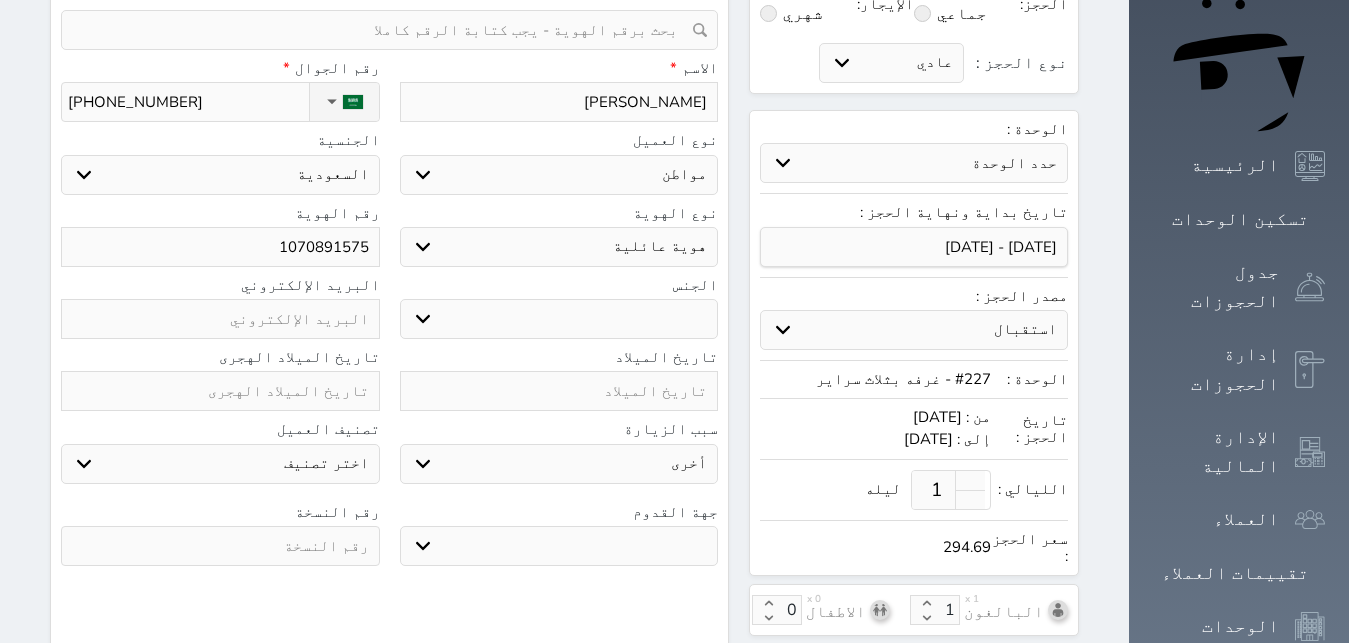 type on "[PHONE_NUMBER]" 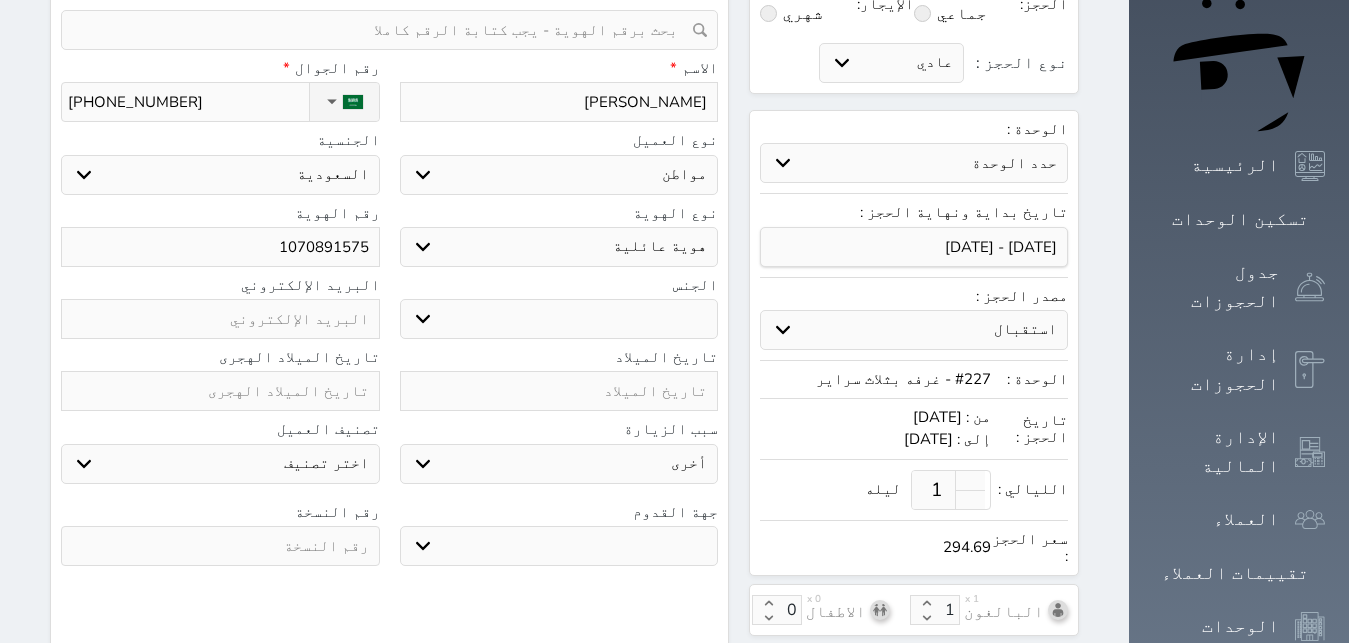 select on "[DEMOGRAPHIC_DATA]" 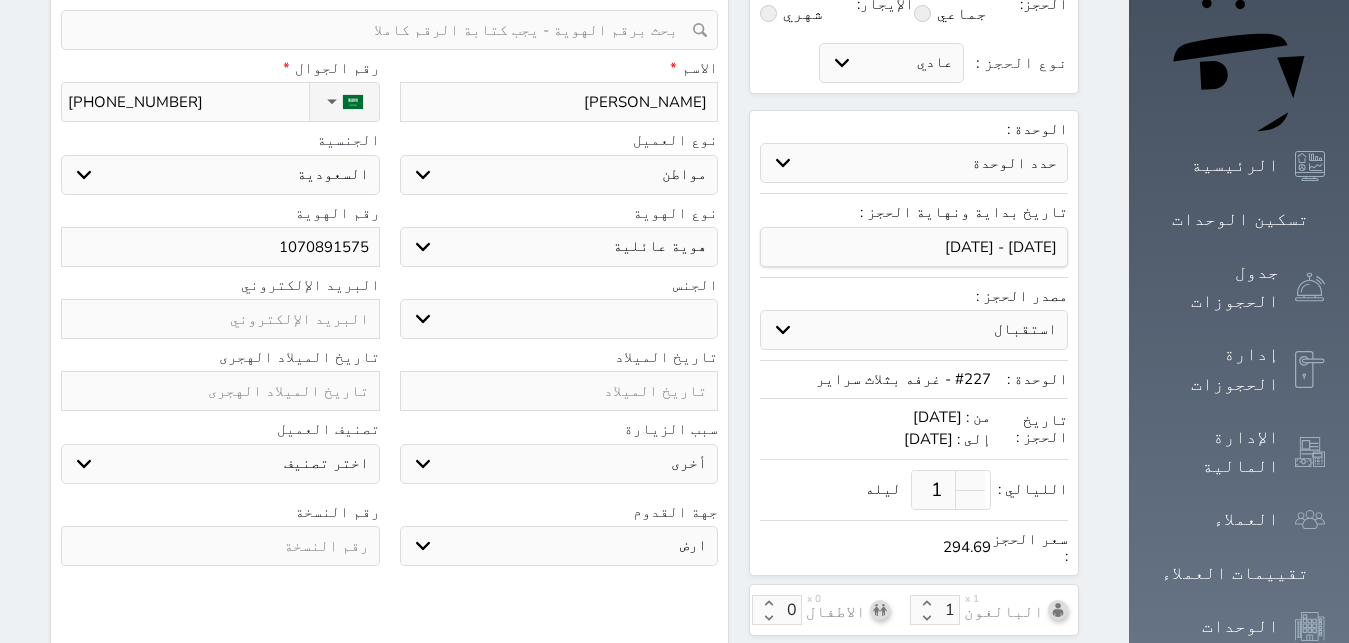 click at bounding box center (220, 546) 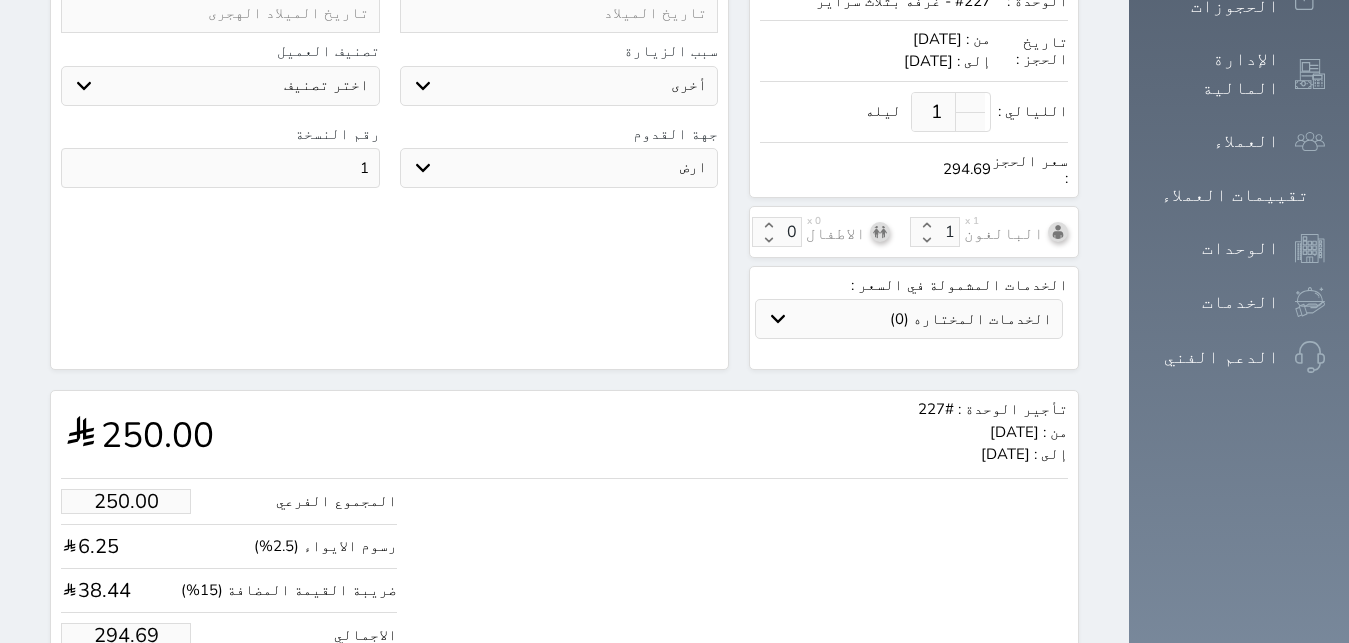 scroll, scrollTop: 644, scrollLeft: 0, axis: vertical 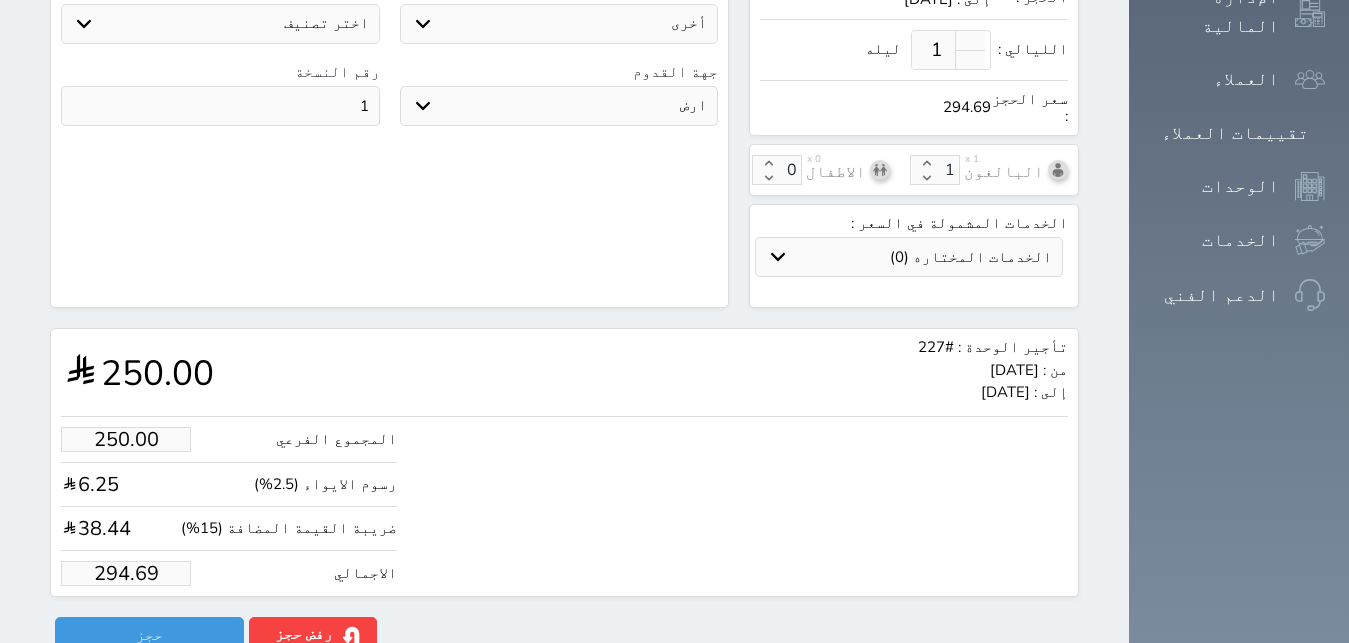 type on "1" 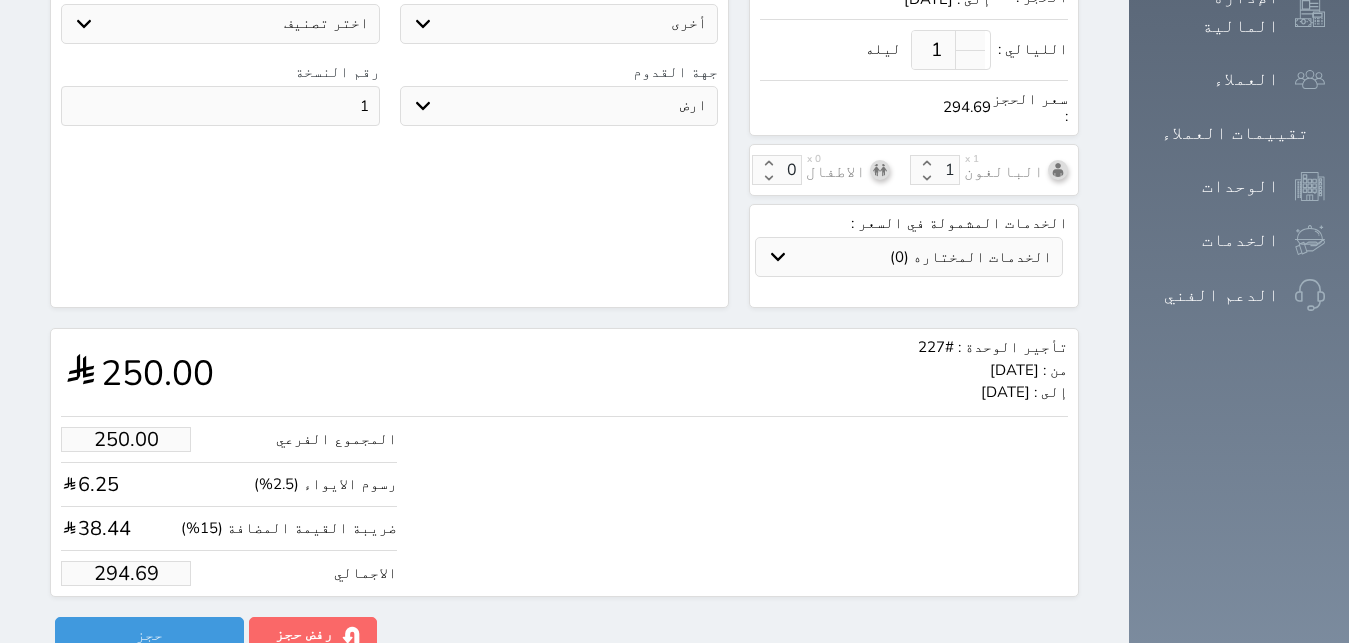 type on "1.70" 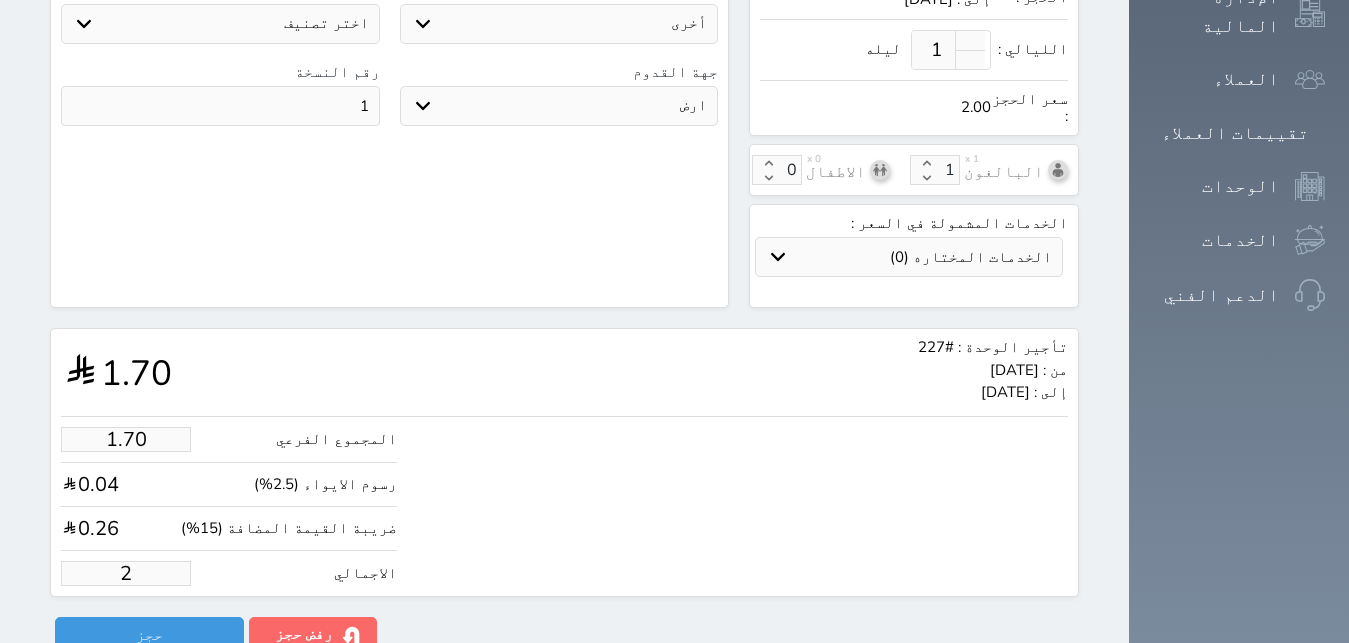 type on "19.51" 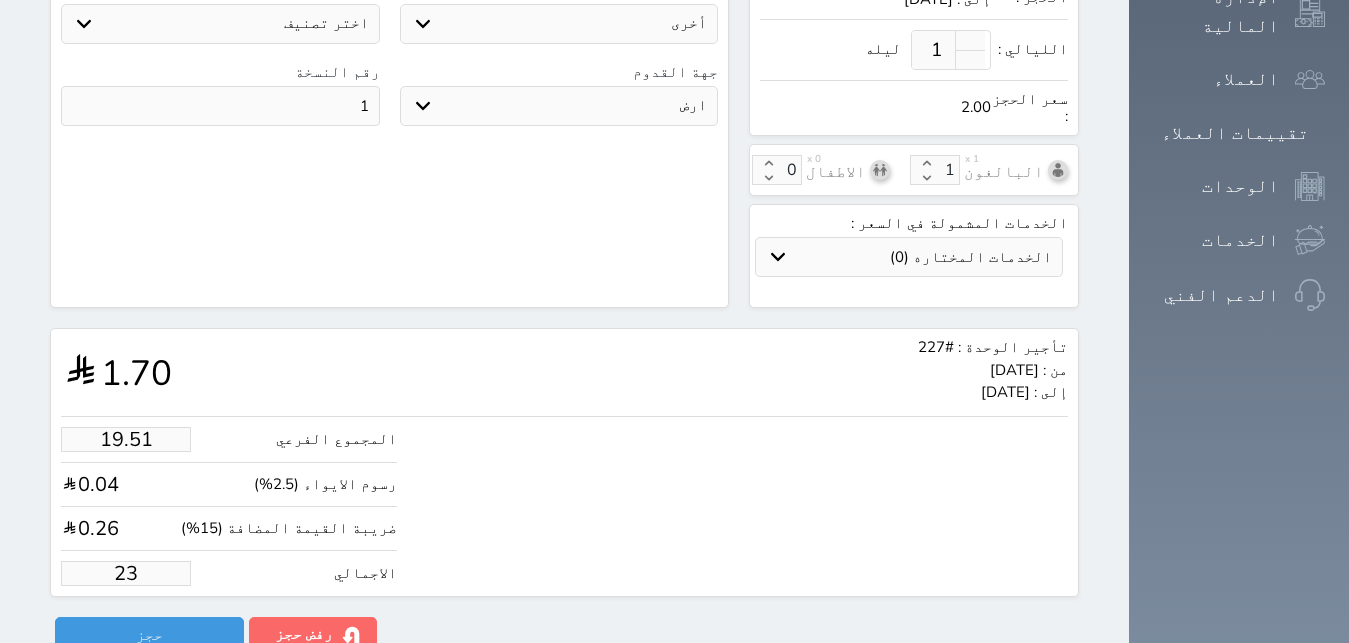 type on "199.36" 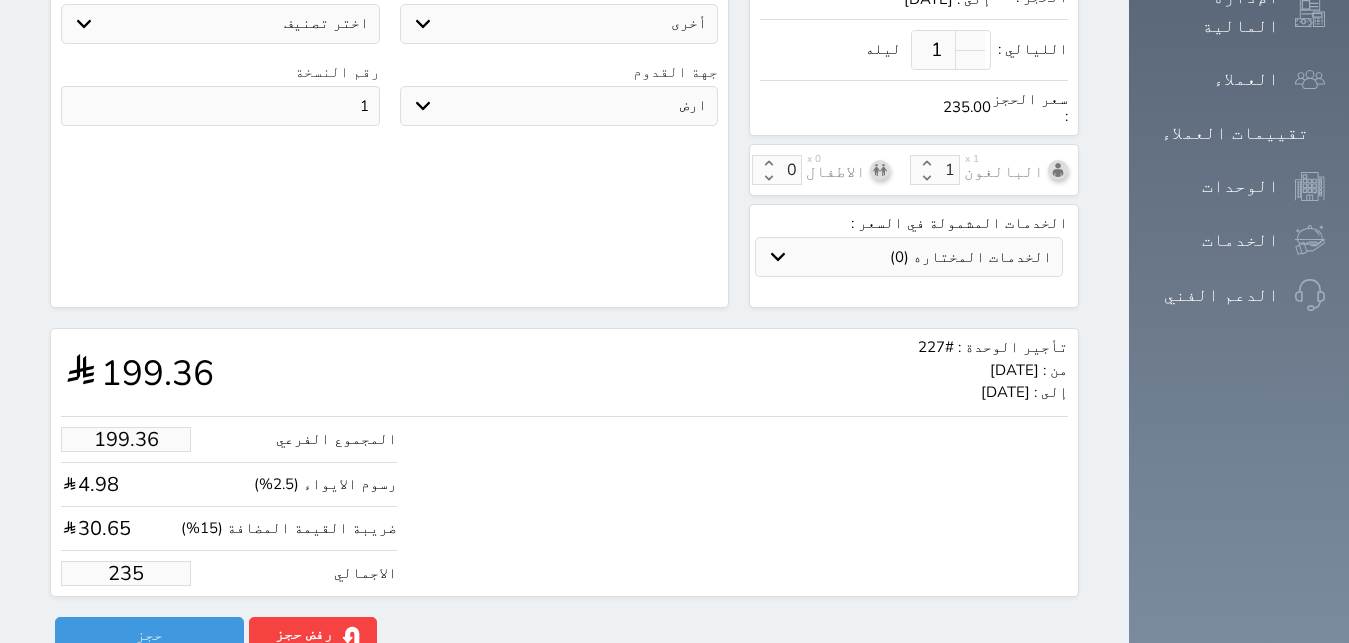 type on "235.00" 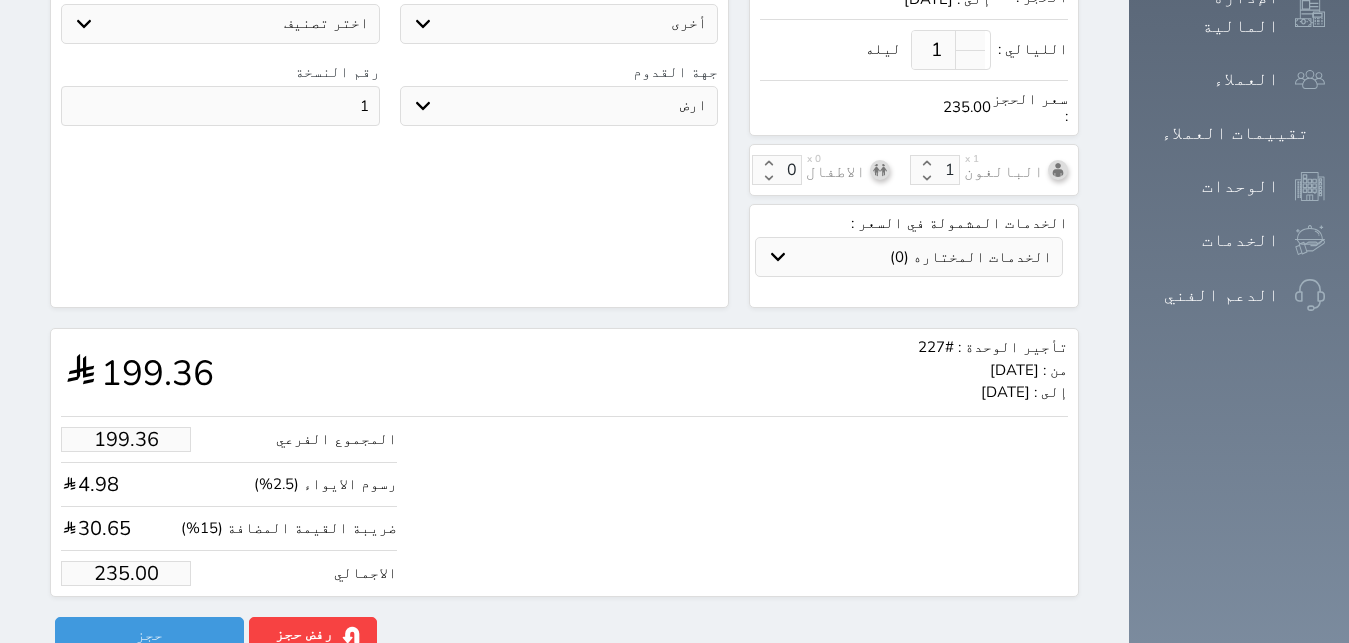 click on "ضريبة القيمة المضافة (15%)" at bounding box center [289, 528] 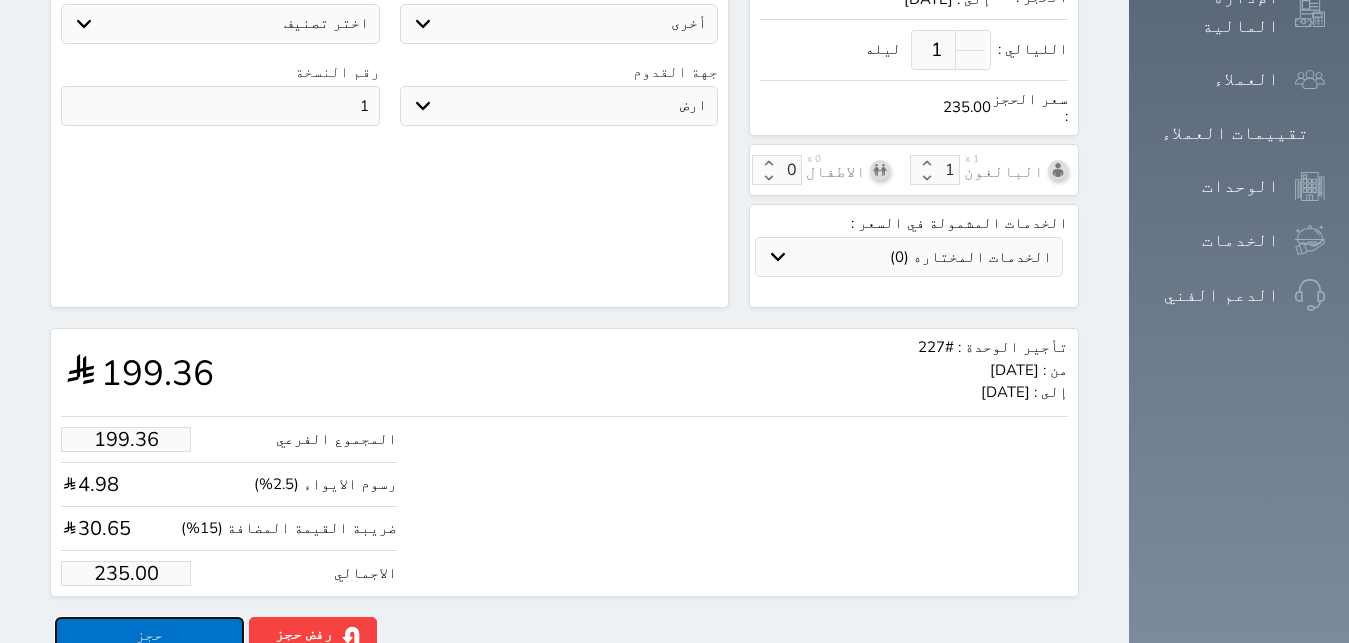 click on "حجز" at bounding box center [149, 634] 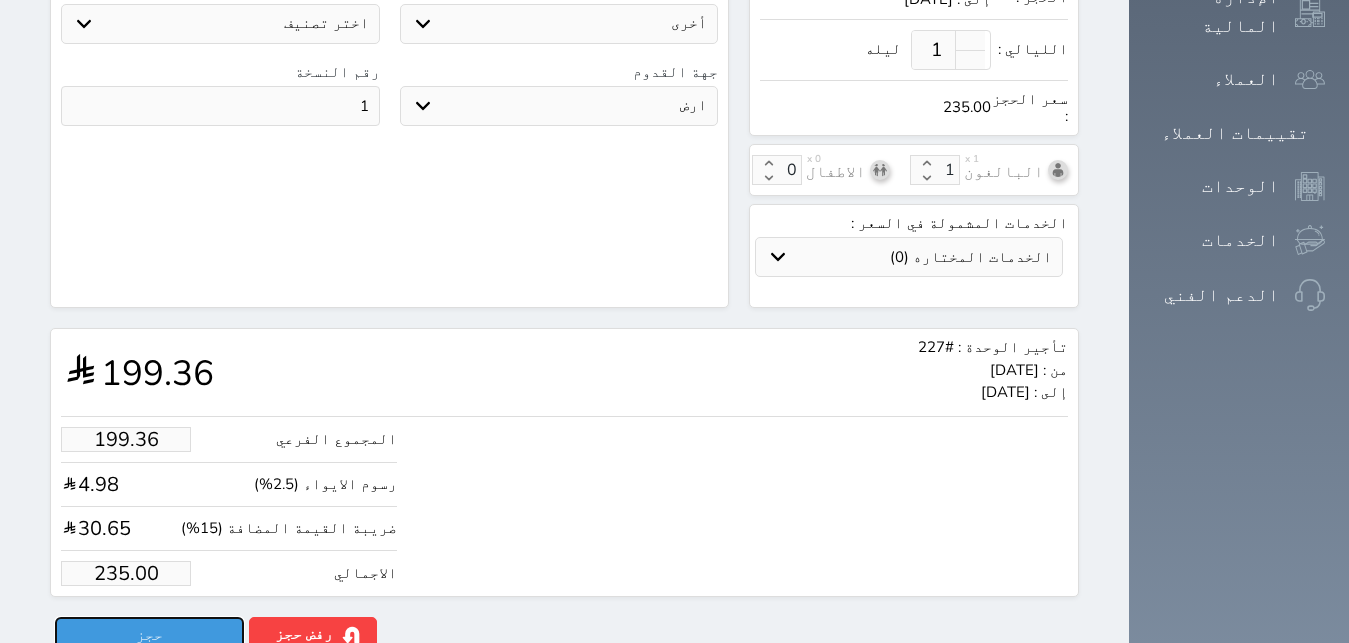 scroll, scrollTop: 299, scrollLeft: 0, axis: vertical 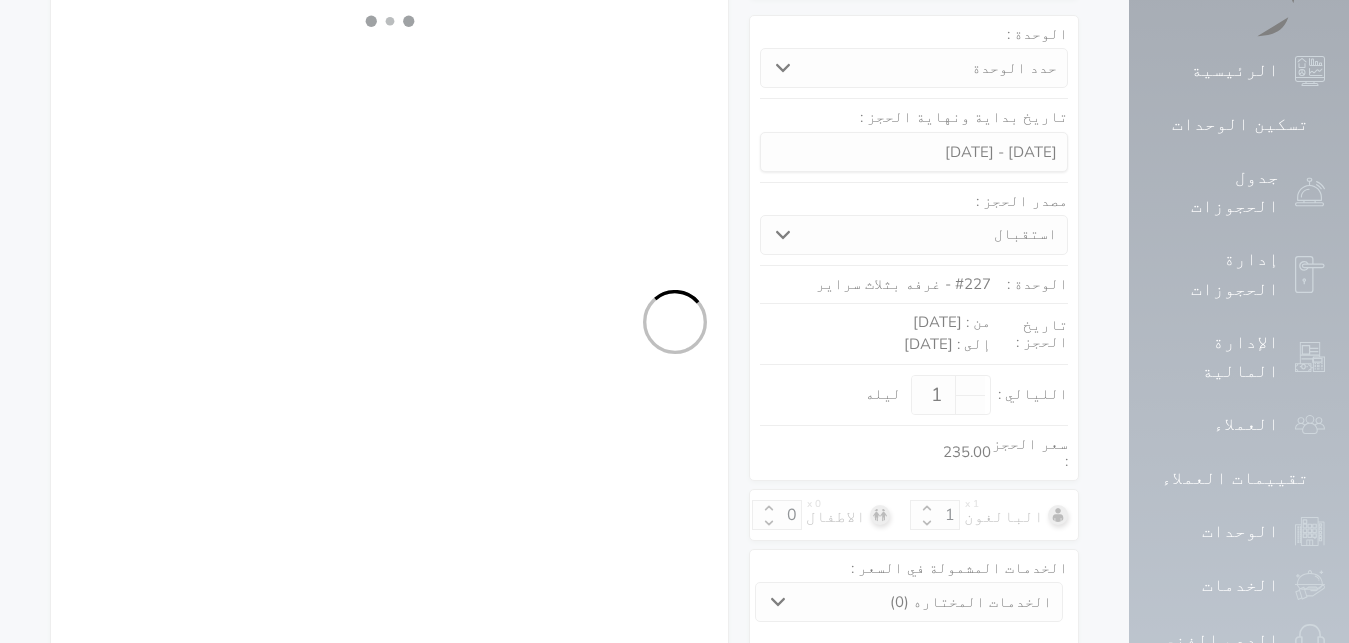 select on "1" 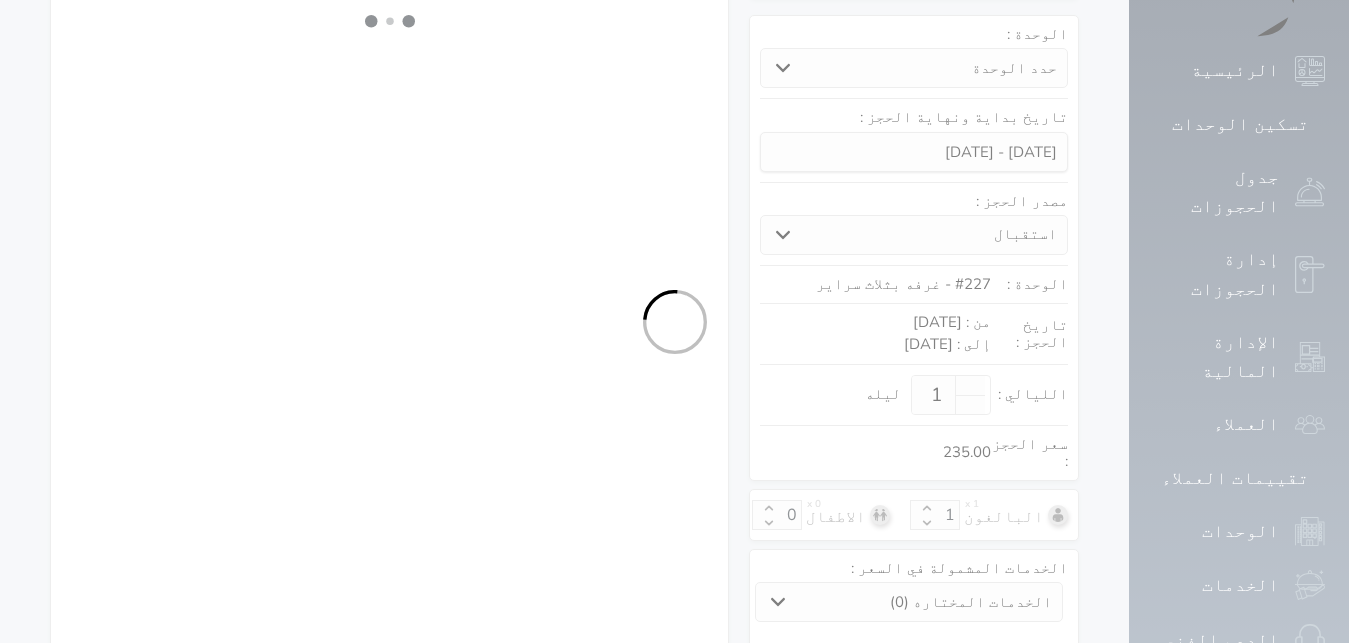 select on "113" 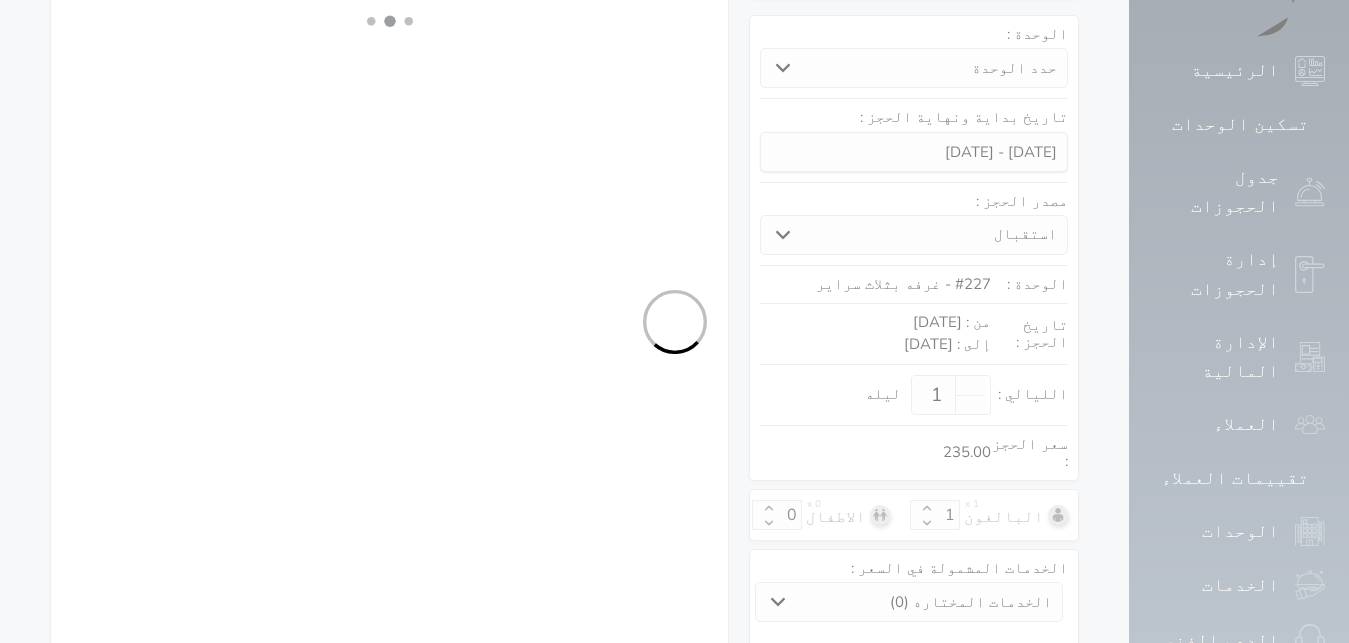 select on "2" 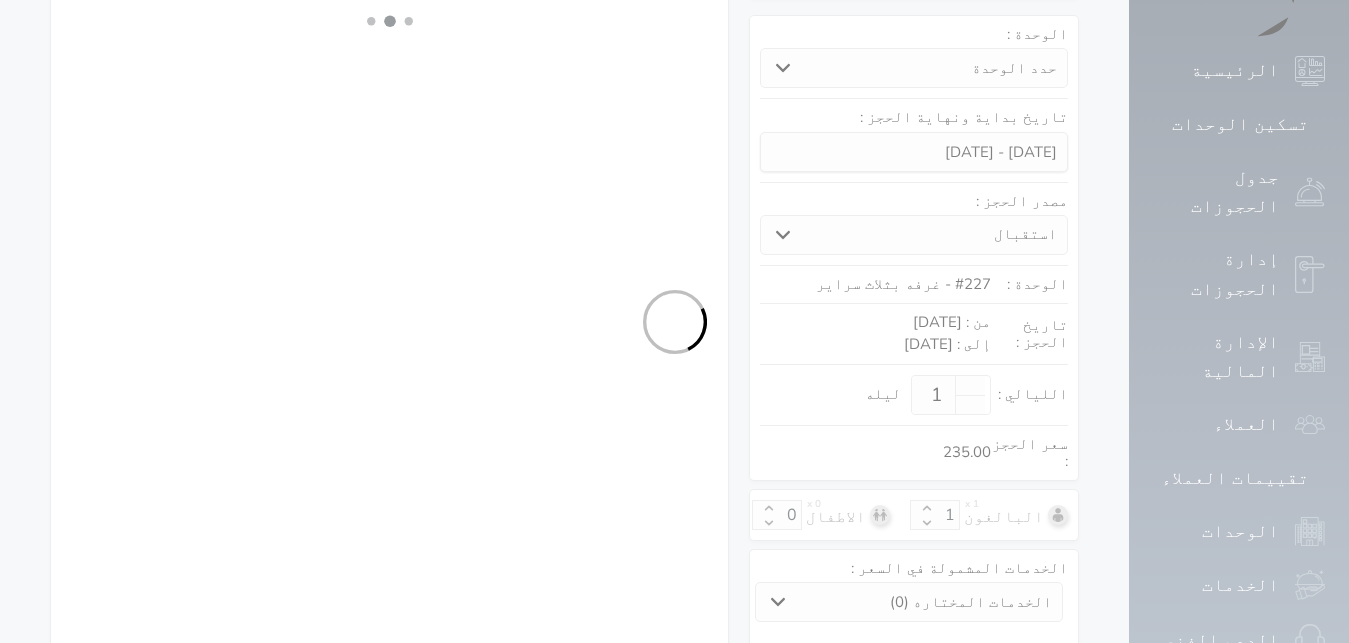 select on "7" 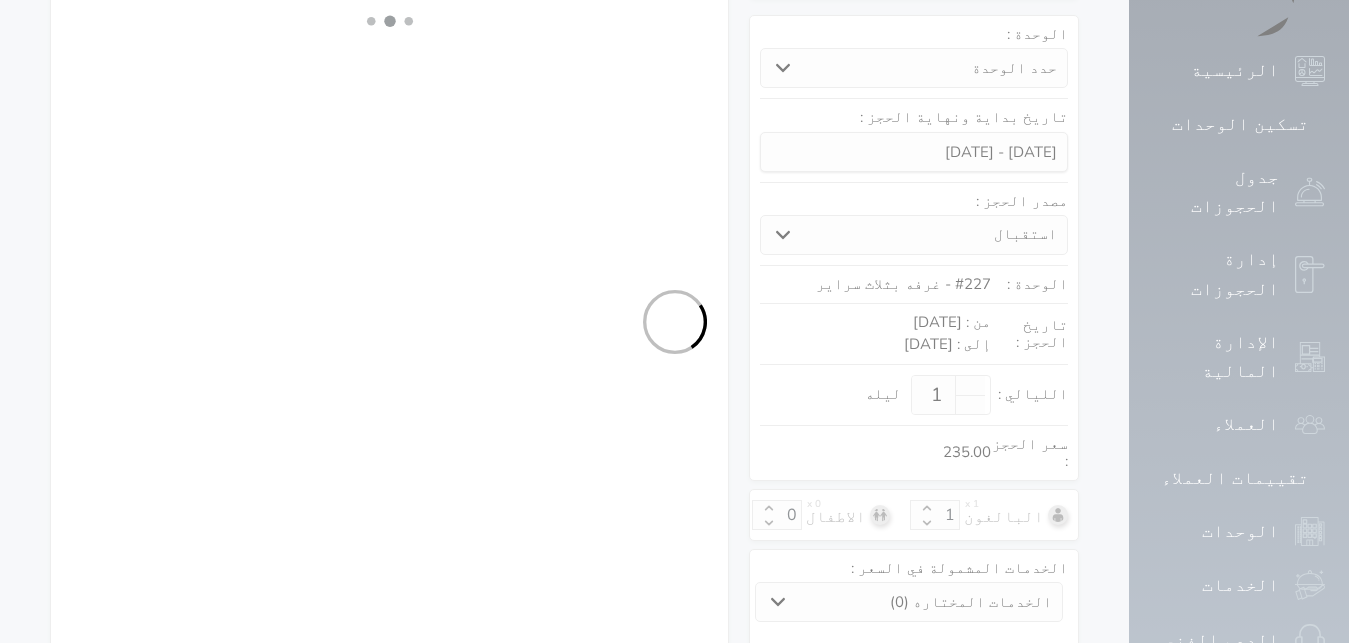 select on "9" 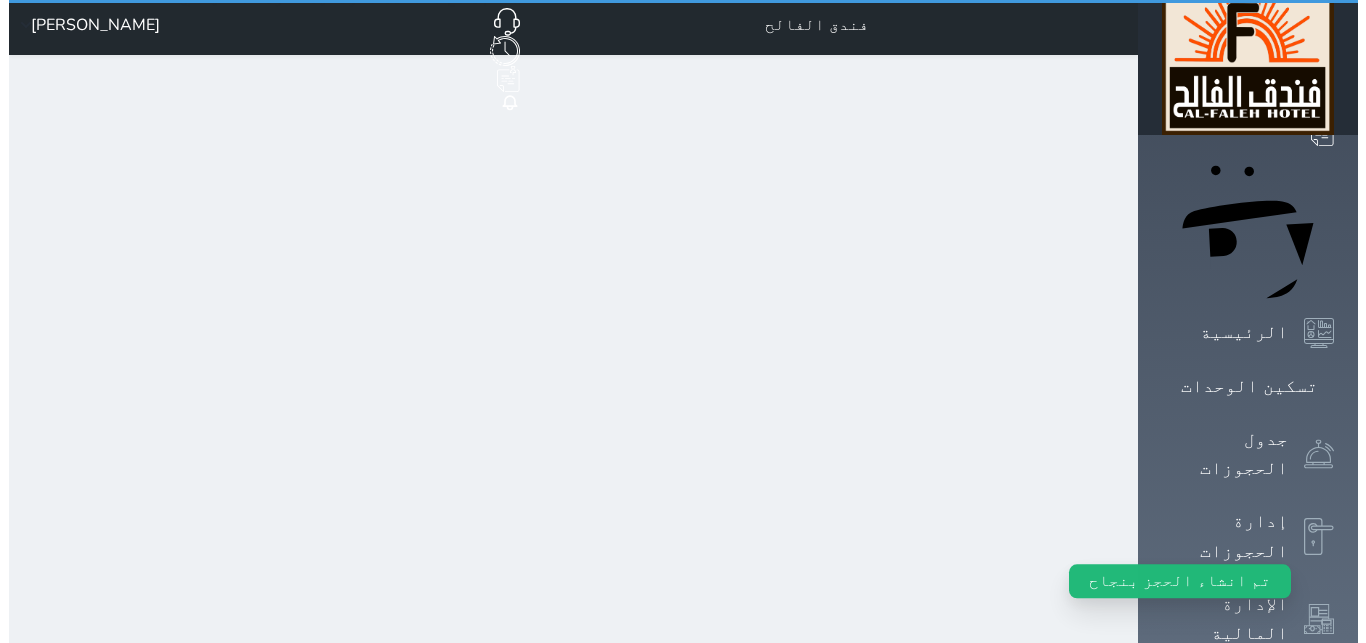 scroll, scrollTop: 0, scrollLeft: 0, axis: both 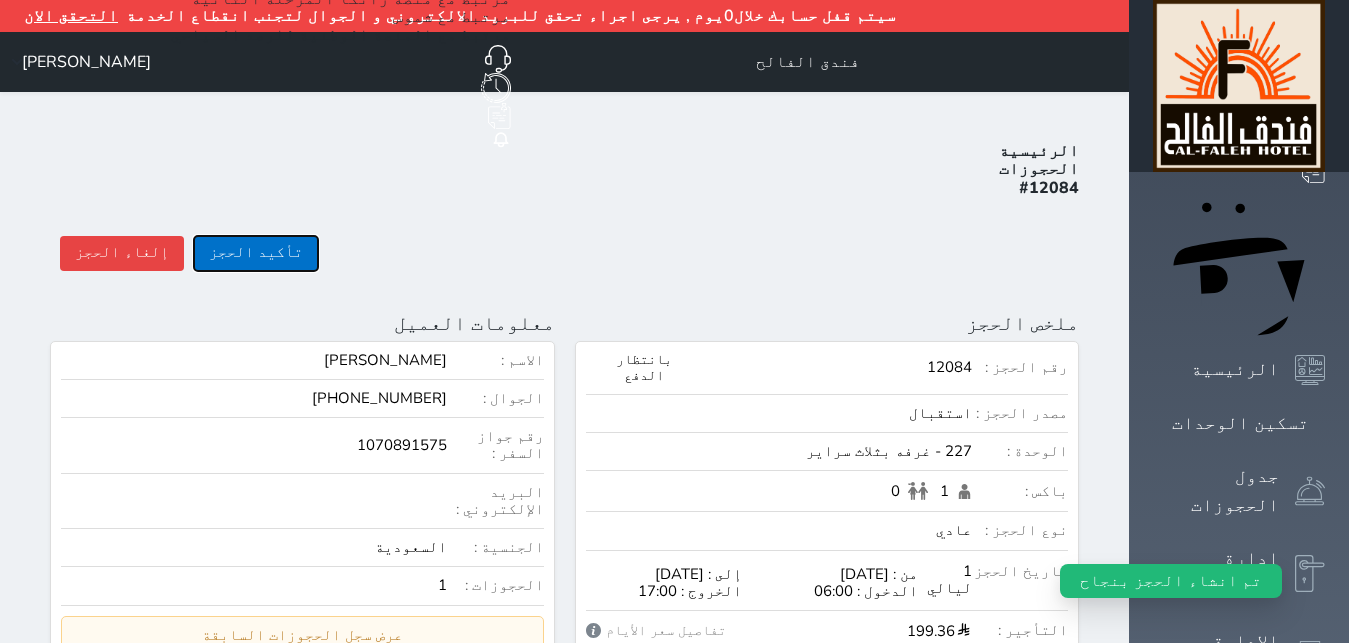 click on "تأكيد الحجز" at bounding box center [256, 253] 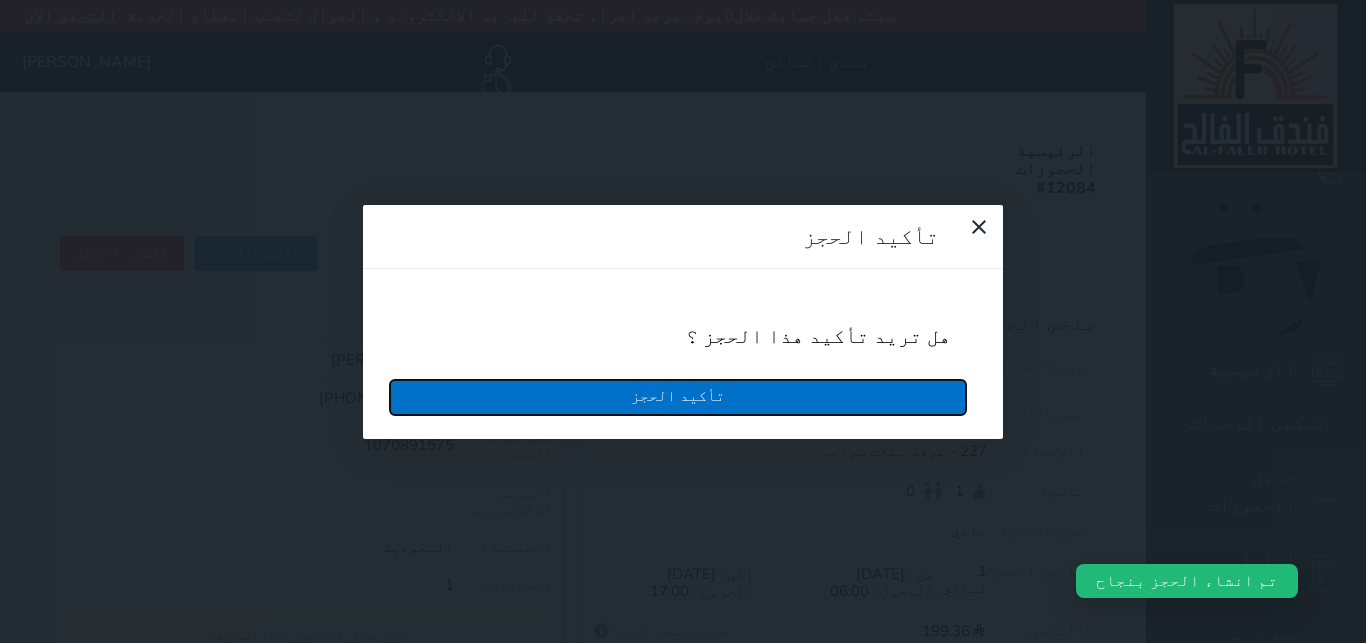 click on "تأكيد الحجز" at bounding box center [678, 397] 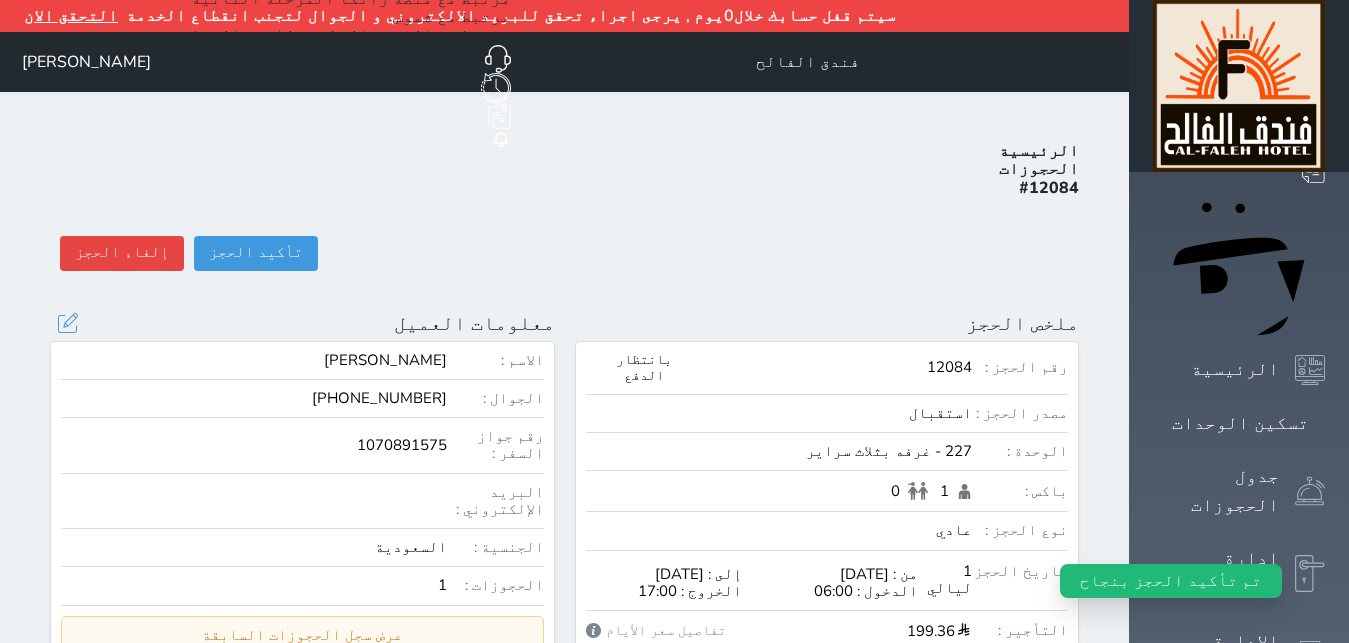 click on "معلومات العميل           تحديث العميل                 البحث عن العملاء :        الاسم       رقم الهوية       البريد الإلكتروني       الجوال       [PERSON_NAME] [PHONE_NUMBER]     تغيير العميل                الاسم *   [PERSON_NAME]   رقم الجوال *       ▼     [GEOGRAPHIC_DATA] ([GEOGRAPHIC_DATA])   +93   [GEOGRAPHIC_DATA] ([GEOGRAPHIC_DATA])   +355   [GEOGRAPHIC_DATA] ([GEOGRAPHIC_DATA])   +213   [US_STATE]   +1684   [GEOGRAPHIC_DATA]   +376   [GEOGRAPHIC_DATA]   +244   [GEOGRAPHIC_DATA]   +1264   [GEOGRAPHIC_DATA]   +1268   [GEOGRAPHIC_DATA]   +54   [GEOGRAPHIC_DATA] ([GEOGRAPHIC_DATA])   +374   [GEOGRAPHIC_DATA]   +297   [GEOGRAPHIC_DATA]   +61   [GEOGRAPHIC_DATA] ([GEOGRAPHIC_DATA])   +43   [GEOGRAPHIC_DATA] ([GEOGRAPHIC_DATA])   +994   [GEOGRAPHIC_DATA]   +1242   [GEOGRAPHIC_DATA] (‫[GEOGRAPHIC_DATA])   +973   [GEOGRAPHIC_DATA] ([GEOGRAPHIC_DATA])   +880   [GEOGRAPHIC_DATA]   +1246   [GEOGRAPHIC_DATA] ([GEOGRAPHIC_DATA])   +375   [GEOGRAPHIC_DATA] ([GEOGRAPHIC_DATA])   +32   [GEOGRAPHIC_DATA]   +501   [GEOGRAPHIC_DATA] ([GEOGRAPHIC_DATA])   +229   [GEOGRAPHIC_DATA]   +1441     +975   [GEOGRAPHIC_DATA]   +591" at bounding box center (302, 323) 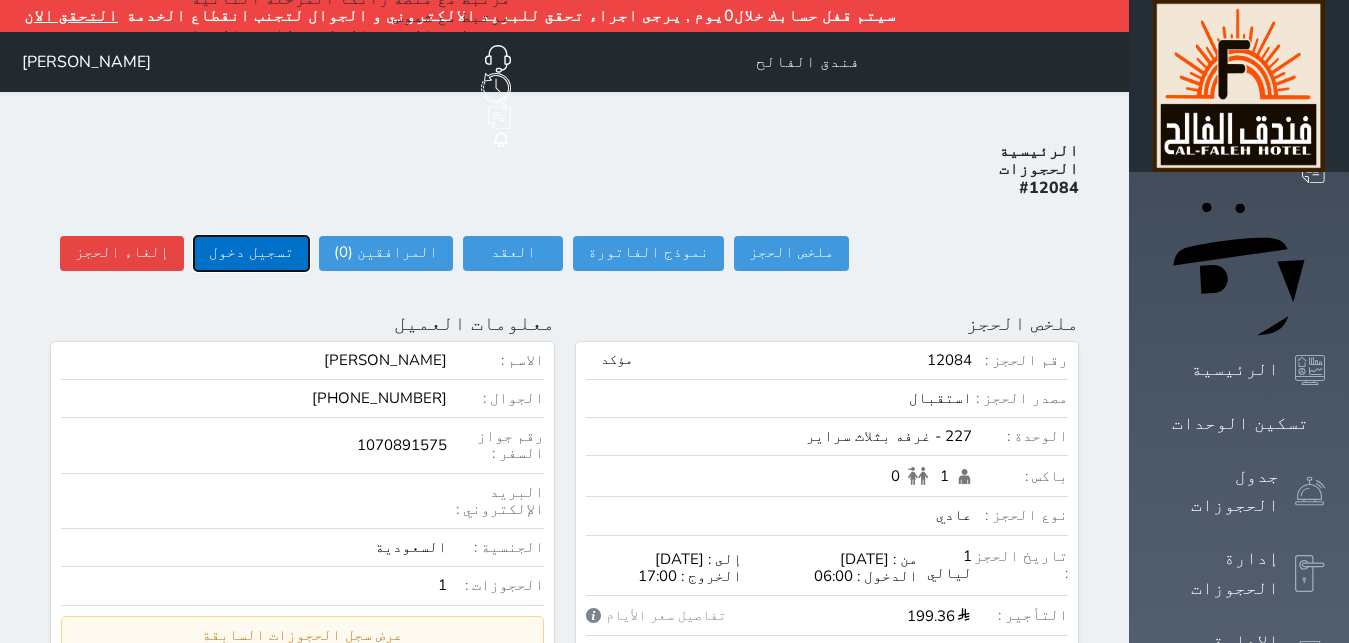 click on "تسجيل دخول" at bounding box center [251, 253] 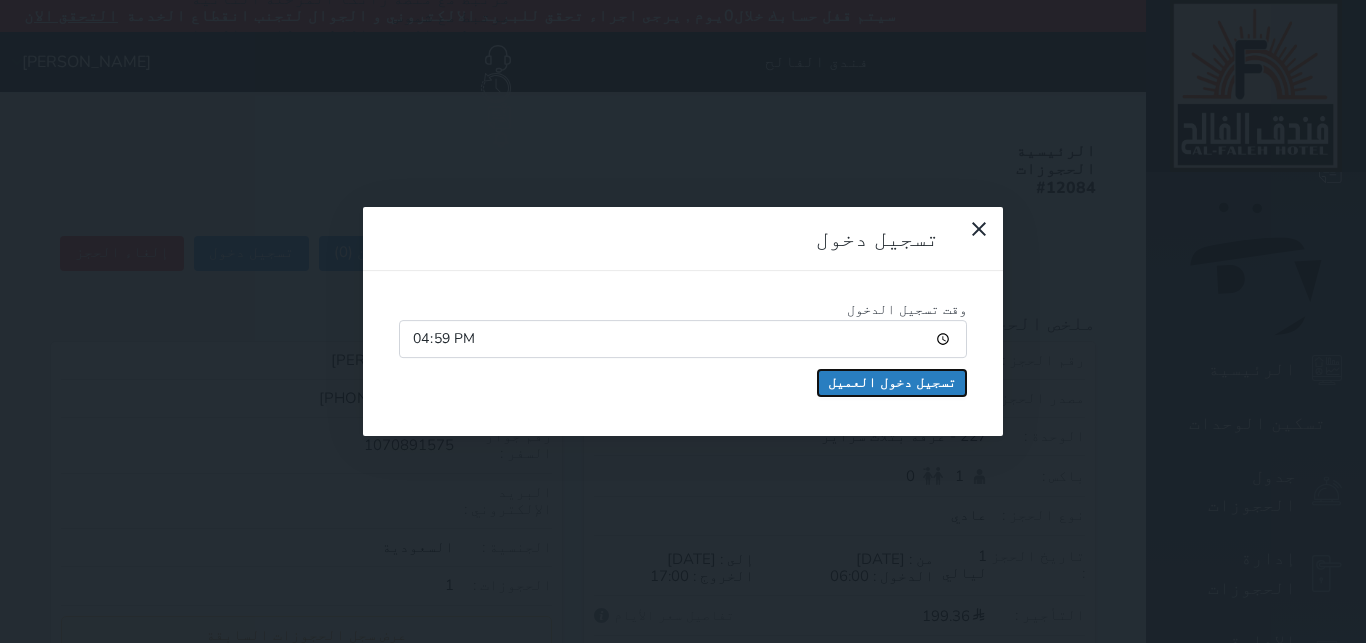 click on "تسجيل دخول العميل" at bounding box center (892, 383) 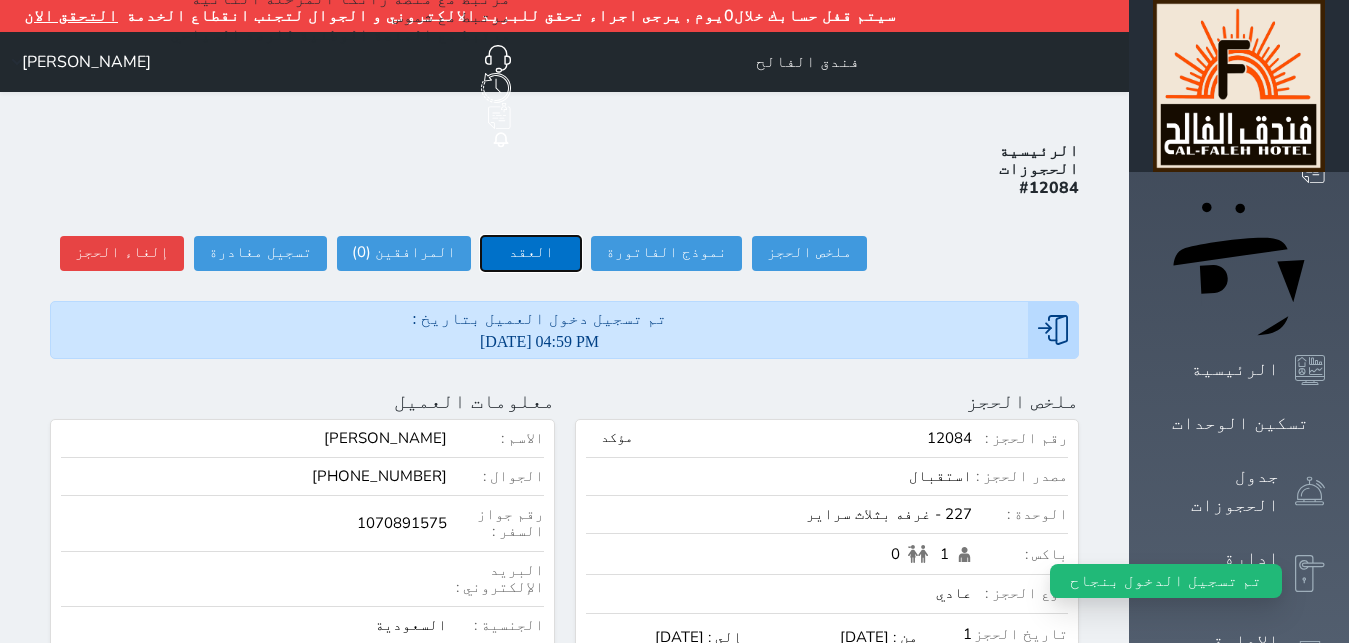 click on "العقد" at bounding box center [531, 253] 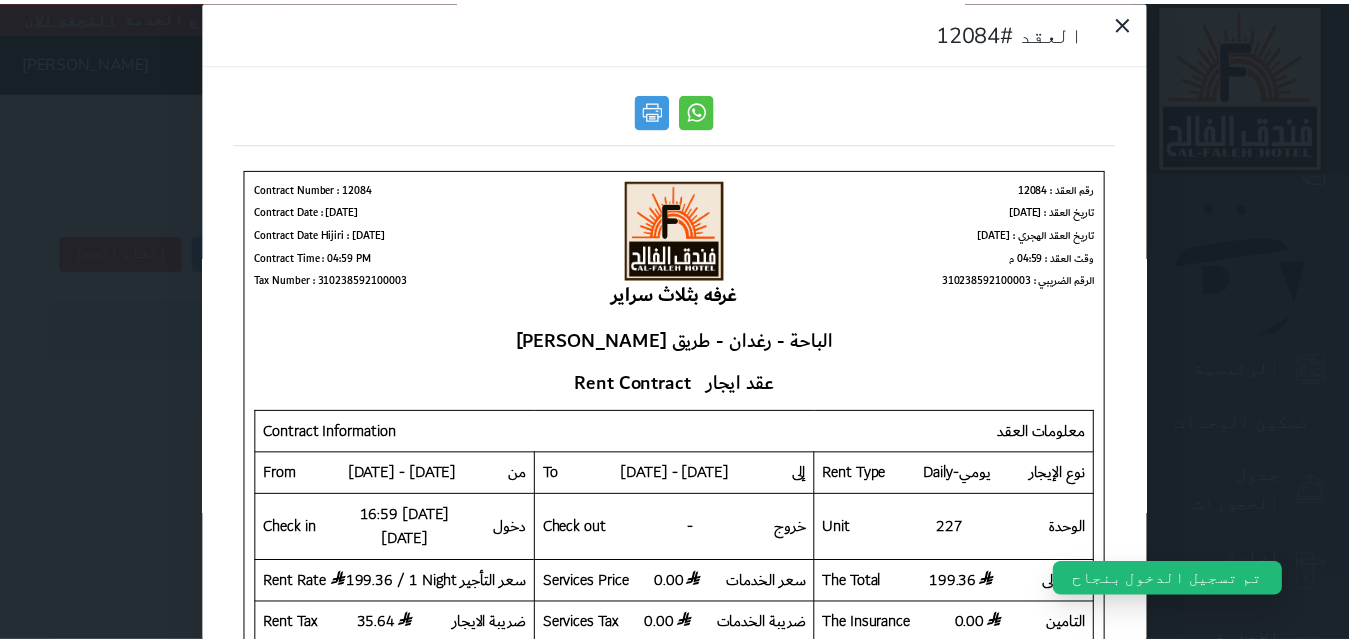 scroll, scrollTop: 0, scrollLeft: 0, axis: both 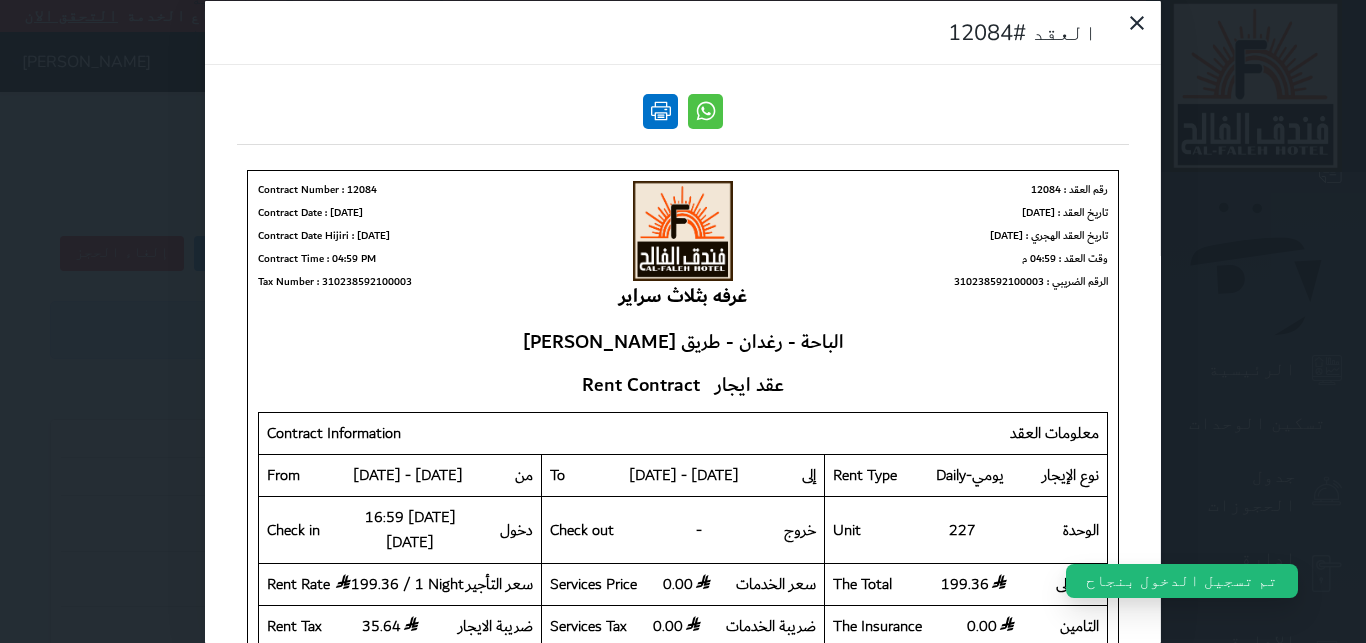 click at bounding box center (660, 110) 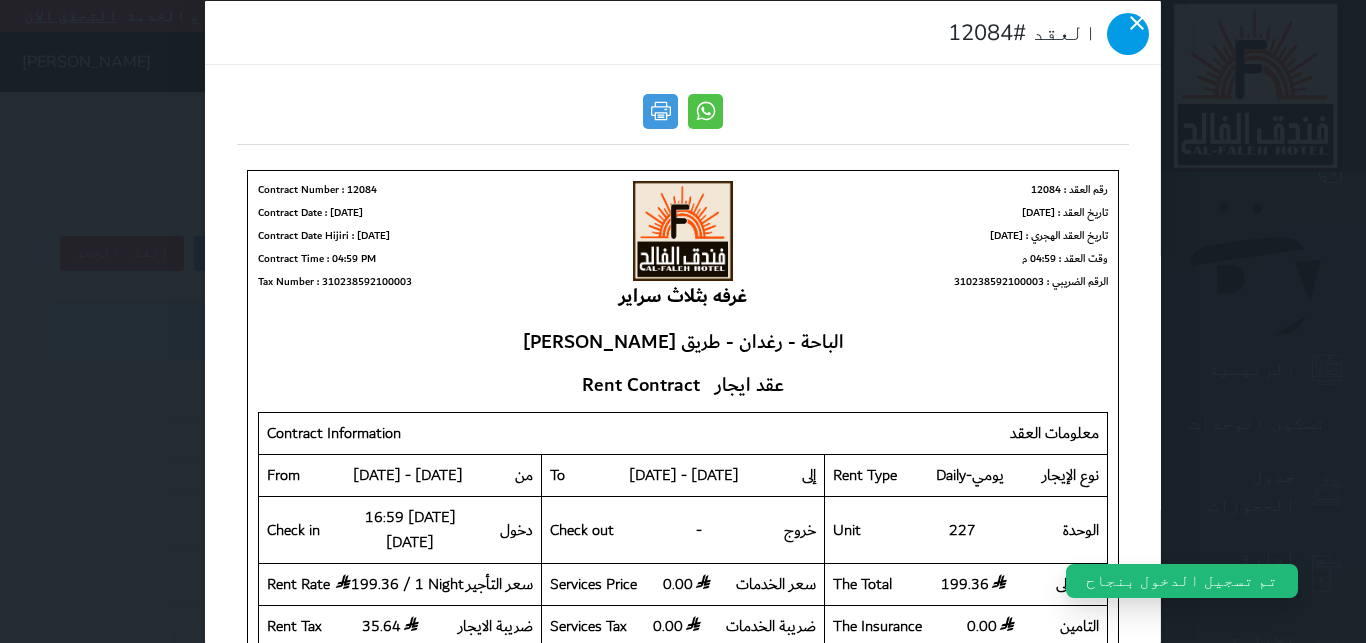 click 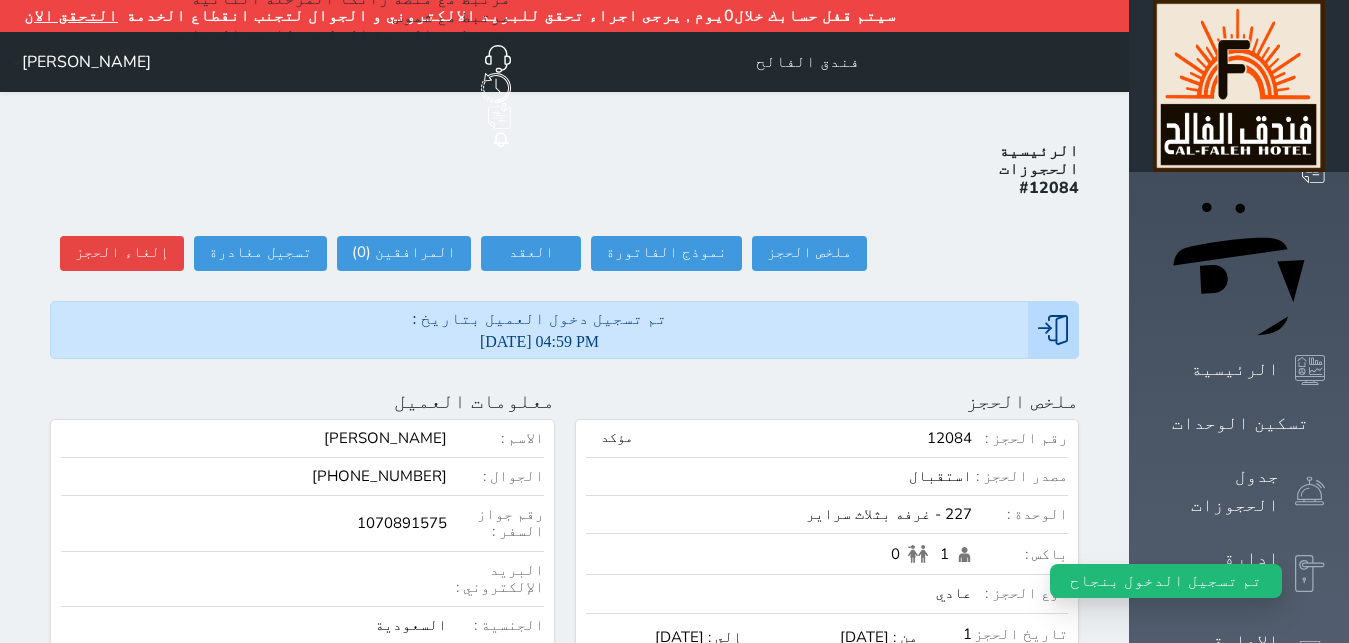 click on "الرئيسية   الحجوزات   #12084         ملخص الحجز         ملخص الحجز #12084                           نموذج الفاتورة           العقد         العقد #12084                                   العقود الموقعه #12084
العقود الموقعه (0)
#   تاريخ التوقيع   الاجرائات       المرافقين (0)         المرافقين                 البحث عن المرافقين :        الاسم       رقم الهوية       البريد الإلكتروني       الجوال           تغيير العميل              الاسم *     الجنس    اختر الجنس   ذكر انثى   تاريخ الميلاد *         تاريخ الميلاد الهجرى         صلة القرابة
اختر صلة القرابة   ابن [PERSON_NAME] زوجة اخ اخت اب ام زوج أخرى   نوع العميل *   اختر نوع   مواطن مواطن [DEMOGRAPHIC_DATA]" at bounding box center [564, 1010] 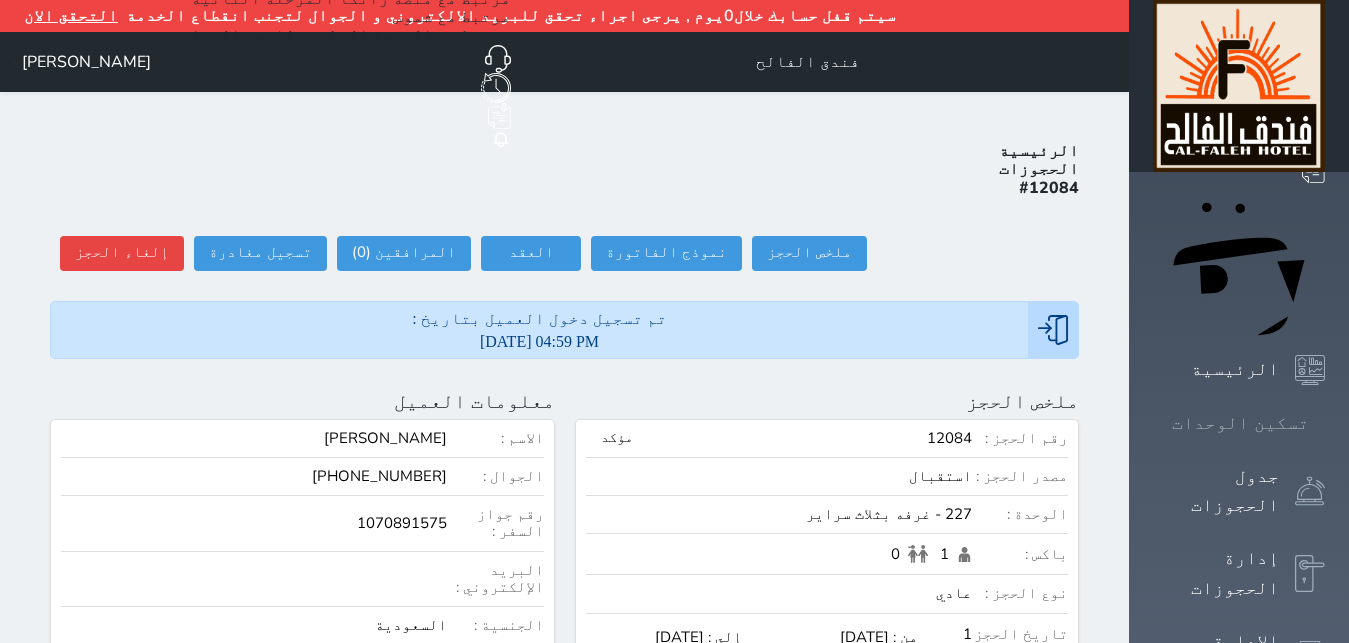 click 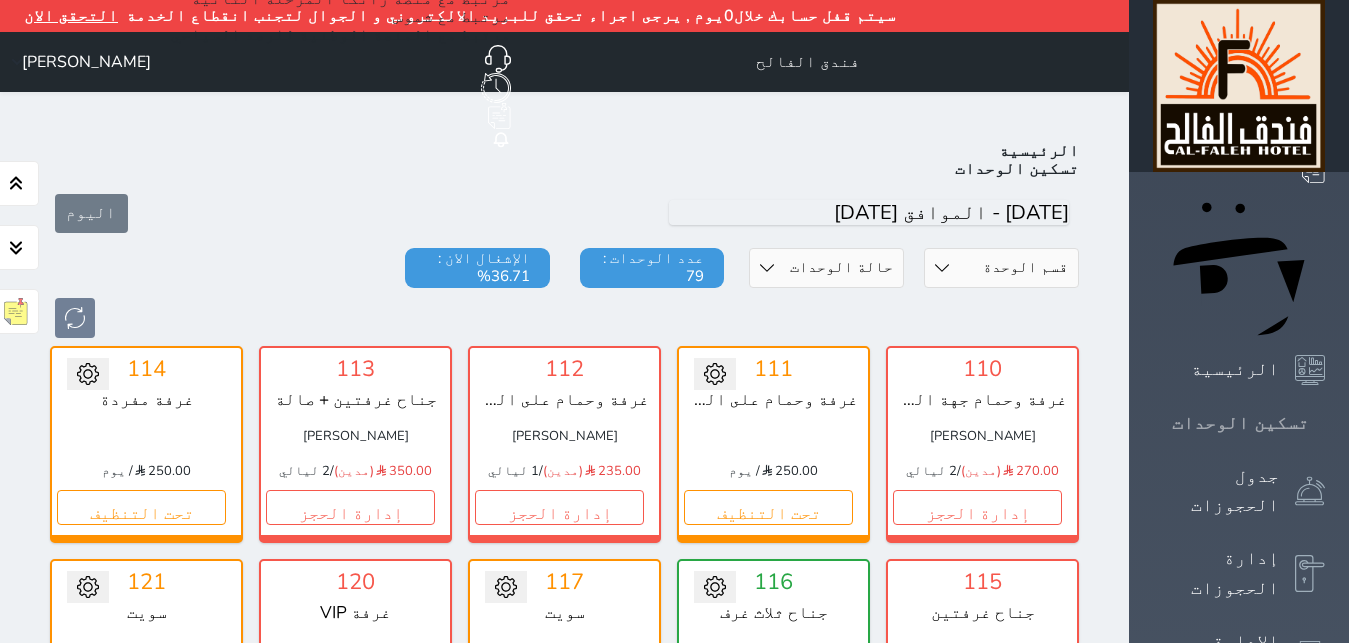 click on "تسكين الوحدات" at bounding box center (1240, 423) 